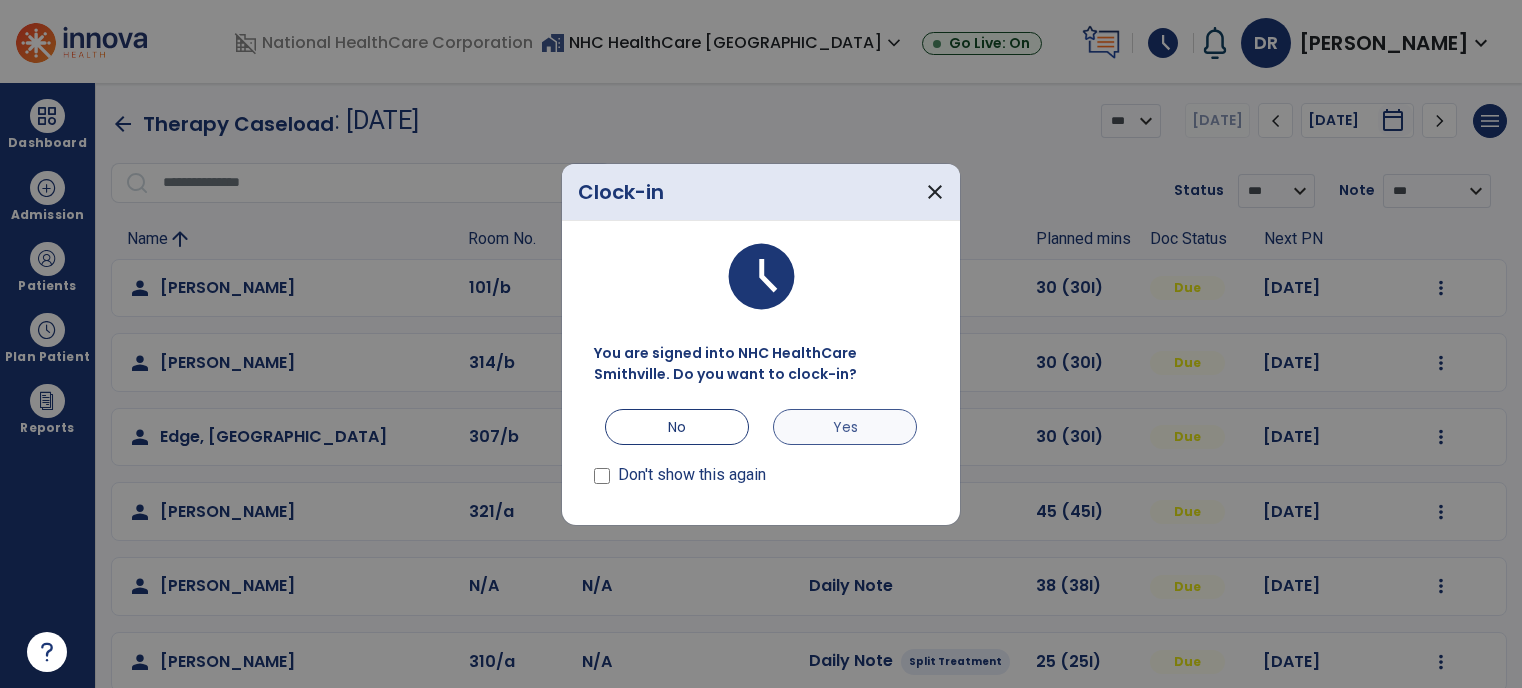 scroll, scrollTop: 0, scrollLeft: 0, axis: both 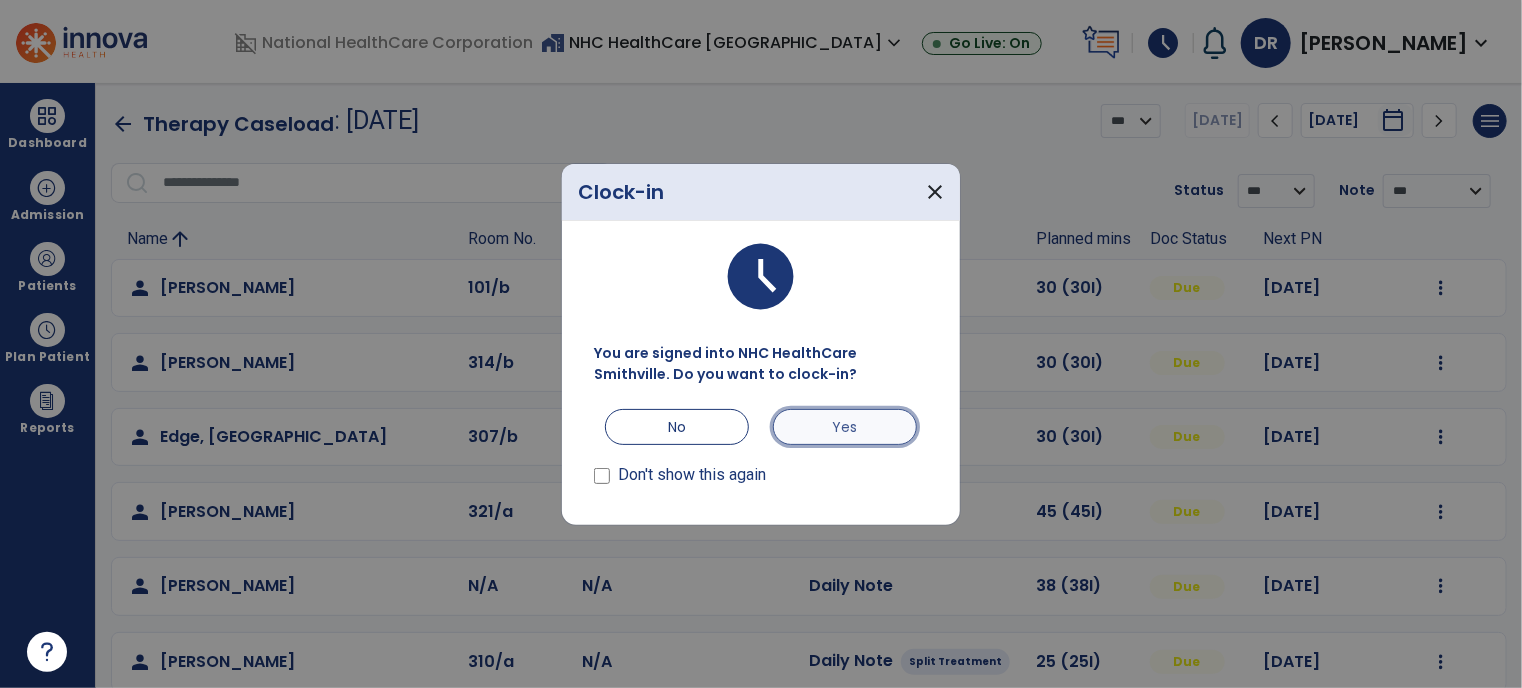 click on "Yes" at bounding box center (845, 427) 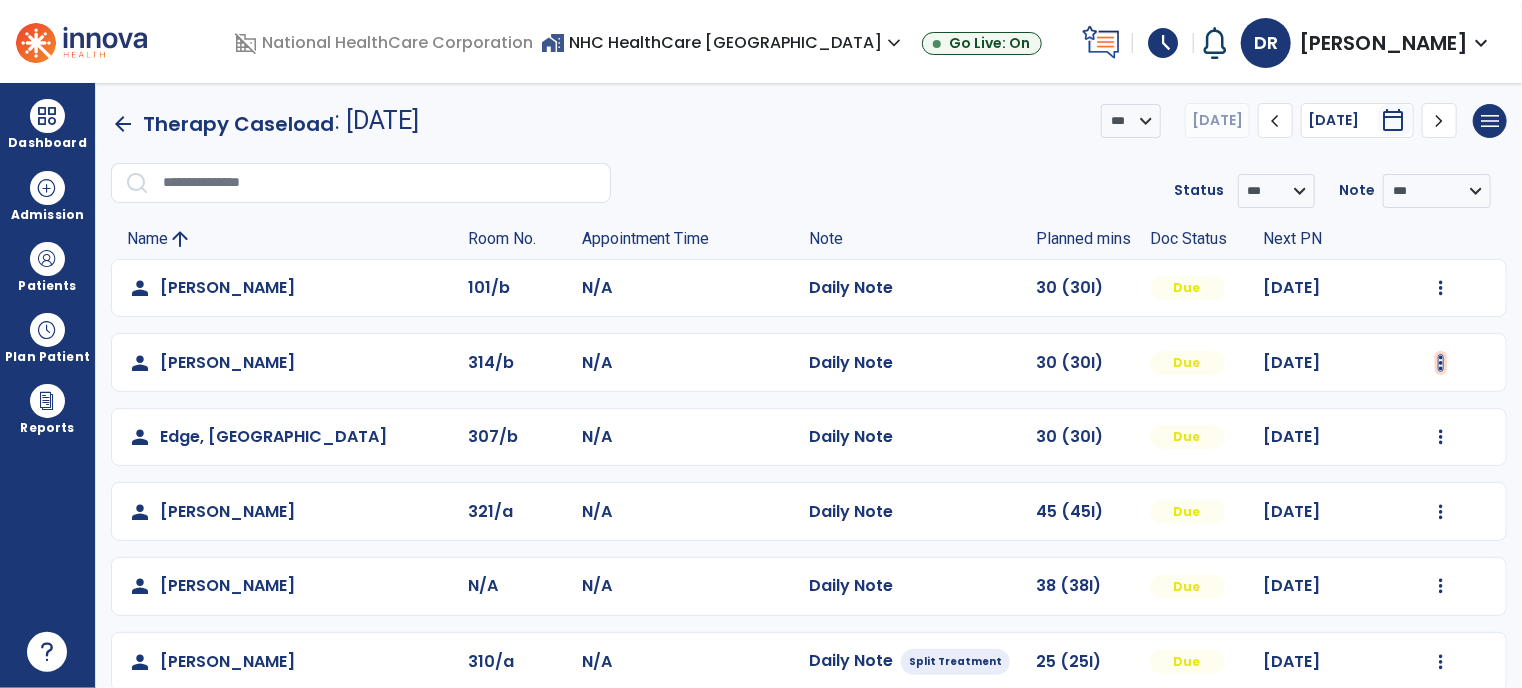 click at bounding box center (1441, 288) 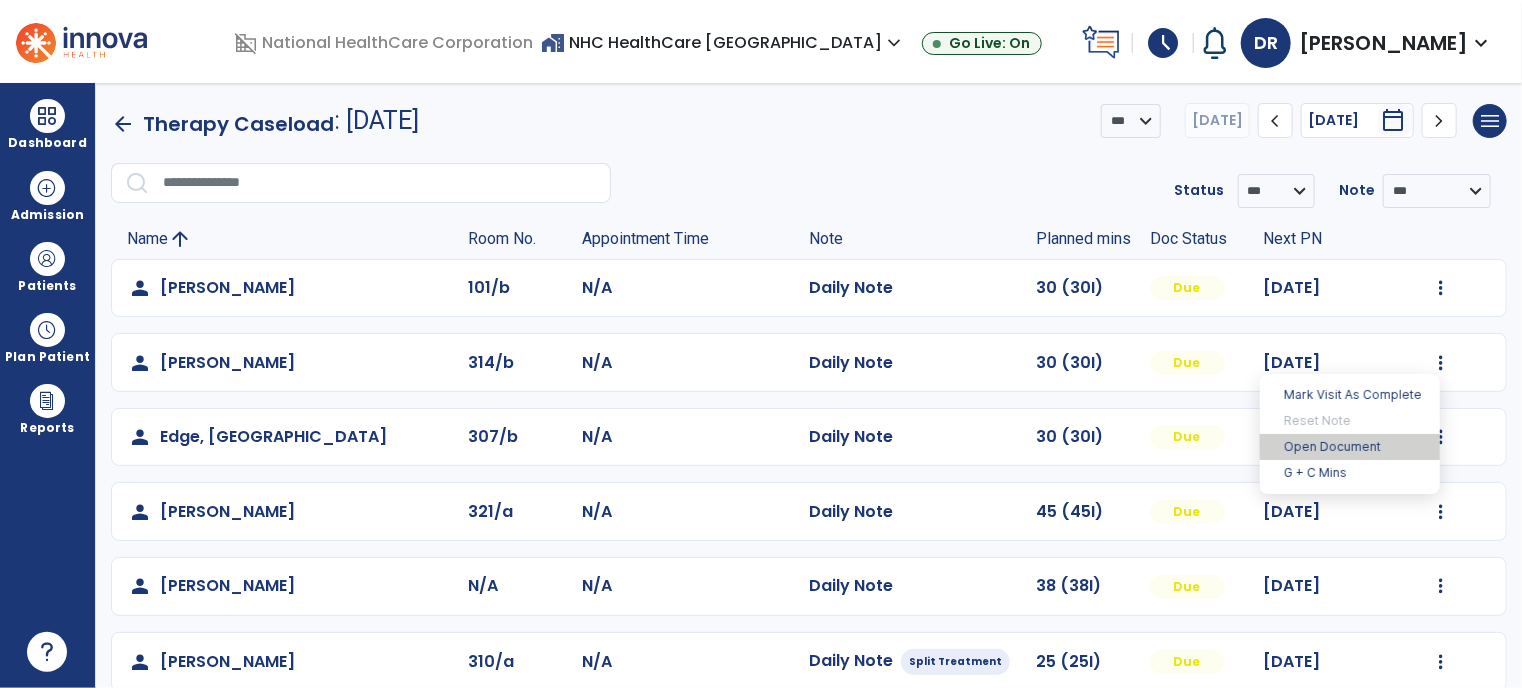 click on "Open Document" at bounding box center [1350, 447] 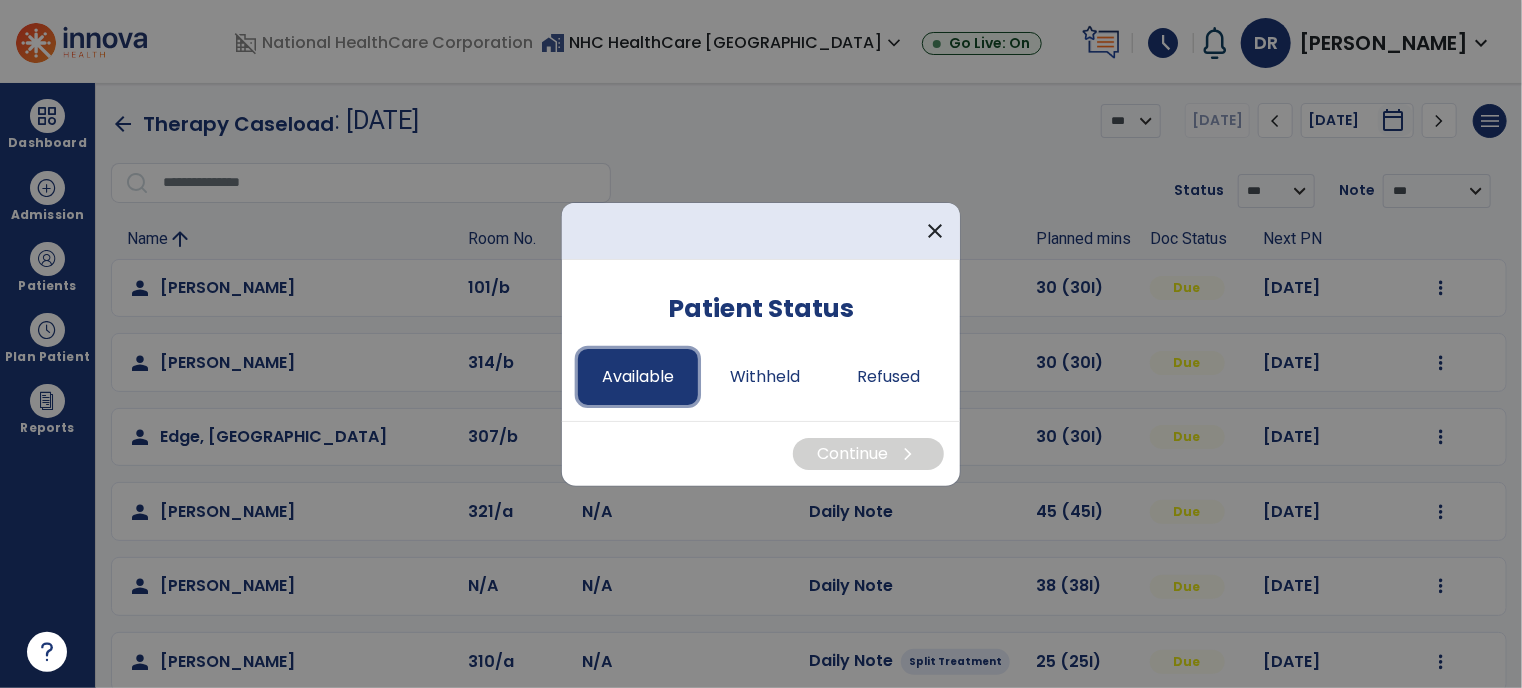 click on "Available" at bounding box center (638, 377) 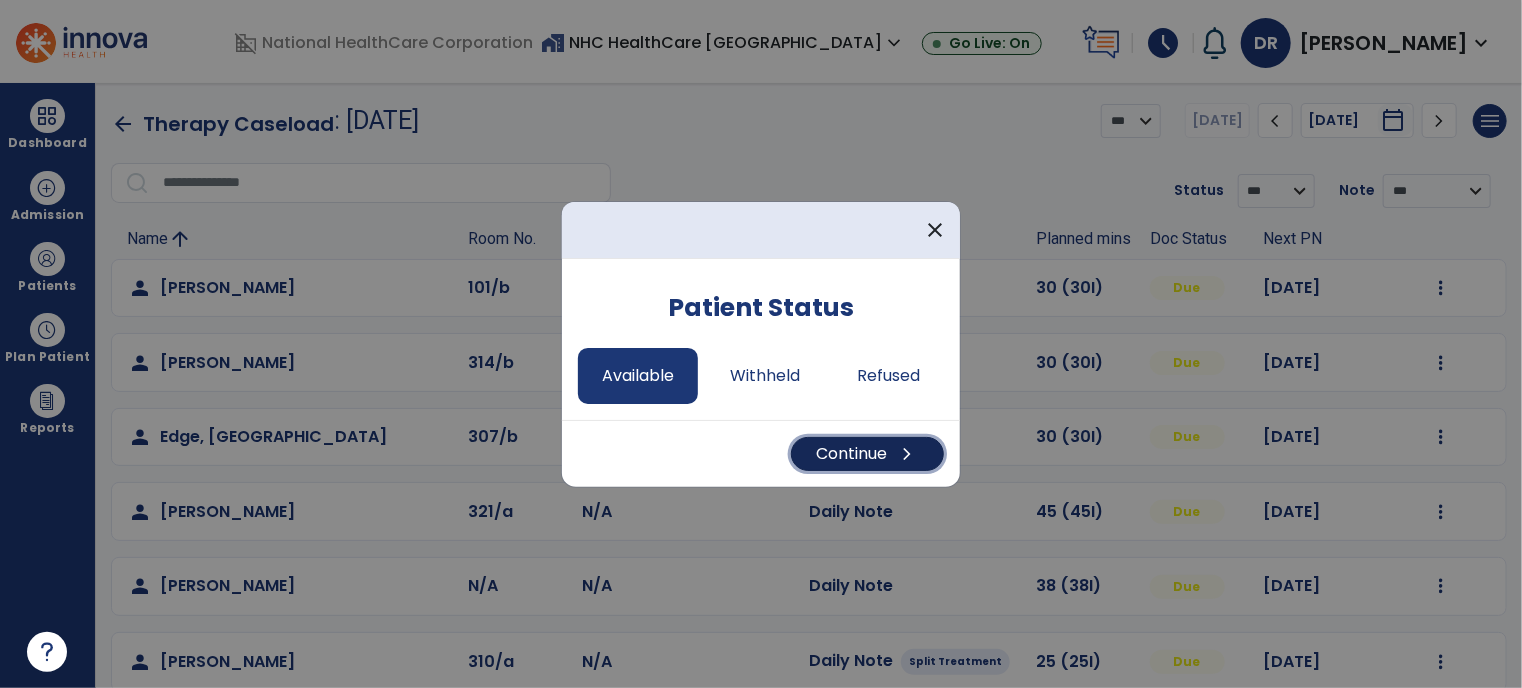 click on "Continue   chevron_right" at bounding box center (867, 454) 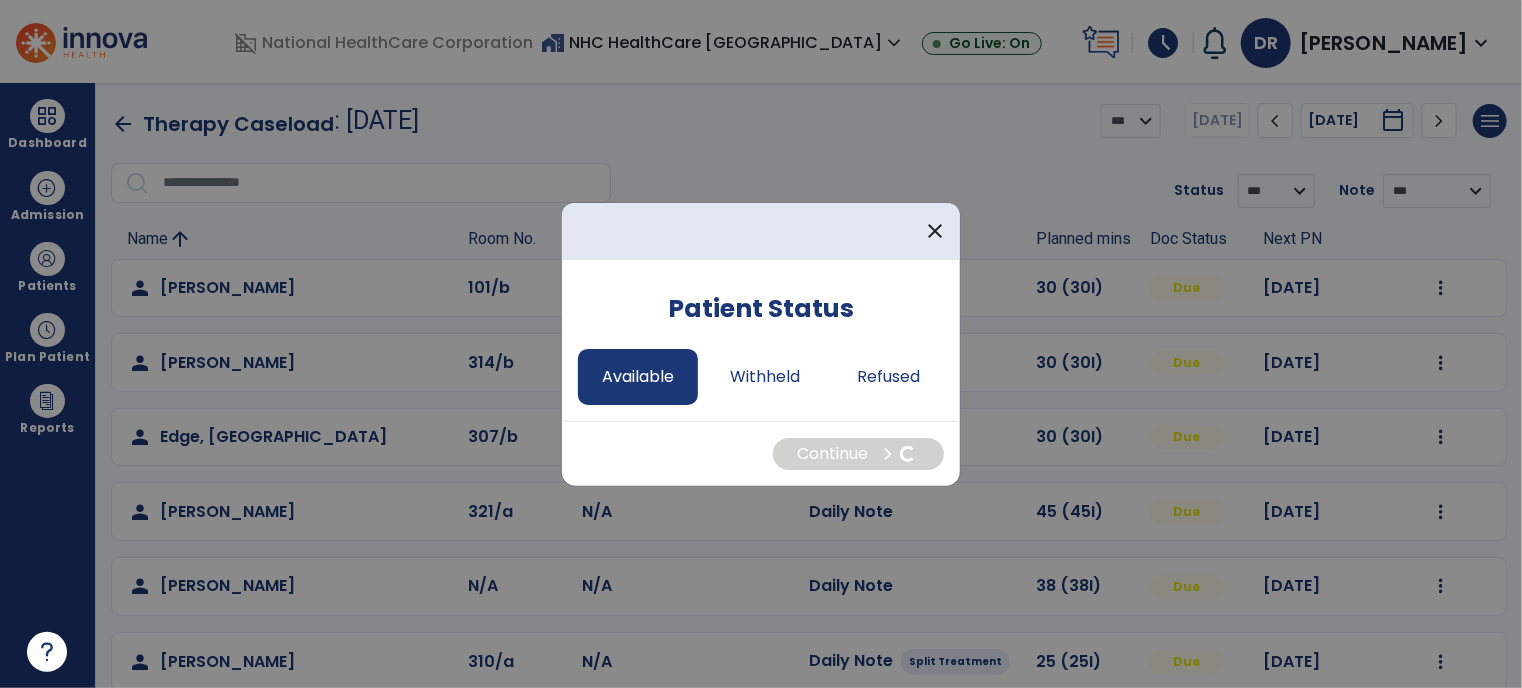 select on "*" 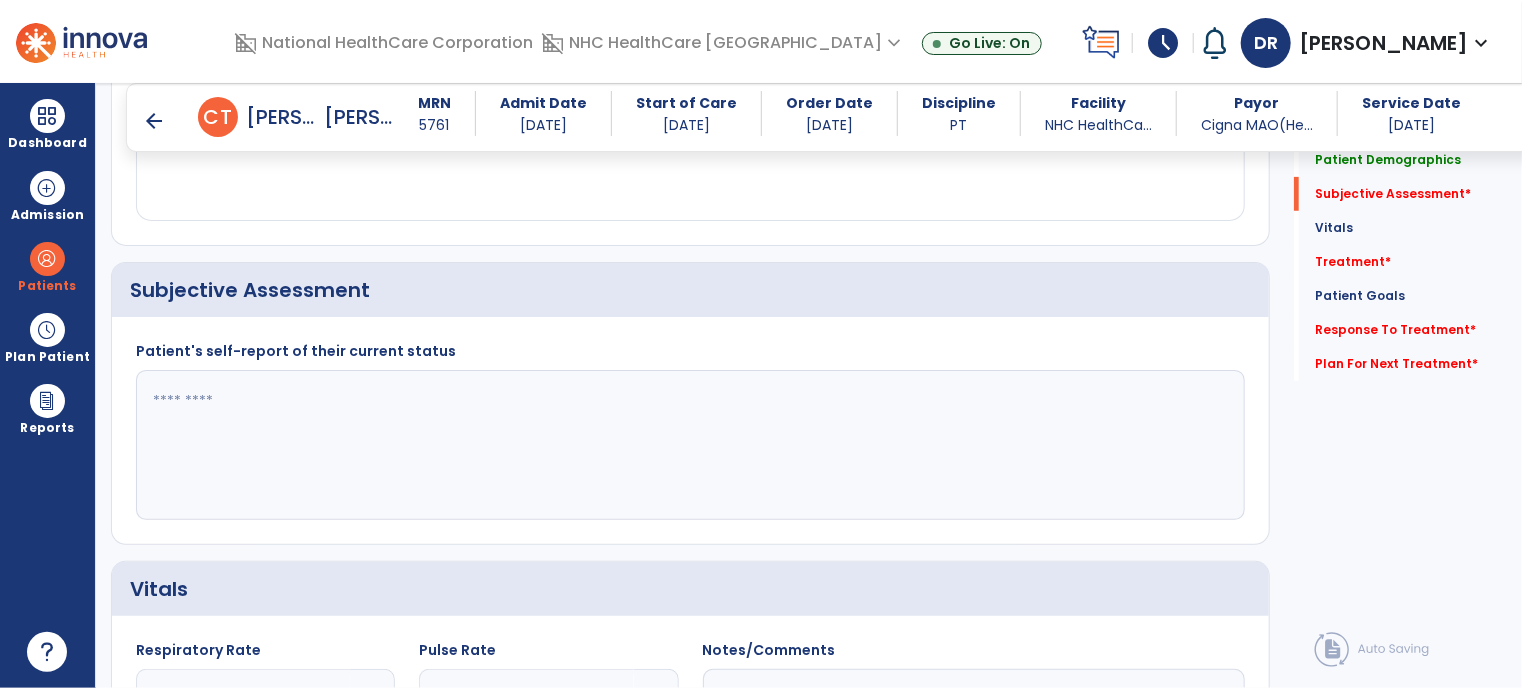 scroll, scrollTop: 440, scrollLeft: 0, axis: vertical 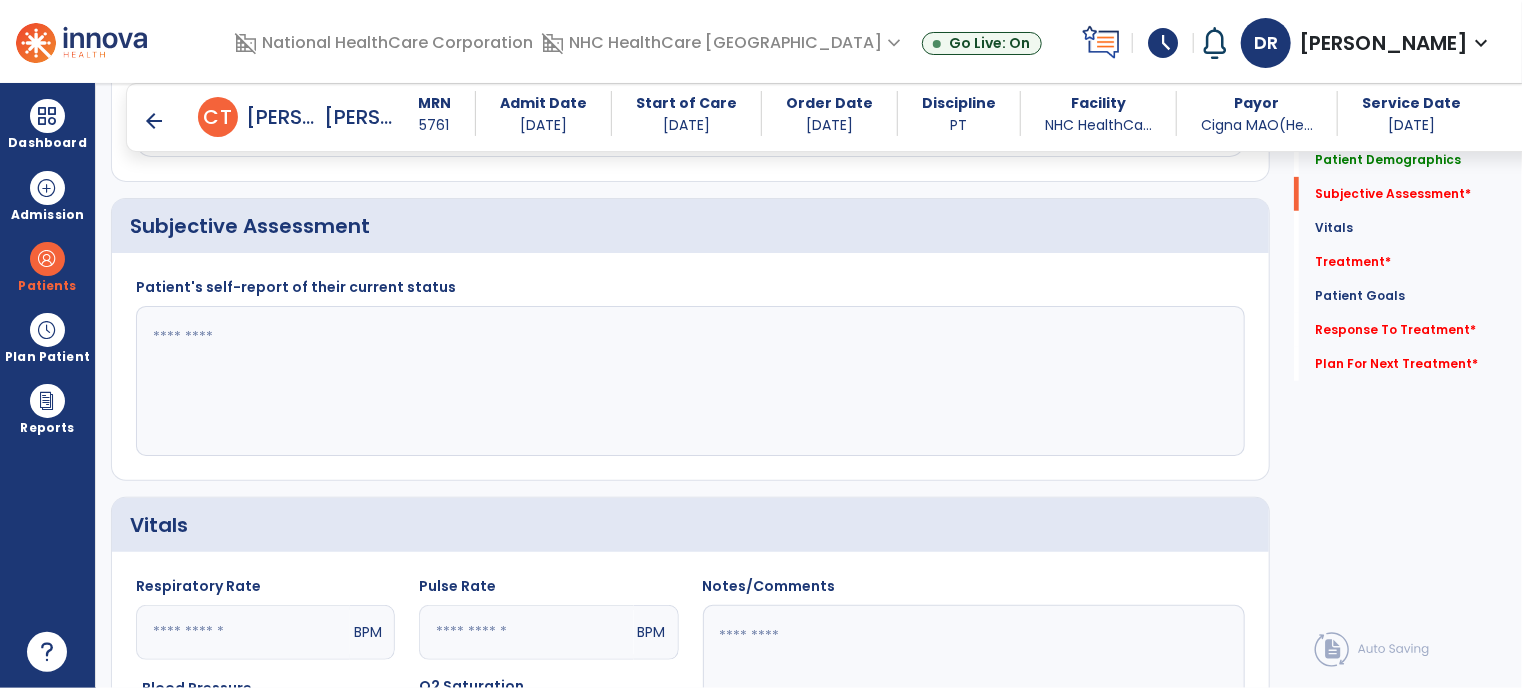 click 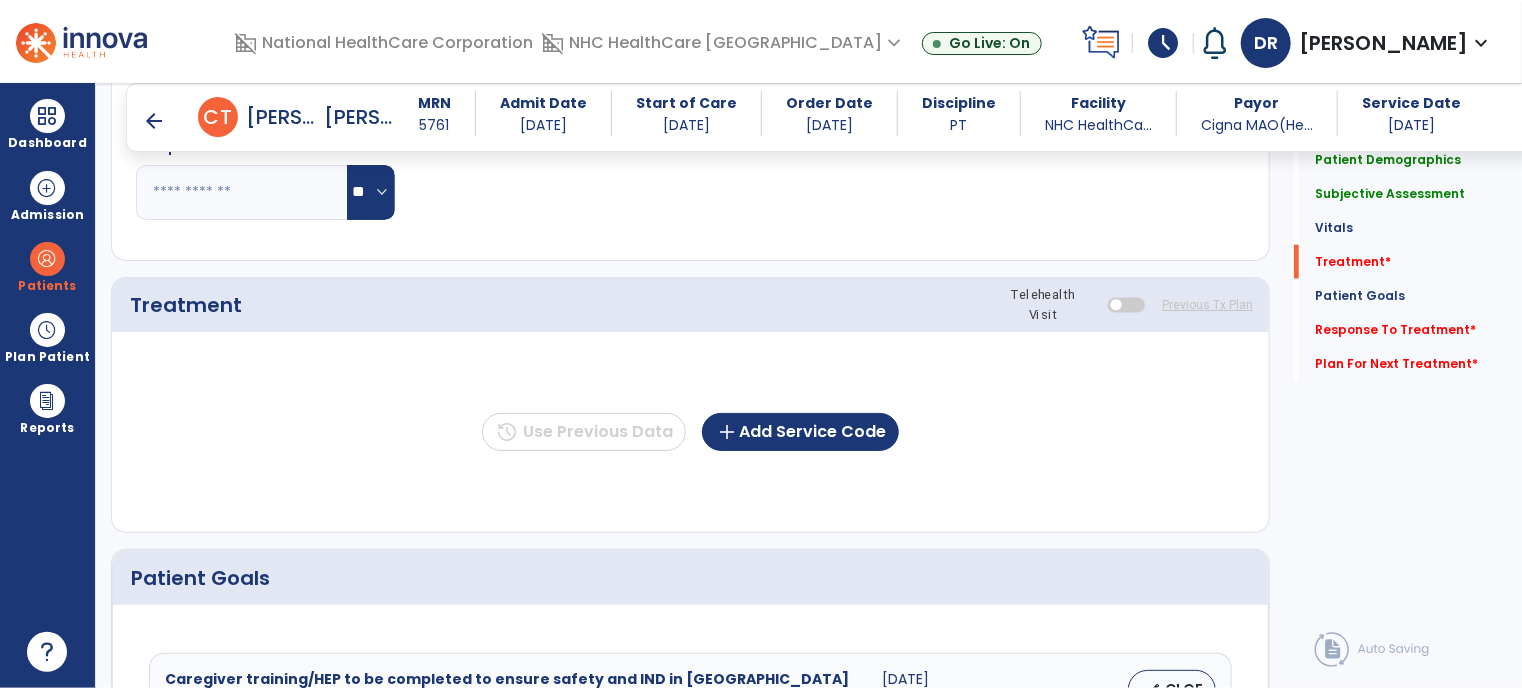 scroll, scrollTop: 1091, scrollLeft: 0, axis: vertical 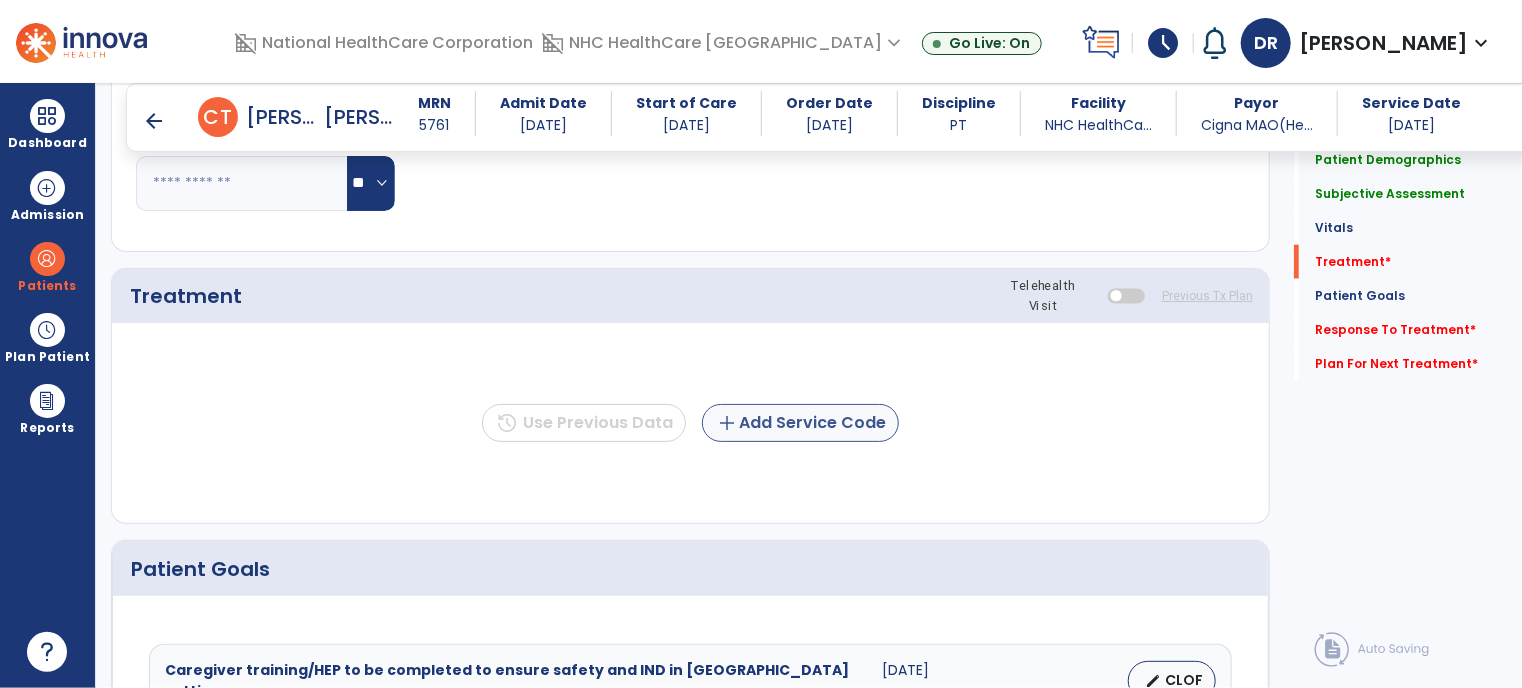 type on "**********" 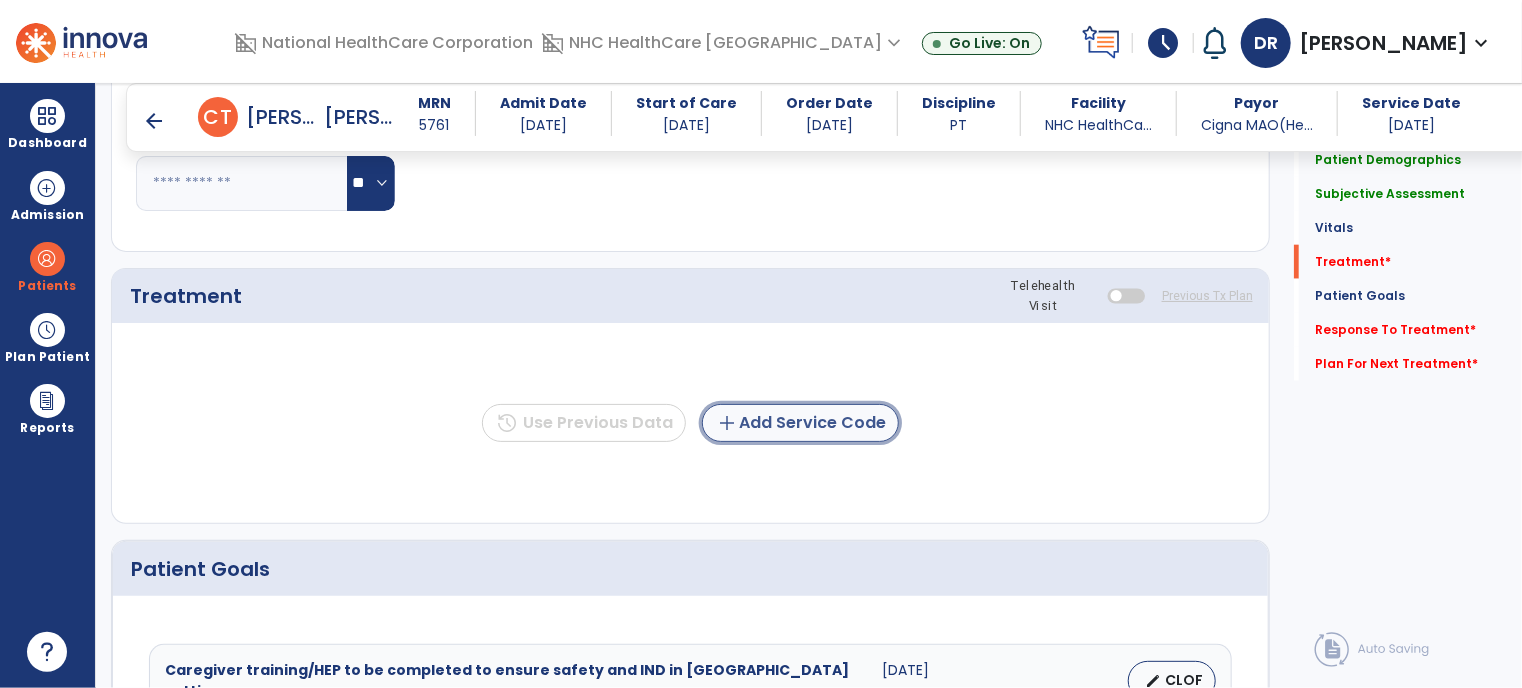 click on "add  Add Service Code" 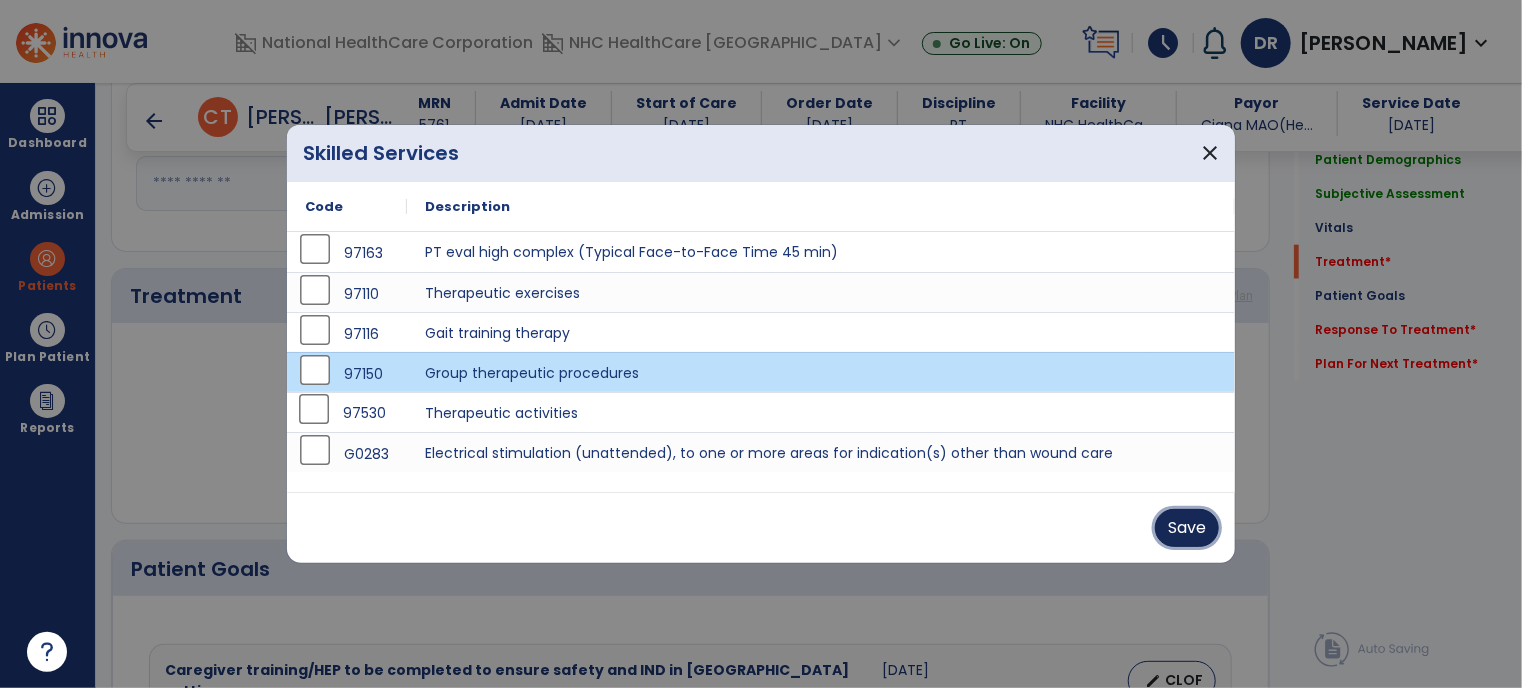 click on "Save" at bounding box center (1187, 528) 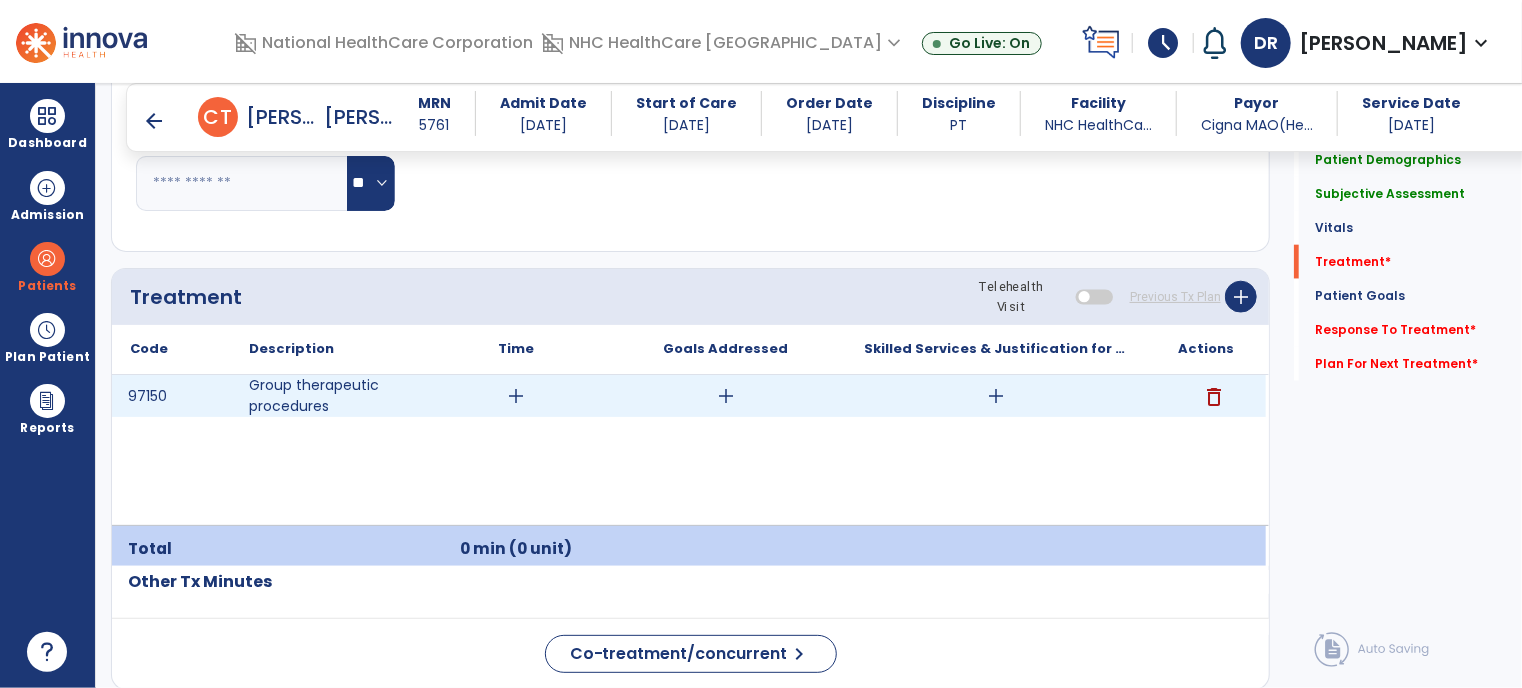 click on "add" at bounding box center [516, 396] 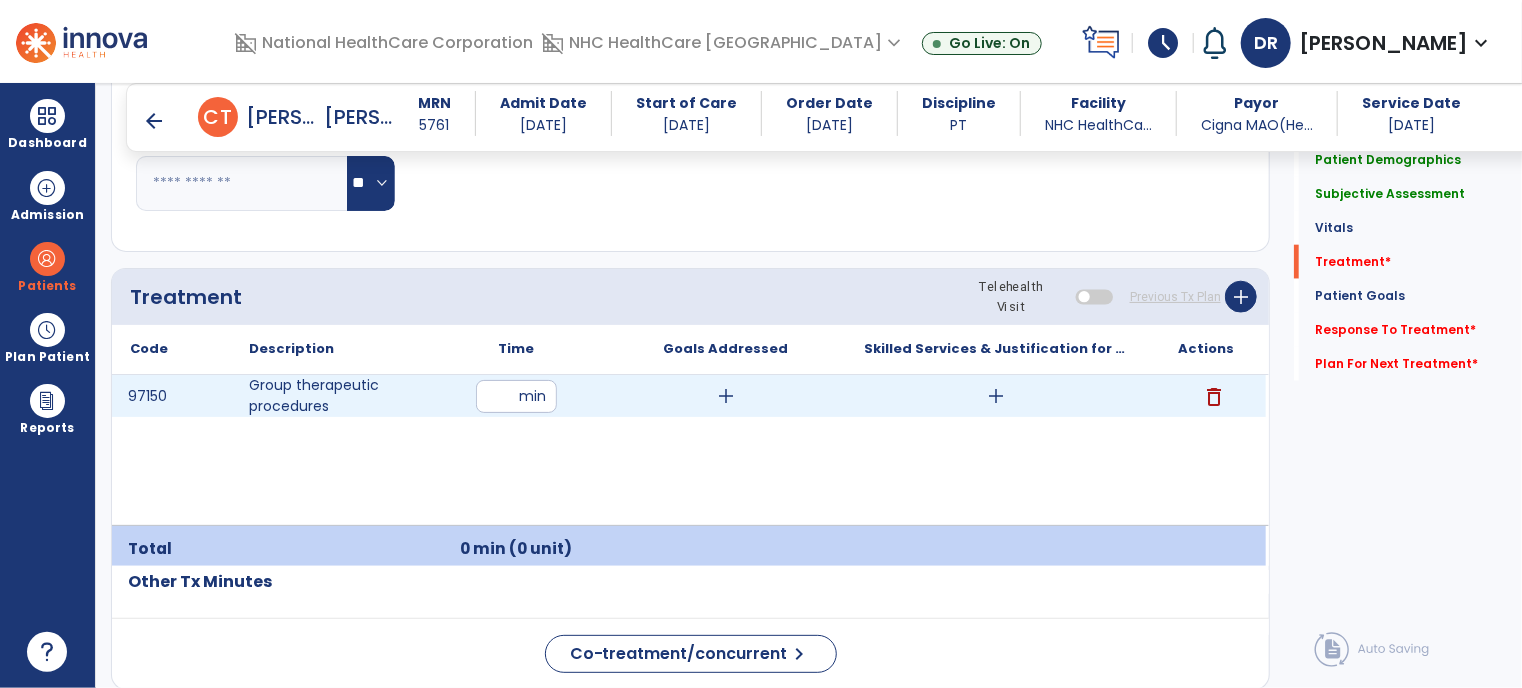 type on "**" 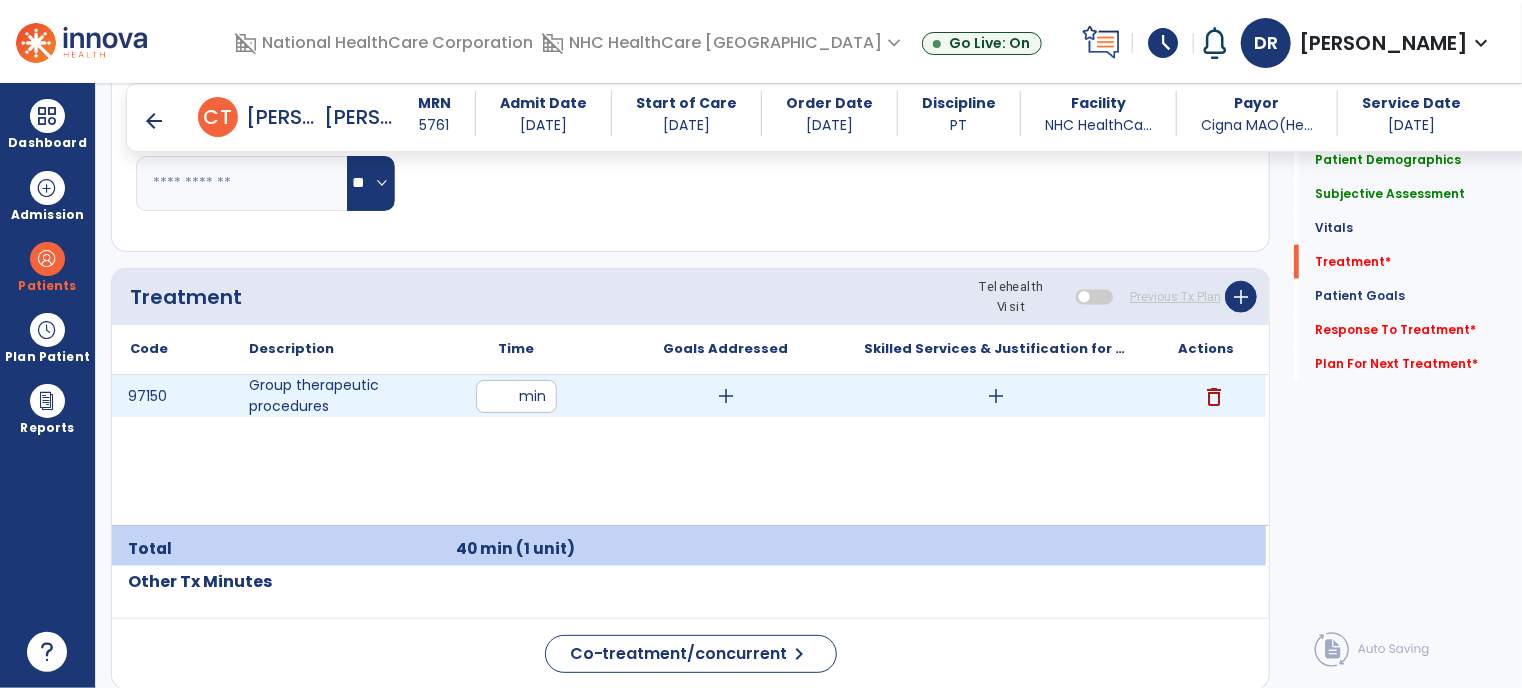 click on "add" at bounding box center (996, 396) 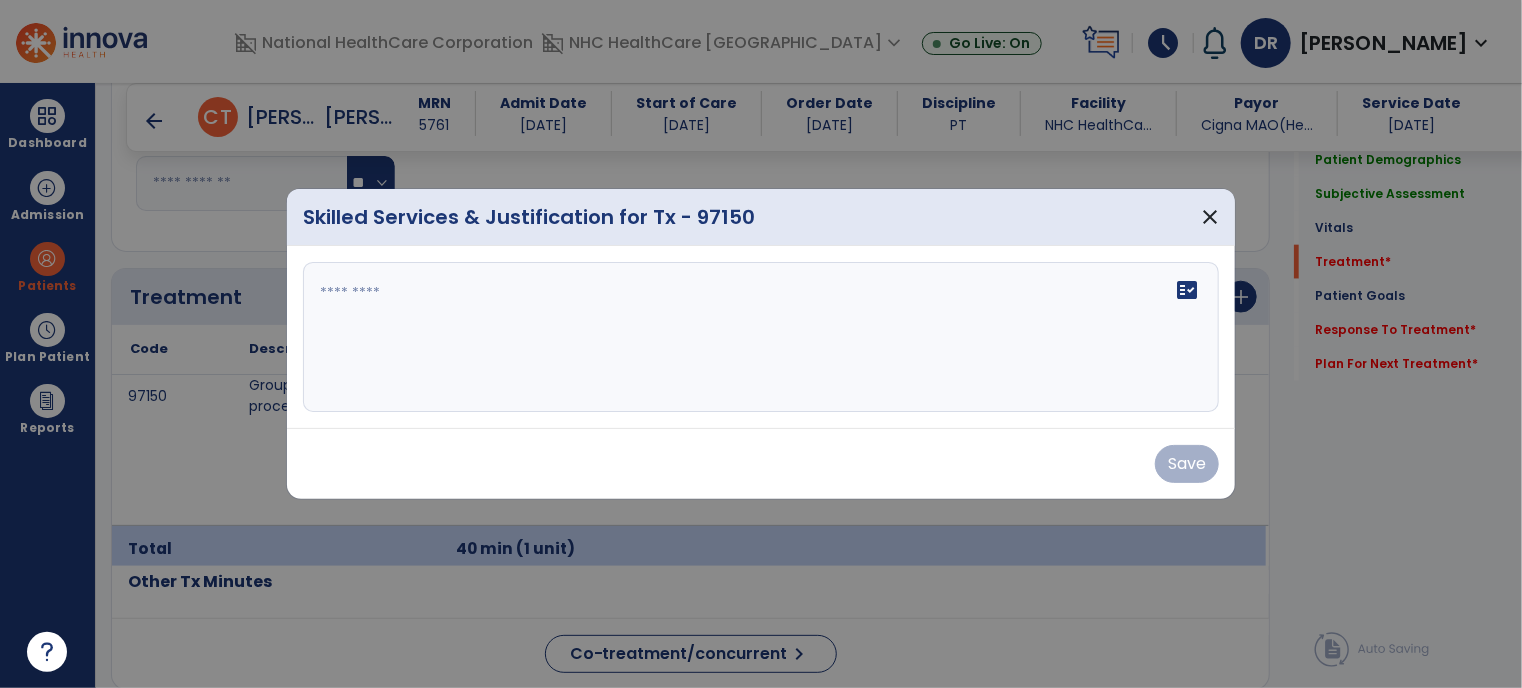 click on "fact_check" at bounding box center [761, 337] 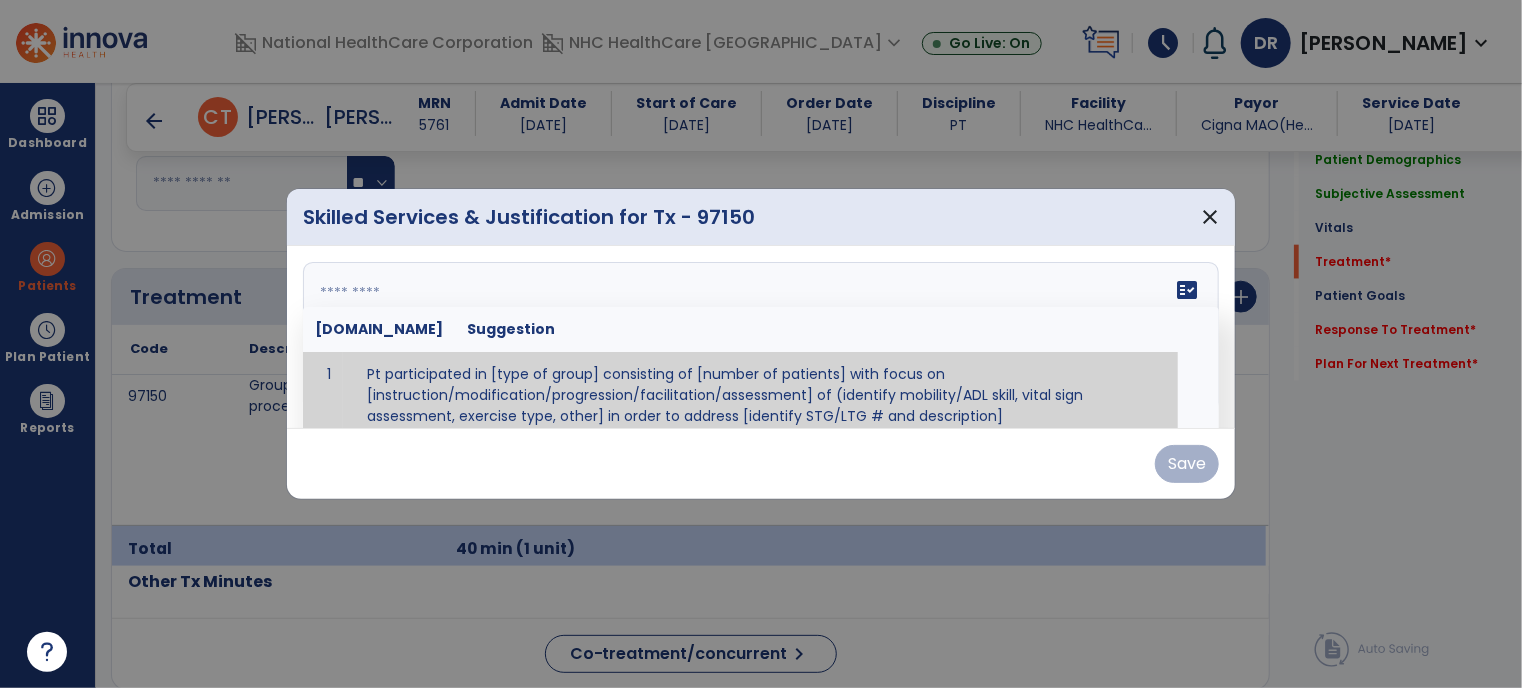 click at bounding box center [761, 337] 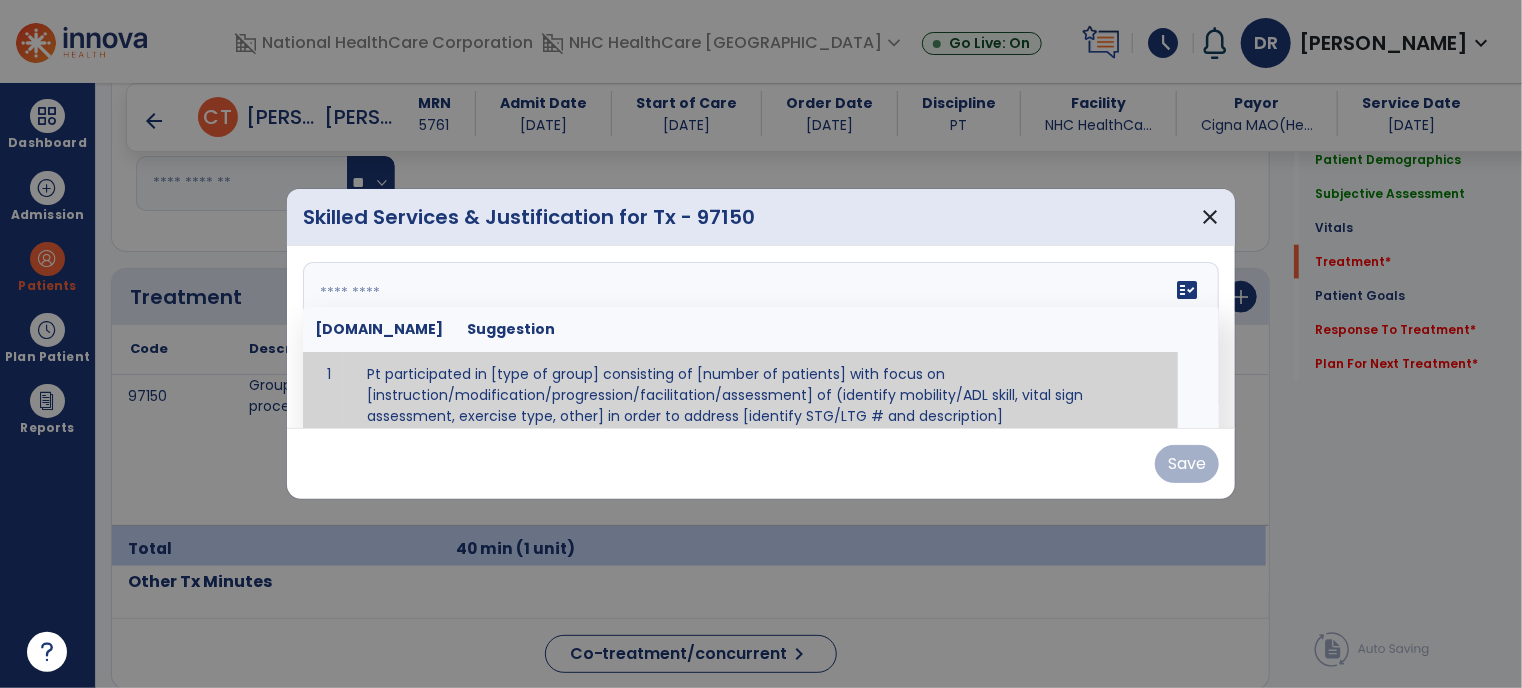 paste on "**********" 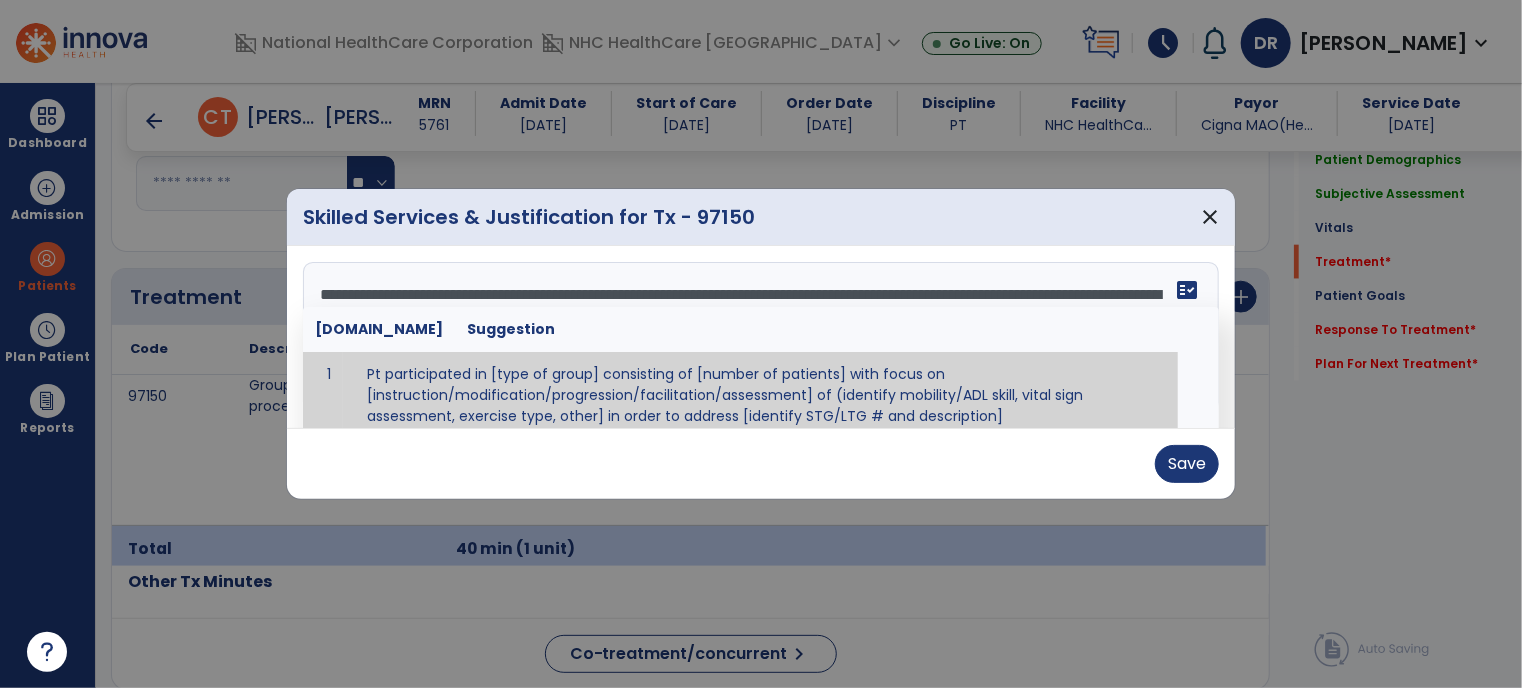 scroll, scrollTop: 40, scrollLeft: 0, axis: vertical 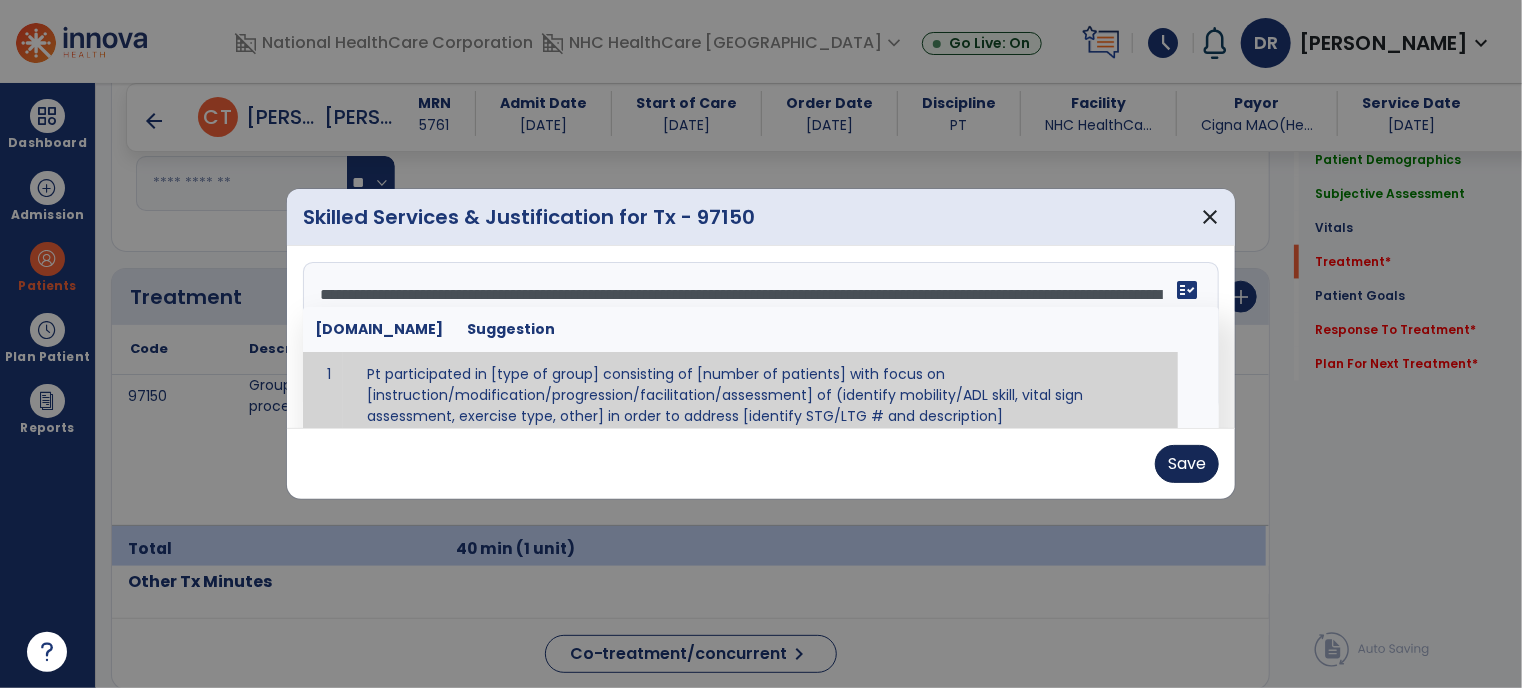 type on "**********" 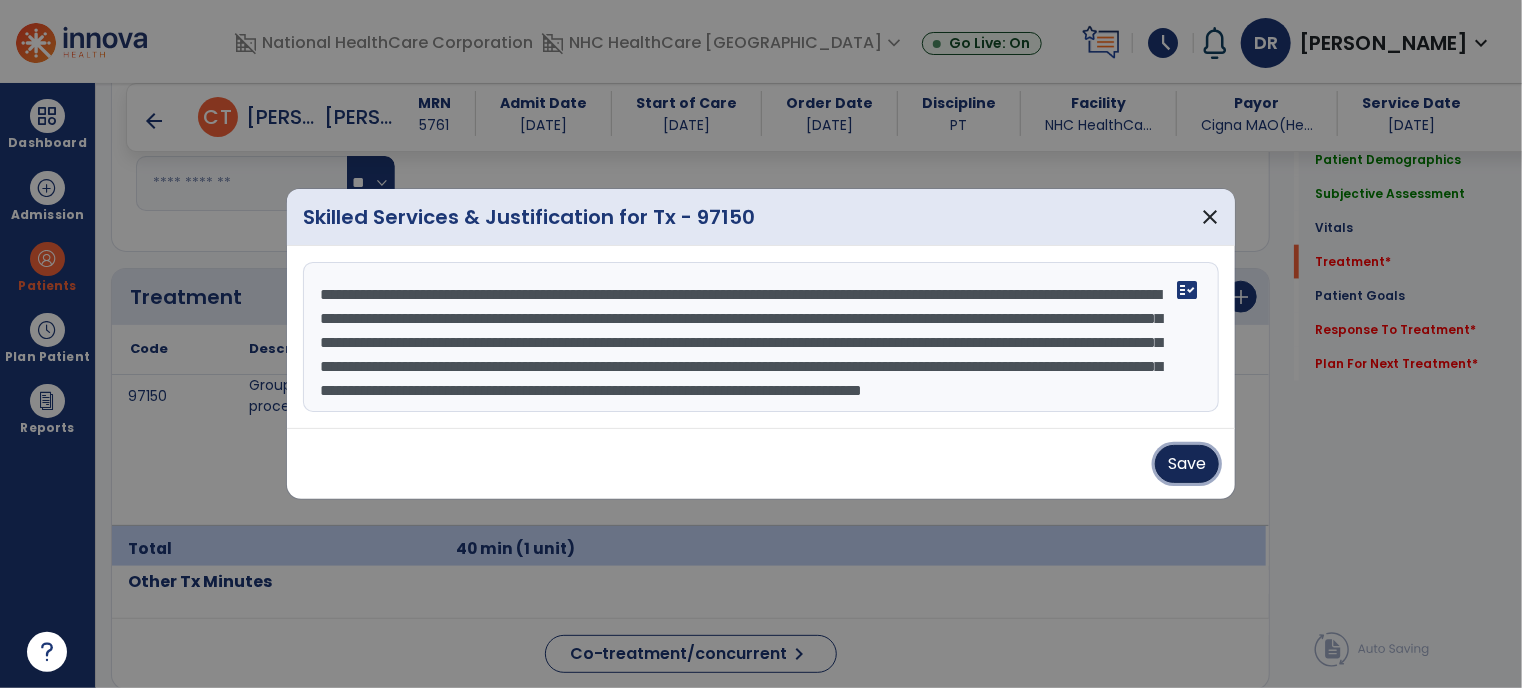 click on "Save" at bounding box center [1187, 464] 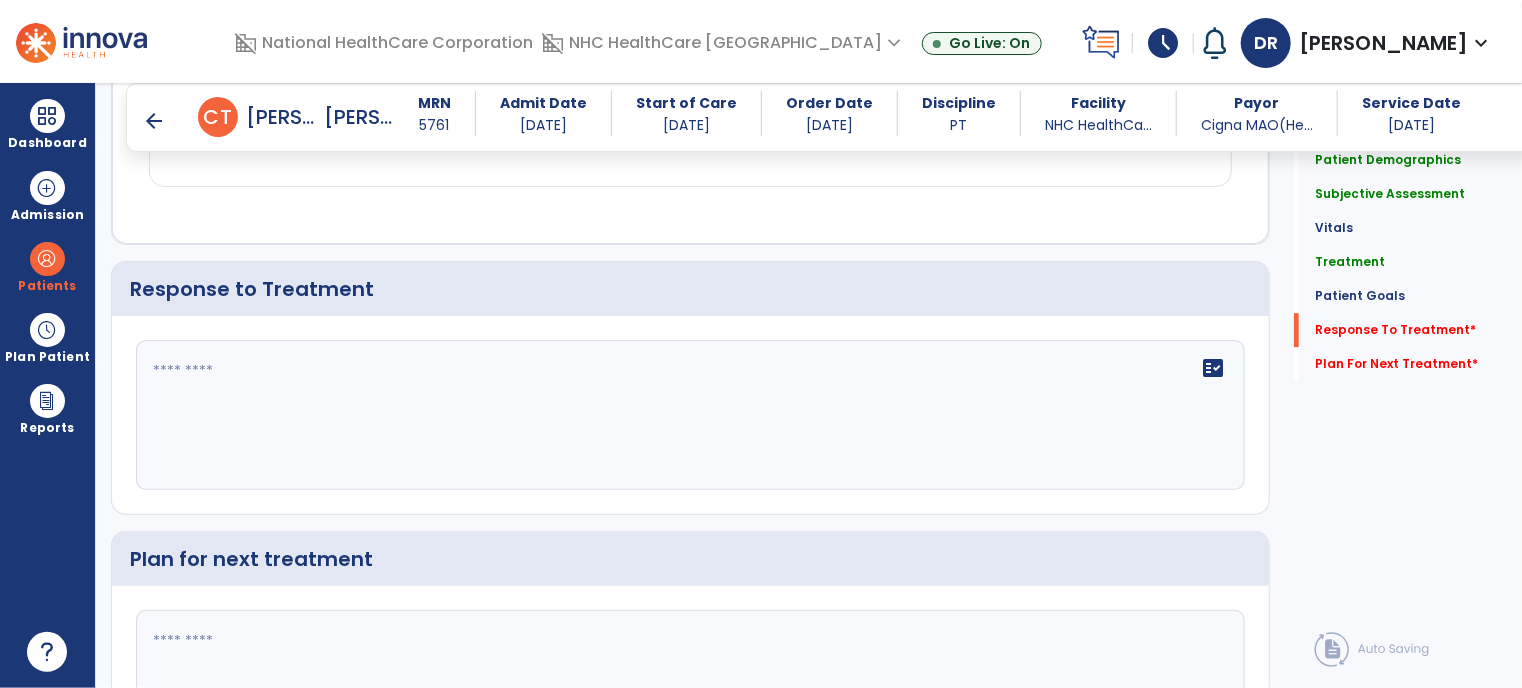 scroll, scrollTop: 2648, scrollLeft: 0, axis: vertical 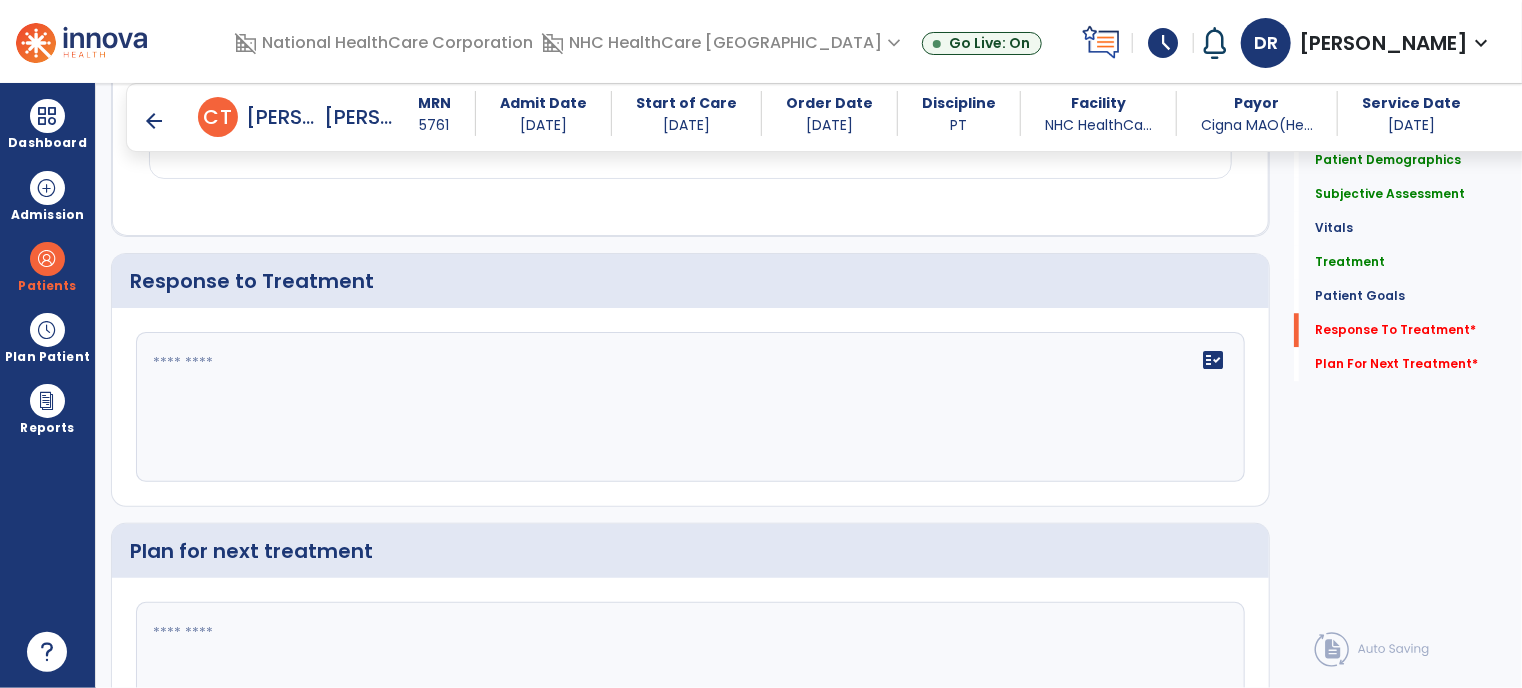 click on "fact_check" 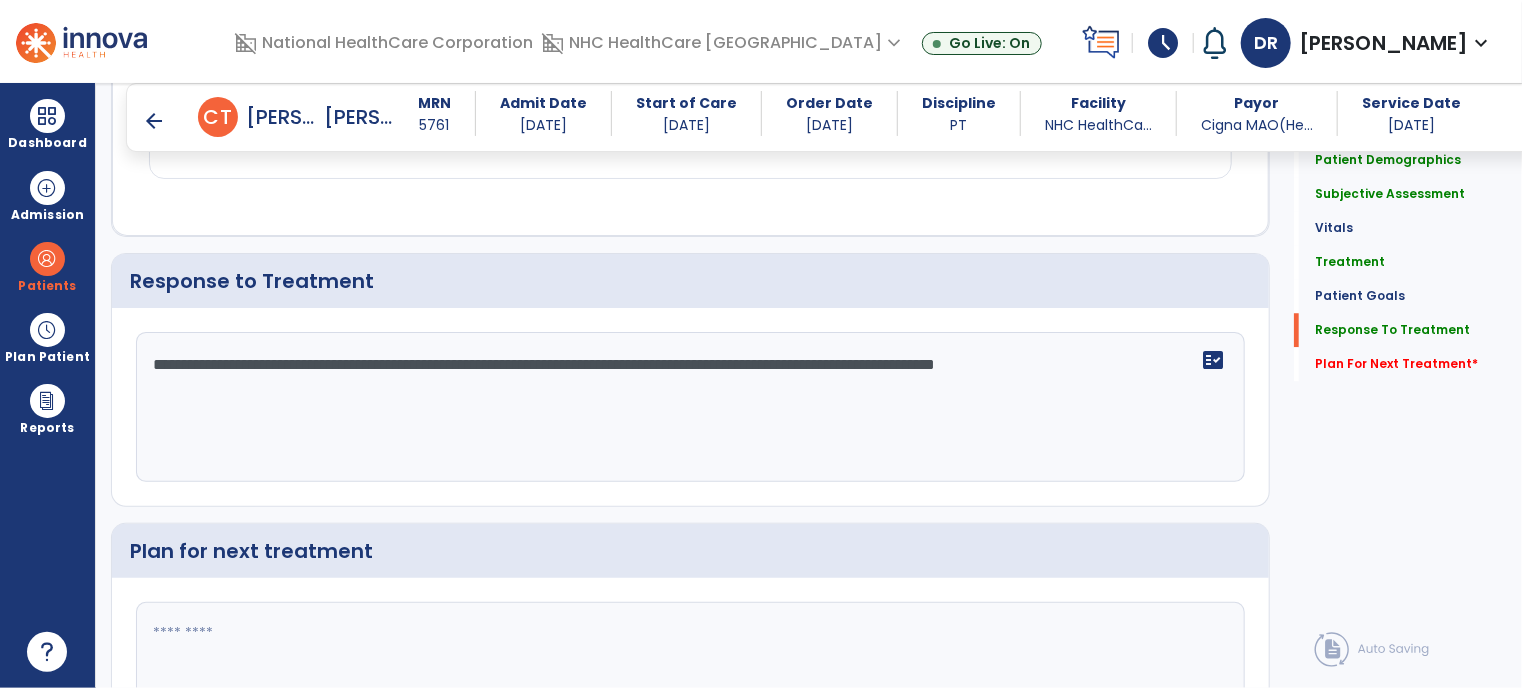 type on "**********" 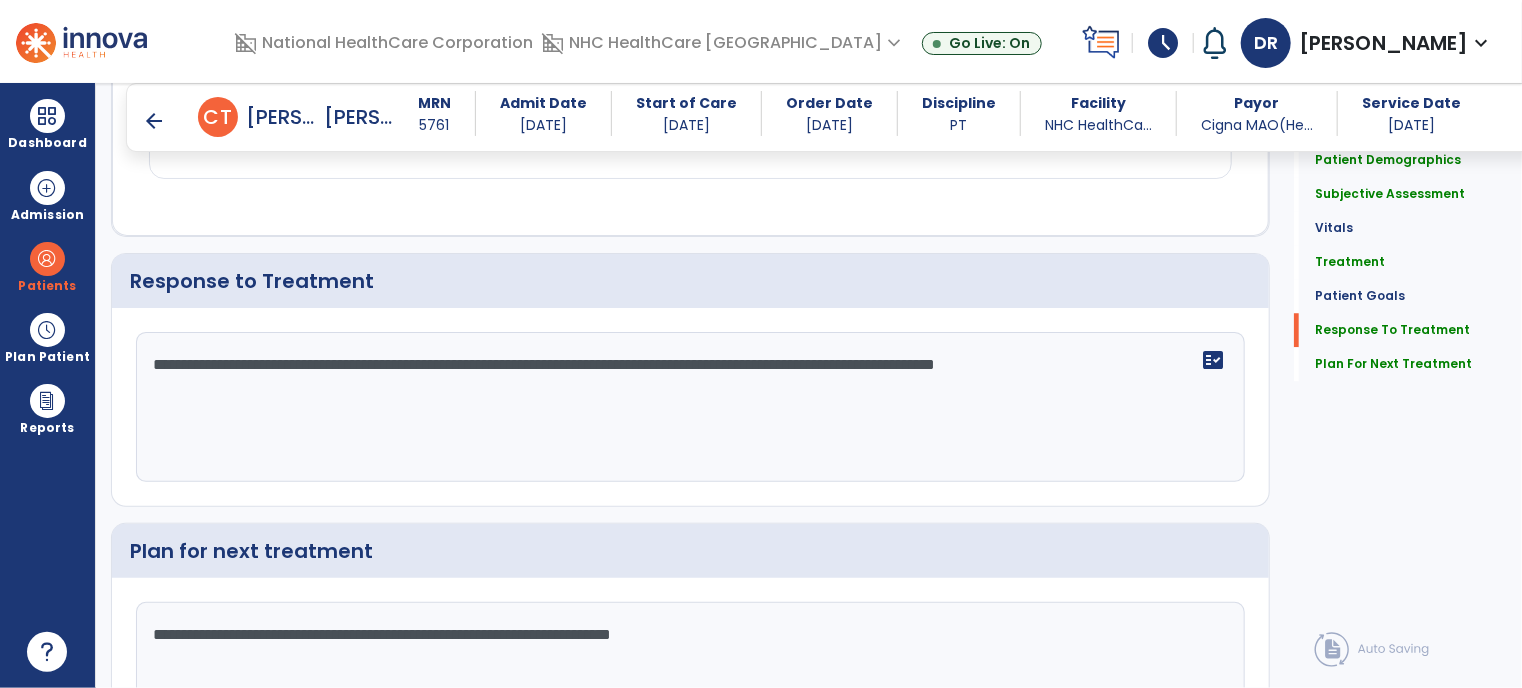 type on "**********" 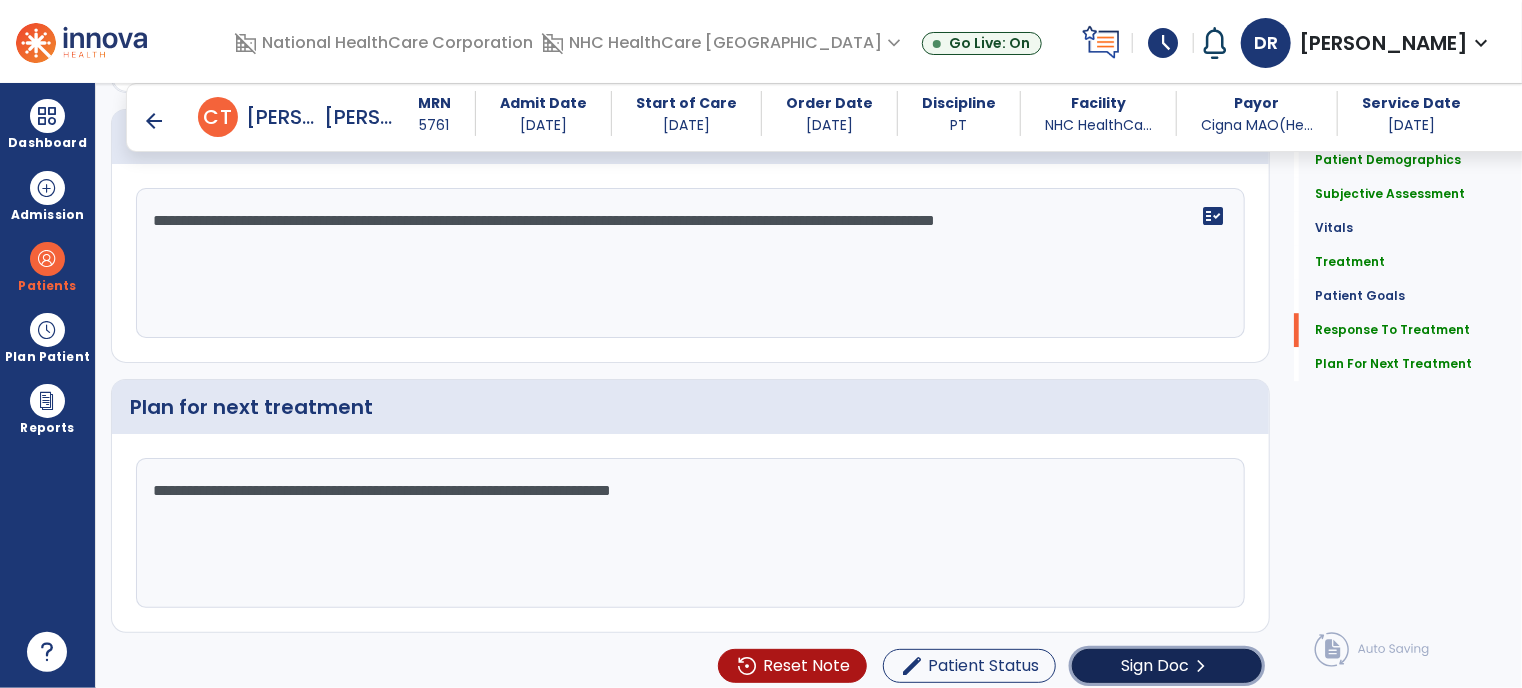click on "Sign Doc" 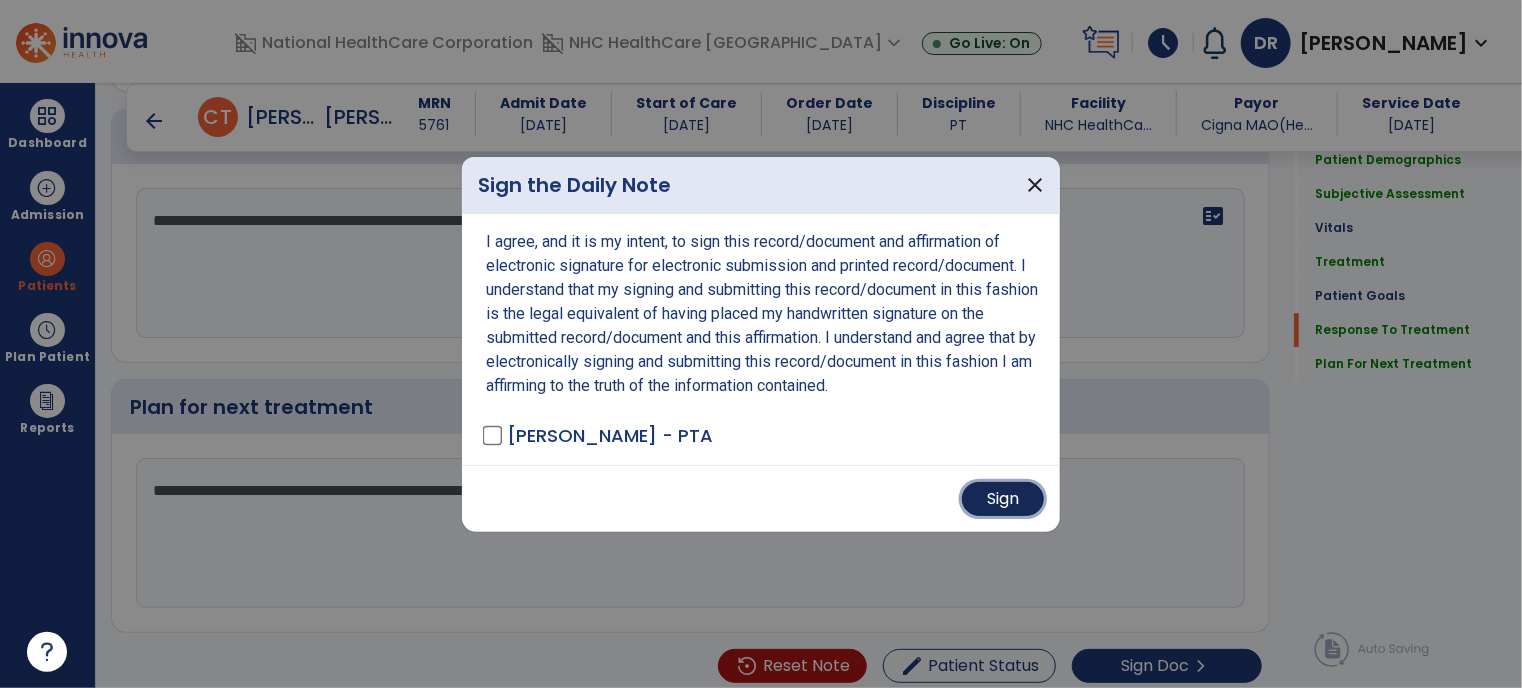 click on "Sign" at bounding box center (1003, 499) 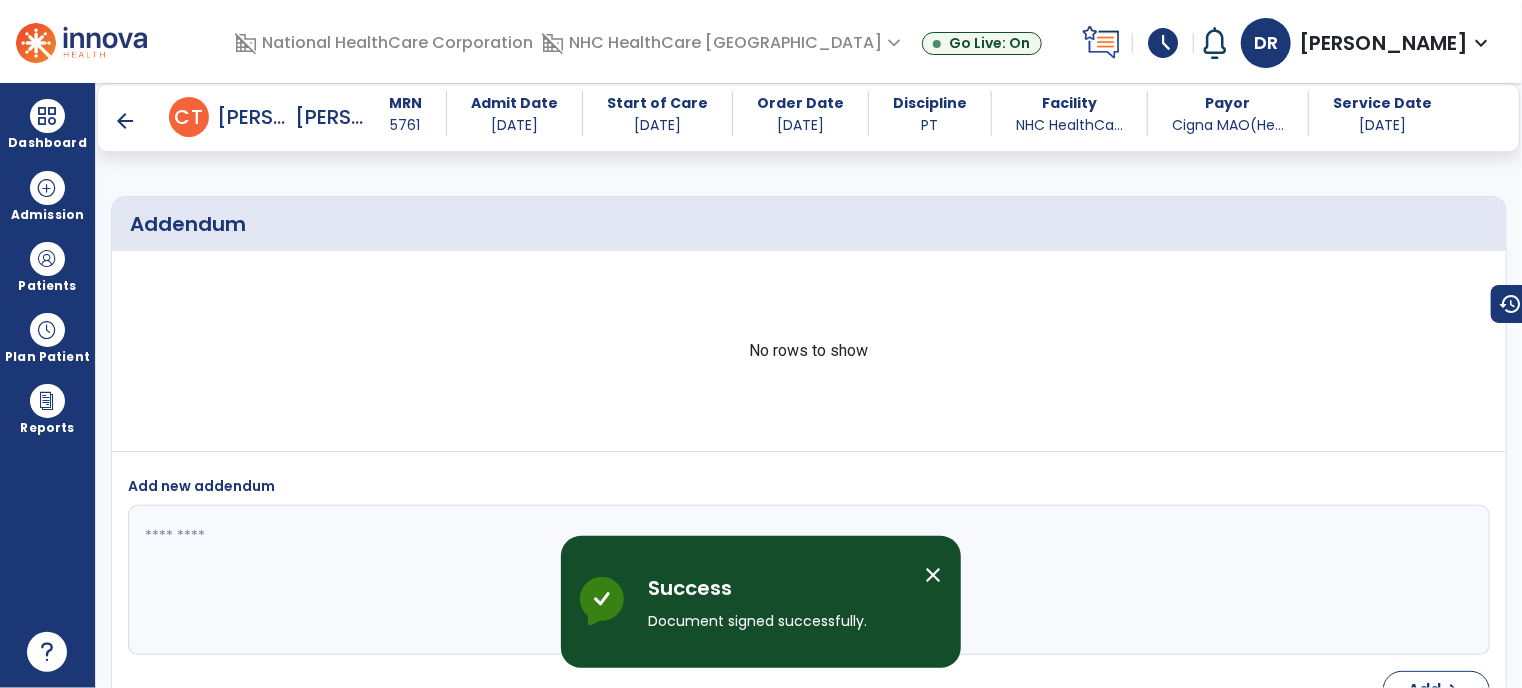 scroll, scrollTop: 3888, scrollLeft: 0, axis: vertical 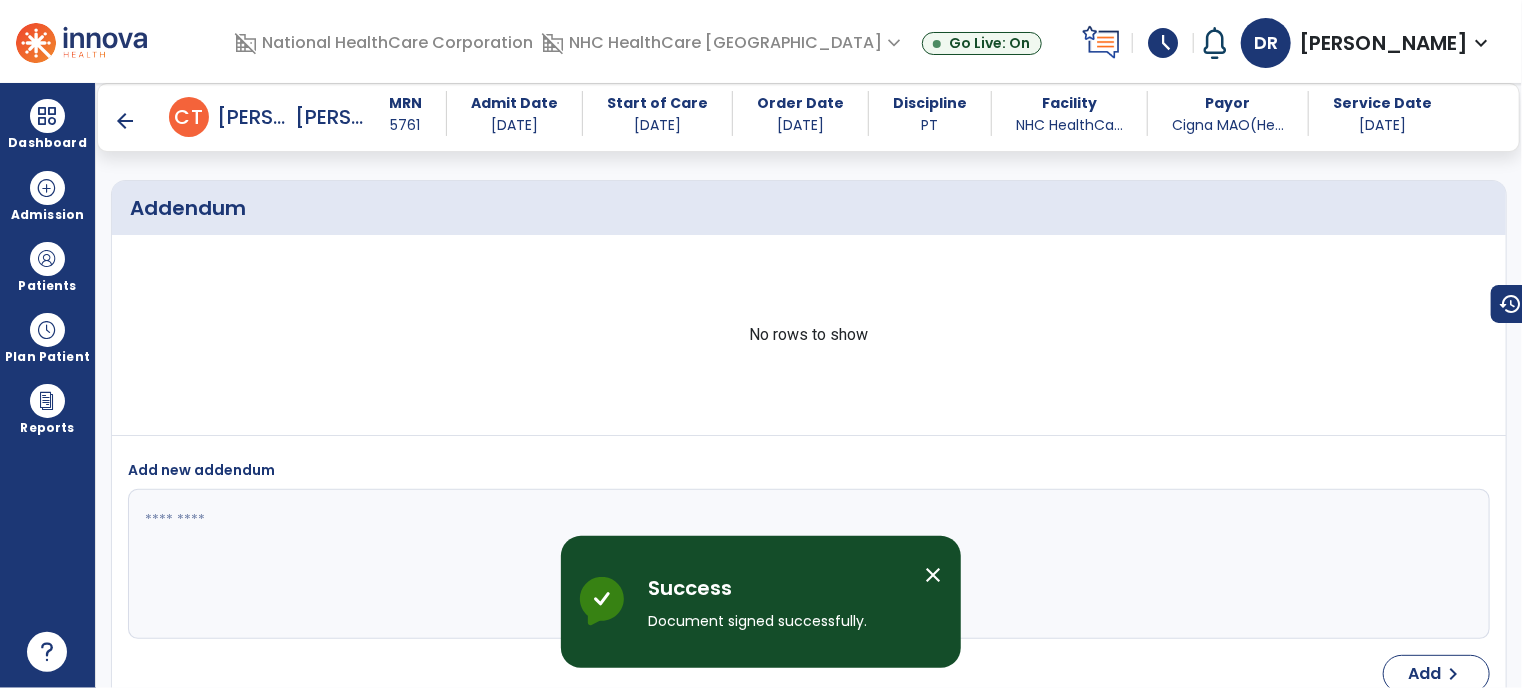 click on "arrow_back" at bounding box center (125, 121) 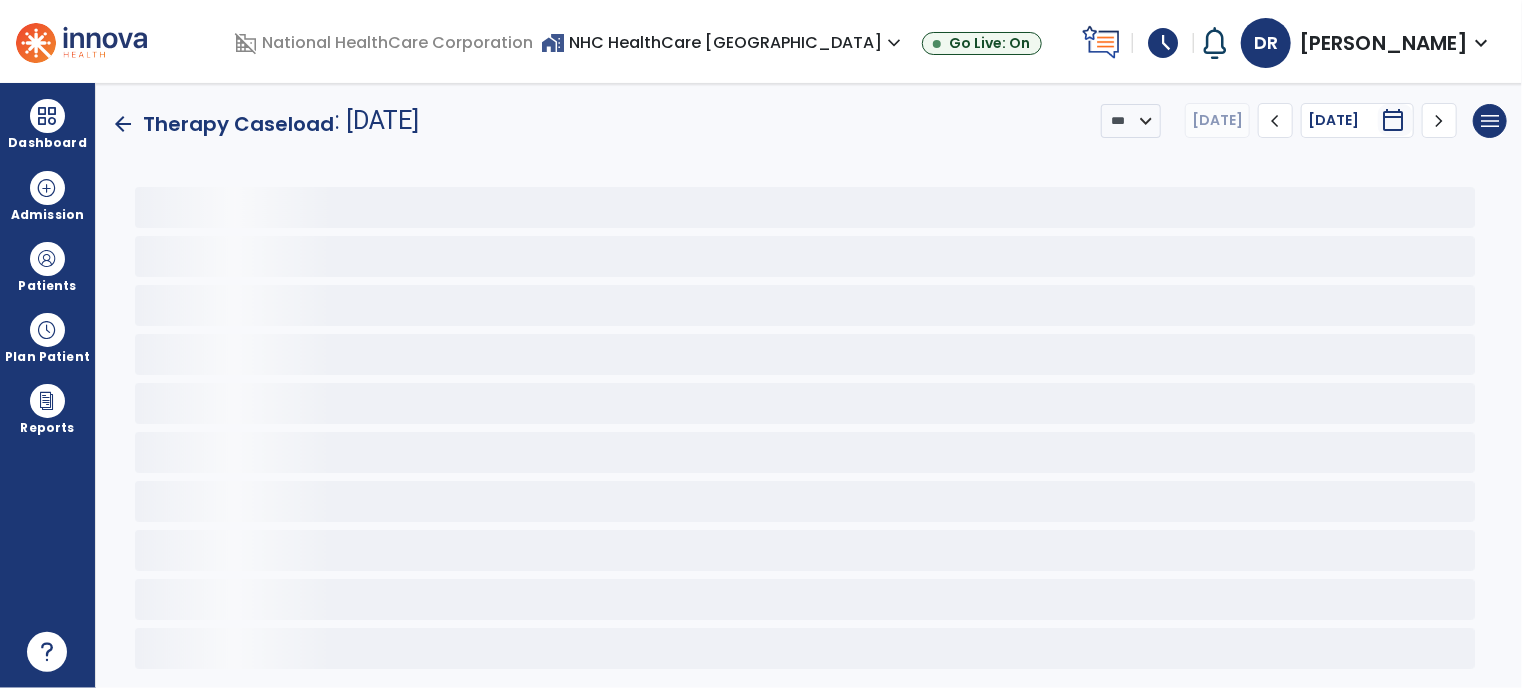 scroll, scrollTop: 0, scrollLeft: 0, axis: both 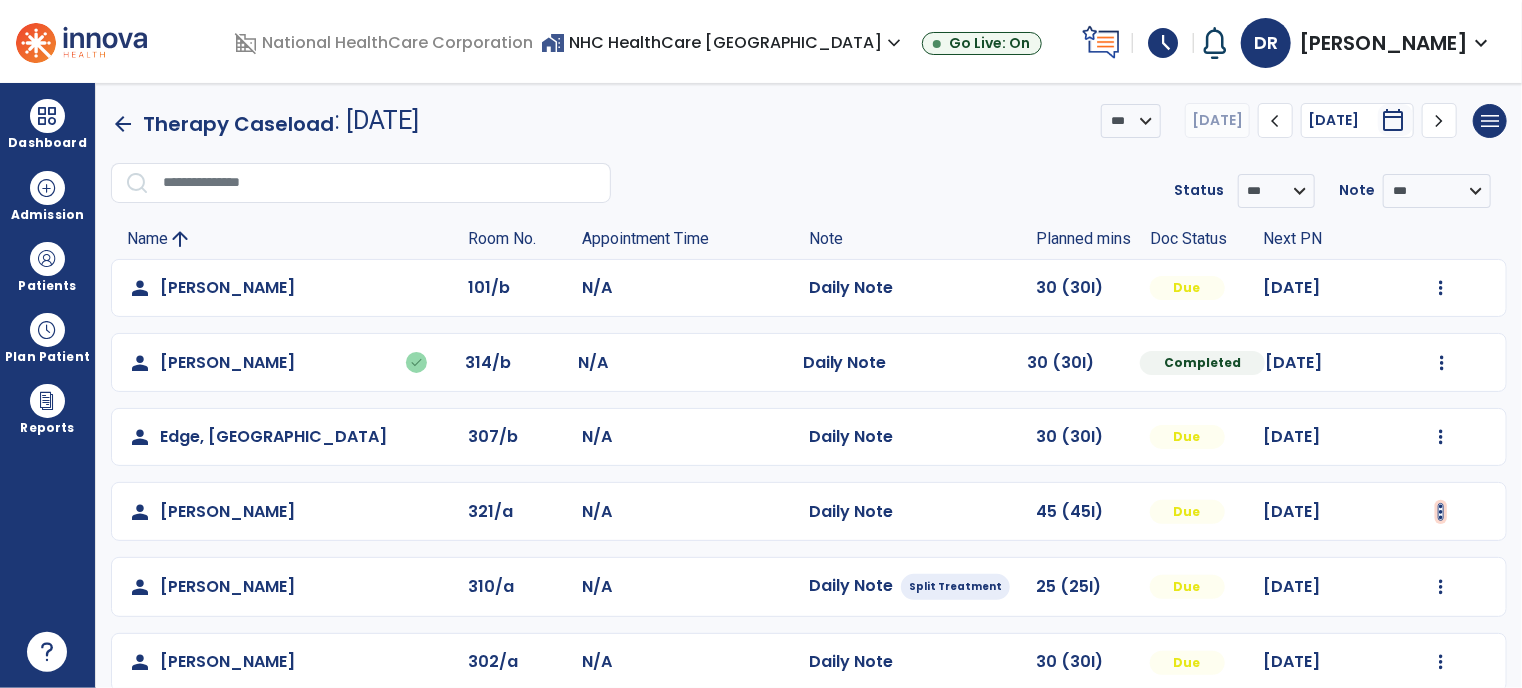 click at bounding box center (1441, 288) 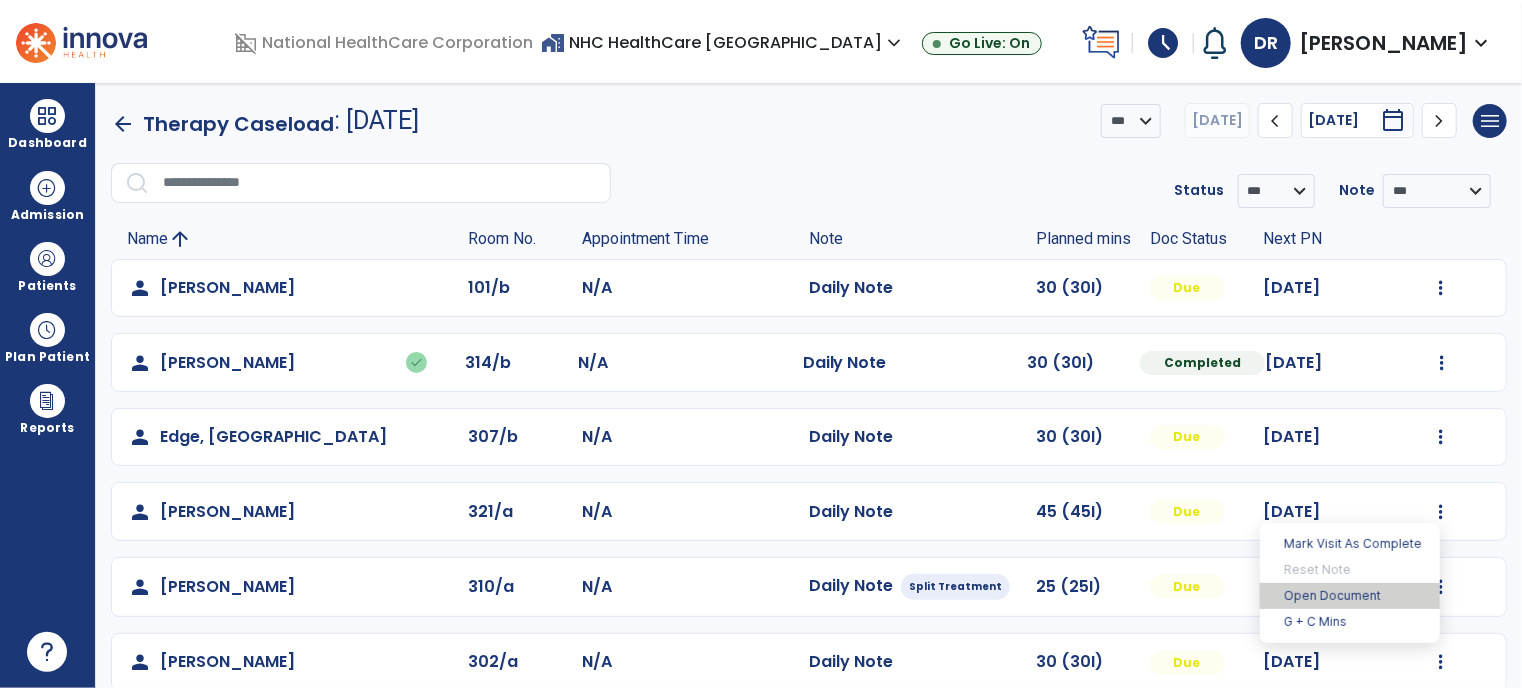click on "Open Document" at bounding box center [1350, 596] 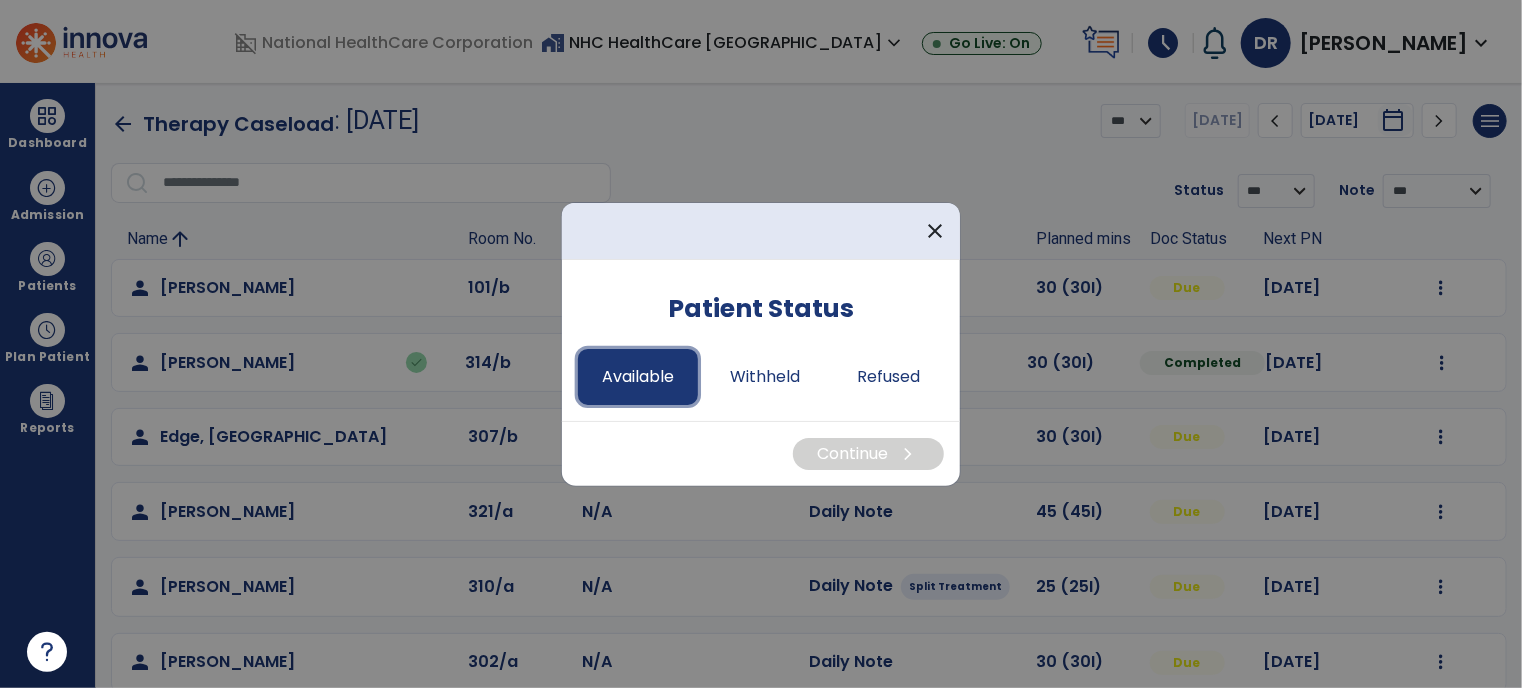 click on "Available" at bounding box center [638, 377] 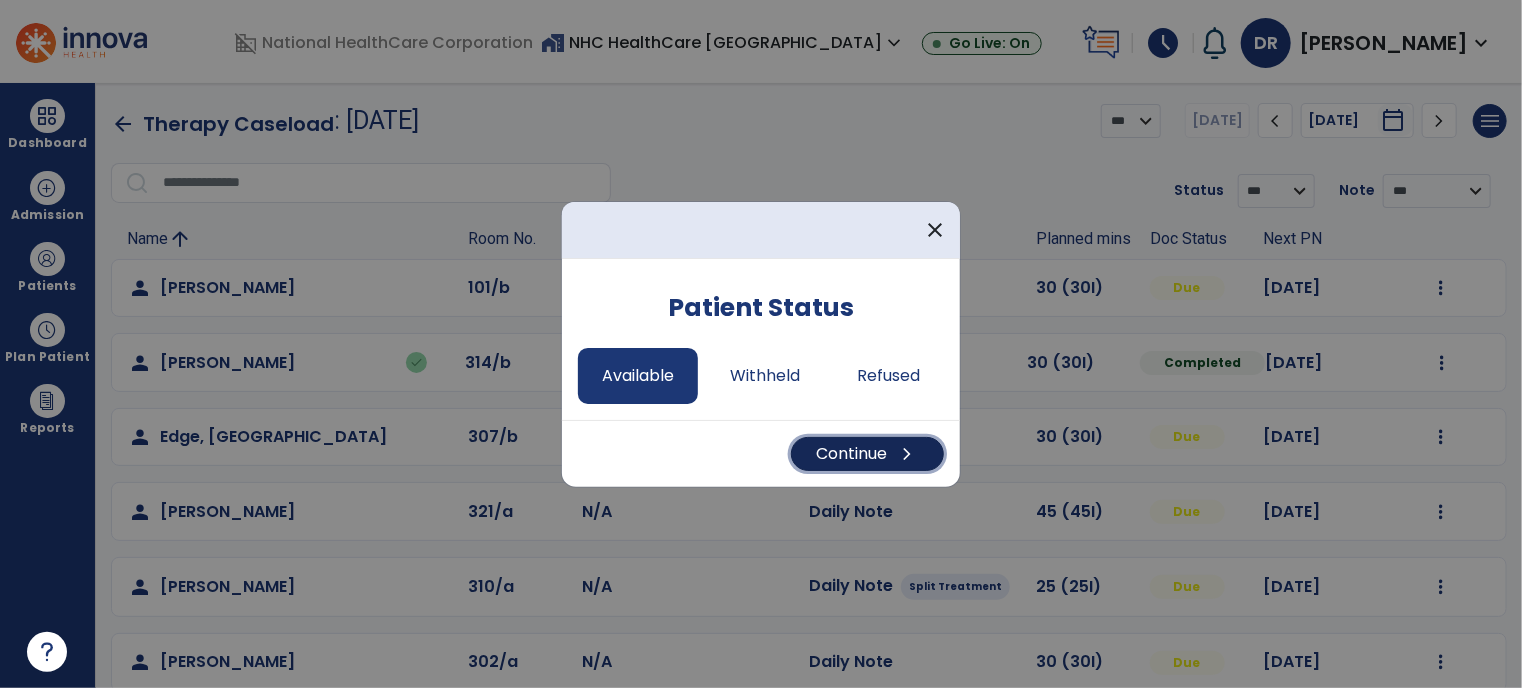 click on "Continue   chevron_right" at bounding box center (867, 454) 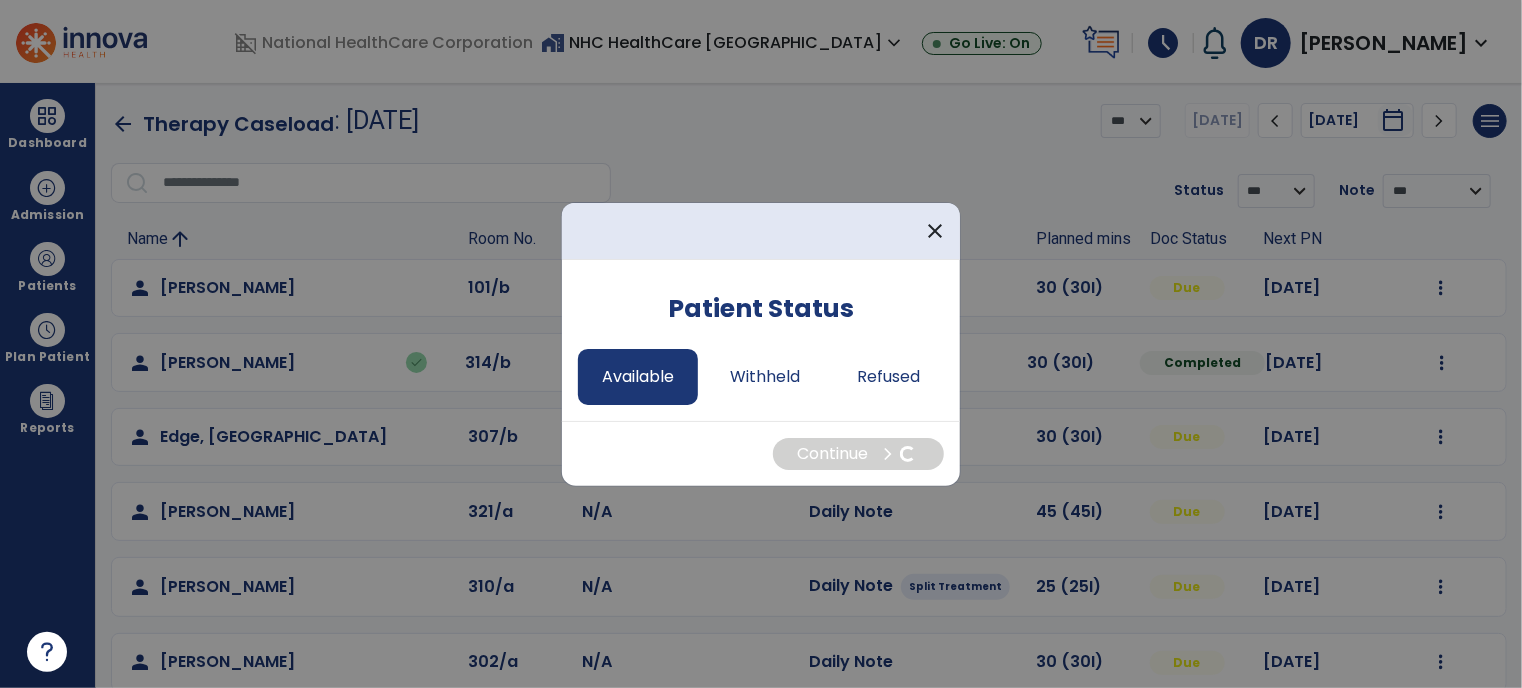 select on "*" 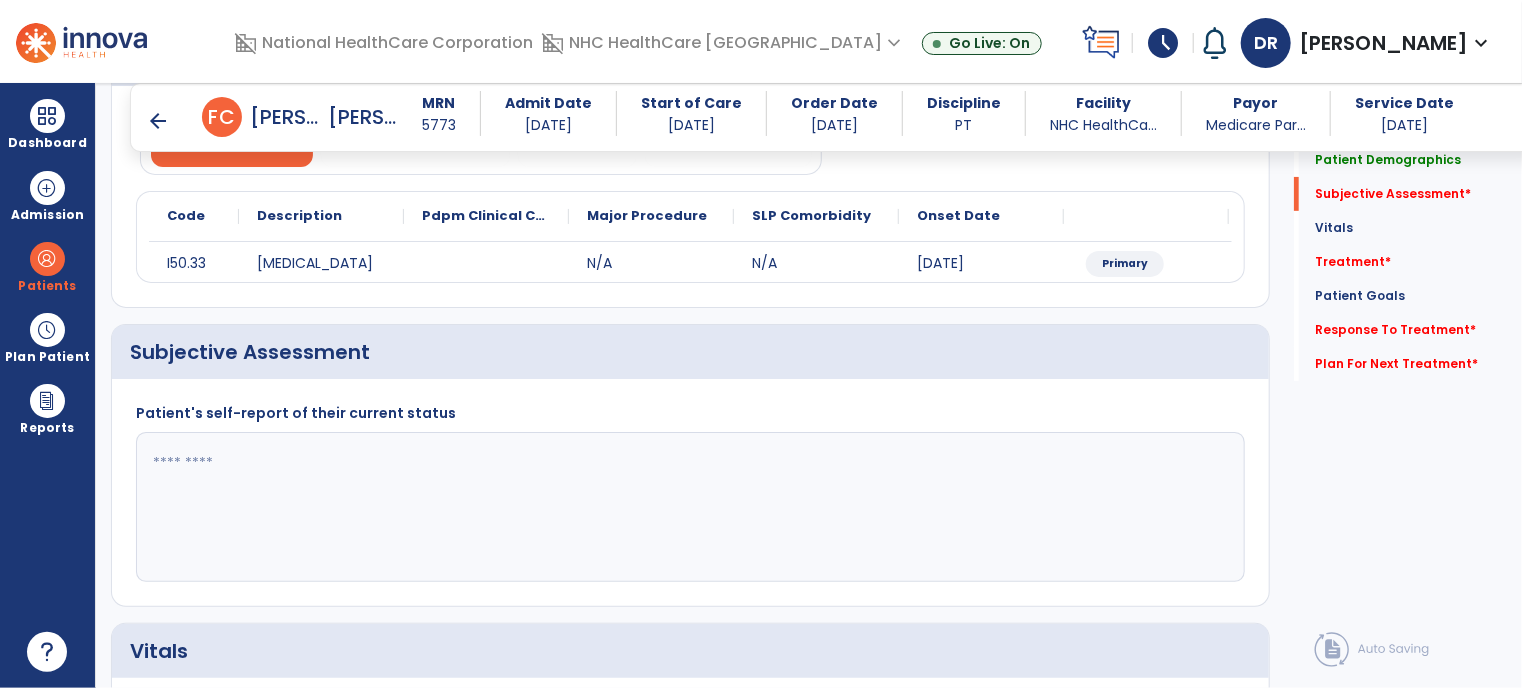 scroll, scrollTop: 216, scrollLeft: 0, axis: vertical 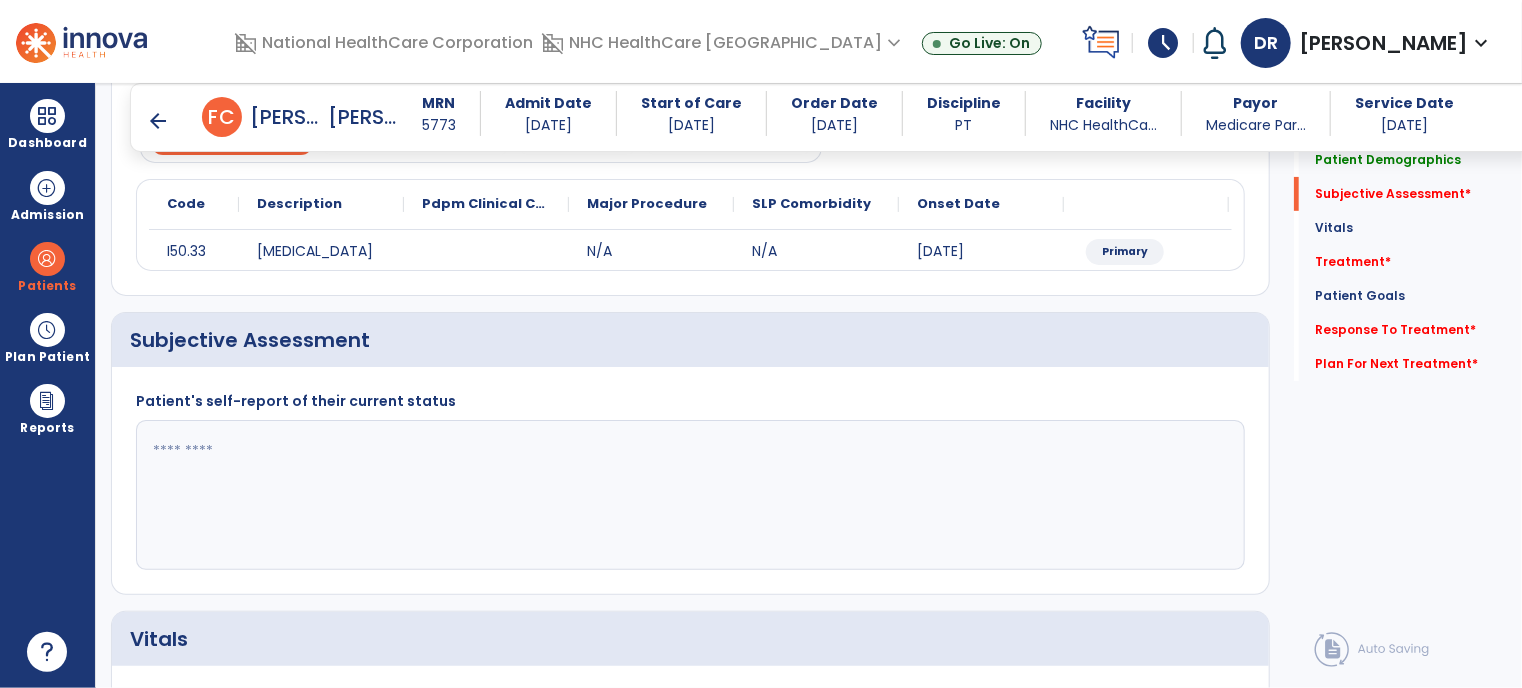 click 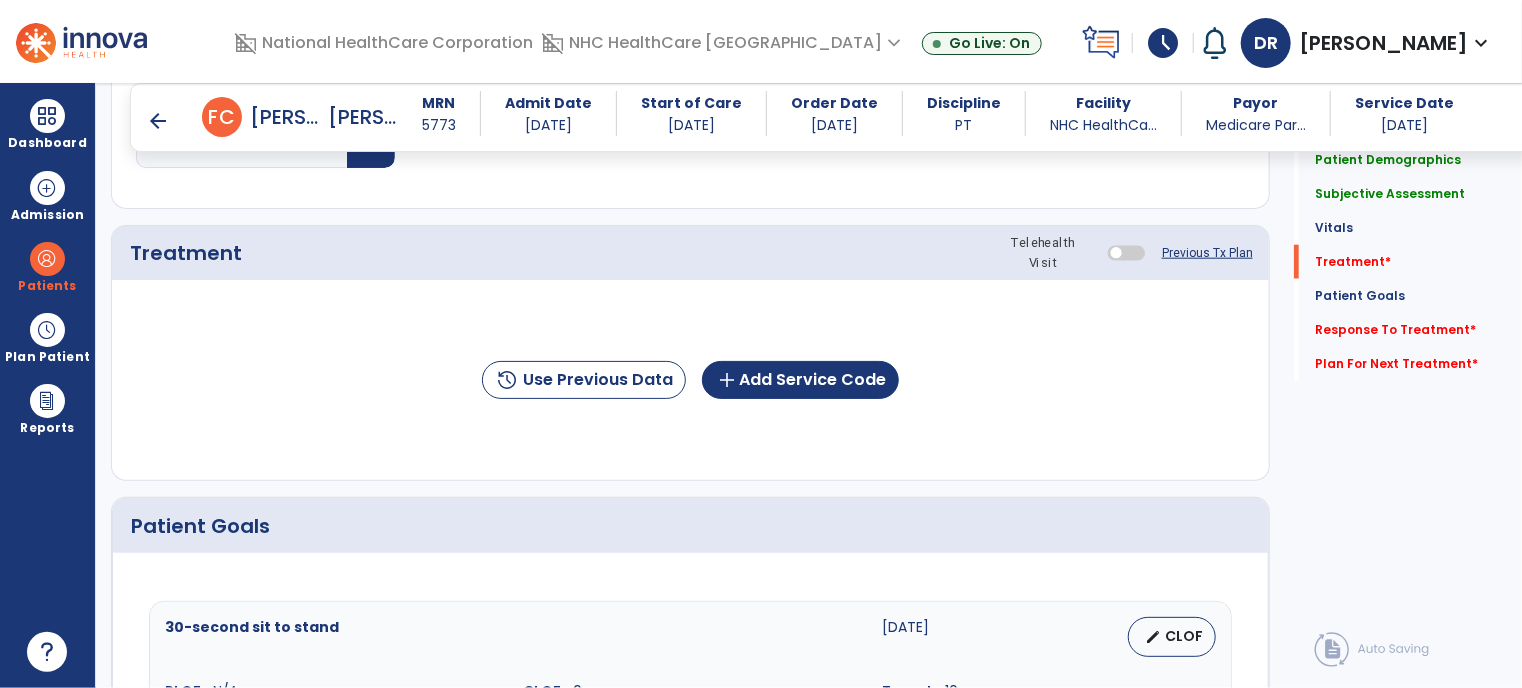 scroll, scrollTop: 1040, scrollLeft: 0, axis: vertical 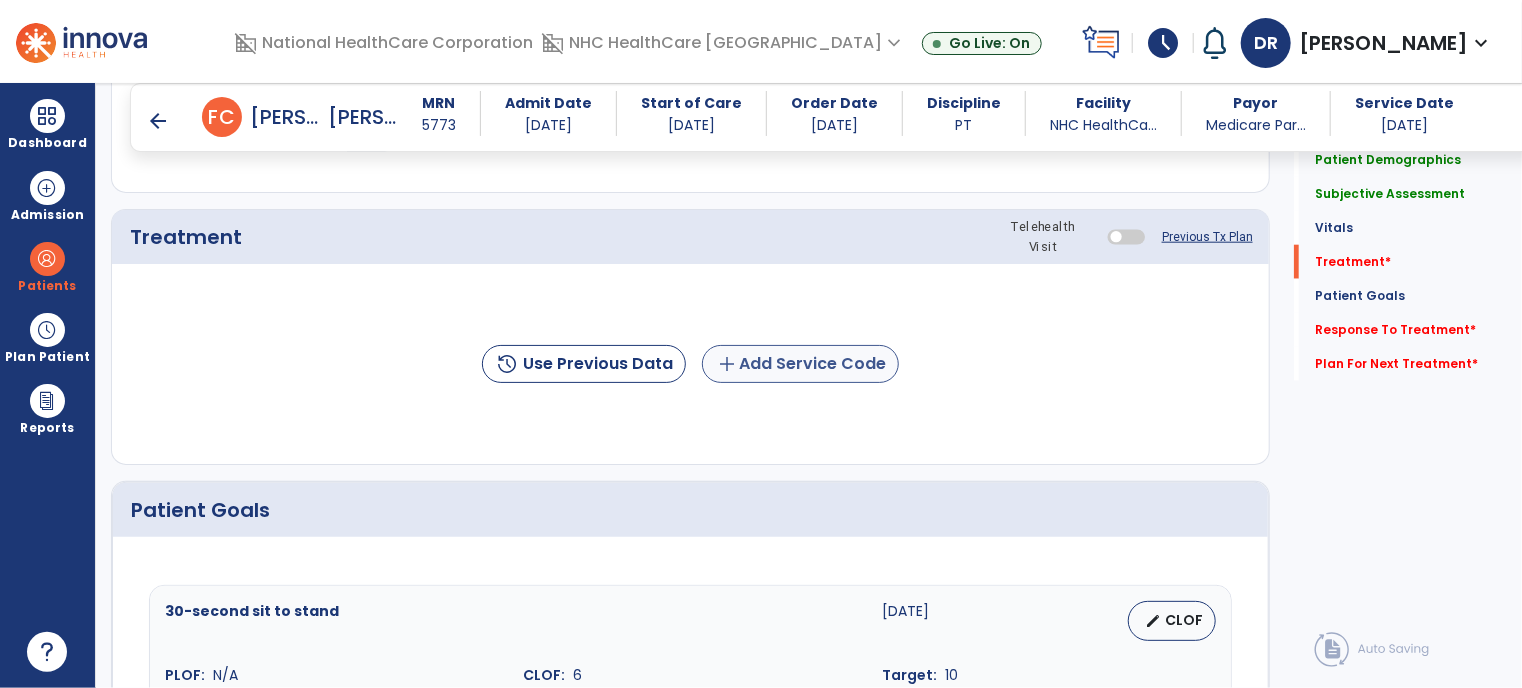 type on "**********" 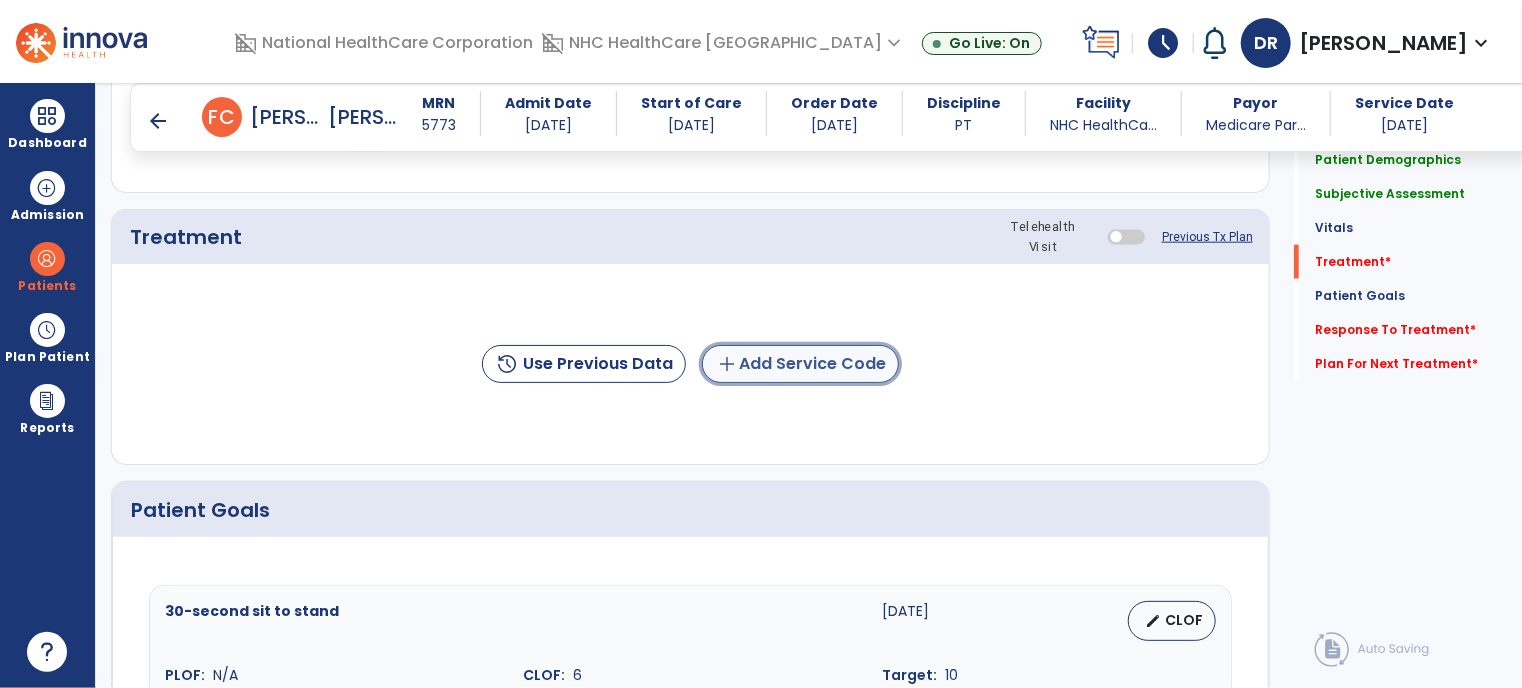 click on "add  Add Service Code" 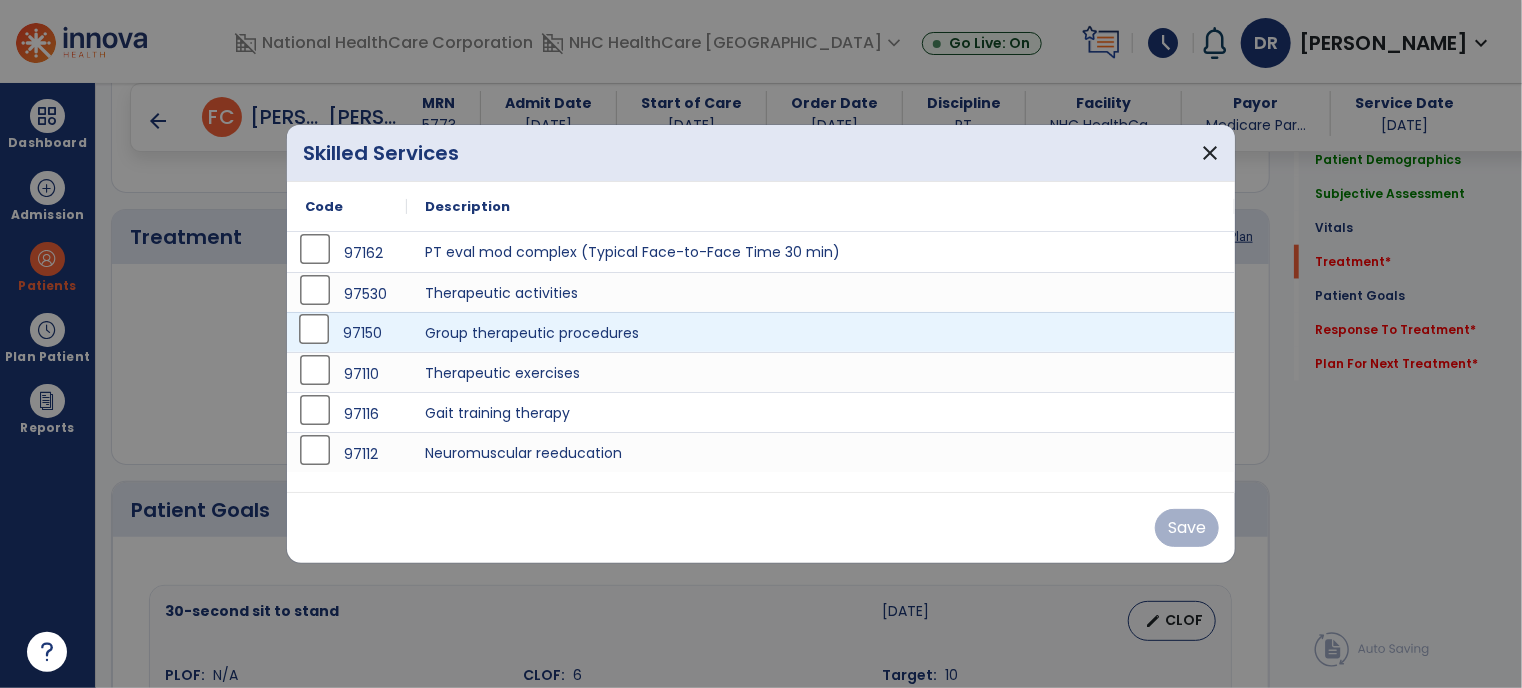 click on "97150" at bounding box center (347, 332) 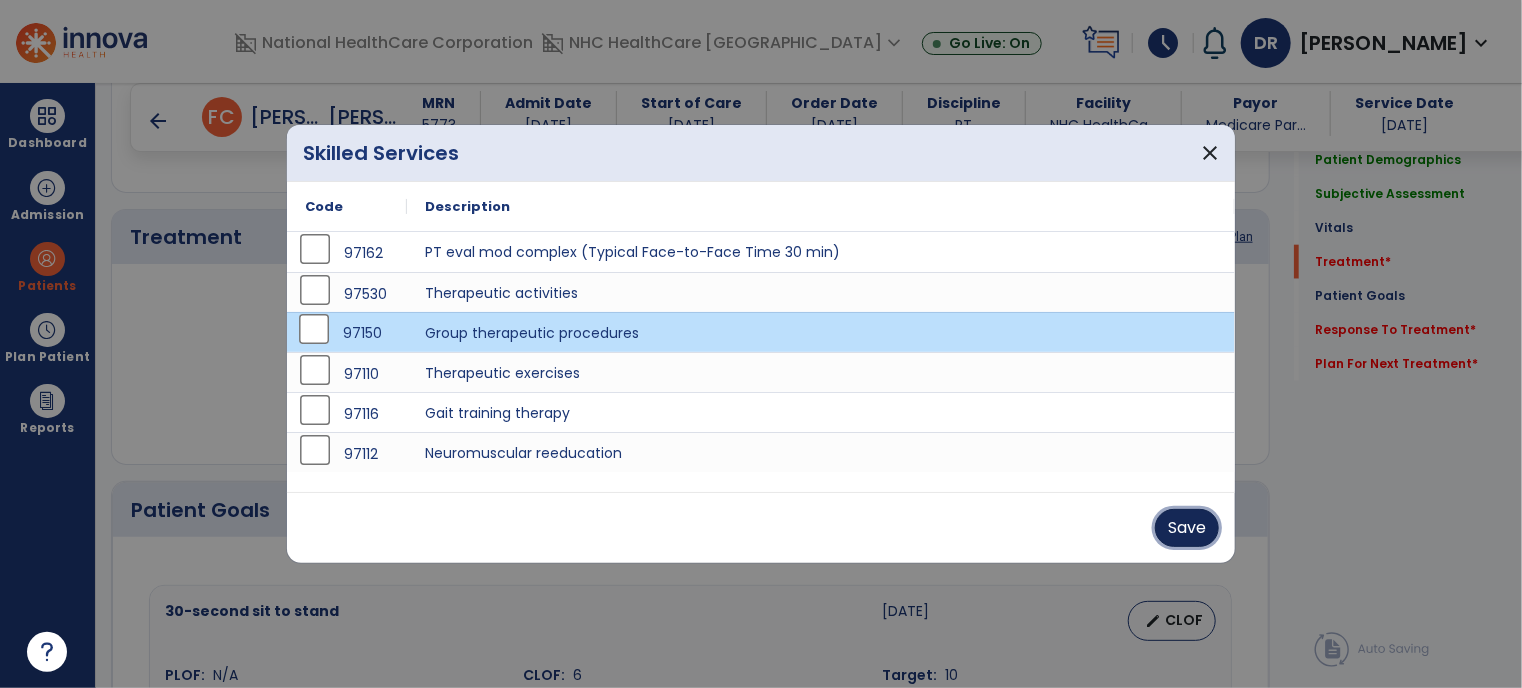 click on "Save" at bounding box center (1187, 528) 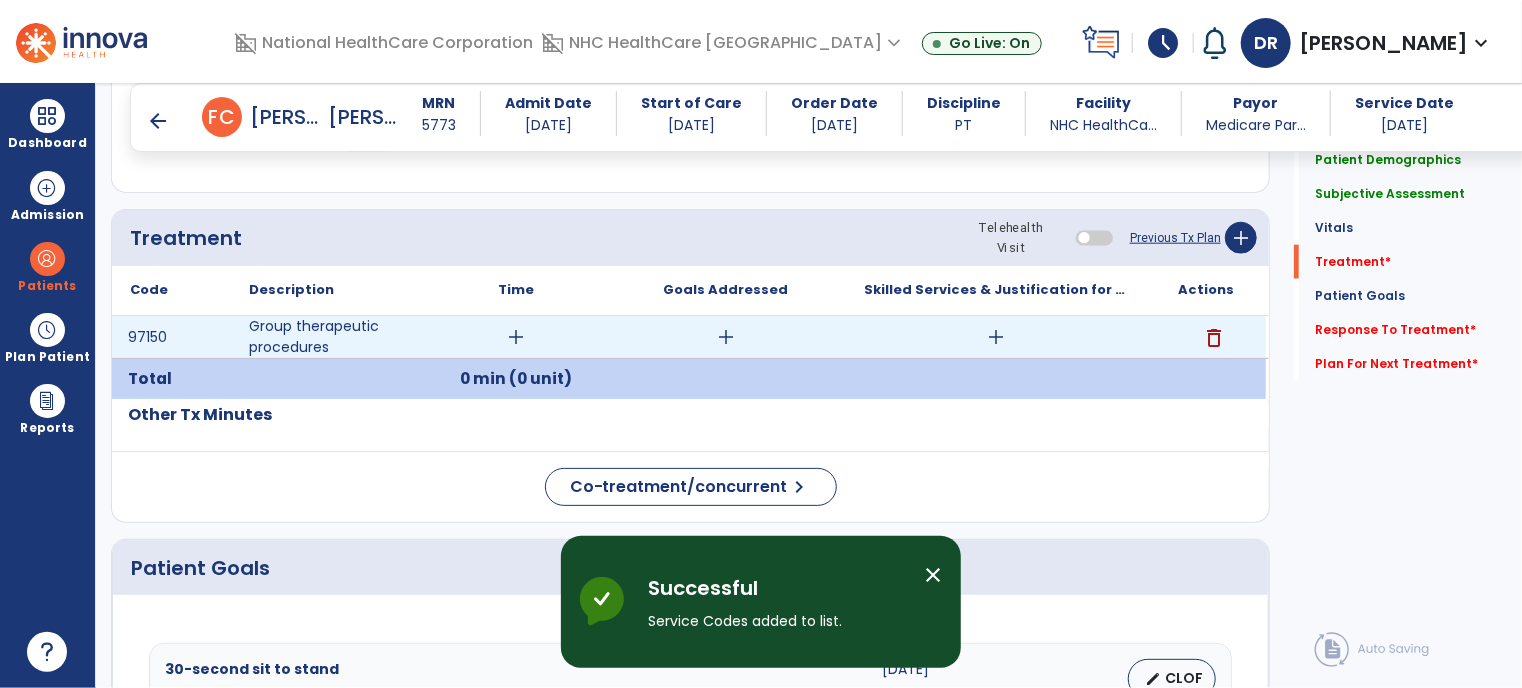 click on "add" at bounding box center (516, 337) 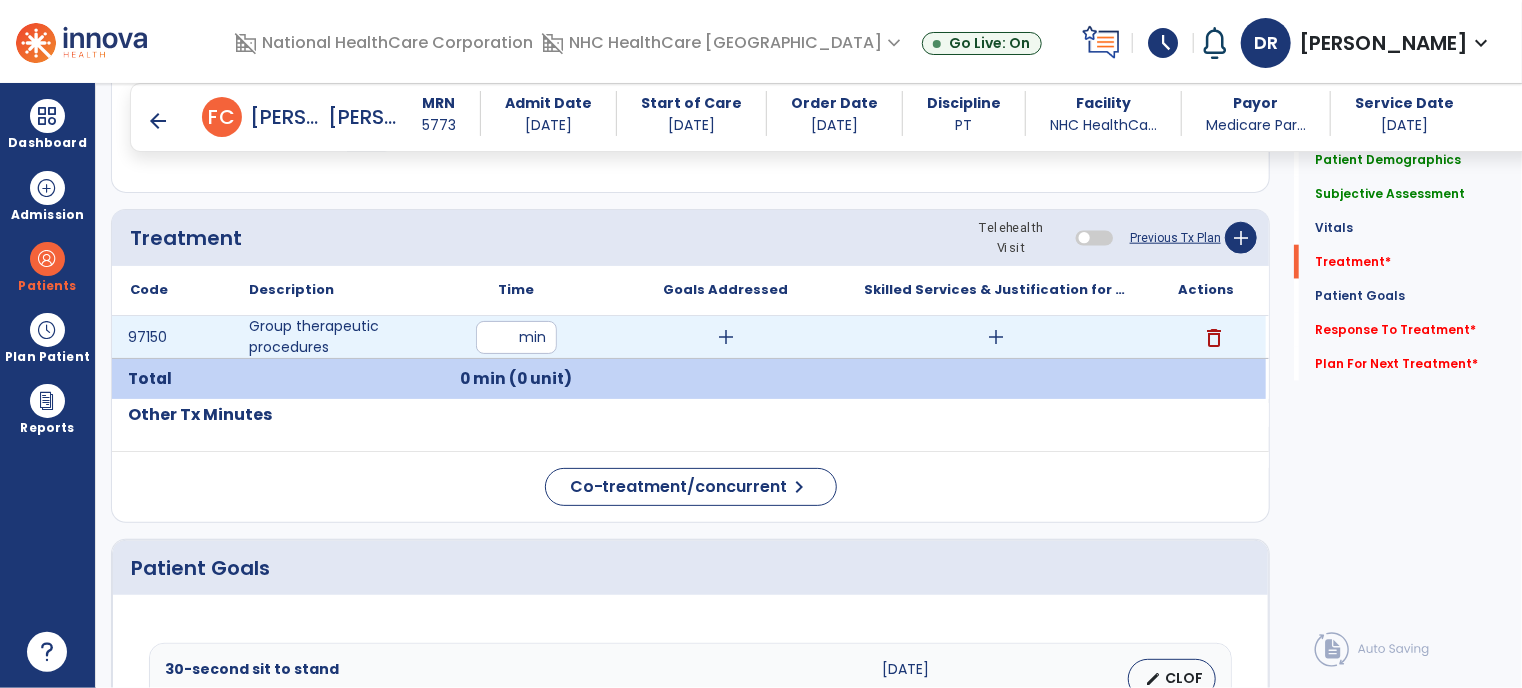 type on "**" 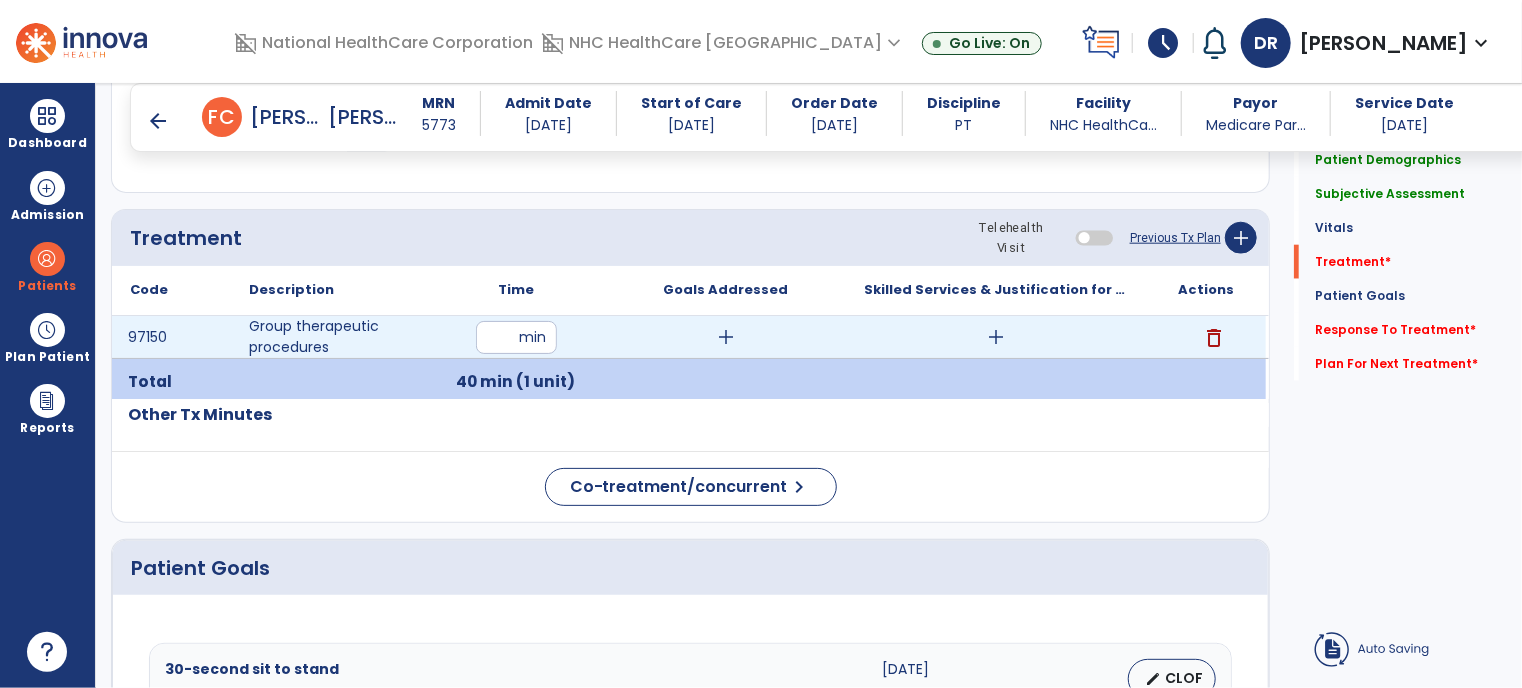 click on "add" at bounding box center (996, 337) 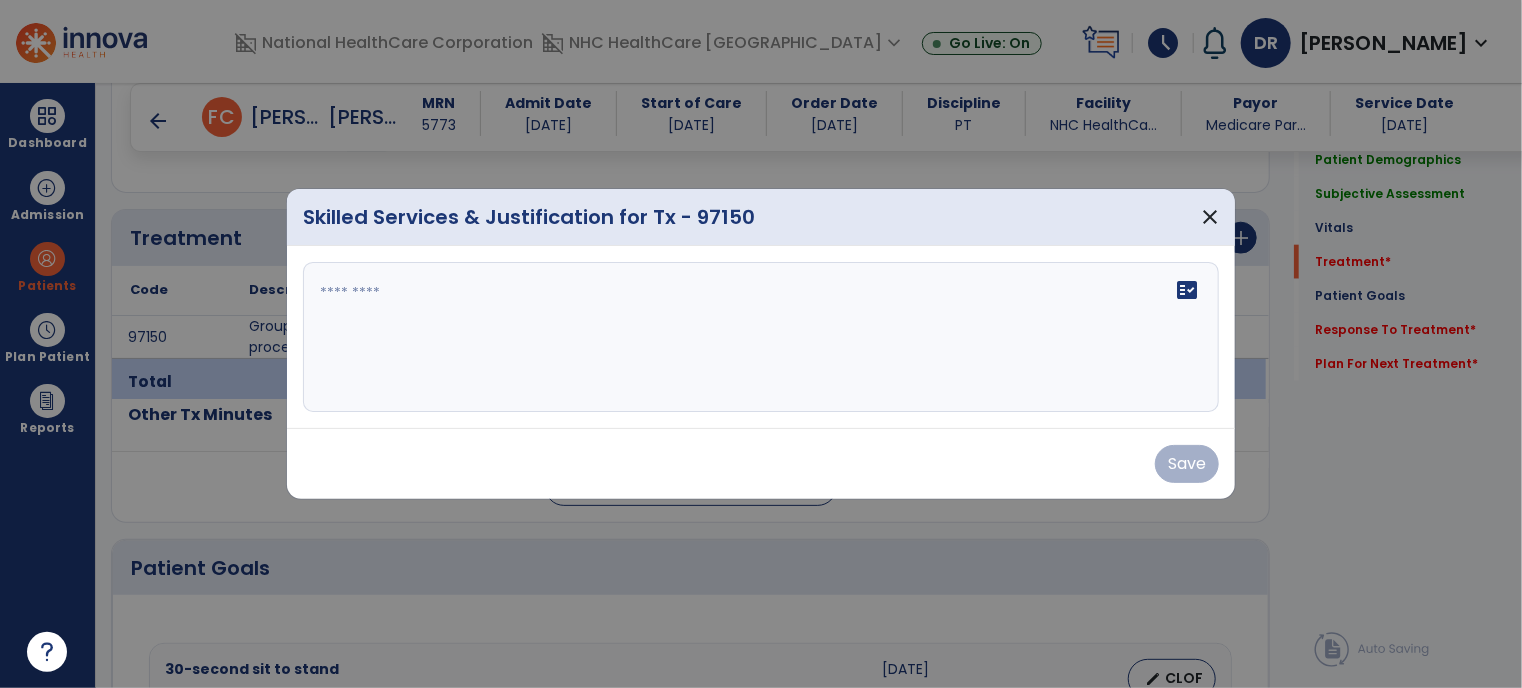 click at bounding box center [761, 337] 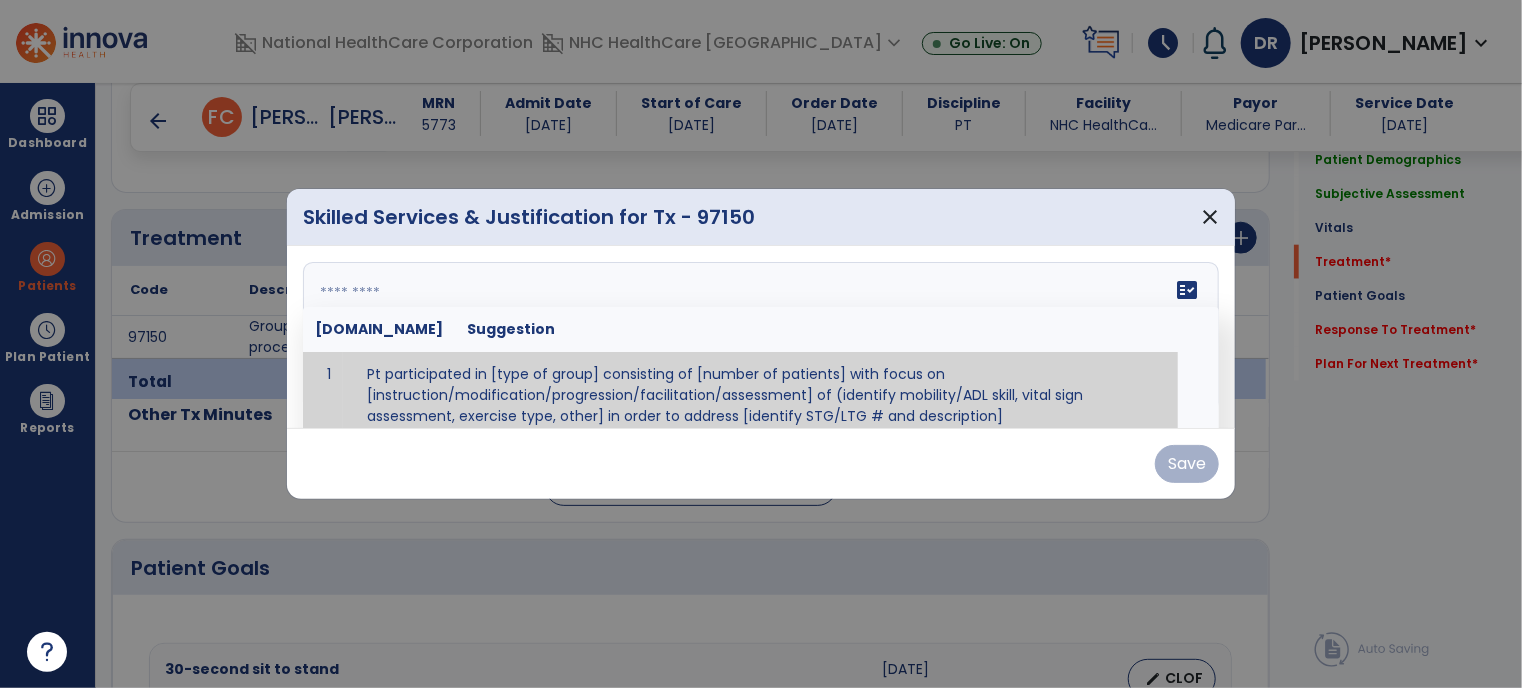 paste on "**********" 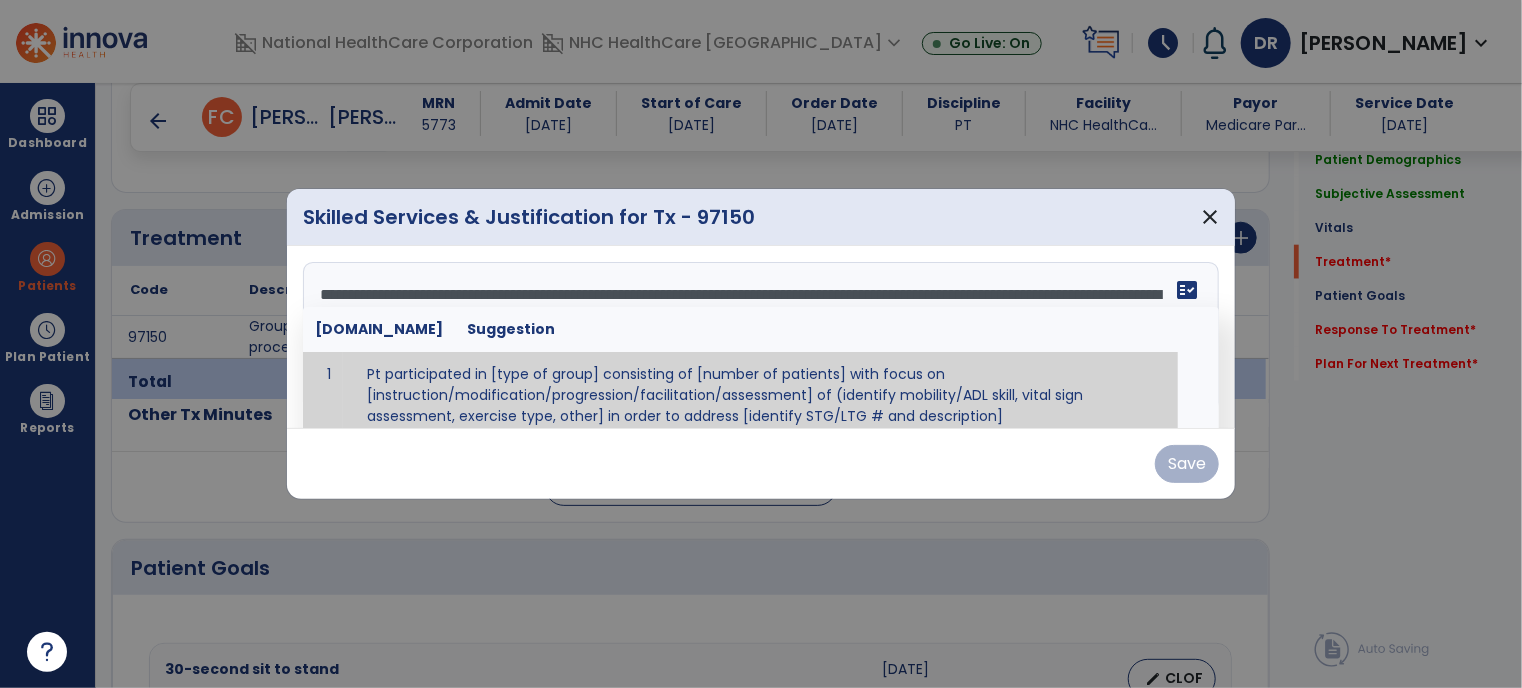 scroll, scrollTop: 40, scrollLeft: 0, axis: vertical 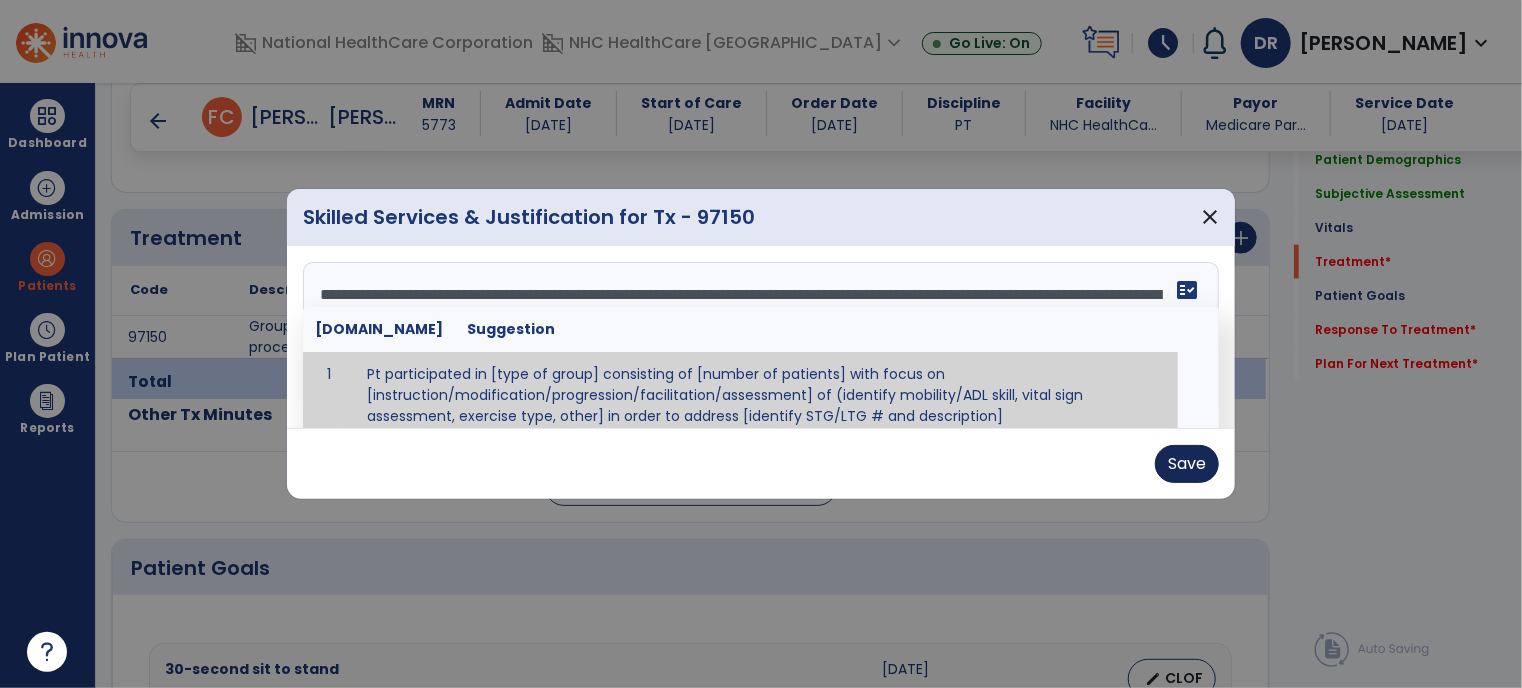type on "**********" 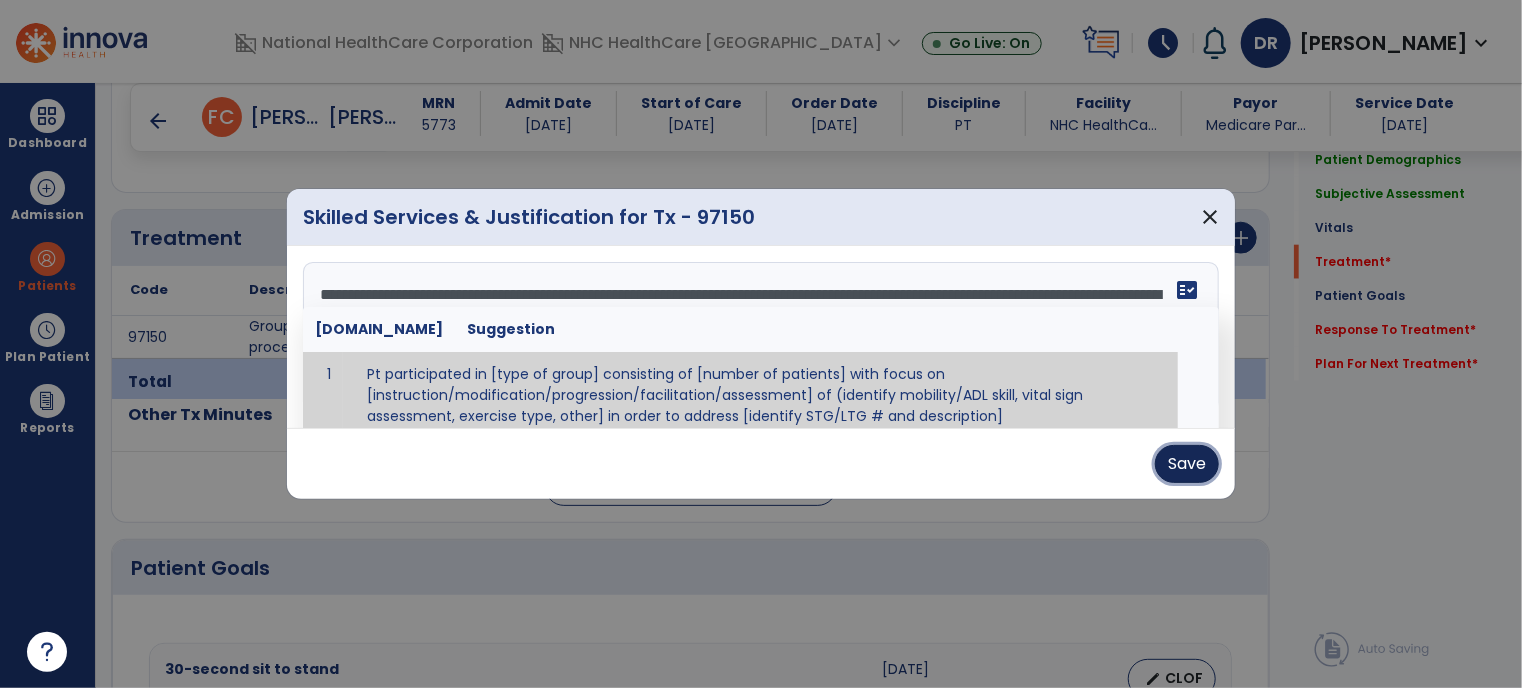 click on "Save" at bounding box center [1187, 464] 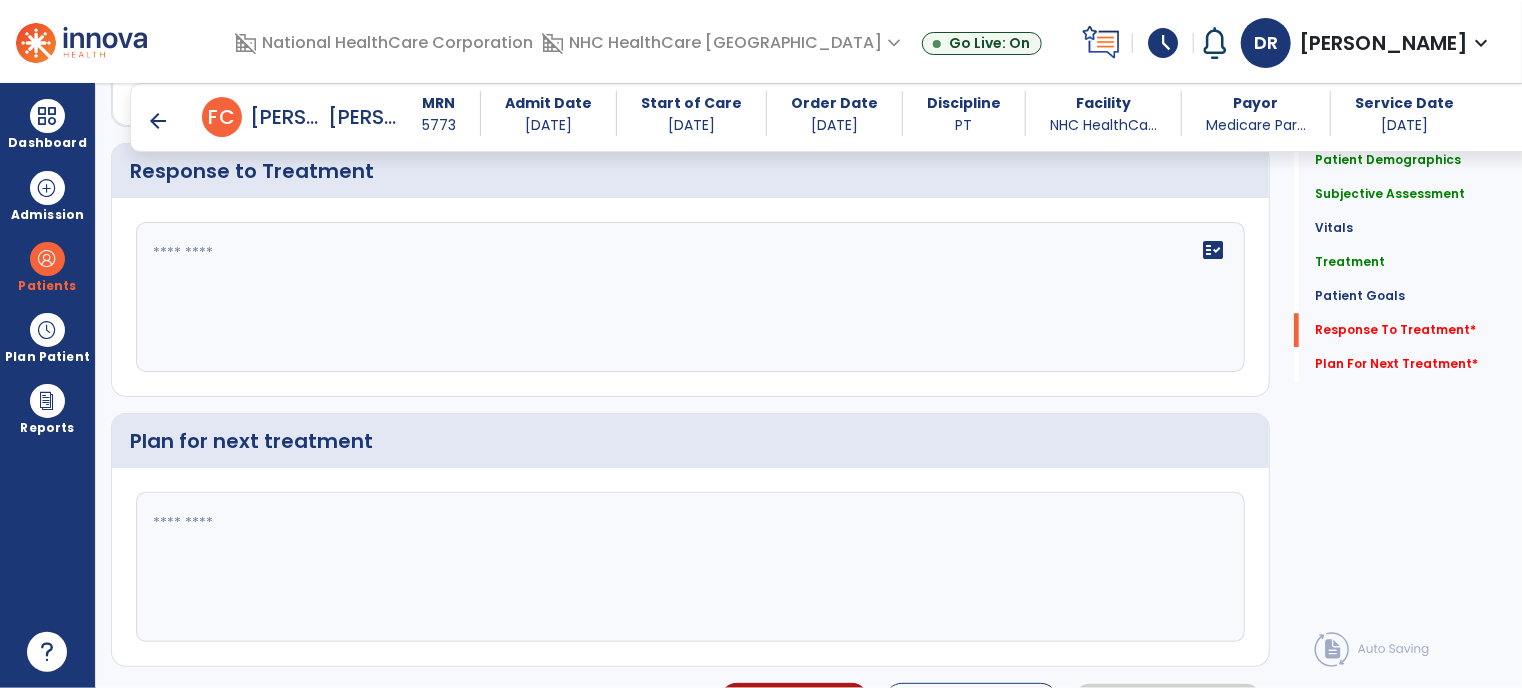 scroll, scrollTop: 2533, scrollLeft: 0, axis: vertical 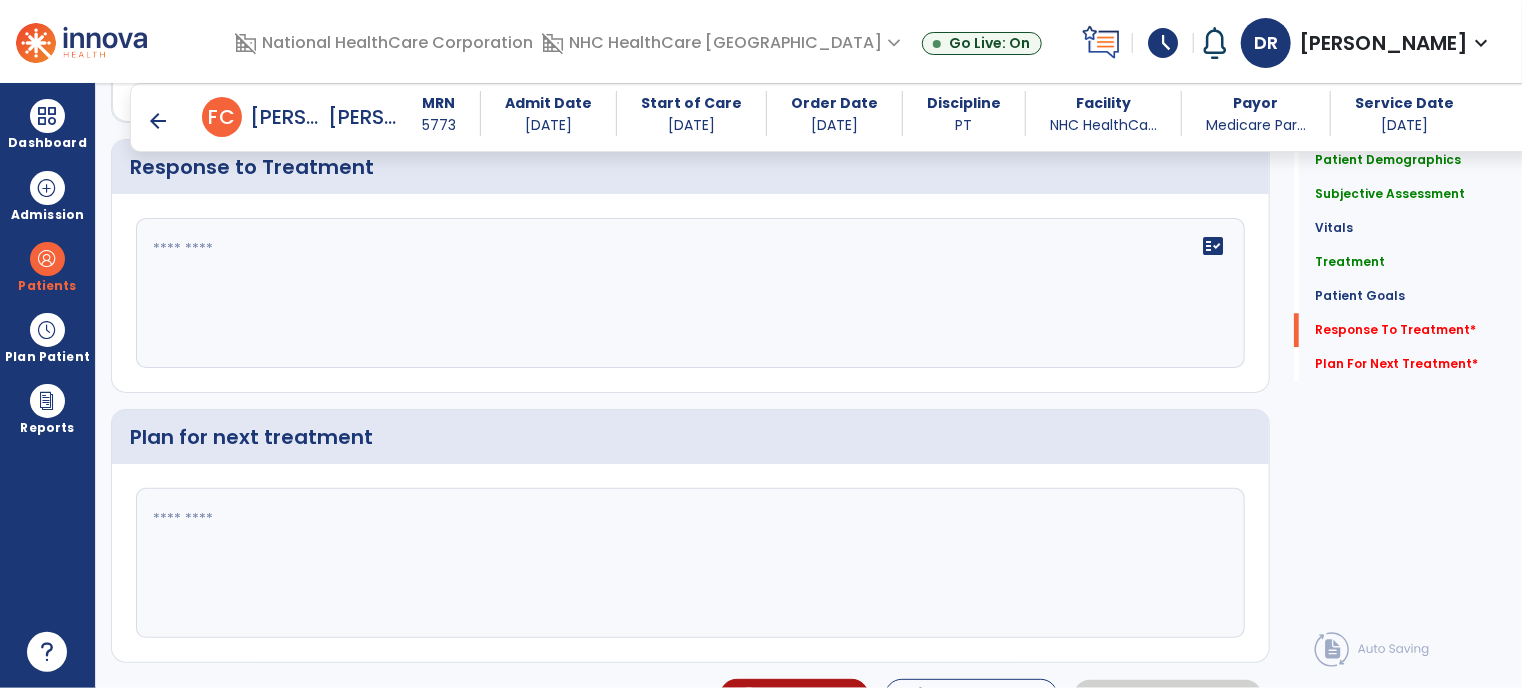 click on "fact_check" 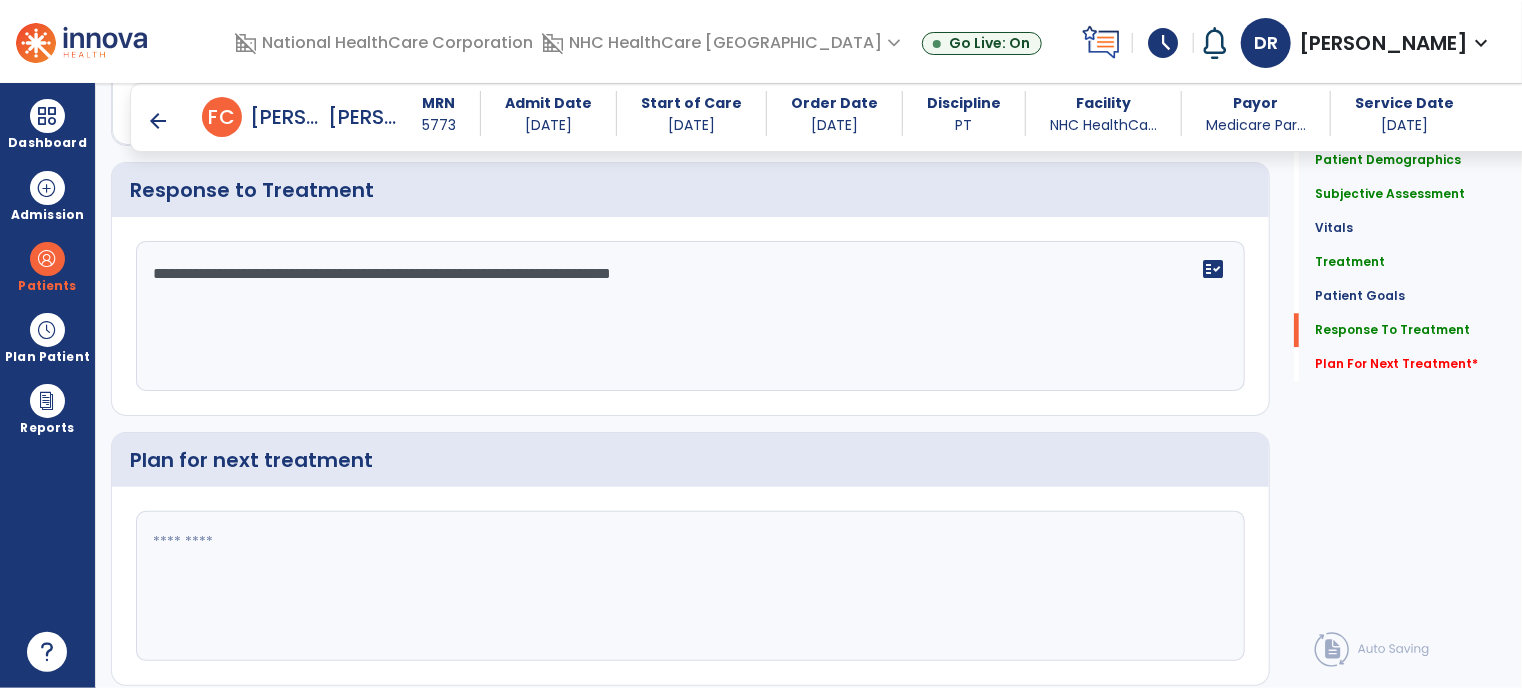 scroll, scrollTop: 2533, scrollLeft: 0, axis: vertical 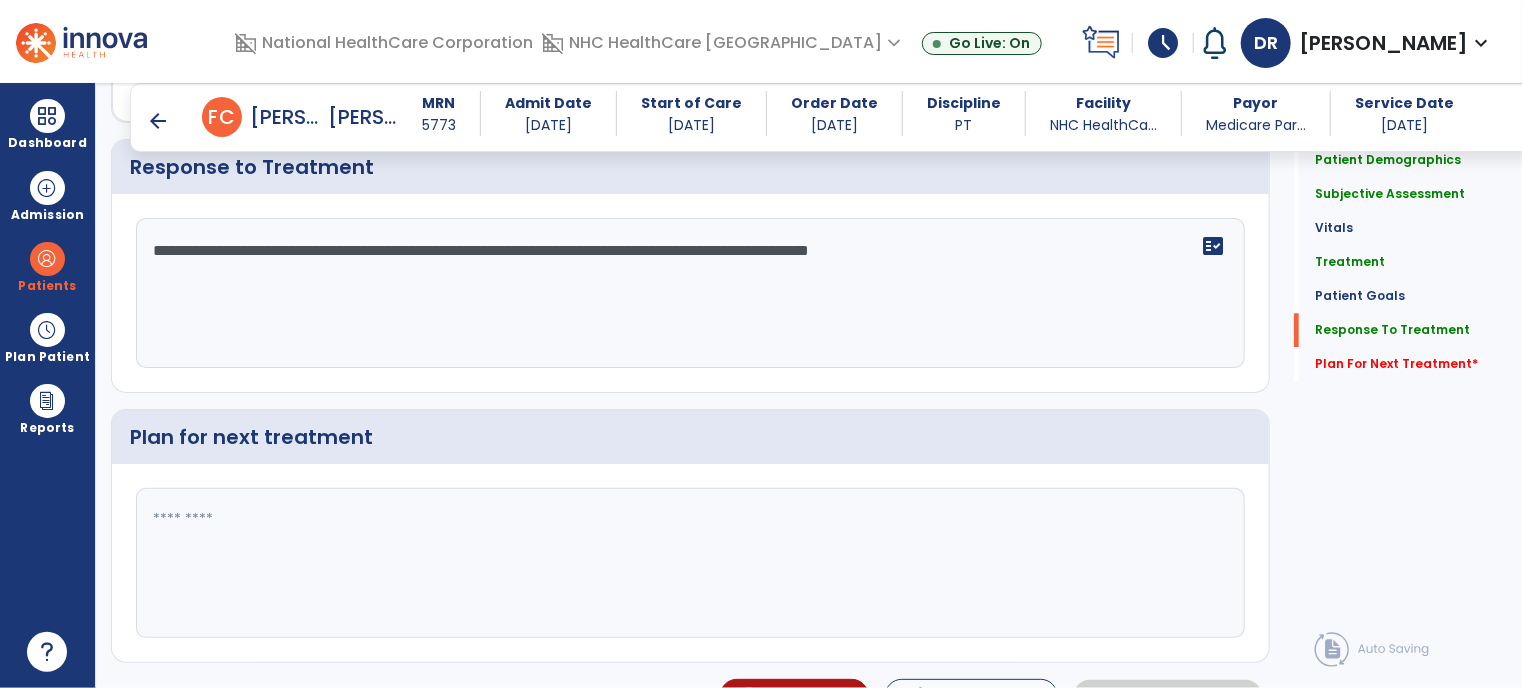 type on "**********" 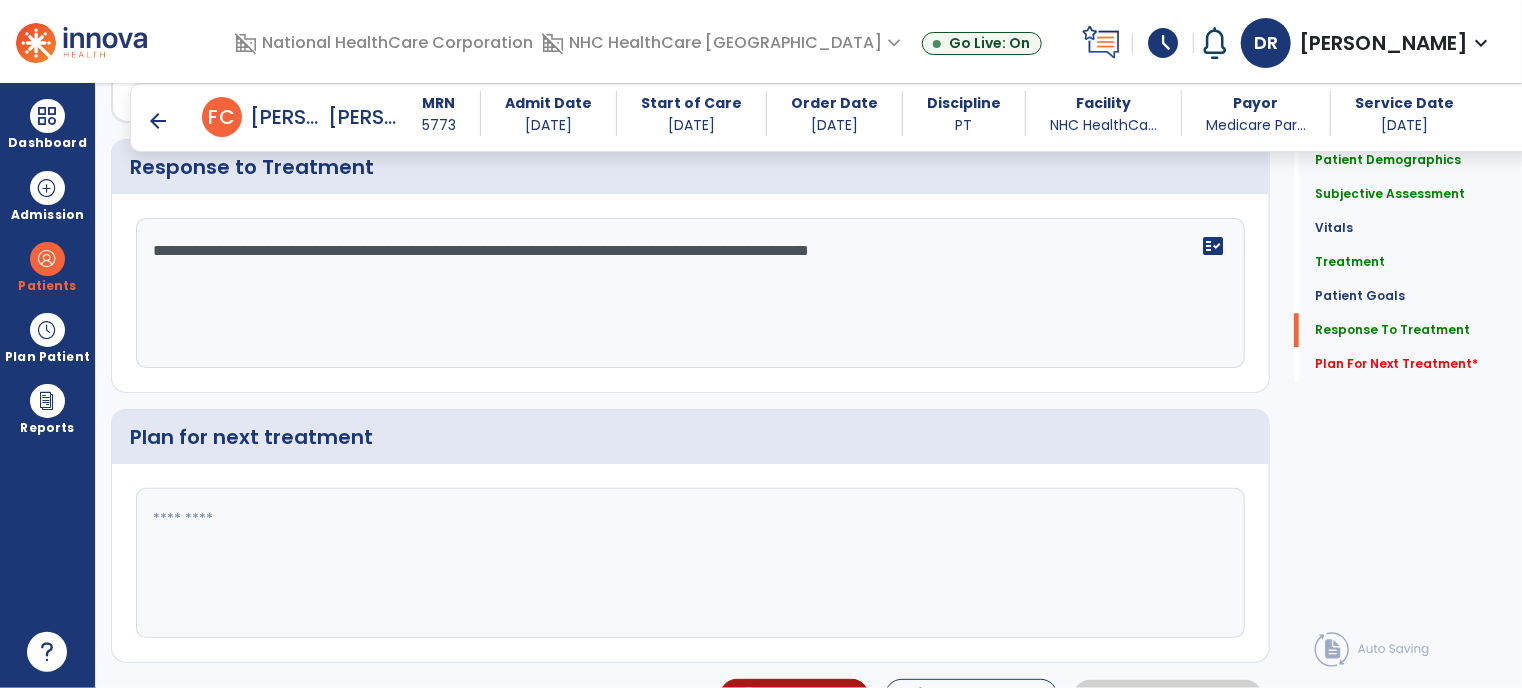 scroll, scrollTop: 2533, scrollLeft: 0, axis: vertical 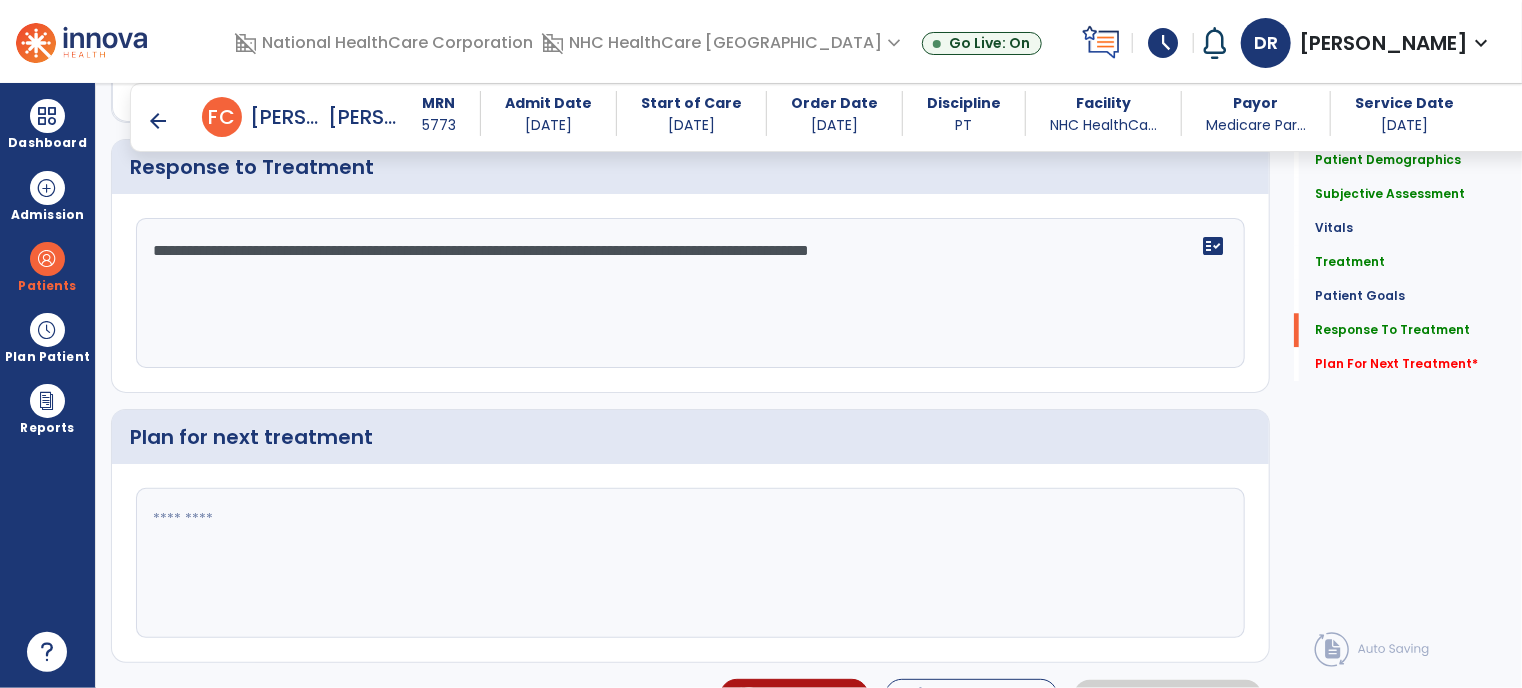type on "*" 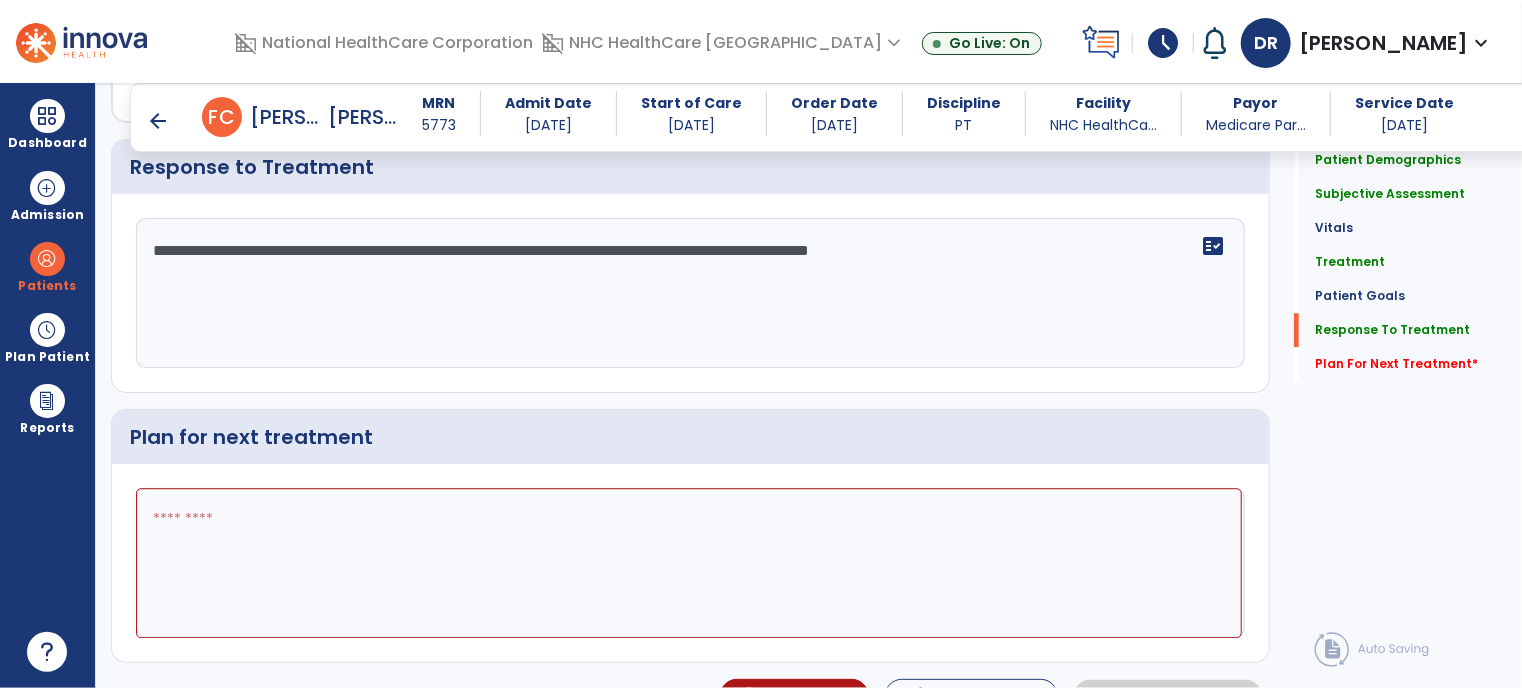 type on "*" 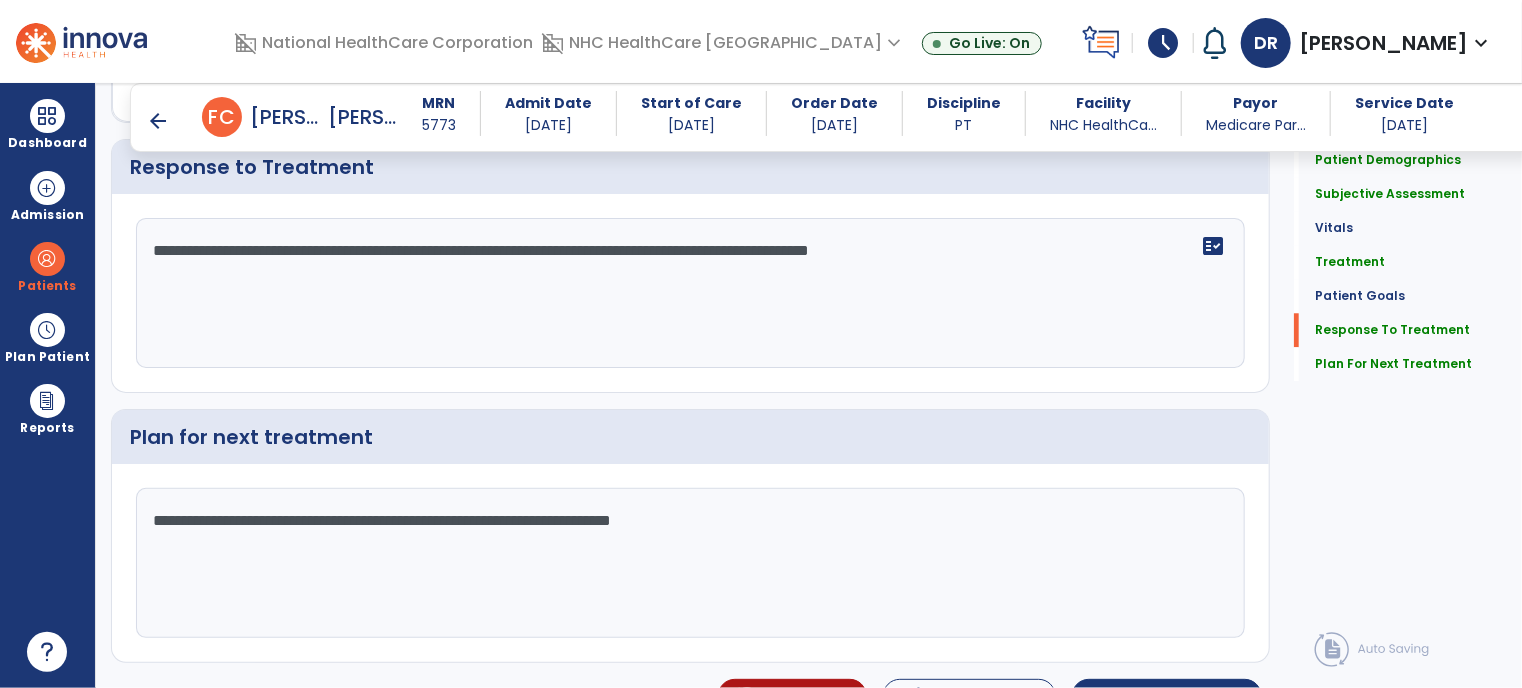 type on "**********" 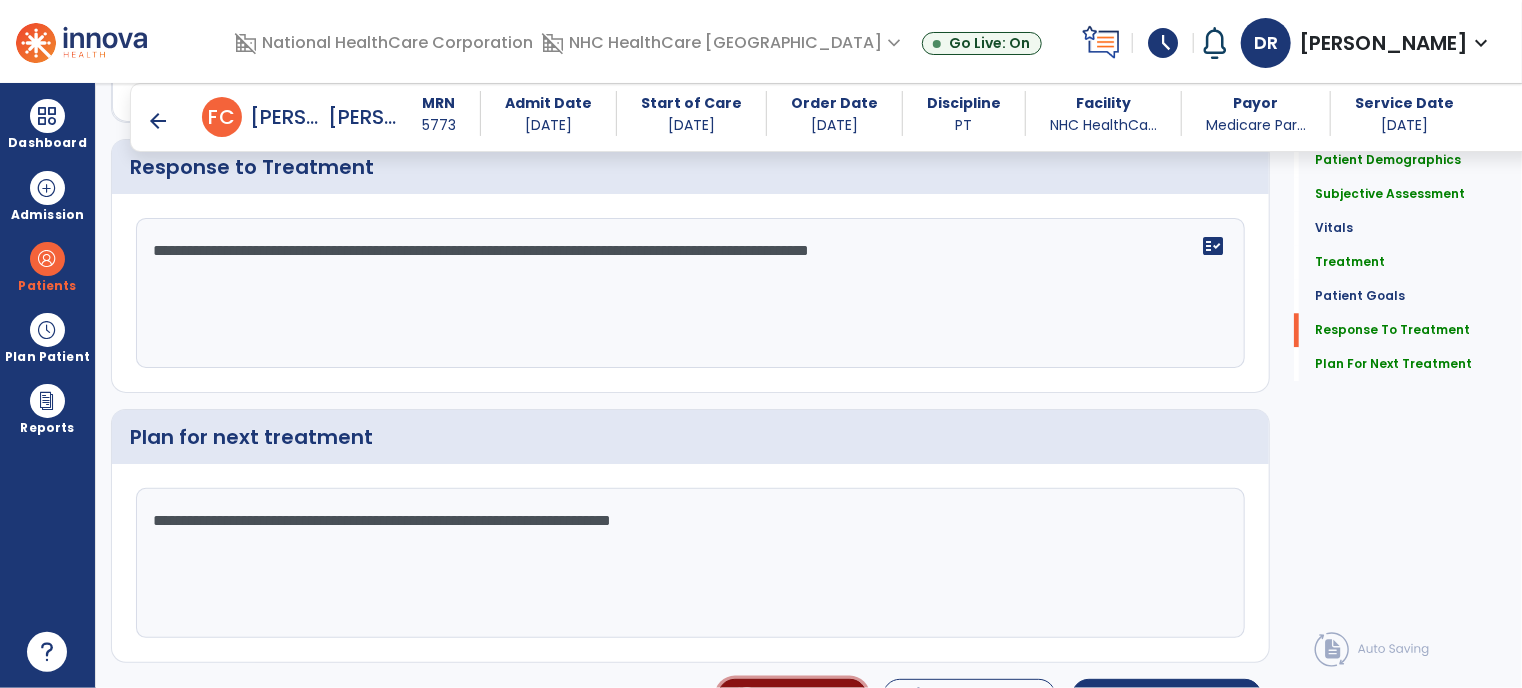 type 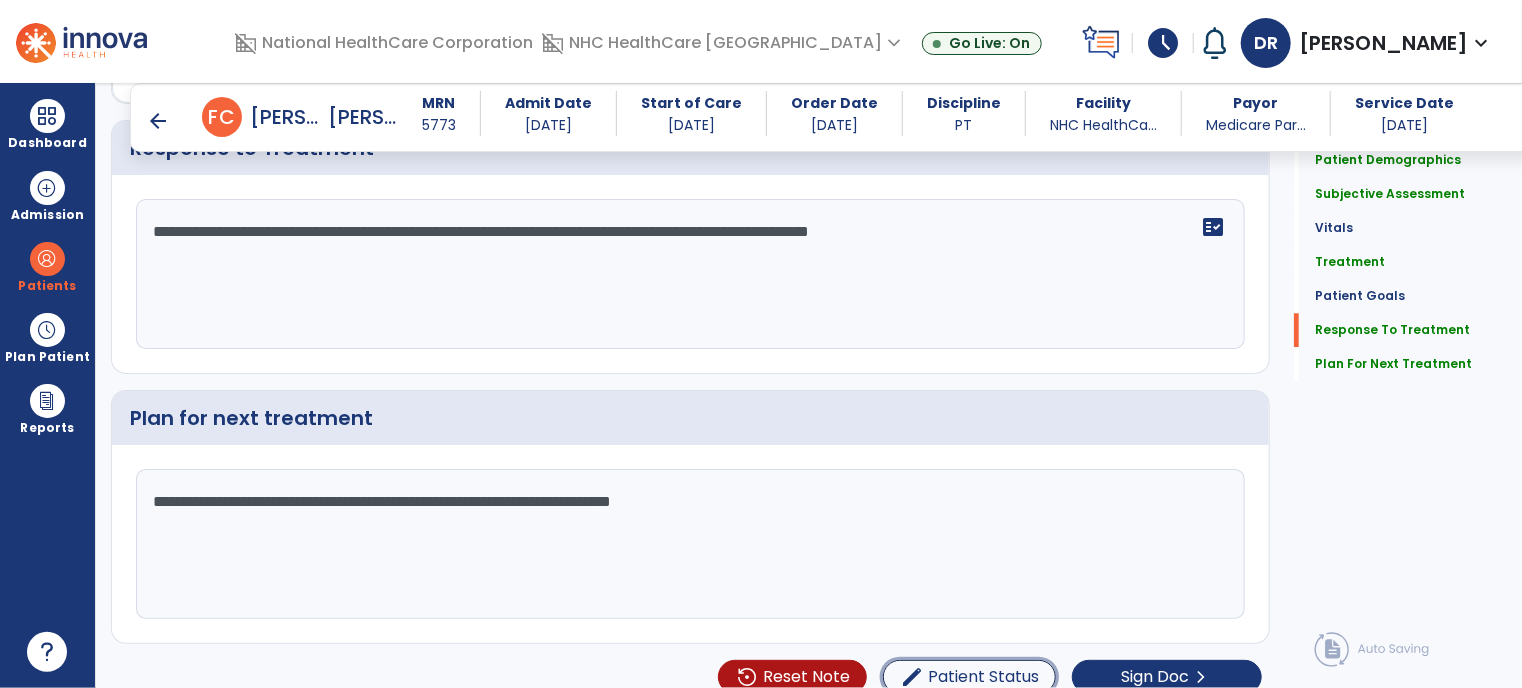 type 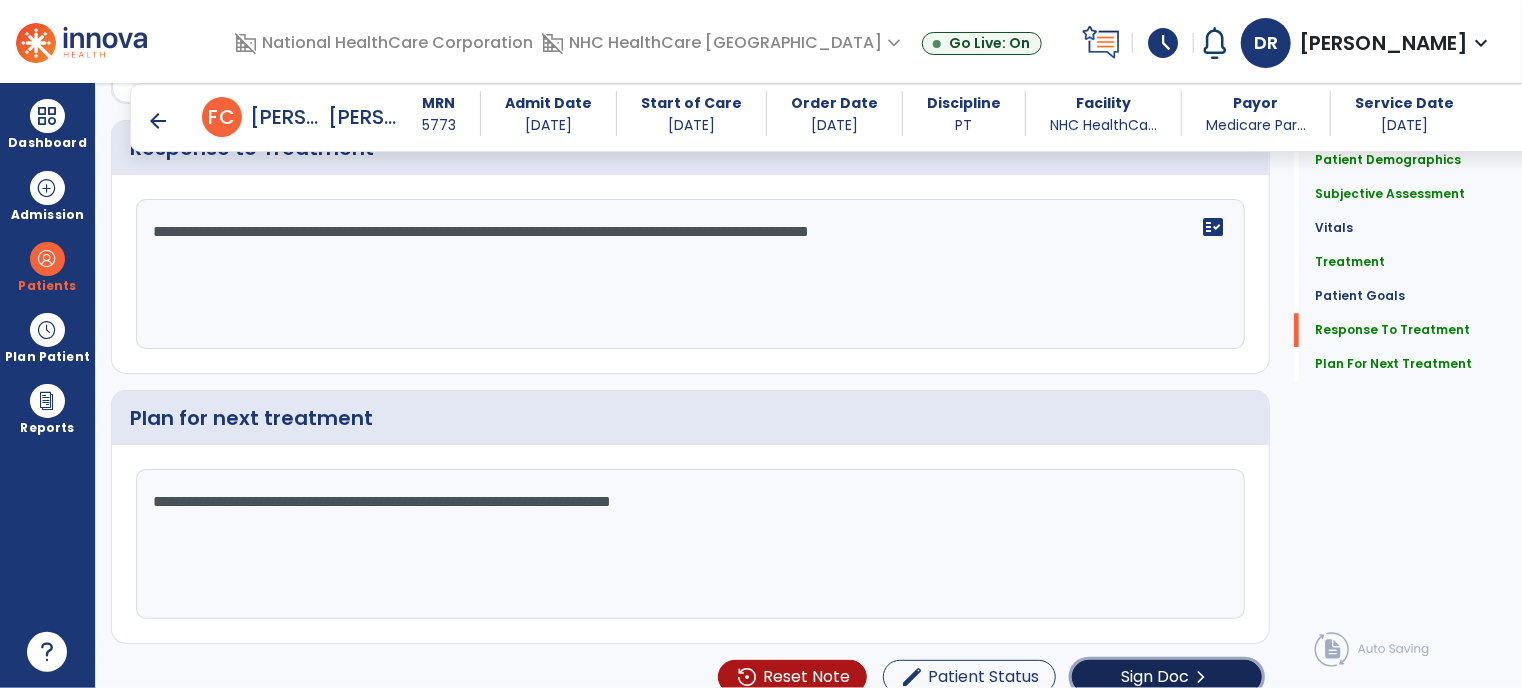 type 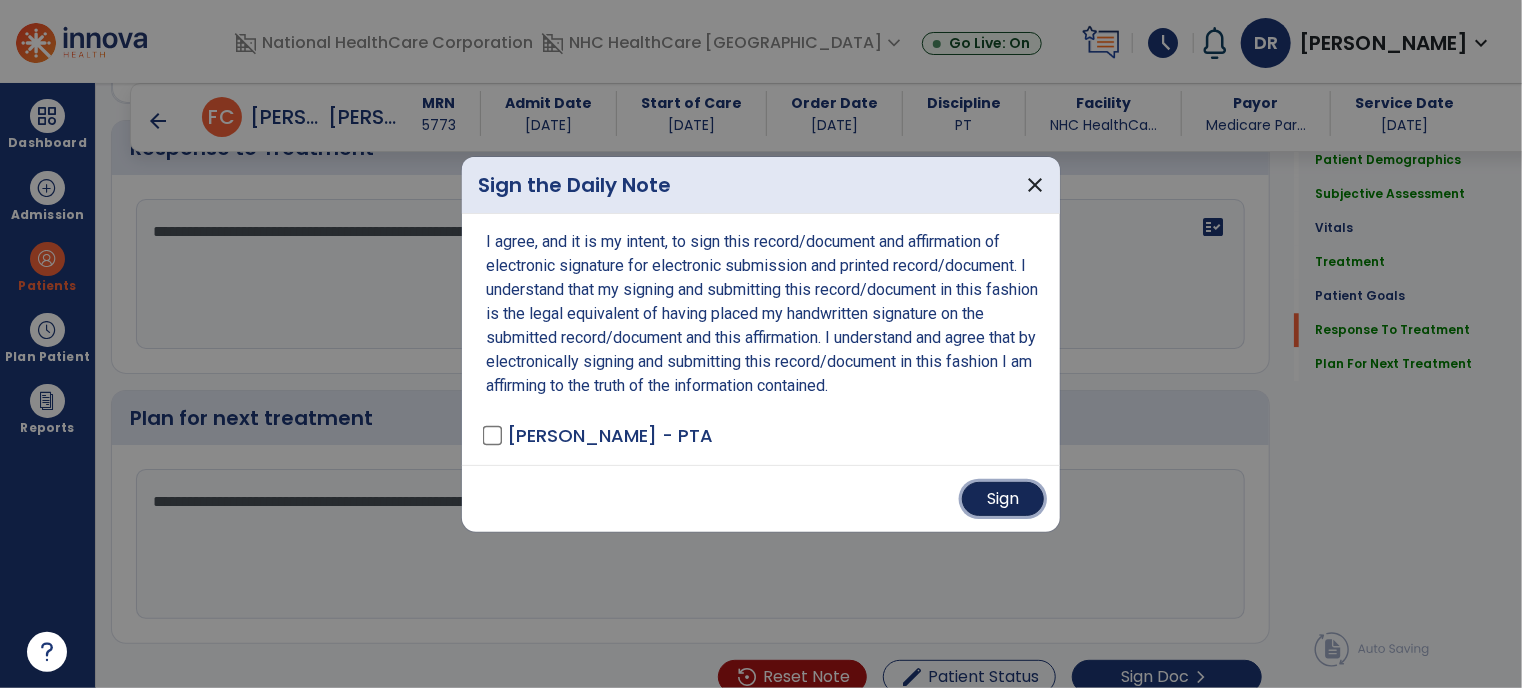 click on "Sign" at bounding box center (1003, 499) 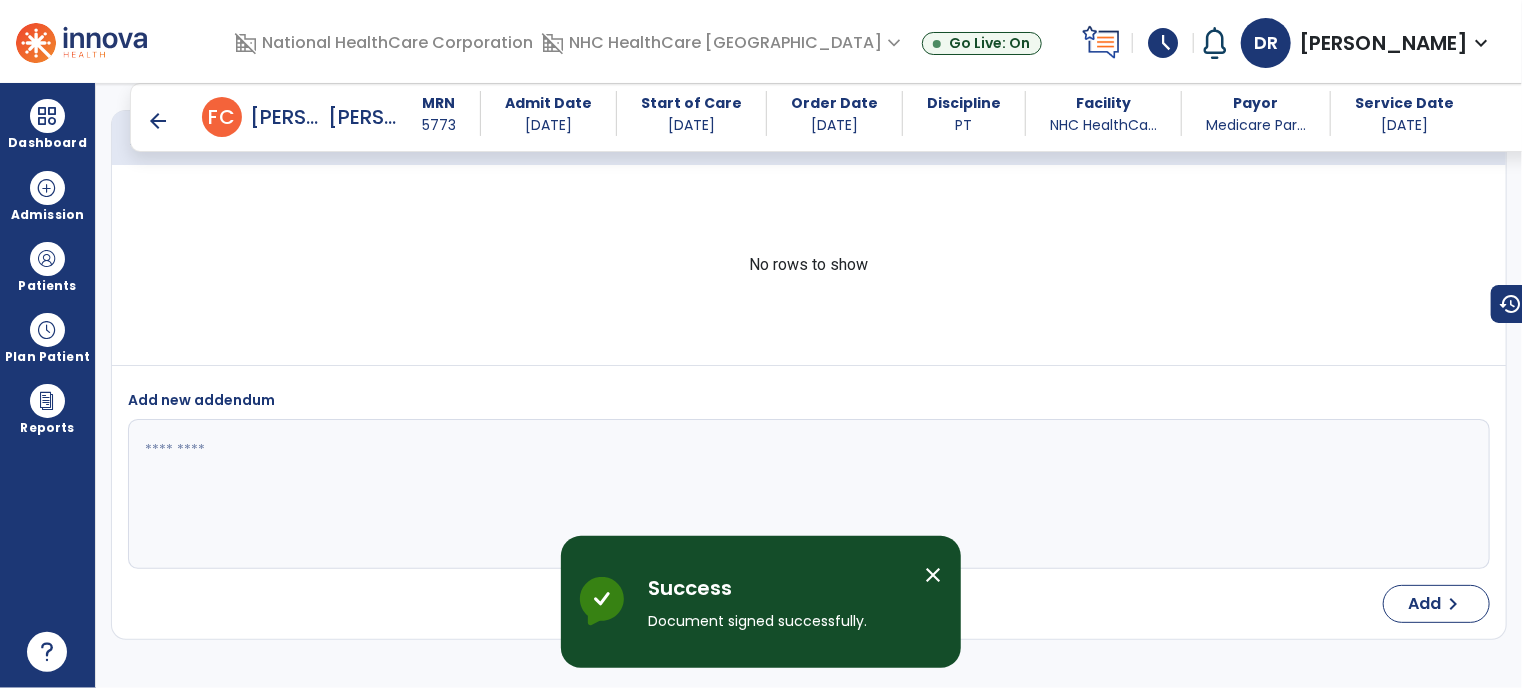 scroll, scrollTop: 3558, scrollLeft: 0, axis: vertical 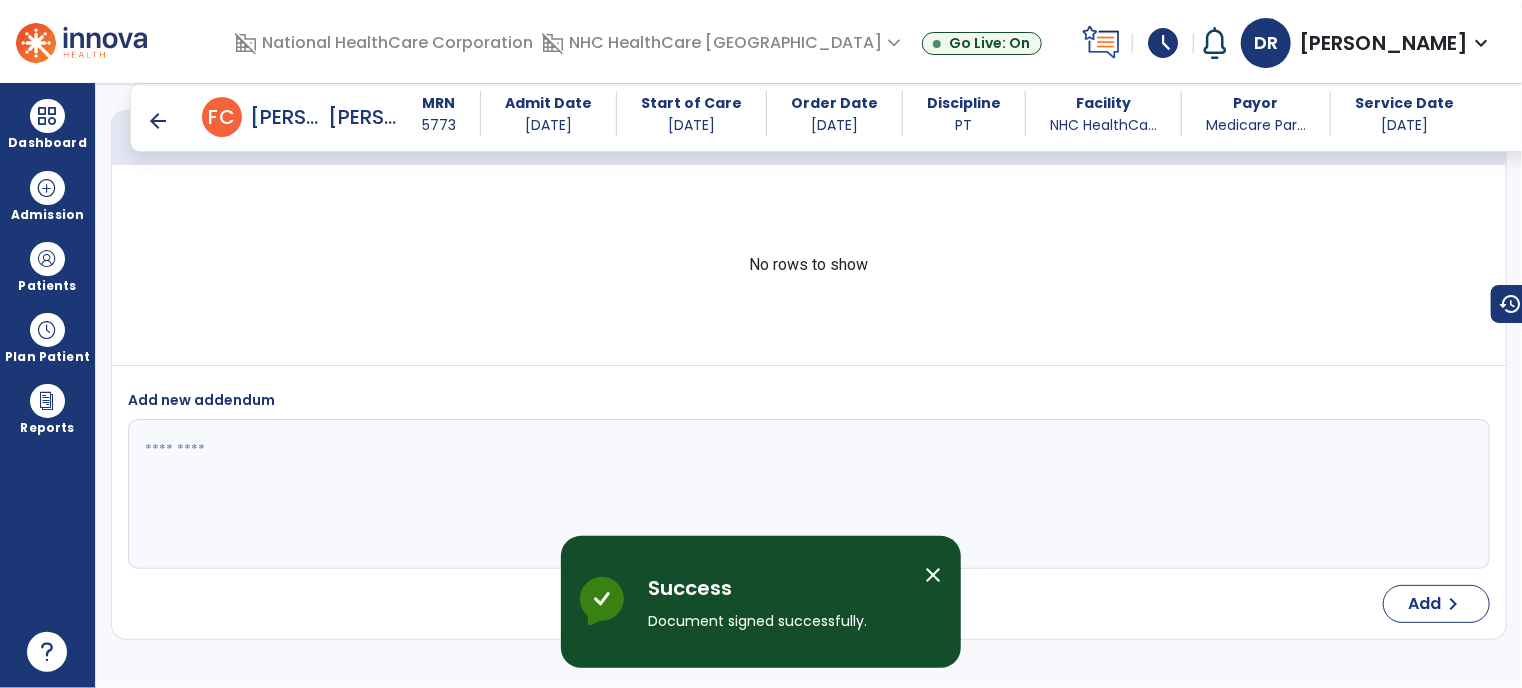 click on "arrow_back" at bounding box center [158, 121] 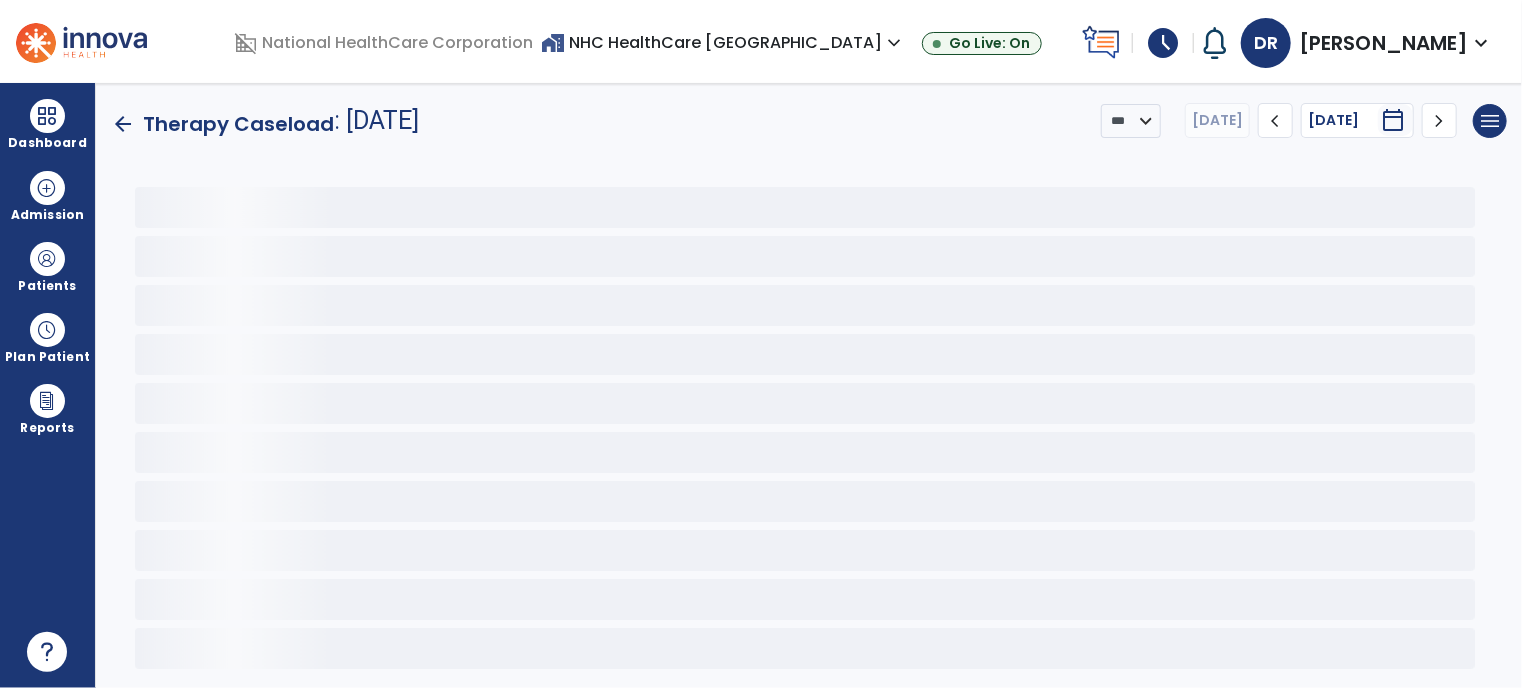 scroll, scrollTop: 0, scrollLeft: 0, axis: both 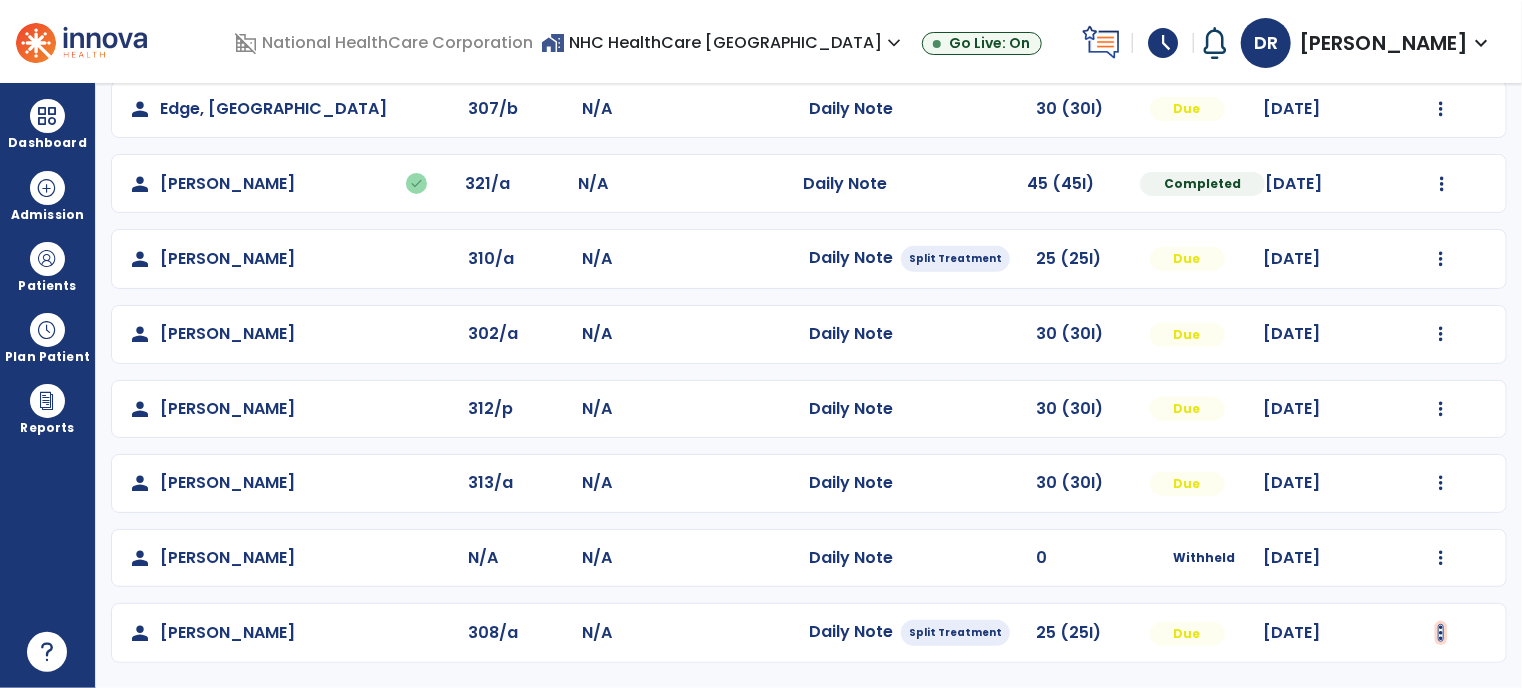 click at bounding box center (1441, -40) 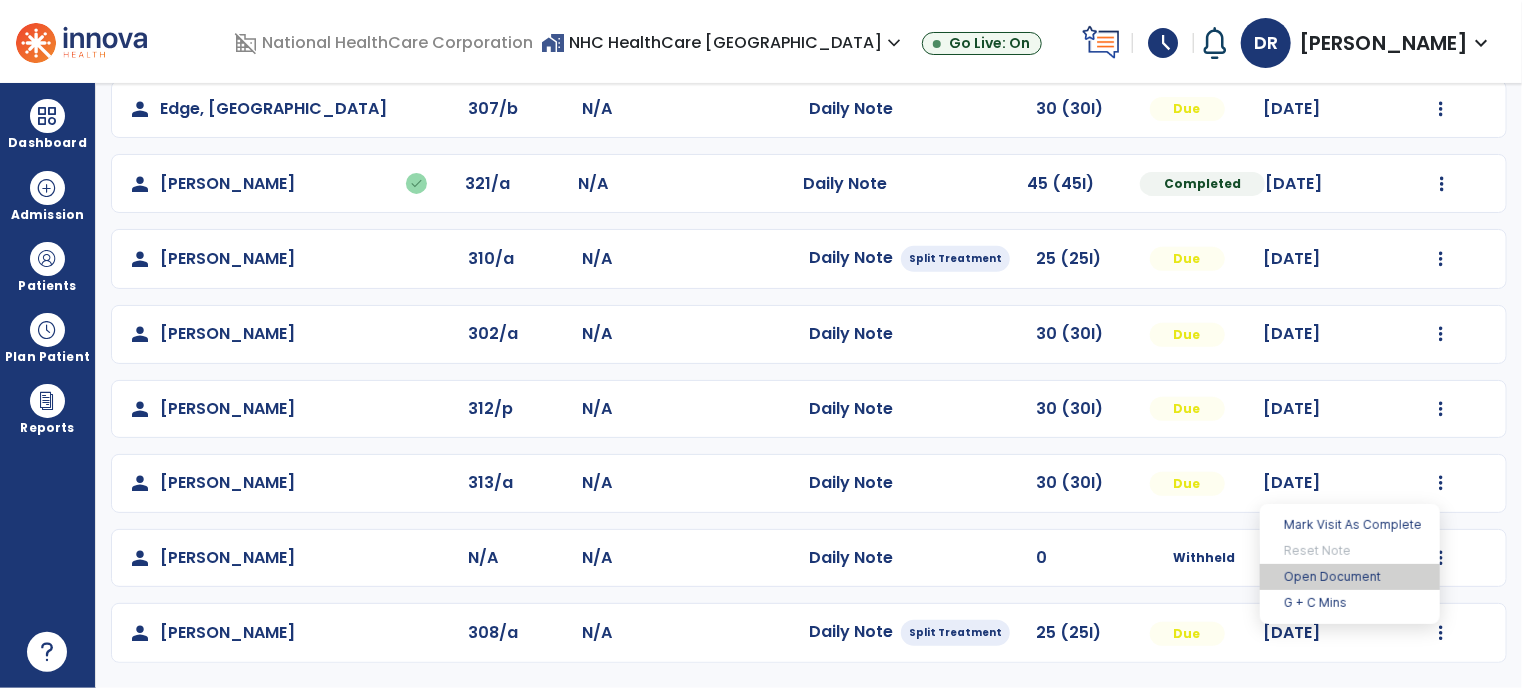 click on "Open Document" at bounding box center (1350, 577) 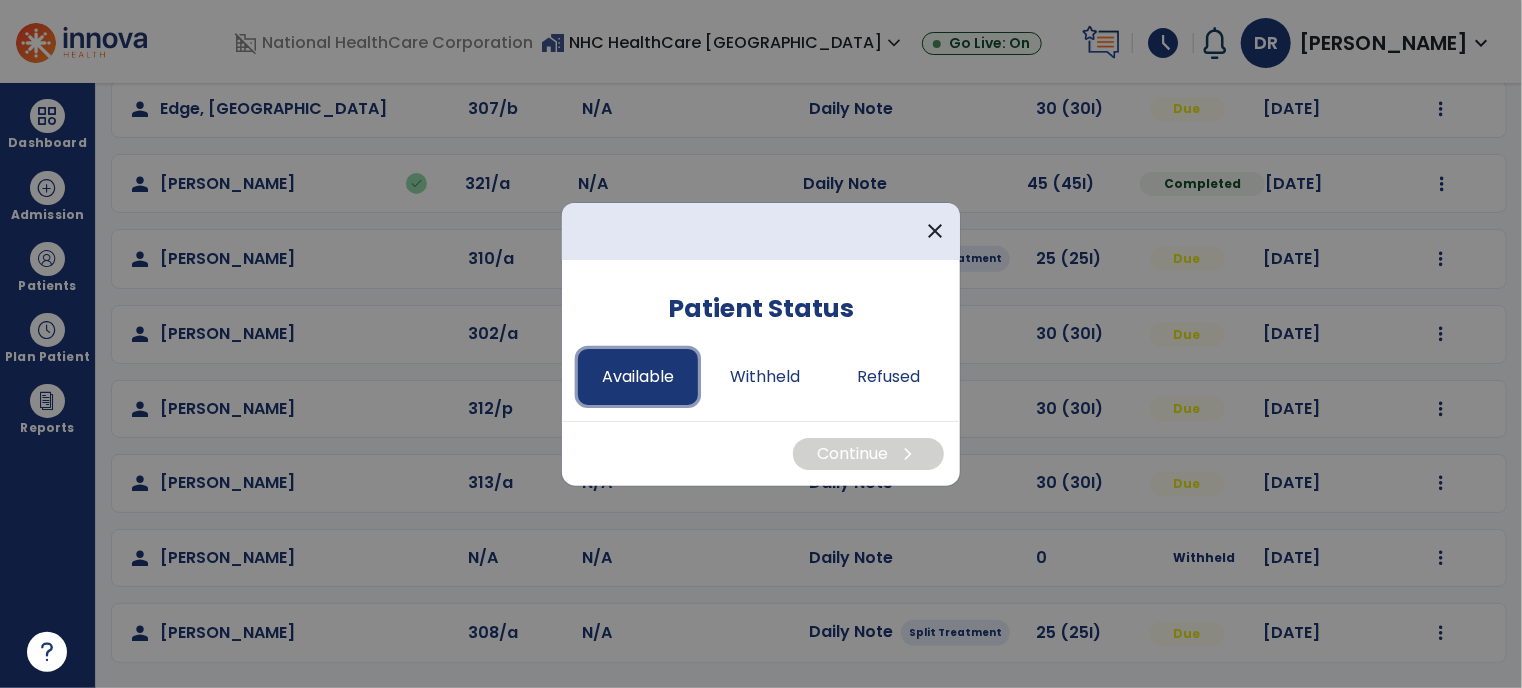 click on "Available" at bounding box center (638, 377) 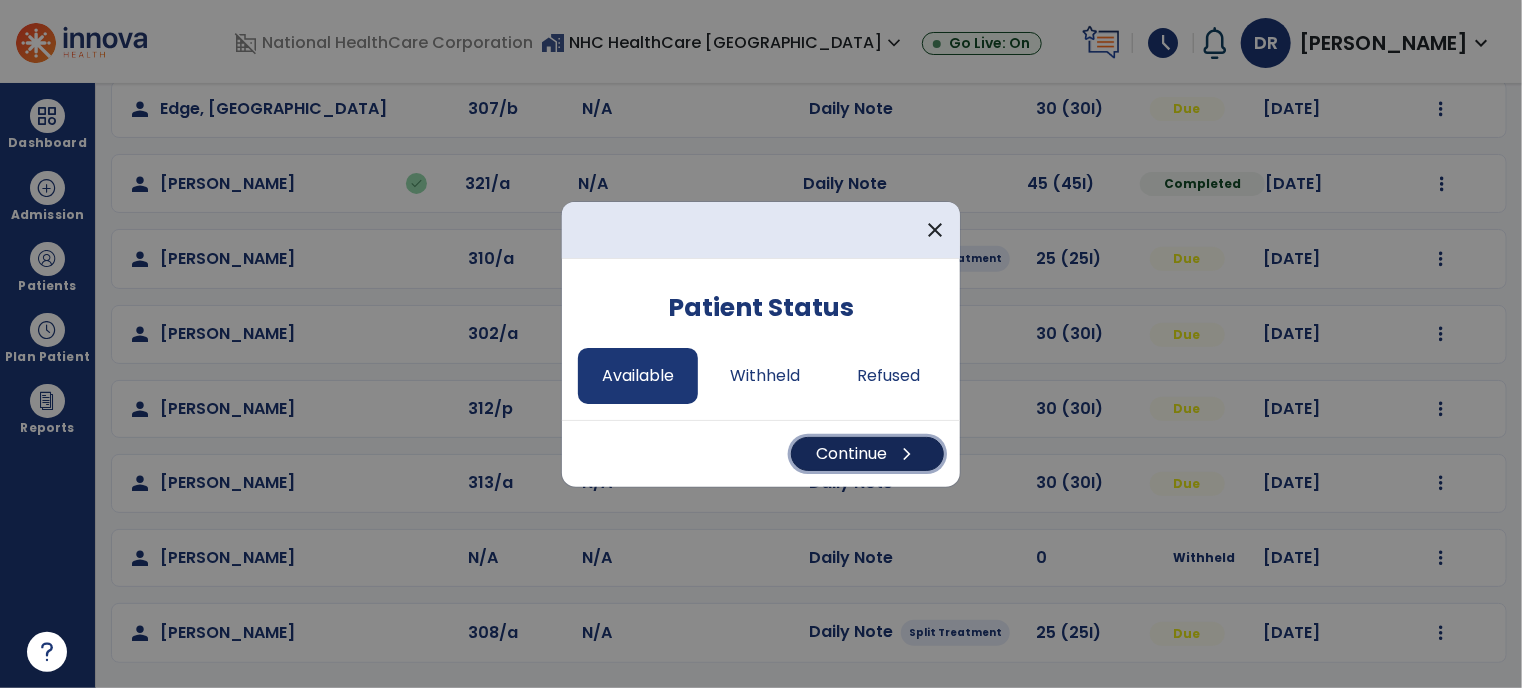 click on "Continue   chevron_right" at bounding box center (867, 454) 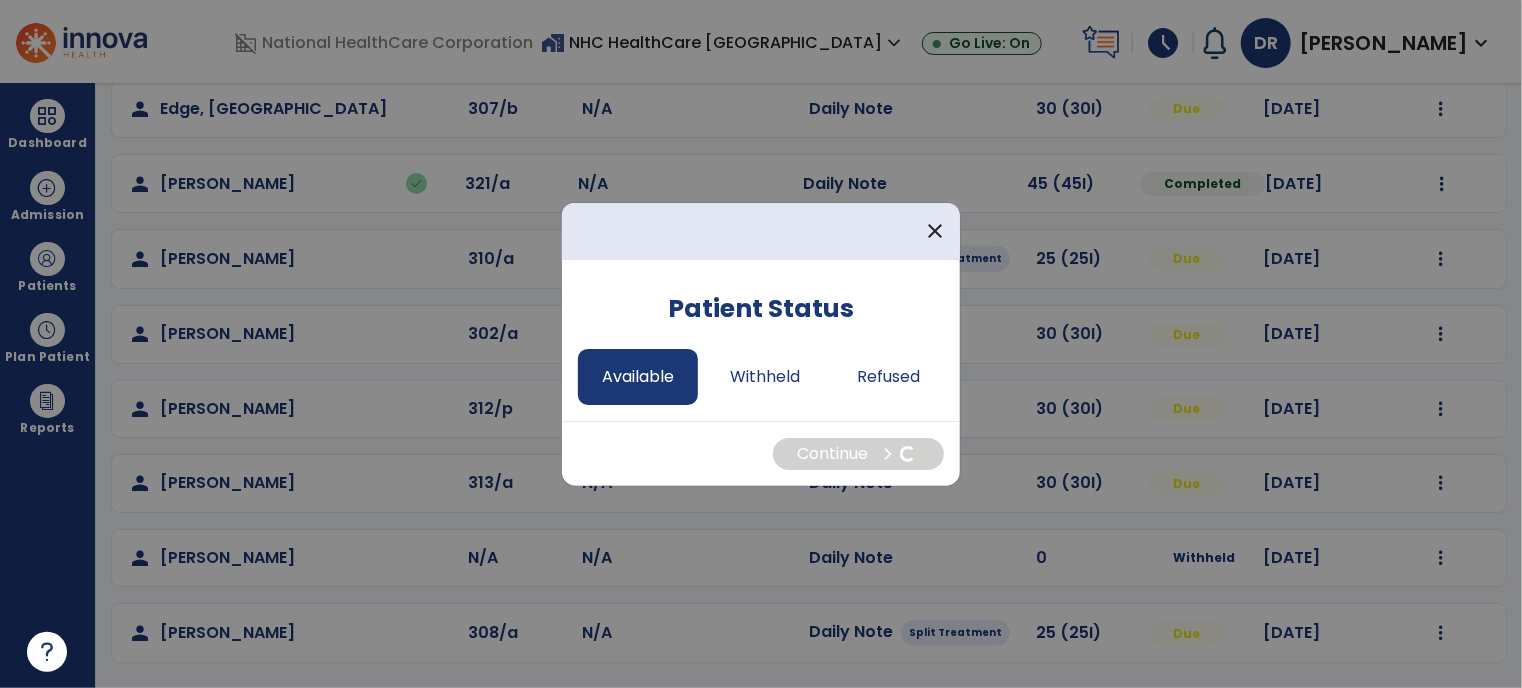 select on "*" 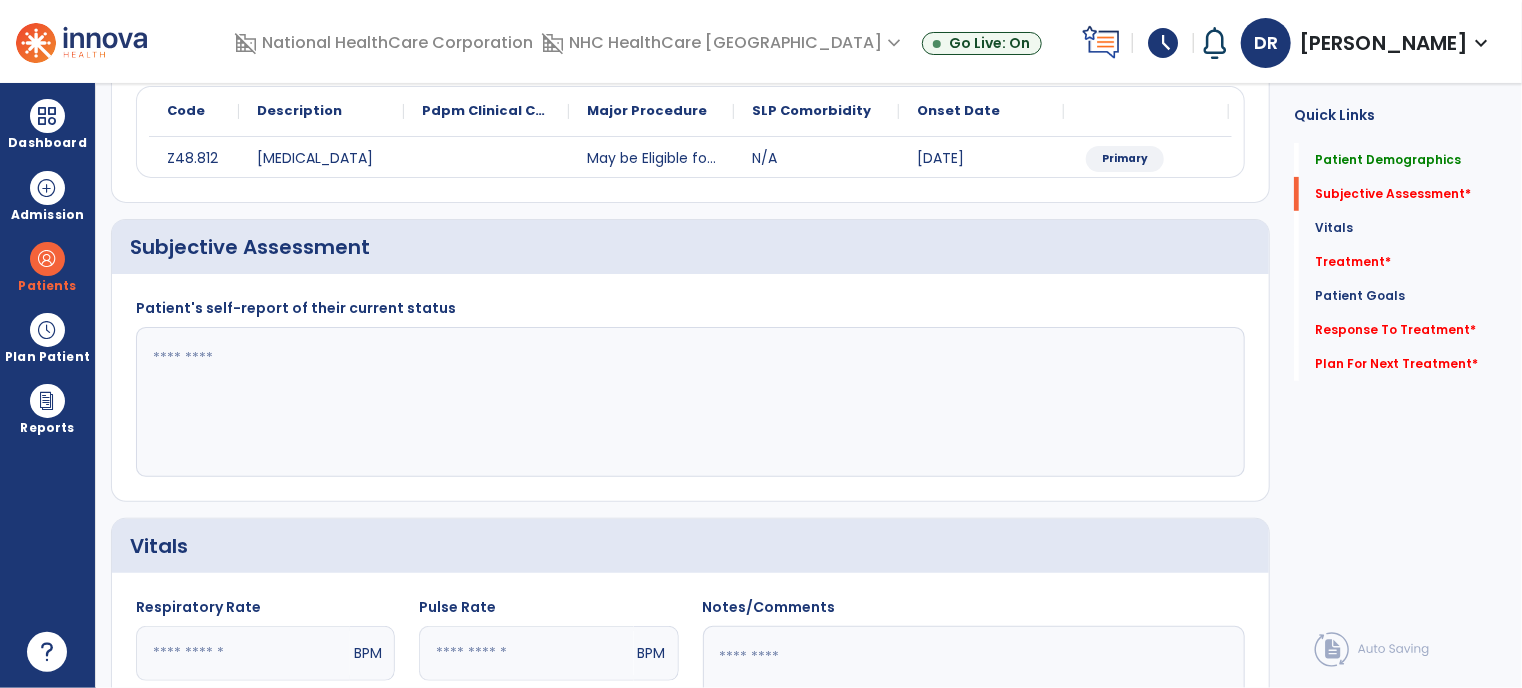 click 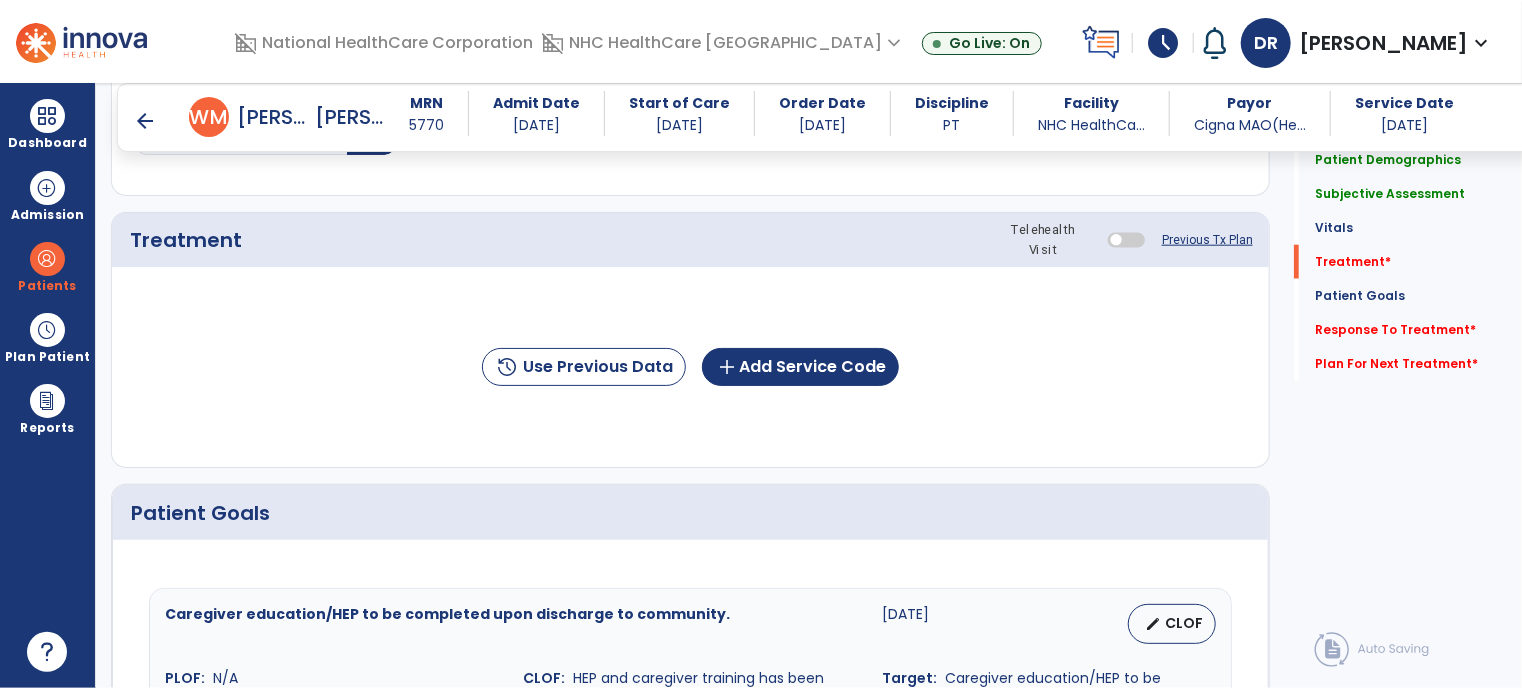 scroll, scrollTop: 1048, scrollLeft: 0, axis: vertical 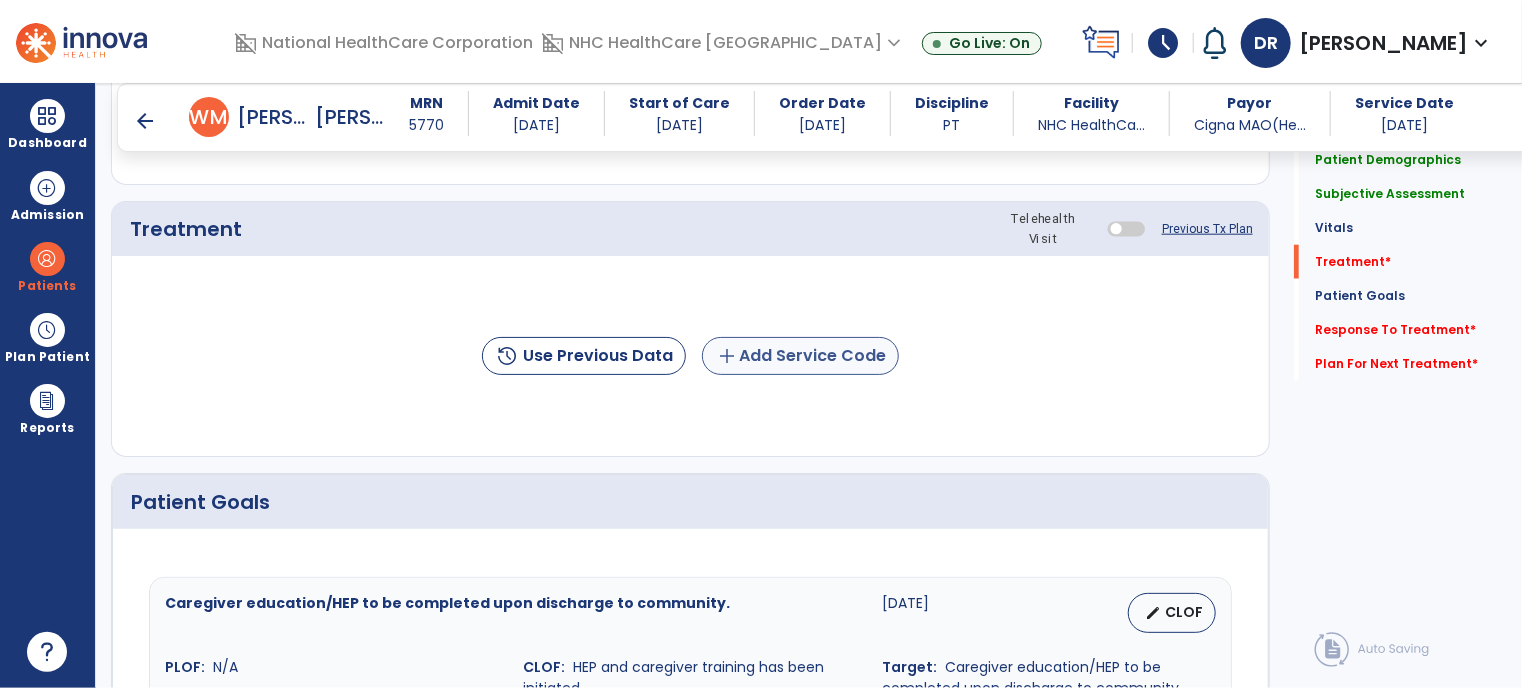 type on "**********" 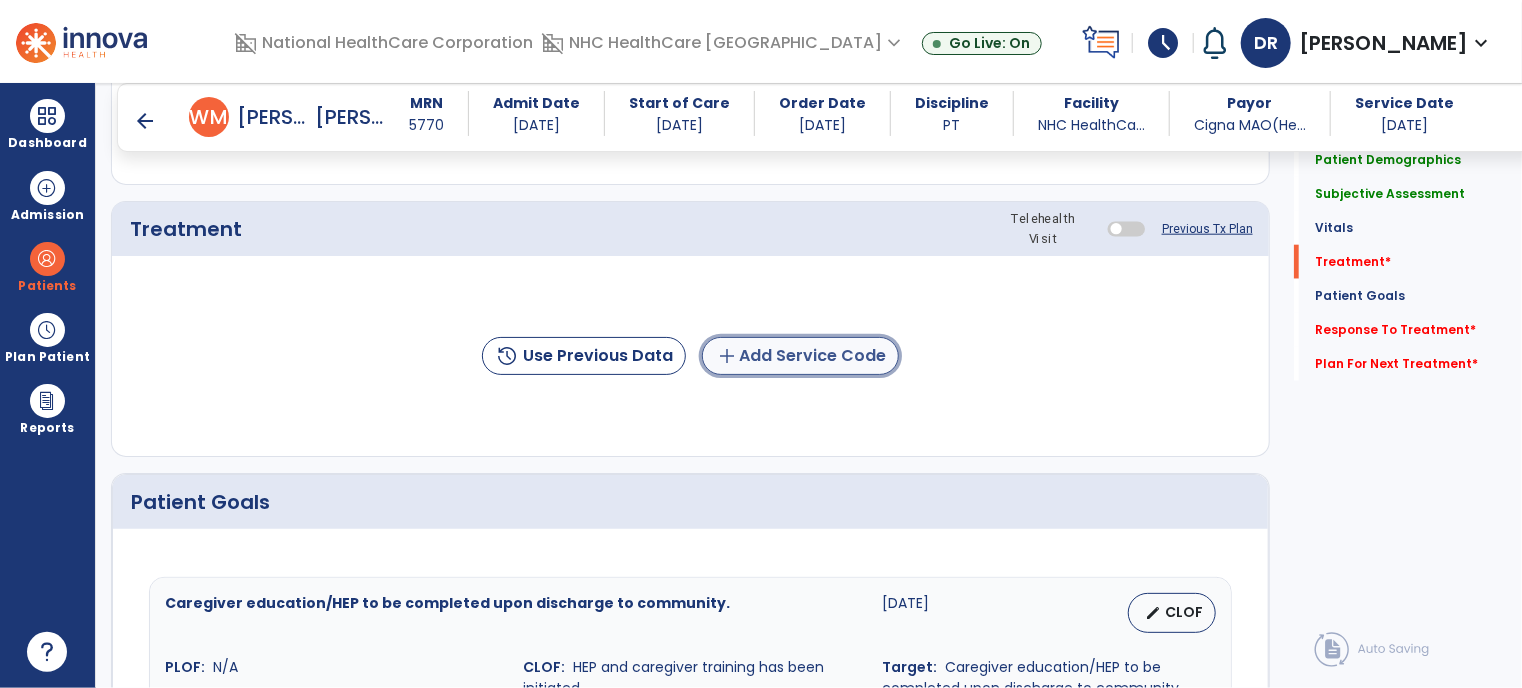 click on "add  Add Service Code" 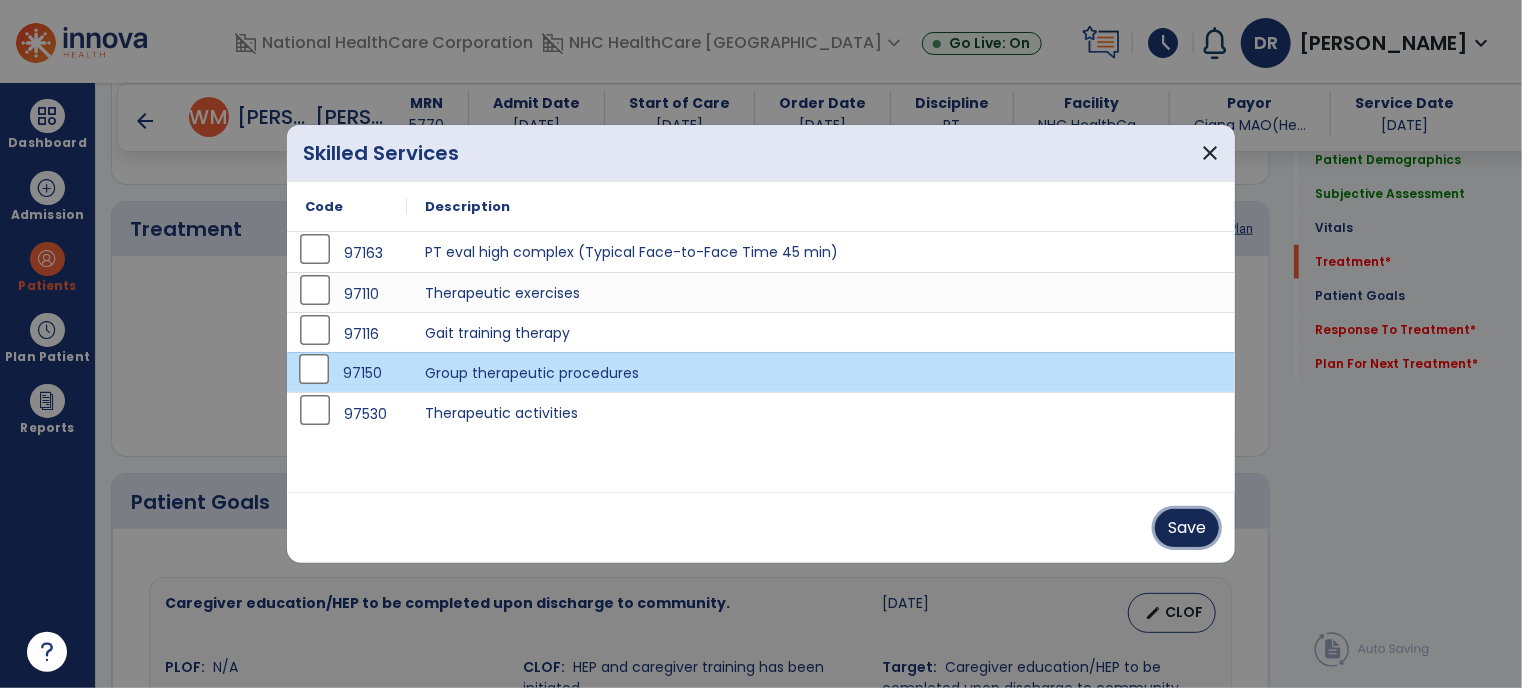 click on "Save" at bounding box center [1187, 528] 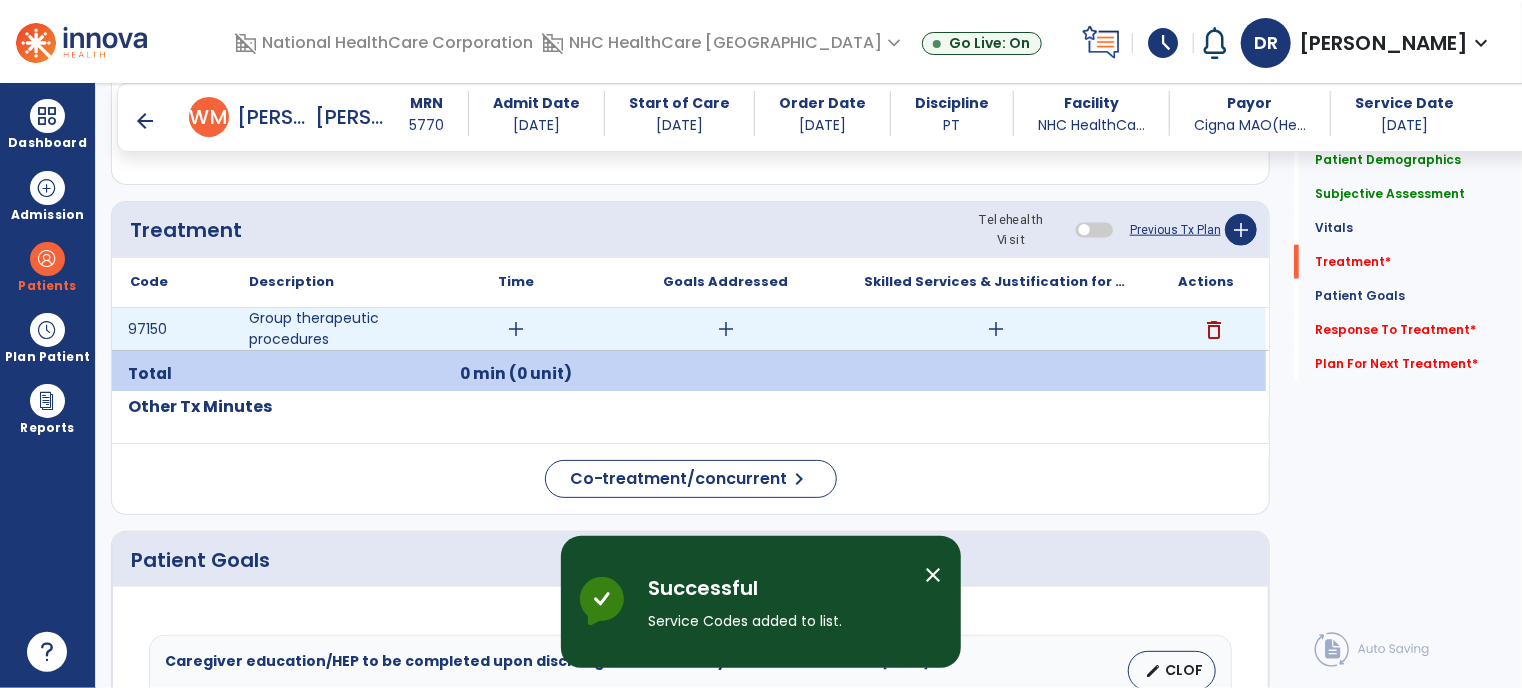 click on "add" at bounding box center (516, 329) 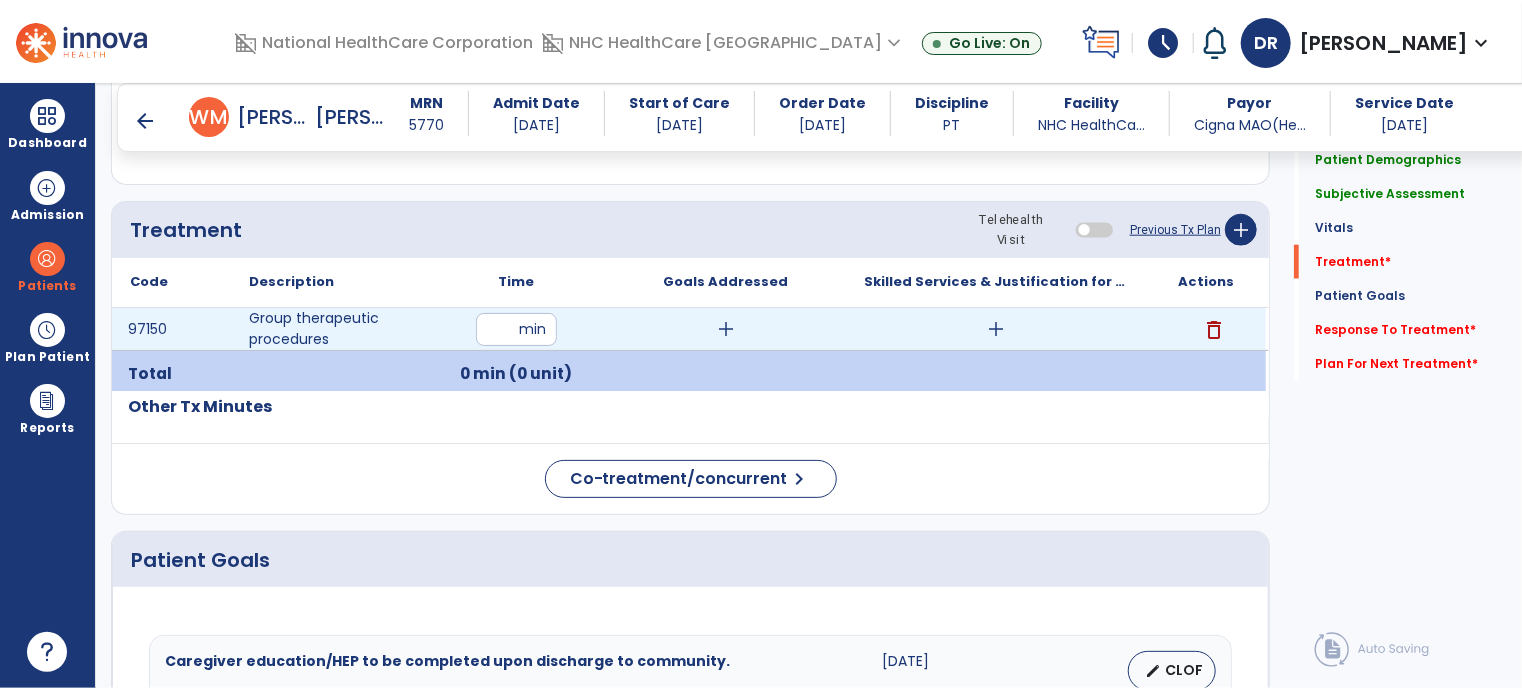 type on "*" 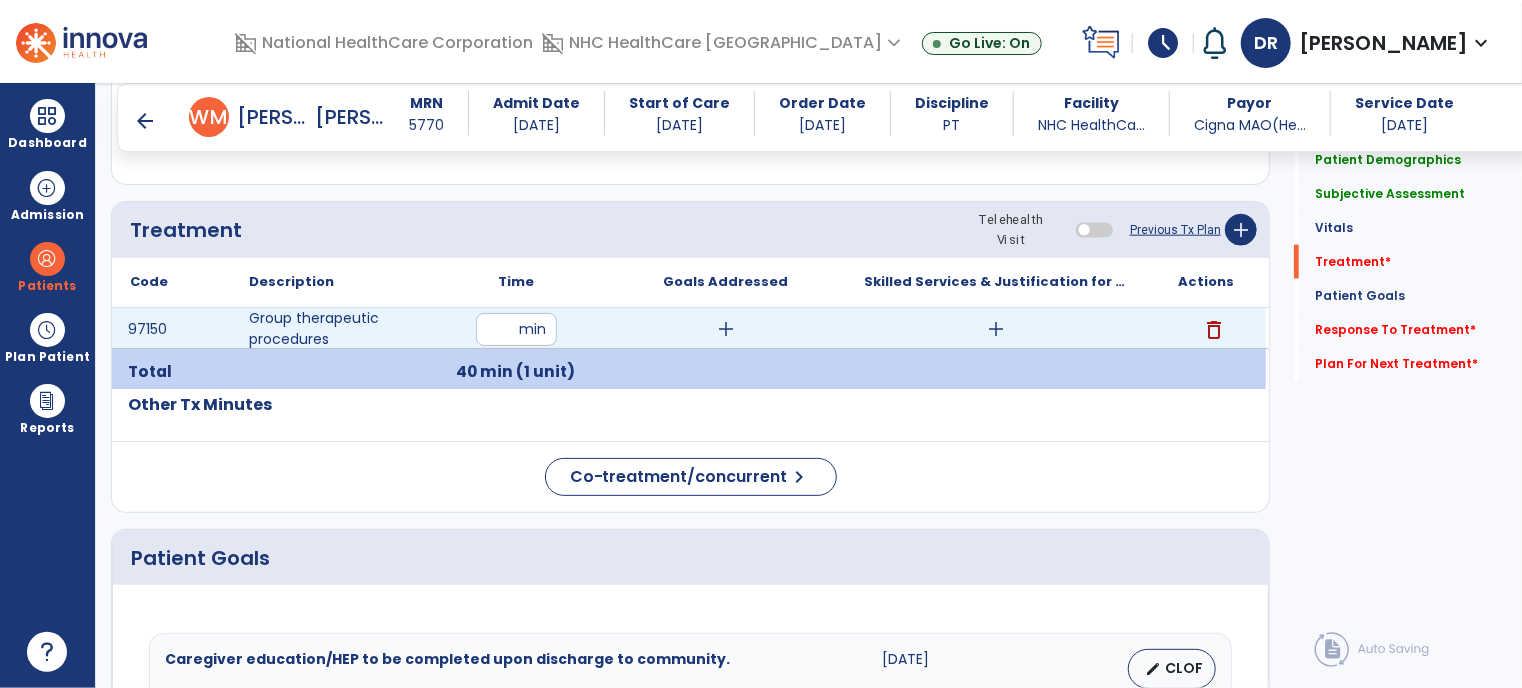 click on "add" at bounding box center (996, 329) 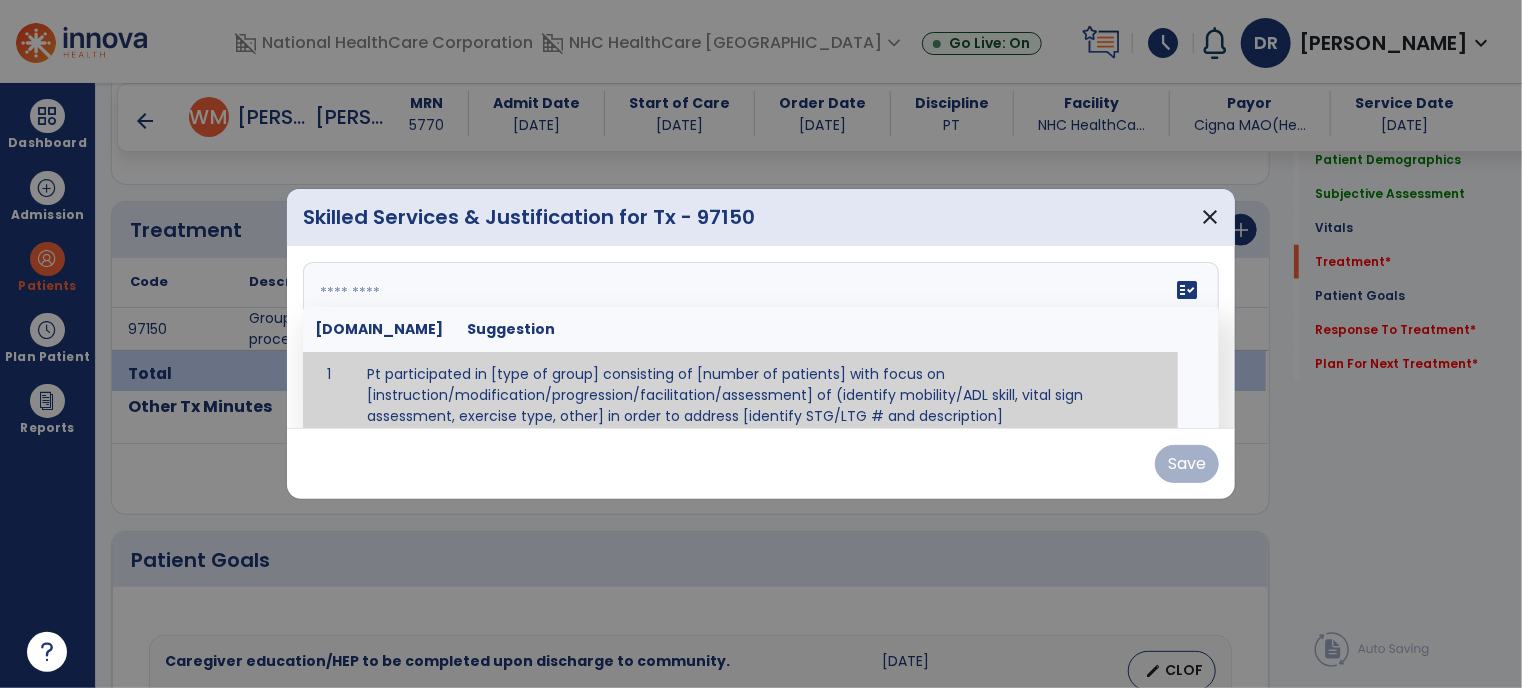 click on "fact_check  [DOMAIN_NAME] Suggestion 1 Pt participated in [type of group] consisting of [number of patients] with focus on [instruction/modification/progression/facilitation/assessment] of (identify mobility/ADL skill, vital sign assessment, exercise type, other] in order to address [identify STG/LTG # and description]" at bounding box center [761, 337] 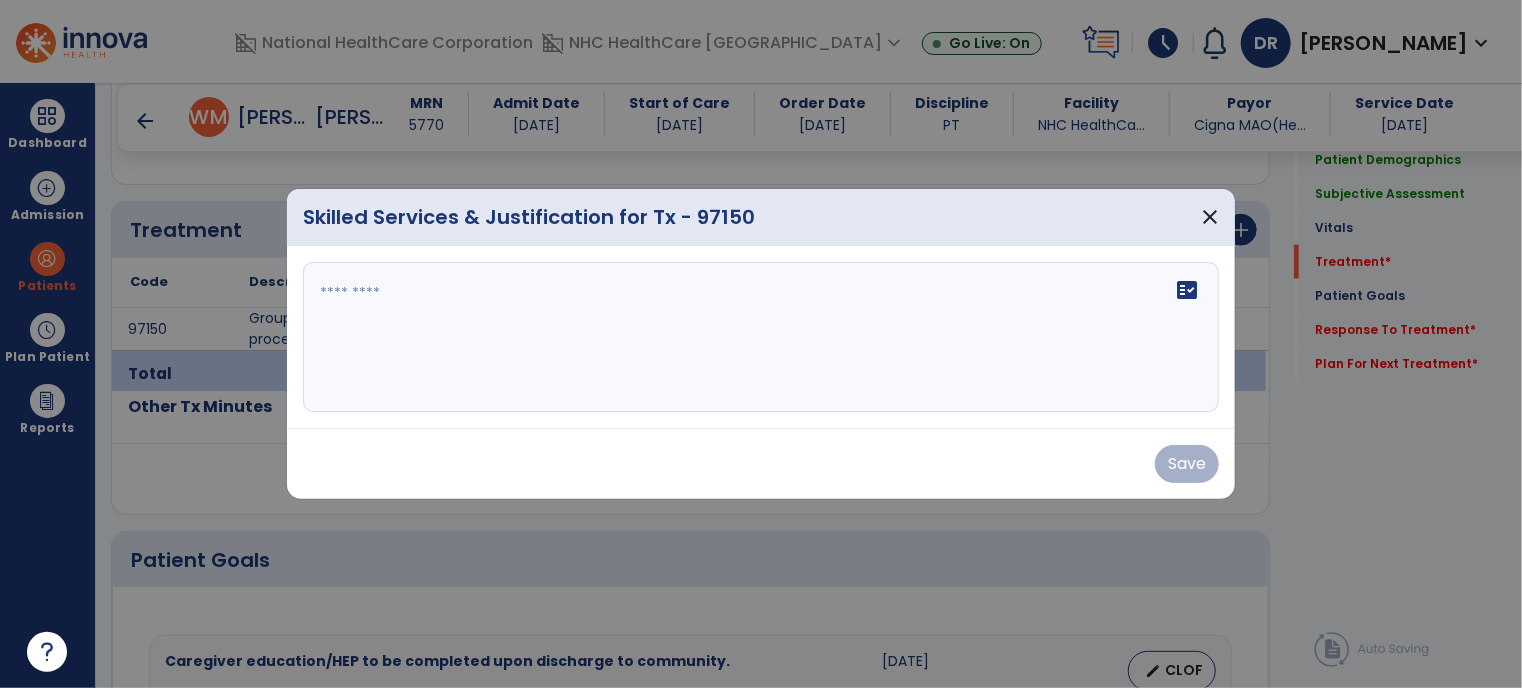 click on "fact_check" at bounding box center [761, 337] 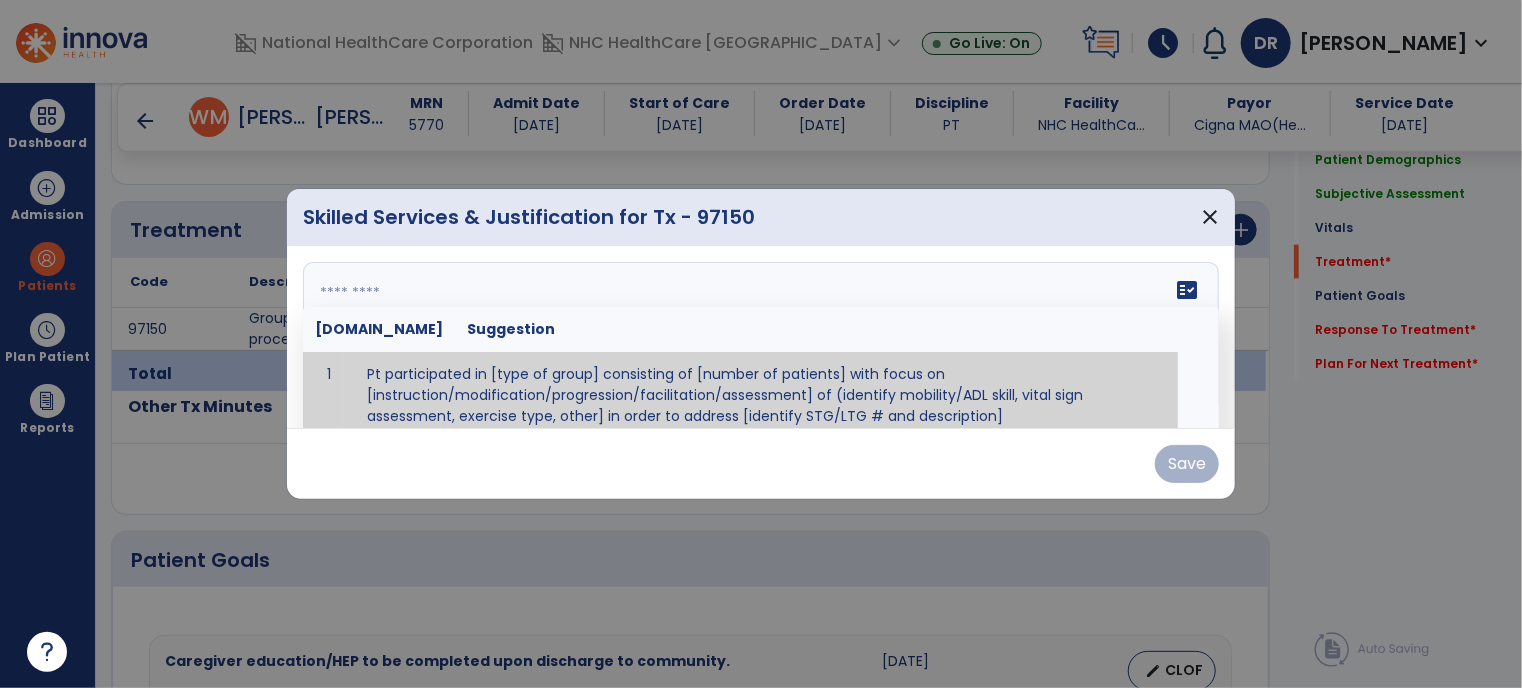 click at bounding box center (759, 337) 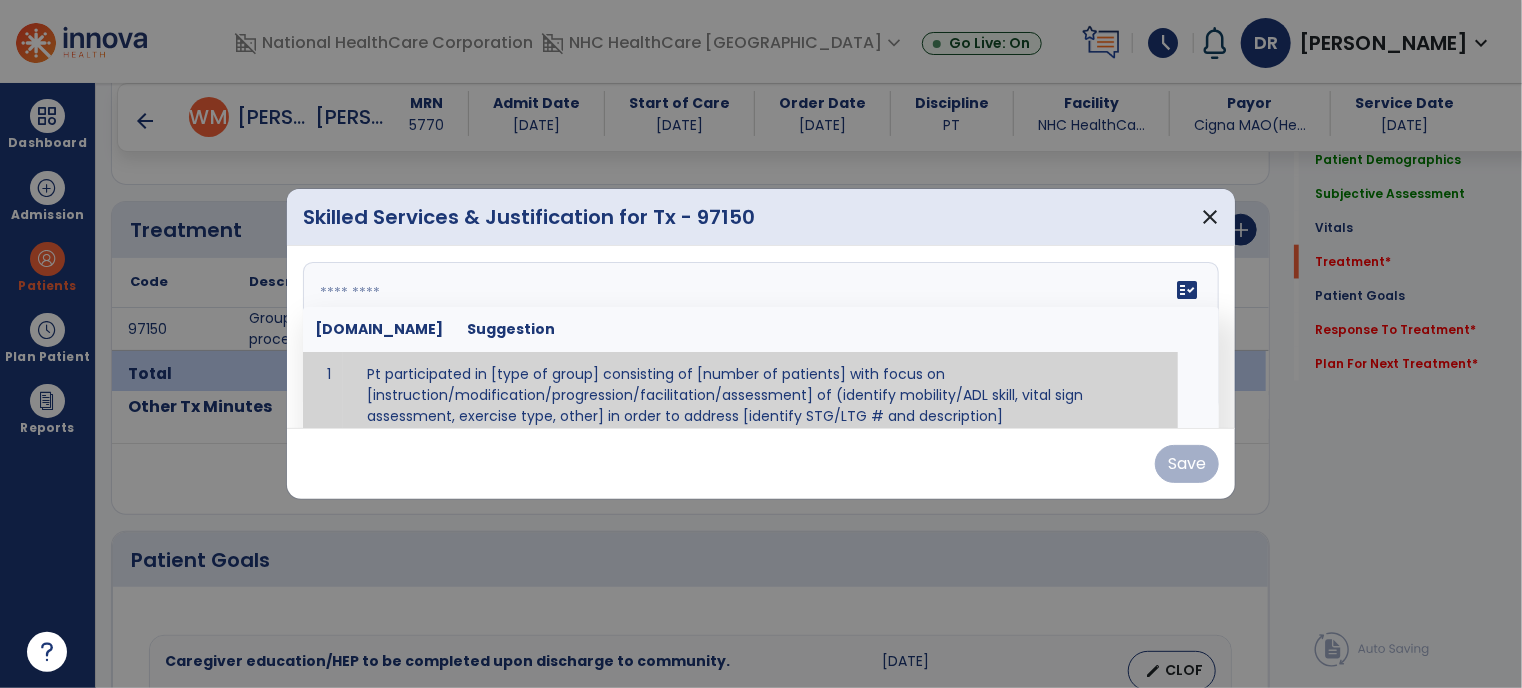 paste on "**********" 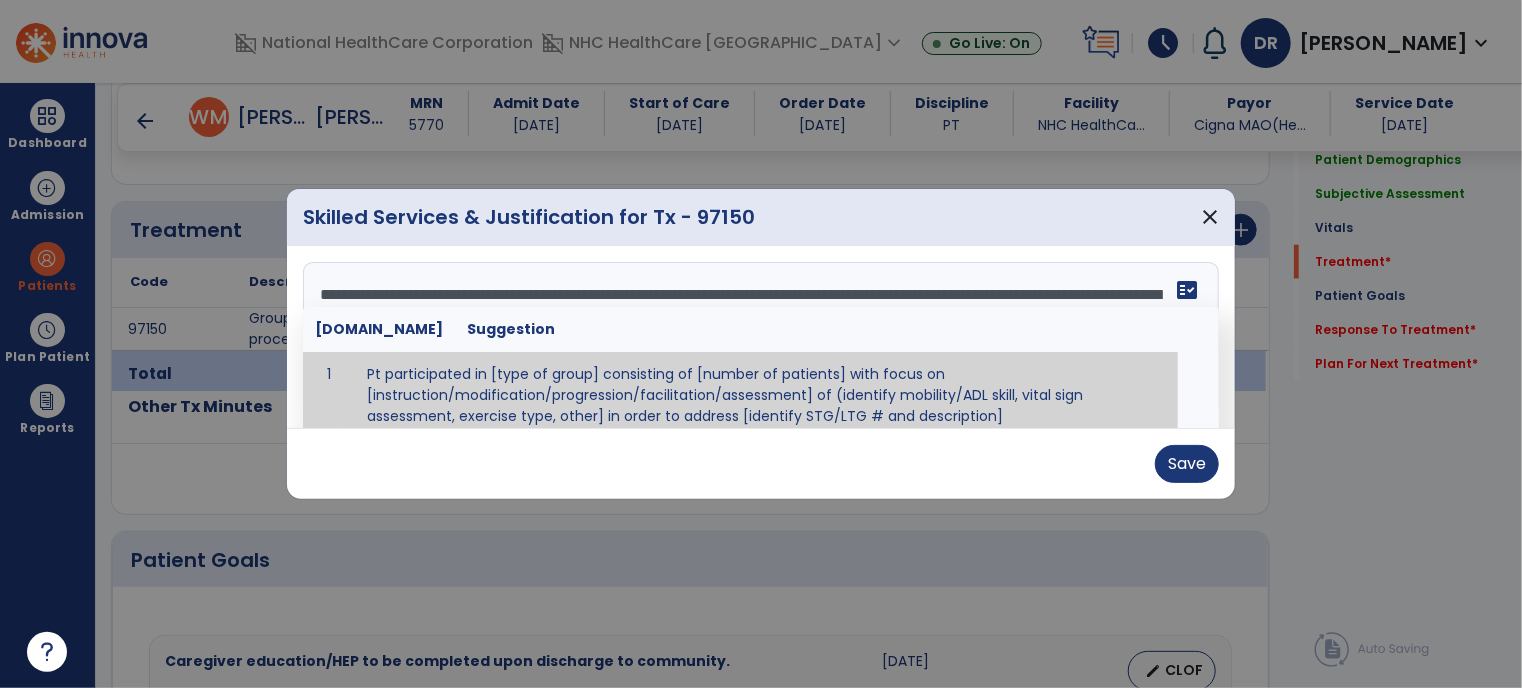 scroll, scrollTop: 40, scrollLeft: 0, axis: vertical 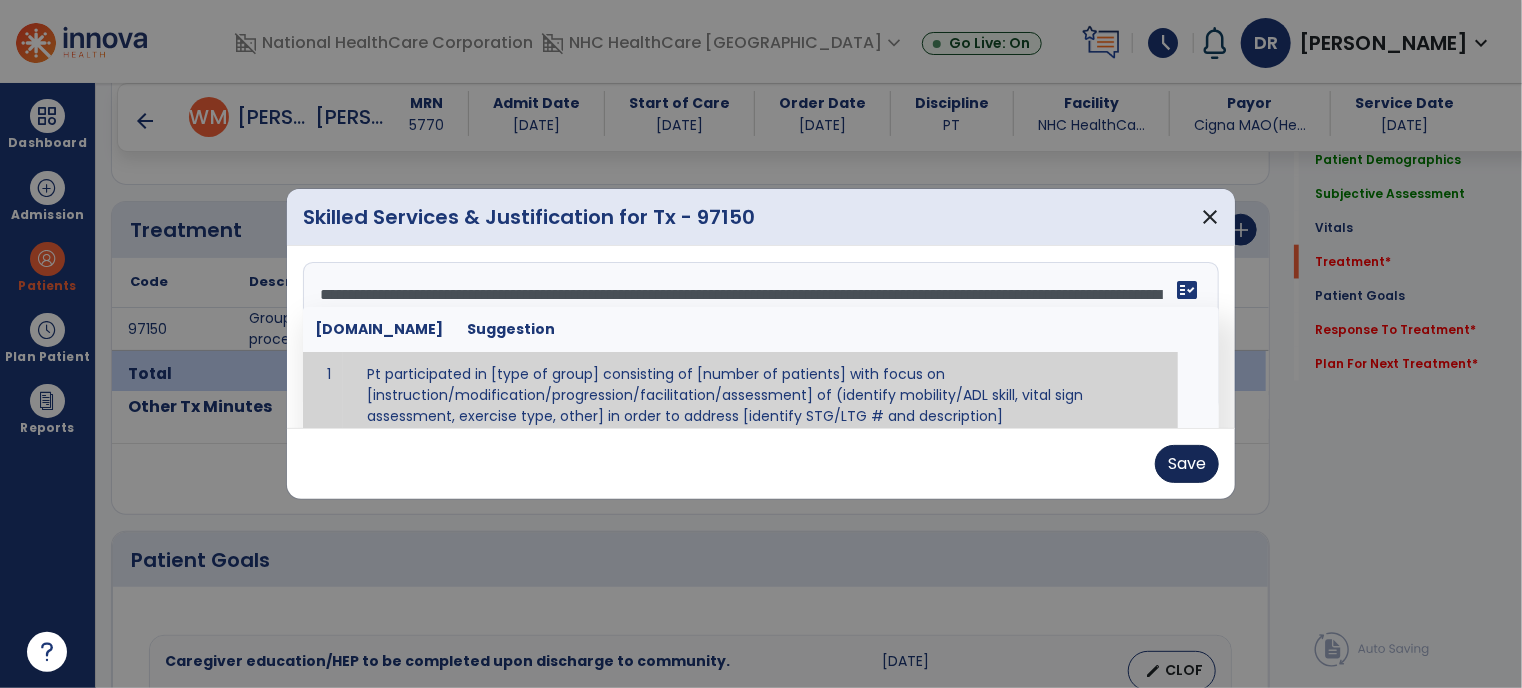 type on "**********" 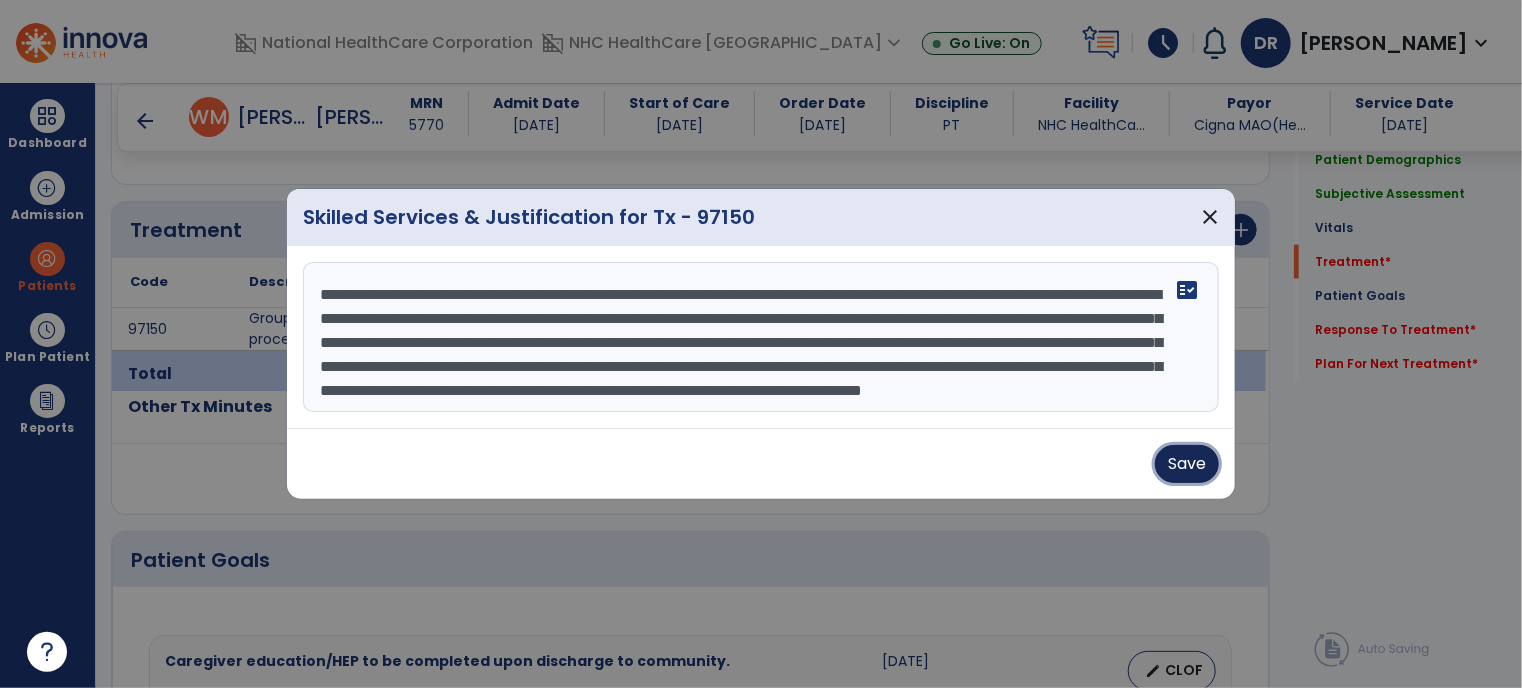click on "Save" at bounding box center (1187, 464) 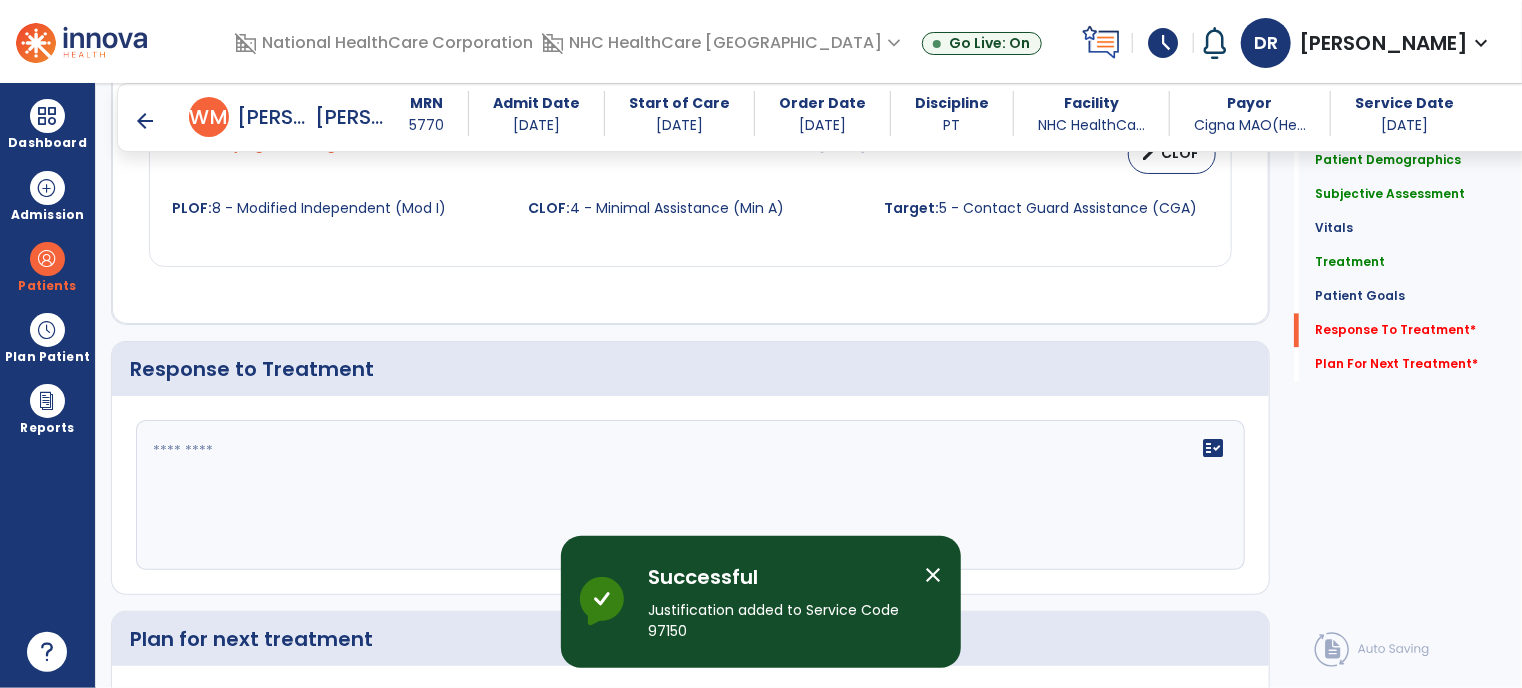scroll, scrollTop: 2285, scrollLeft: 0, axis: vertical 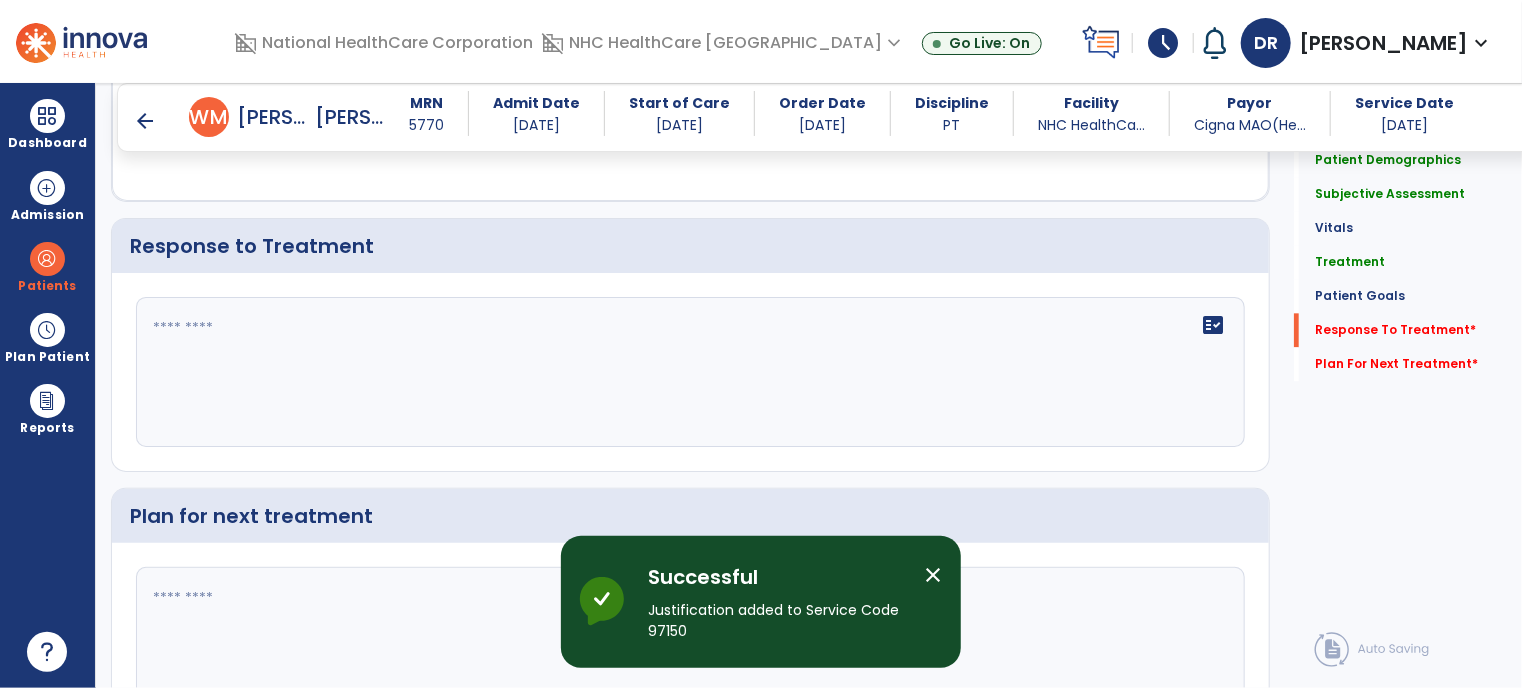 click on "fact_check" 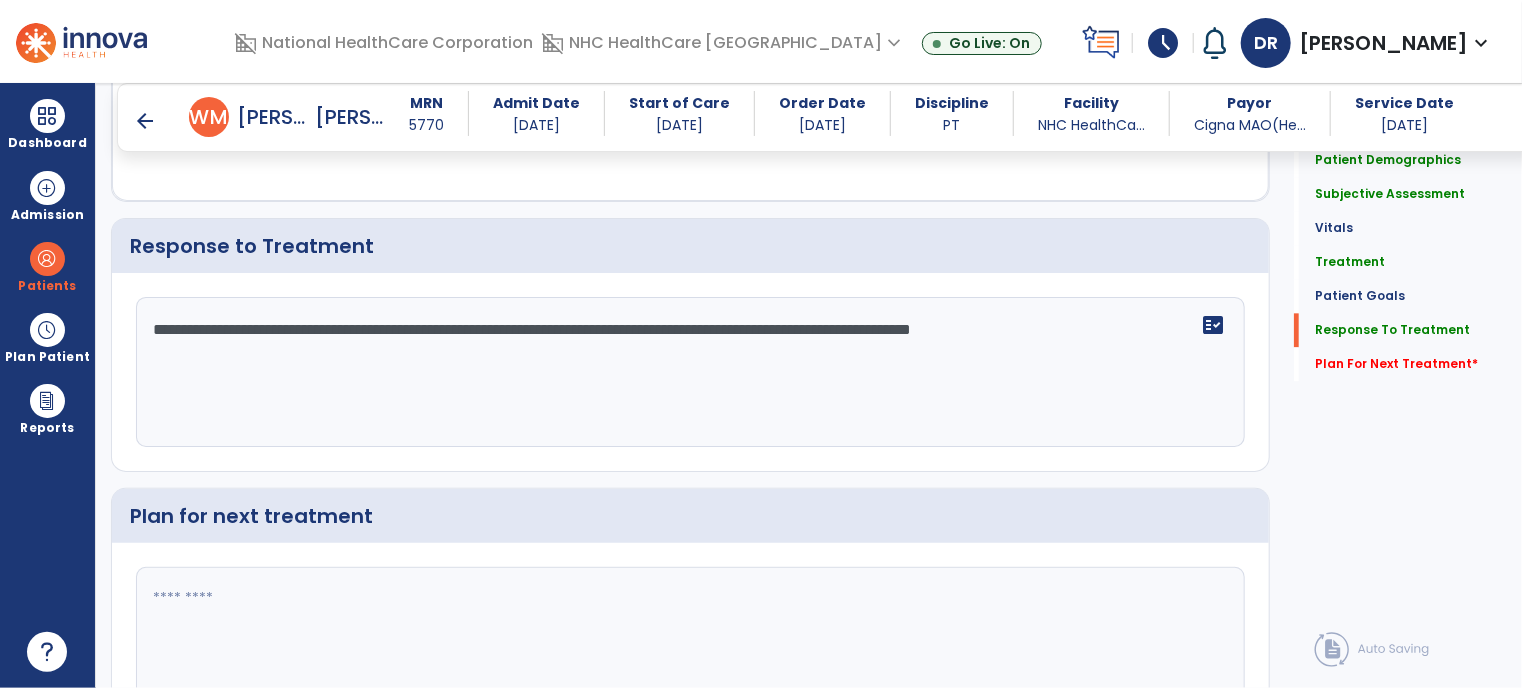 scroll, scrollTop: 2285, scrollLeft: 0, axis: vertical 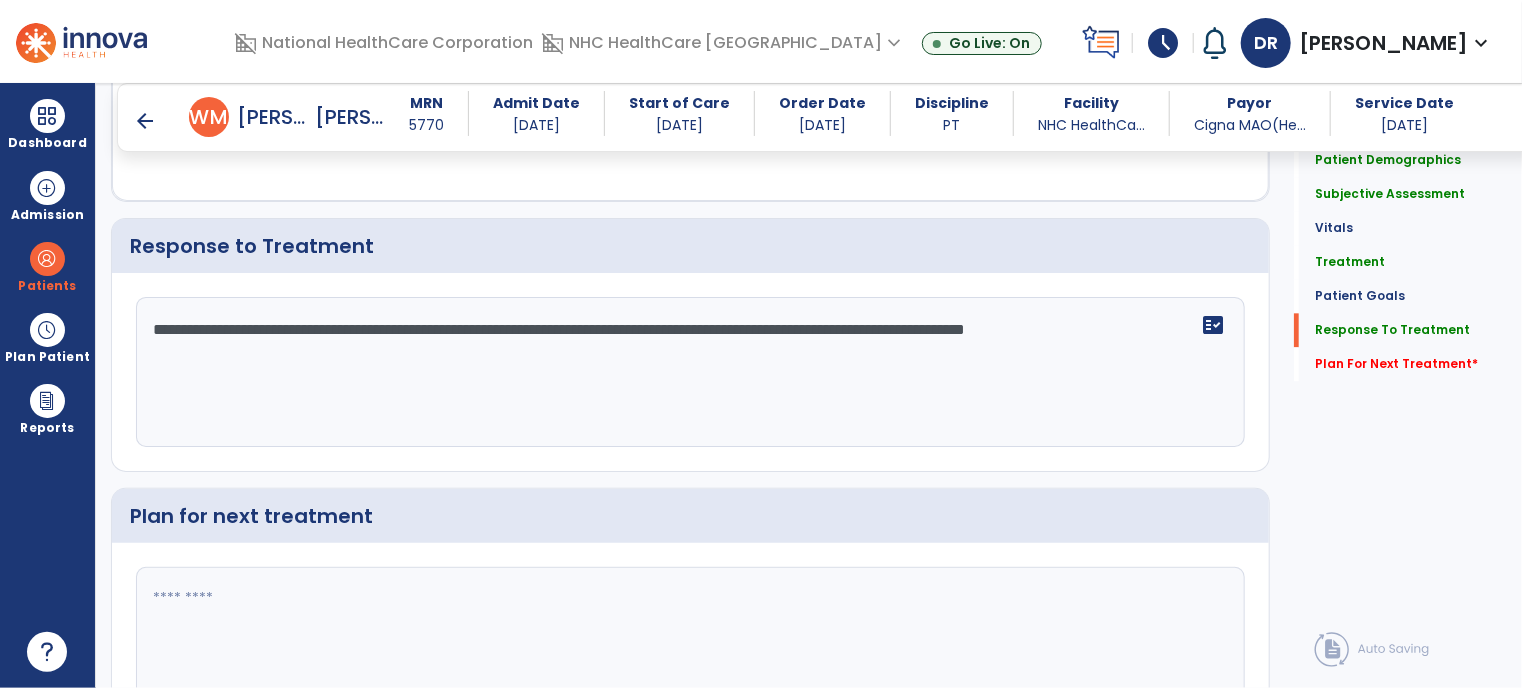 type on "**********" 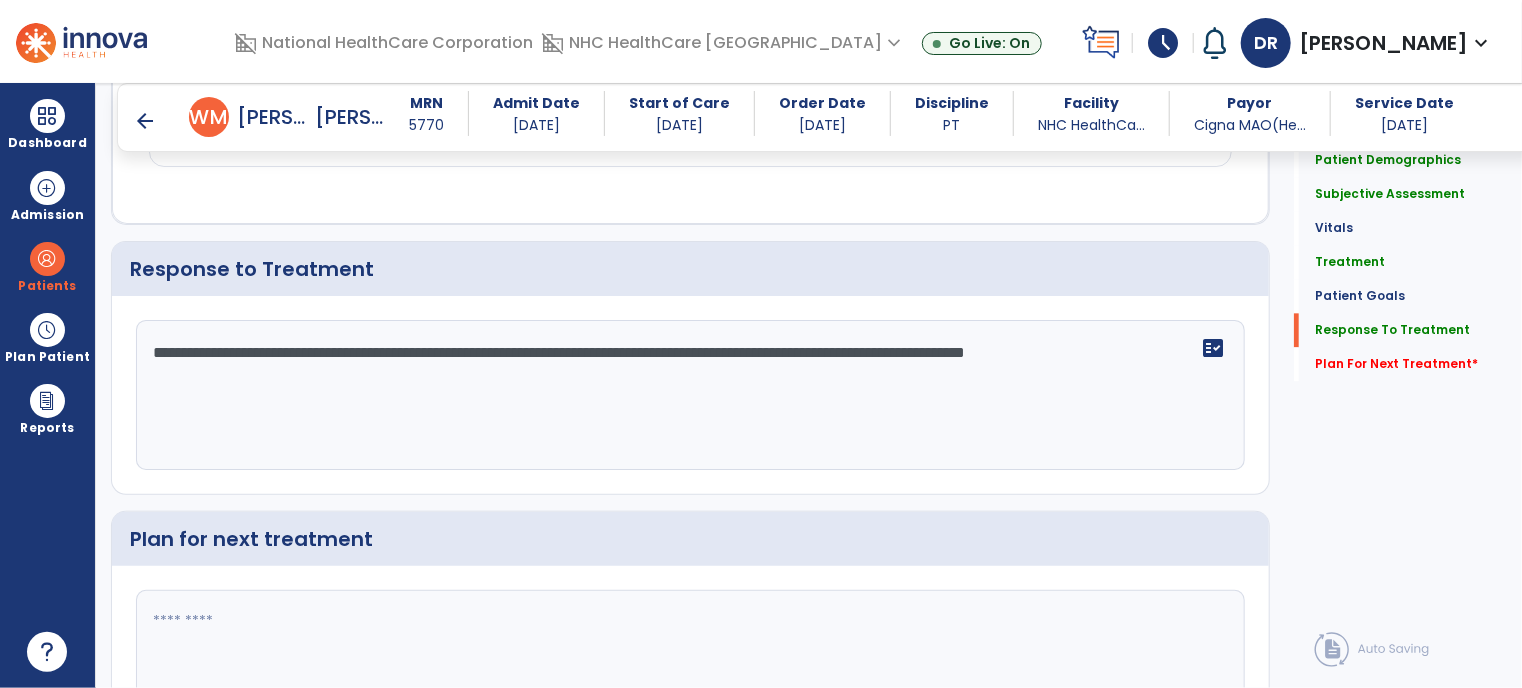 scroll, scrollTop: 2285, scrollLeft: 0, axis: vertical 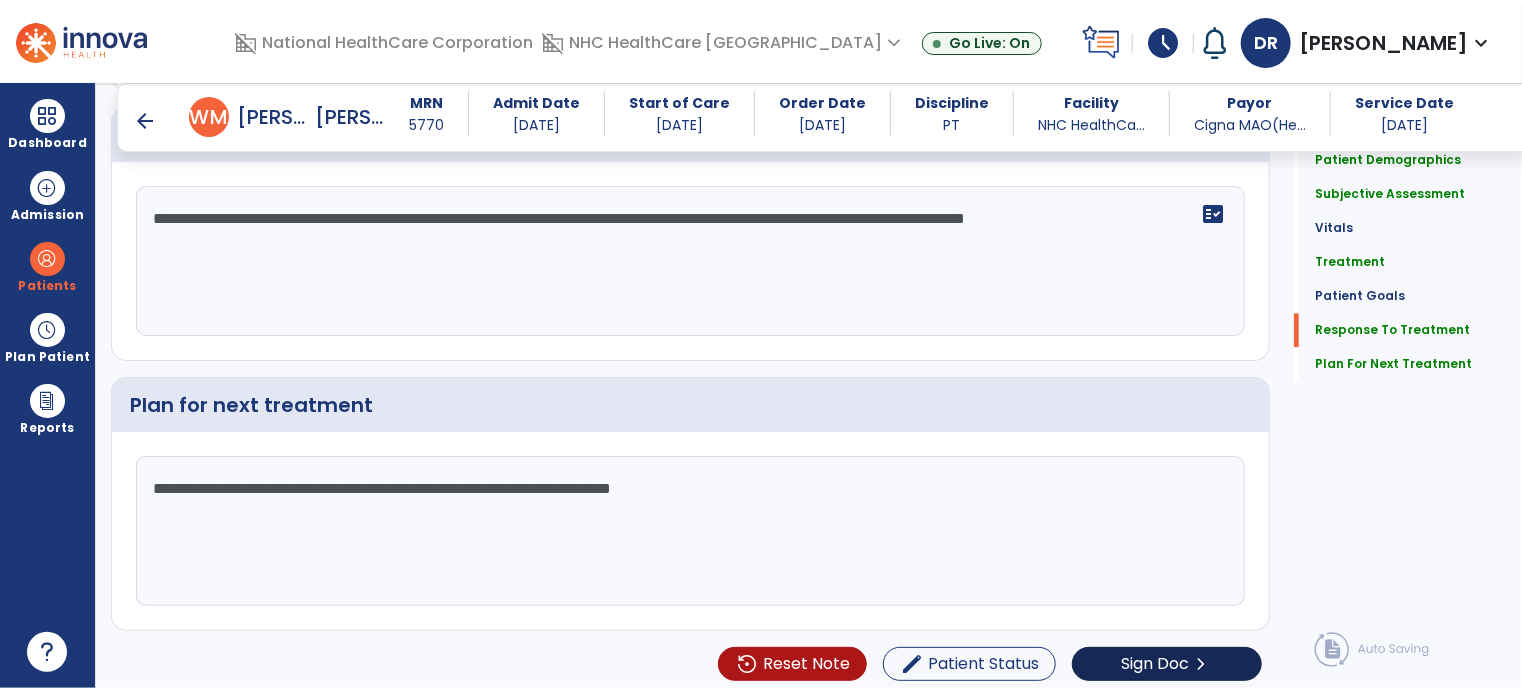 type on "**********" 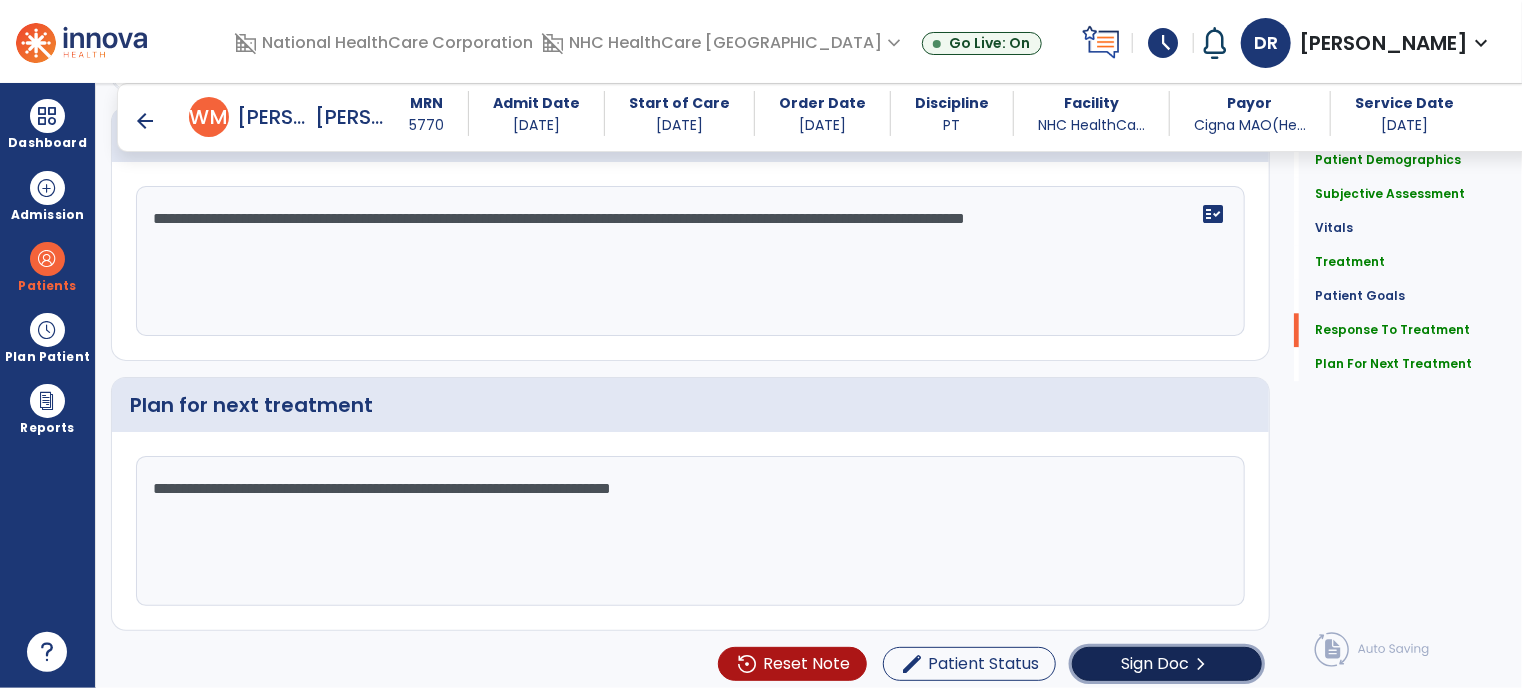 click on "Sign Doc  chevron_right" 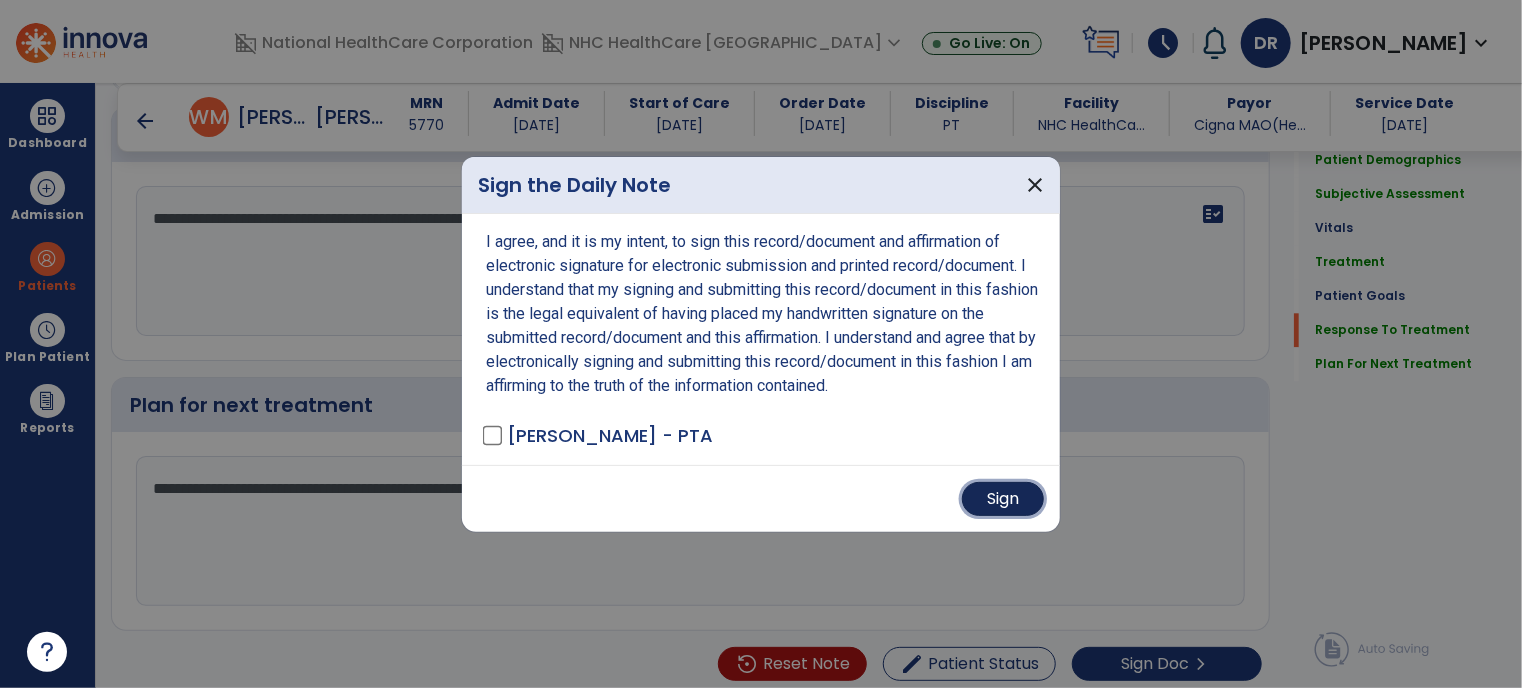 click on "Sign" at bounding box center [1003, 499] 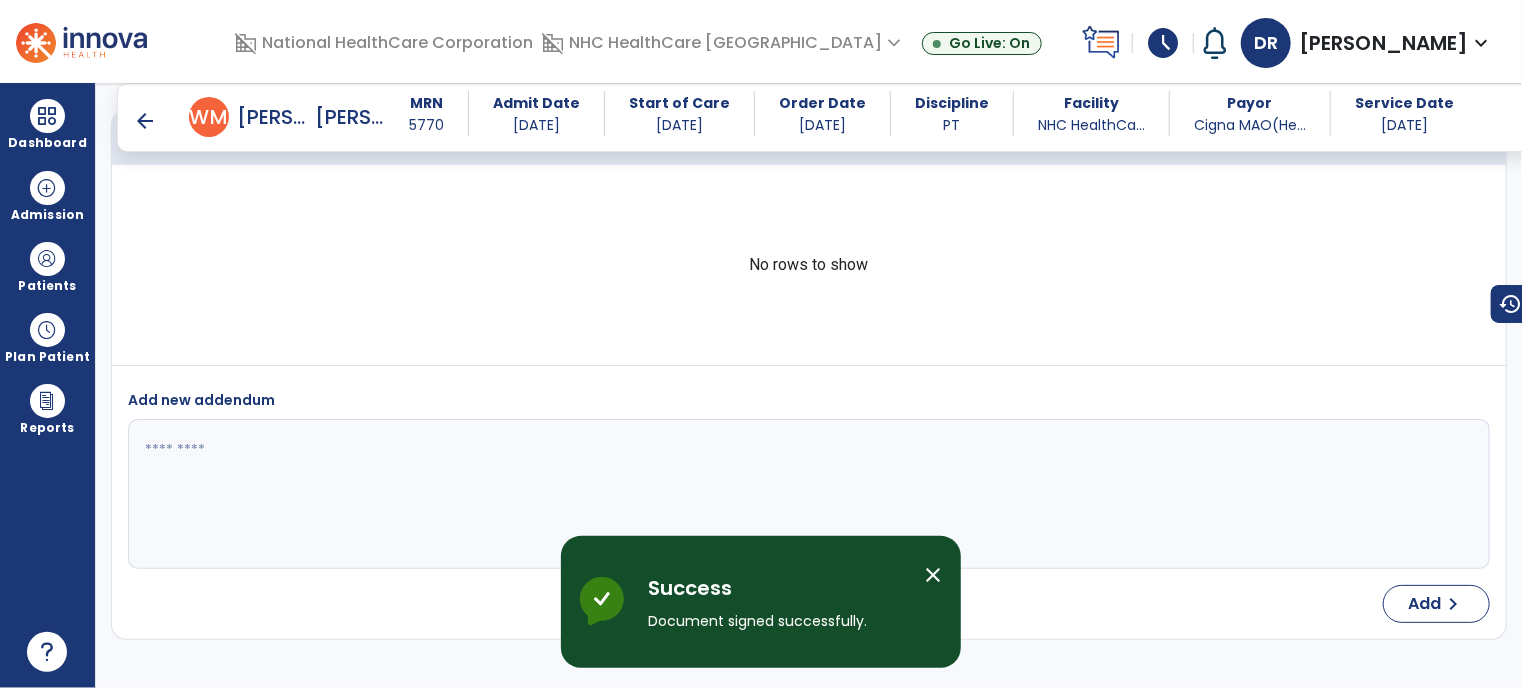 scroll, scrollTop: 3497, scrollLeft: 0, axis: vertical 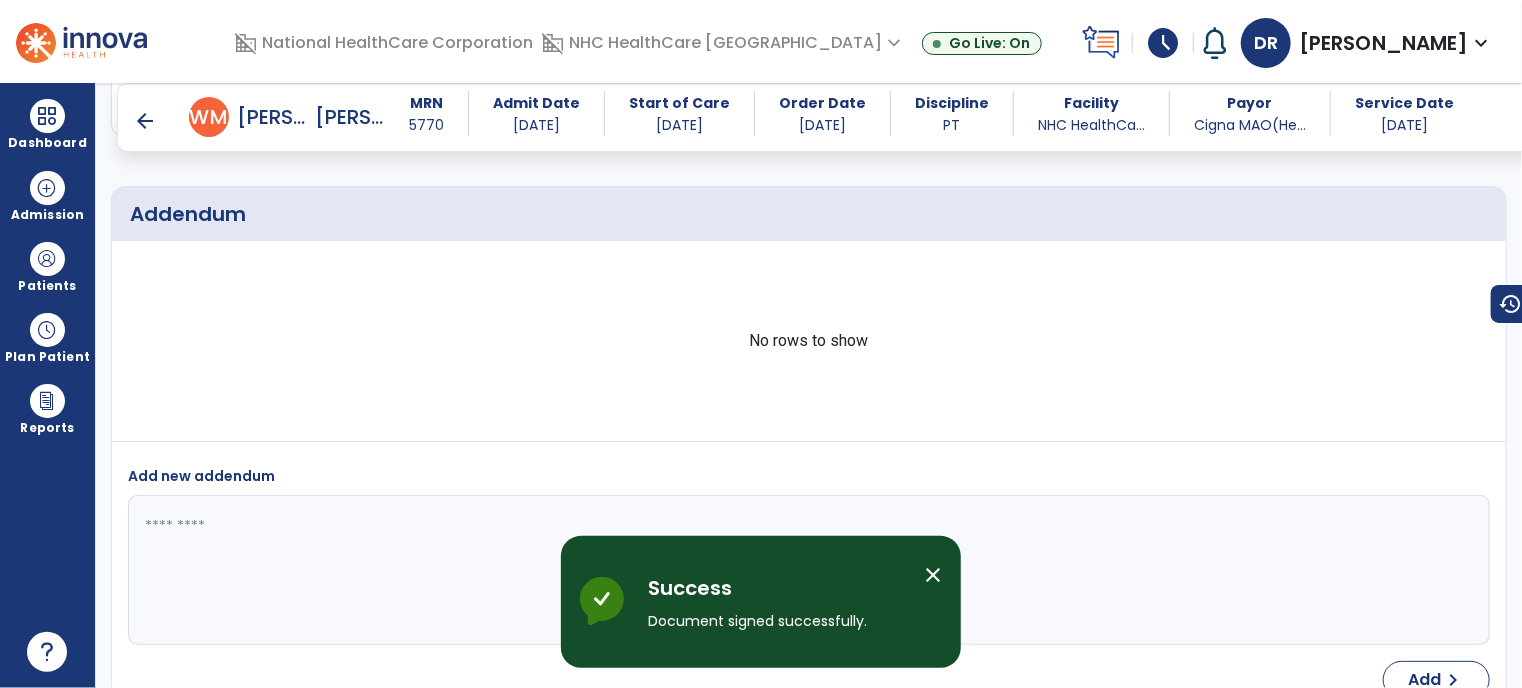 click on "arrow_back" at bounding box center [145, 121] 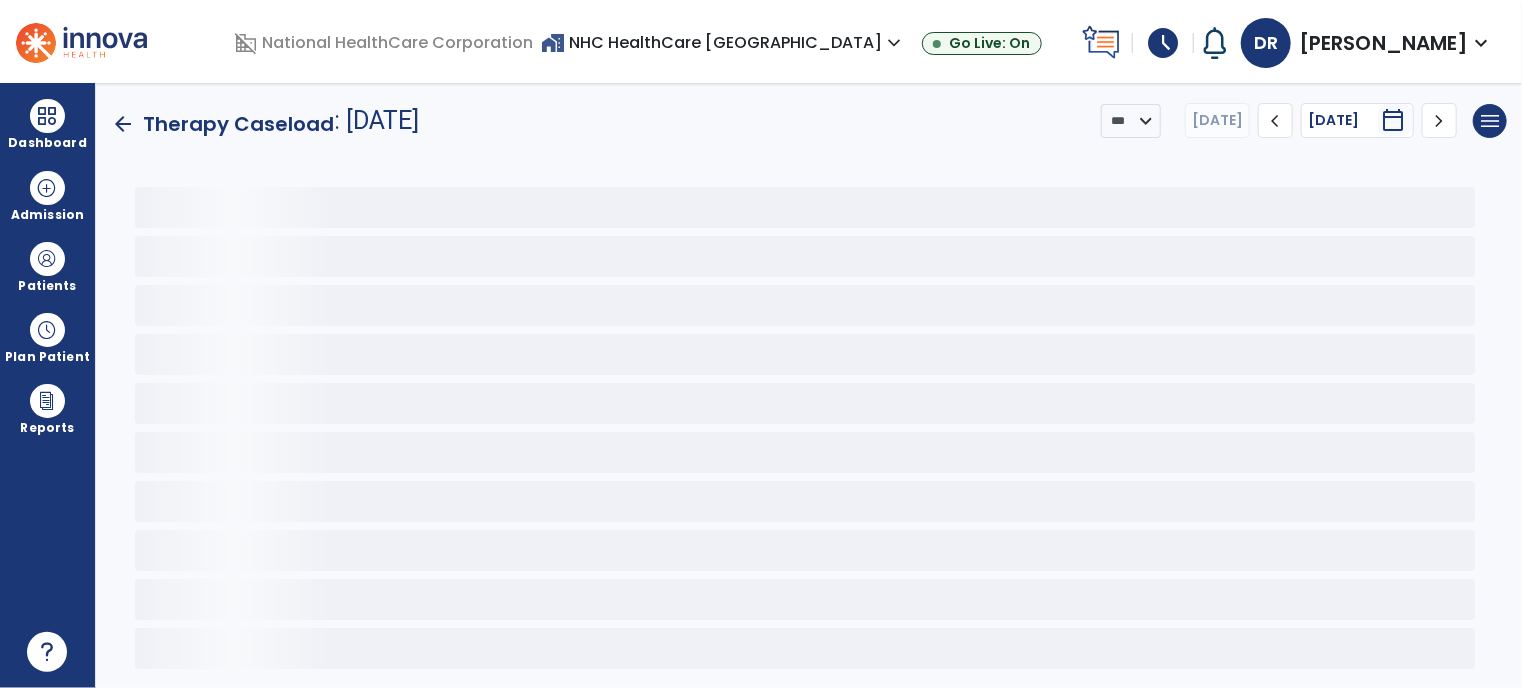 scroll, scrollTop: 0, scrollLeft: 0, axis: both 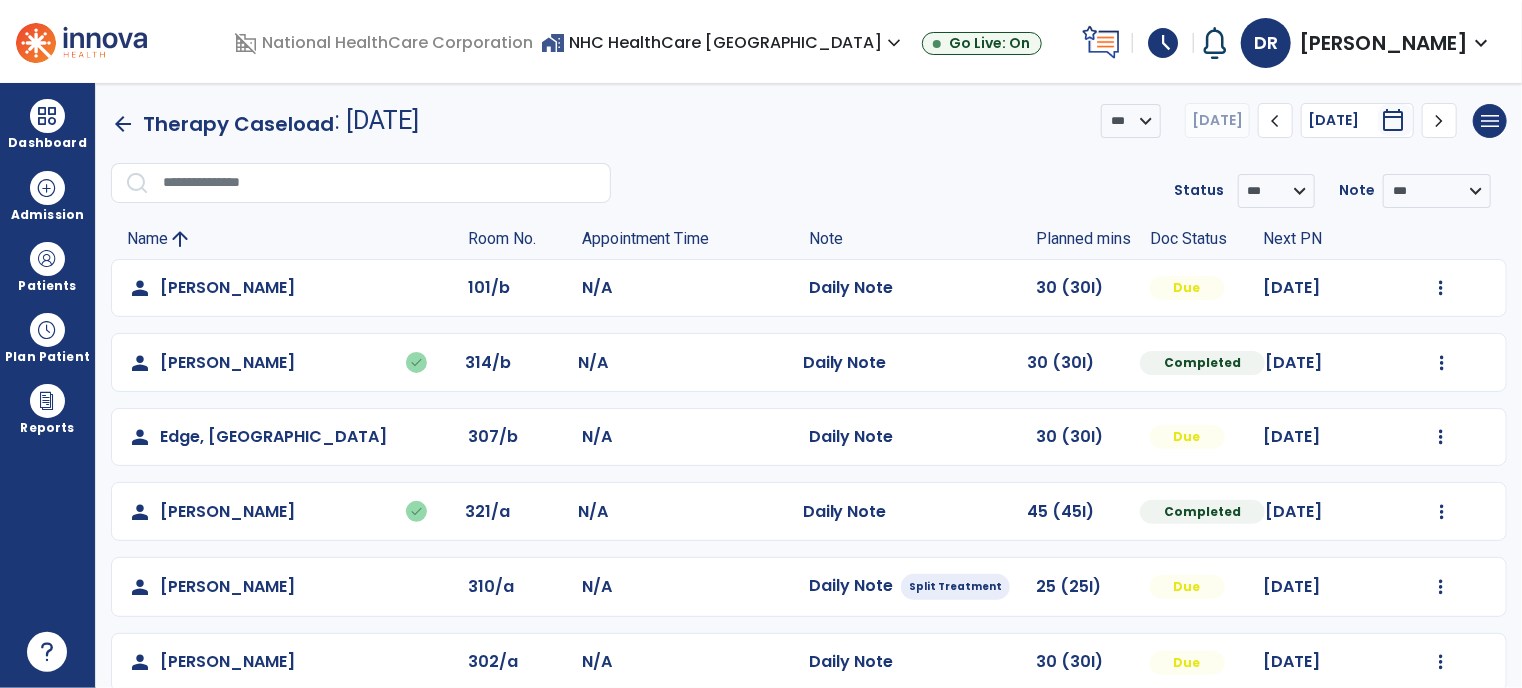 click on "Mark Visit As Complete   Reset Note   Open Document   G + C Mins" 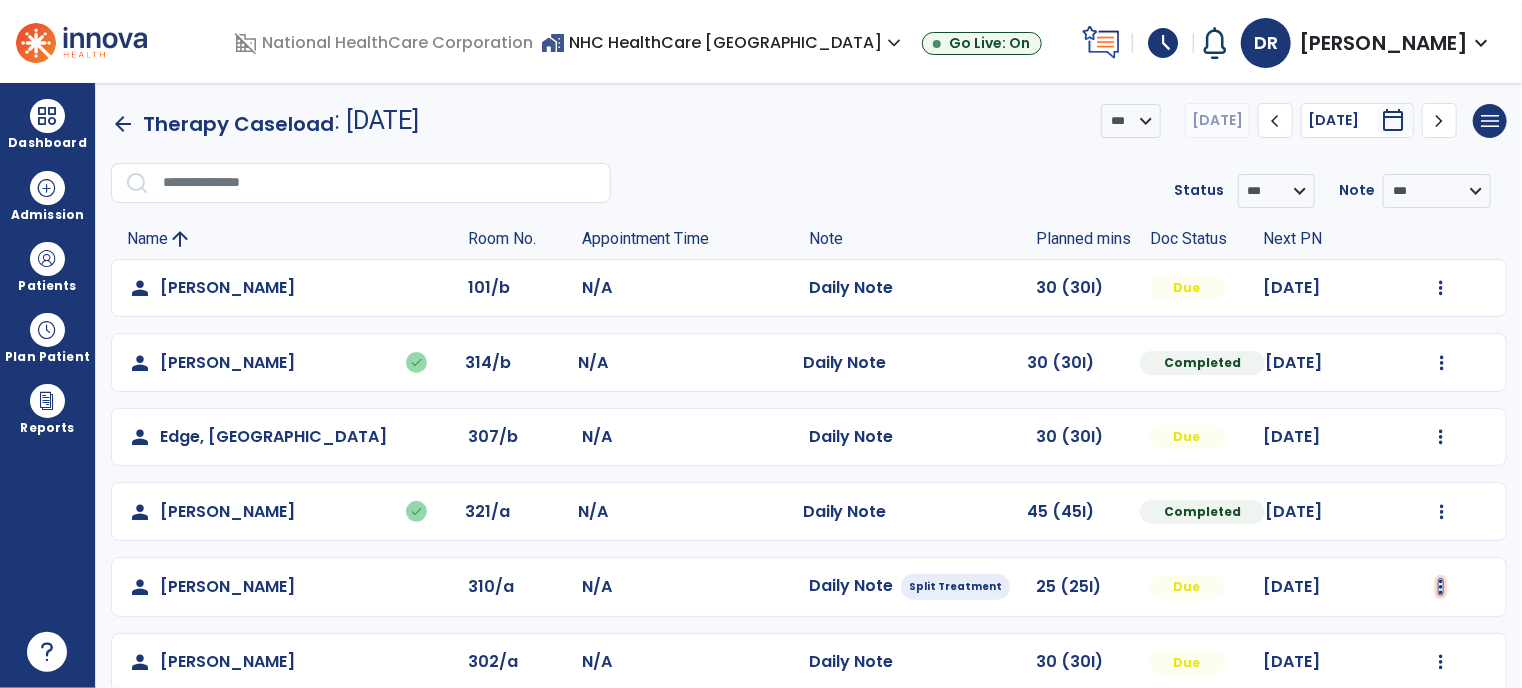 click at bounding box center (1441, 288) 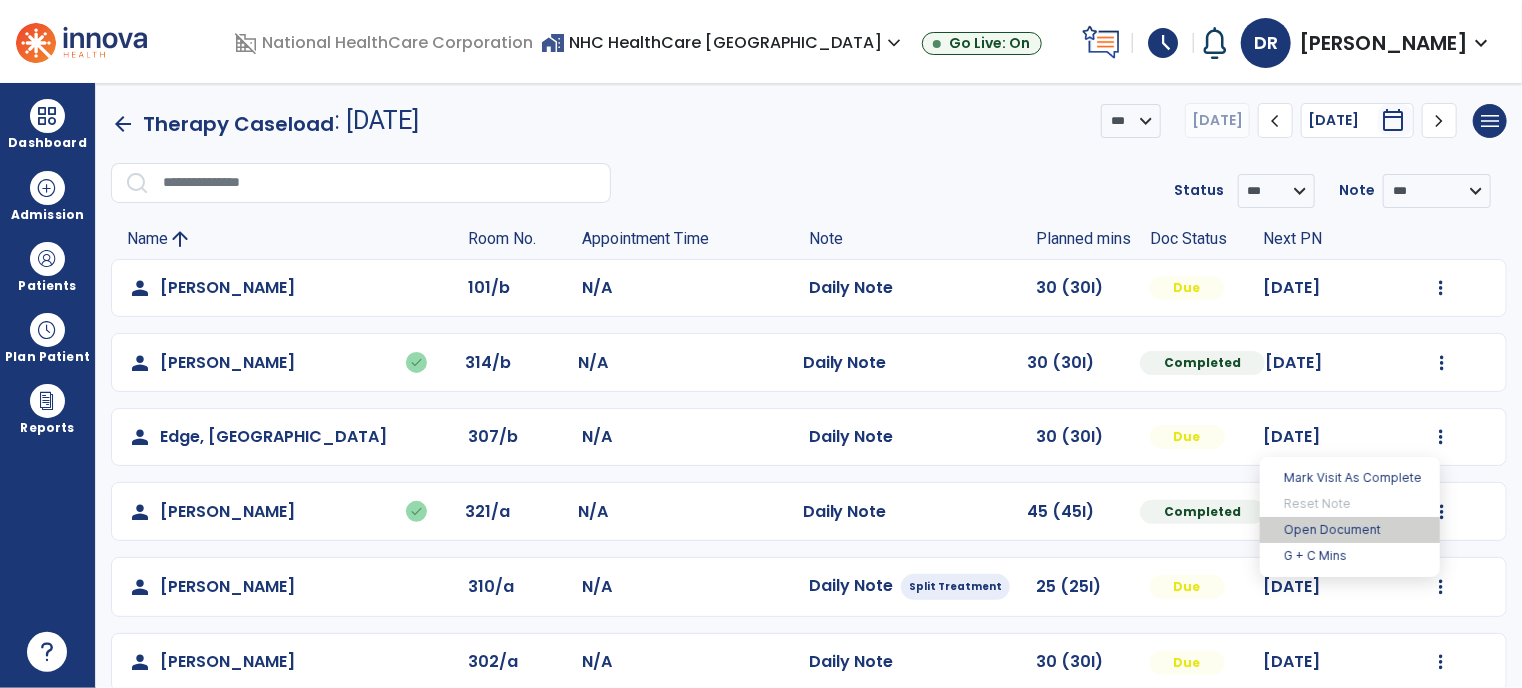 click on "Open Document" at bounding box center [1350, 530] 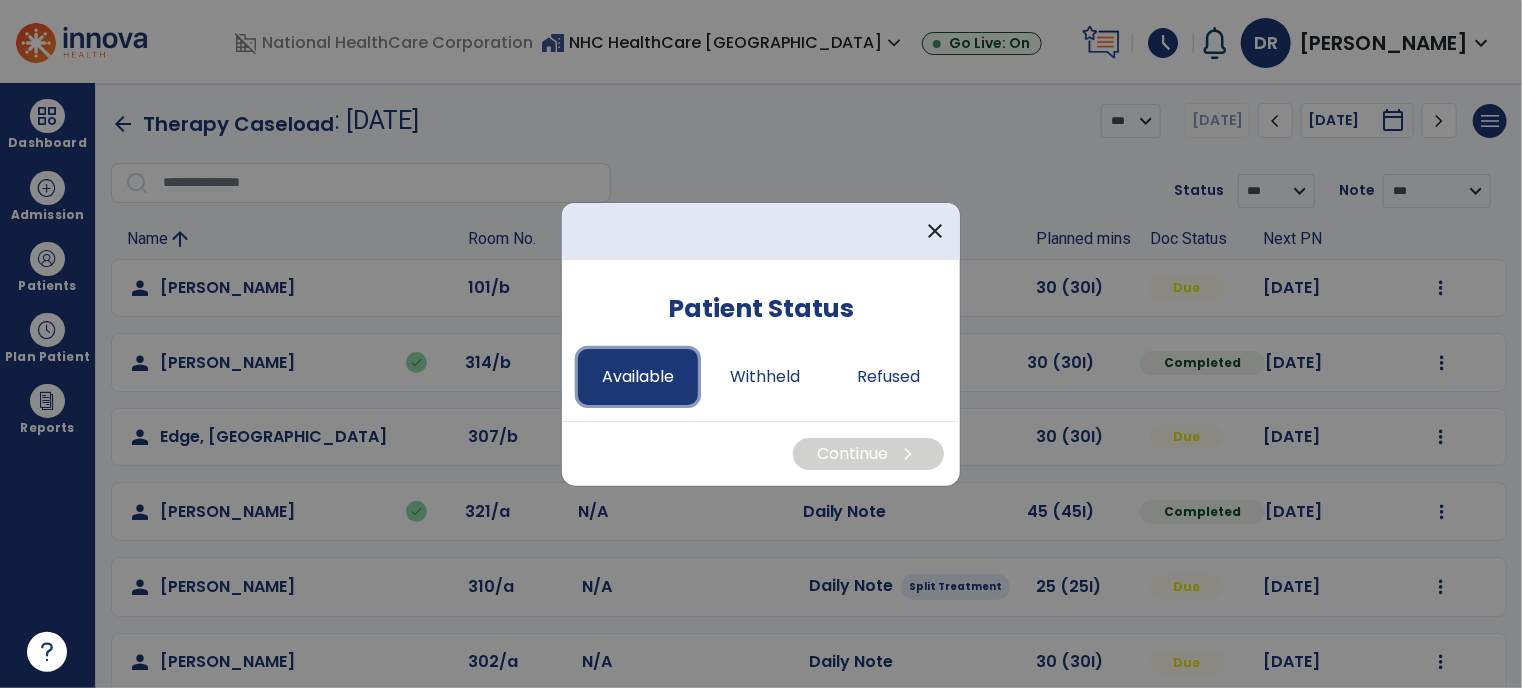 click on "Available" at bounding box center [638, 377] 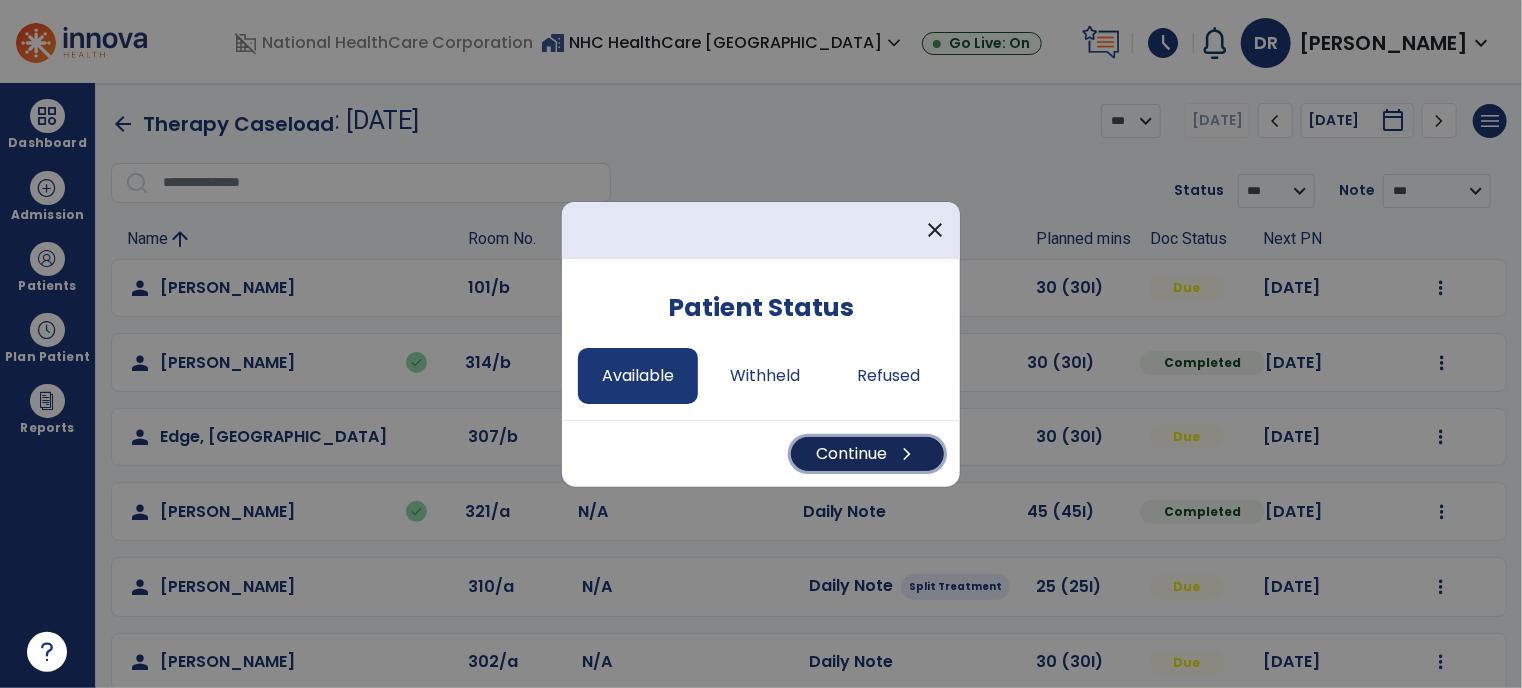 click on "Continue   chevron_right" at bounding box center (867, 454) 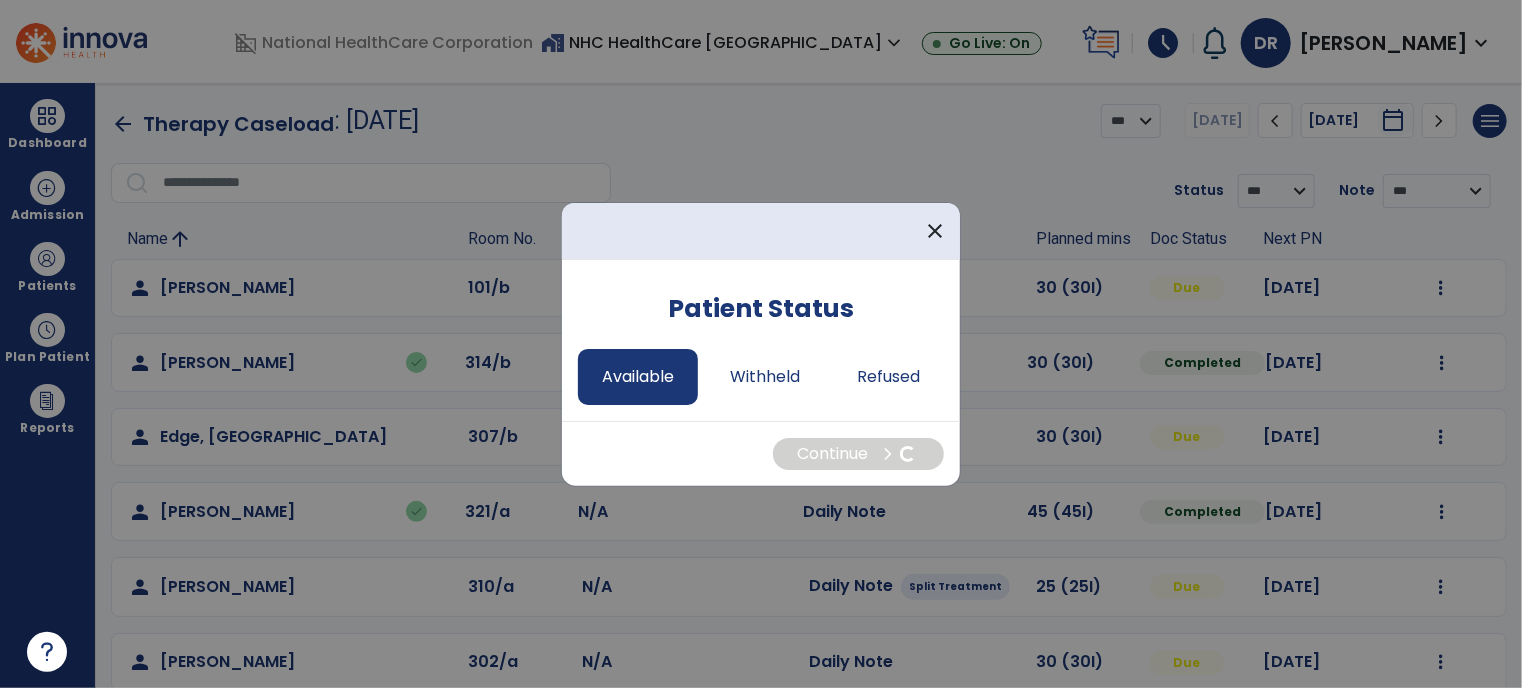select on "*" 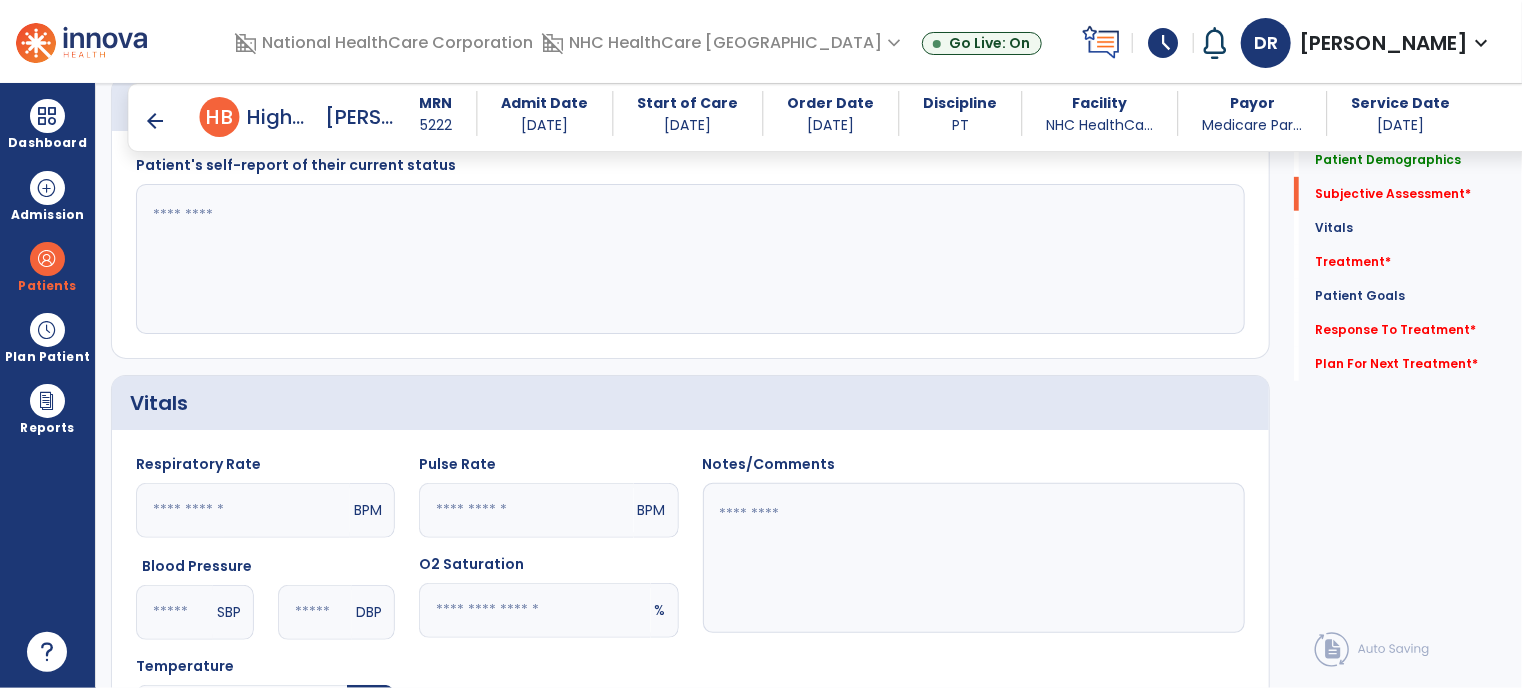 scroll, scrollTop: 542, scrollLeft: 0, axis: vertical 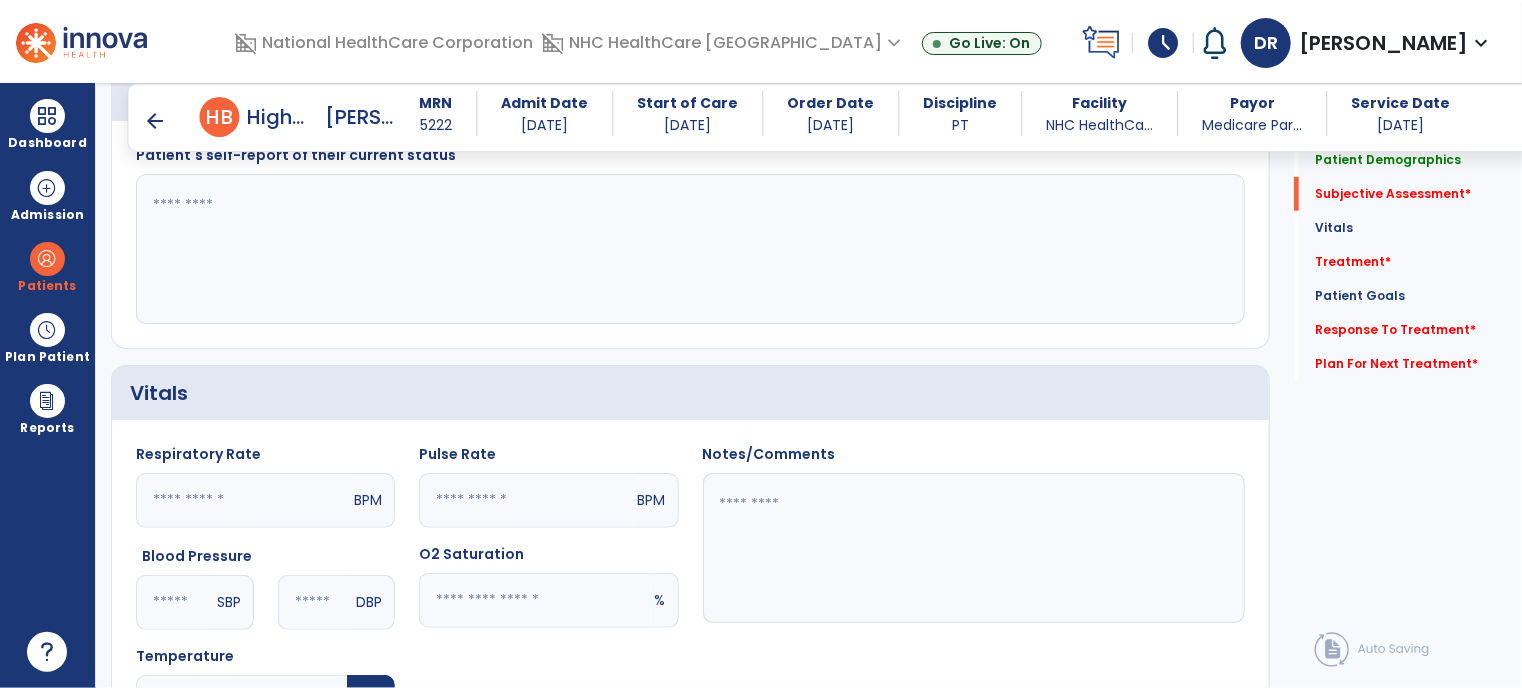 click 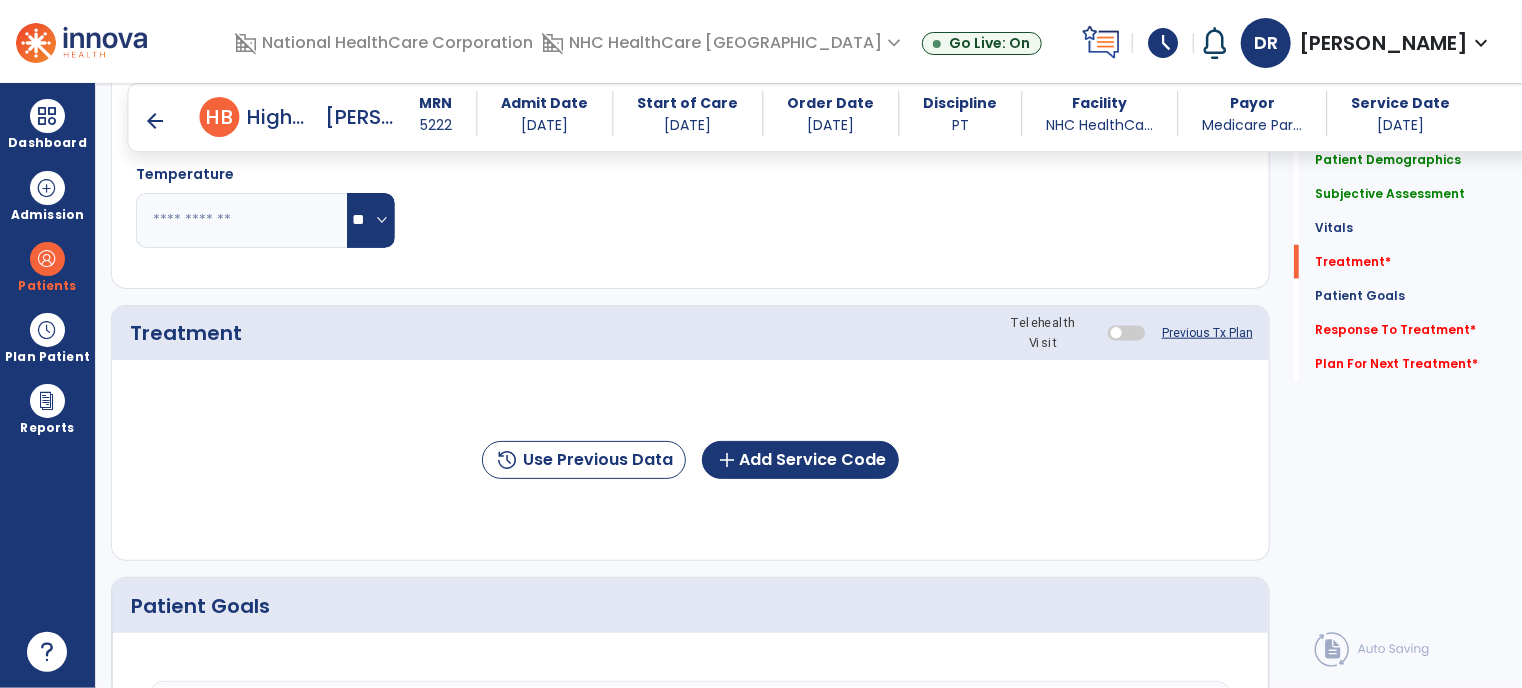 scroll, scrollTop: 1056, scrollLeft: 0, axis: vertical 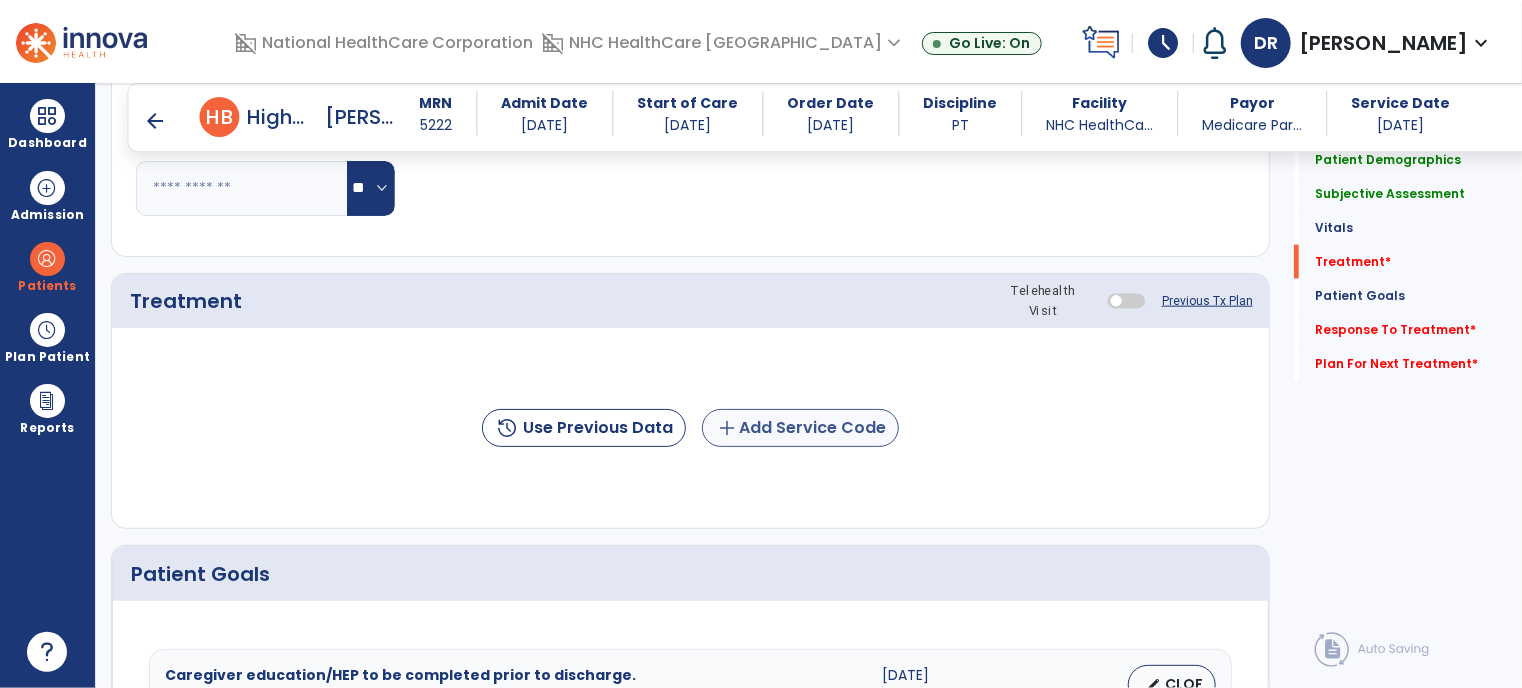 type on "**********" 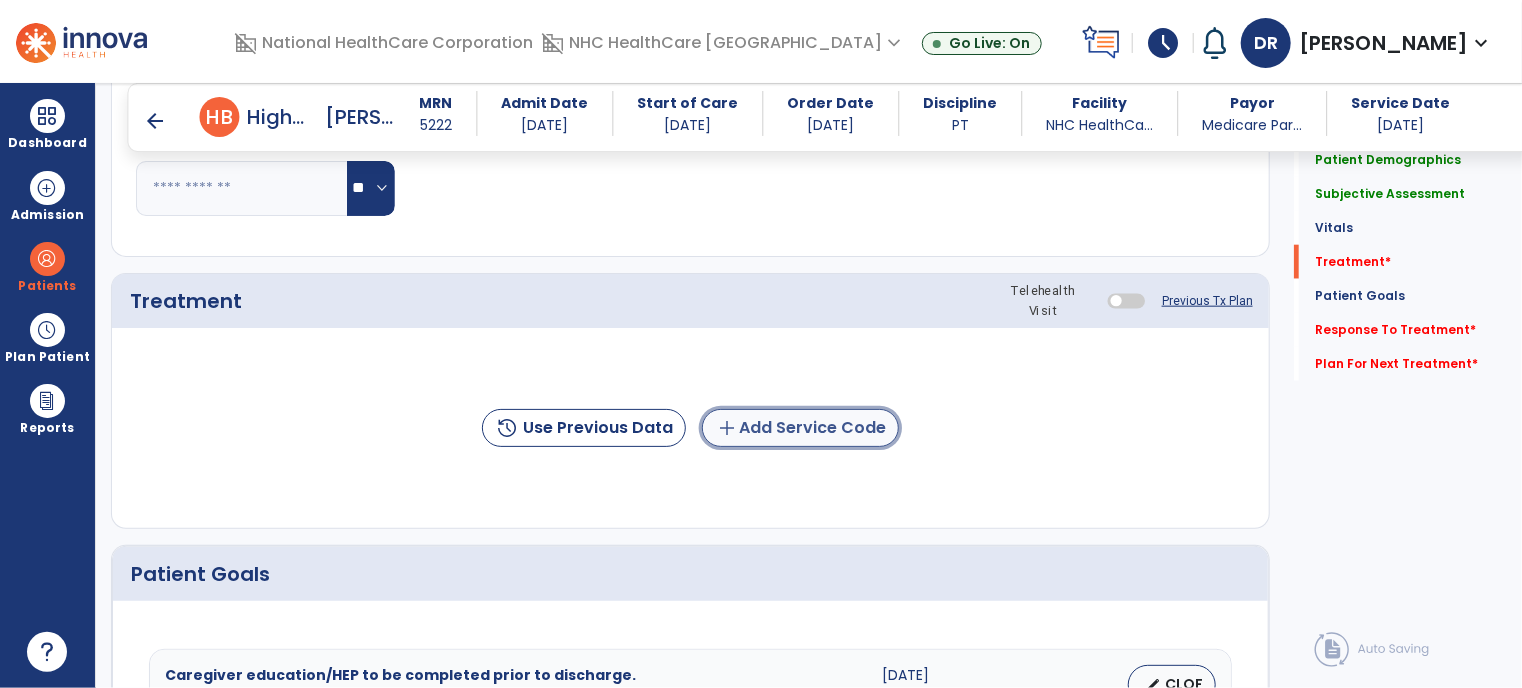 click on "add  Add Service Code" 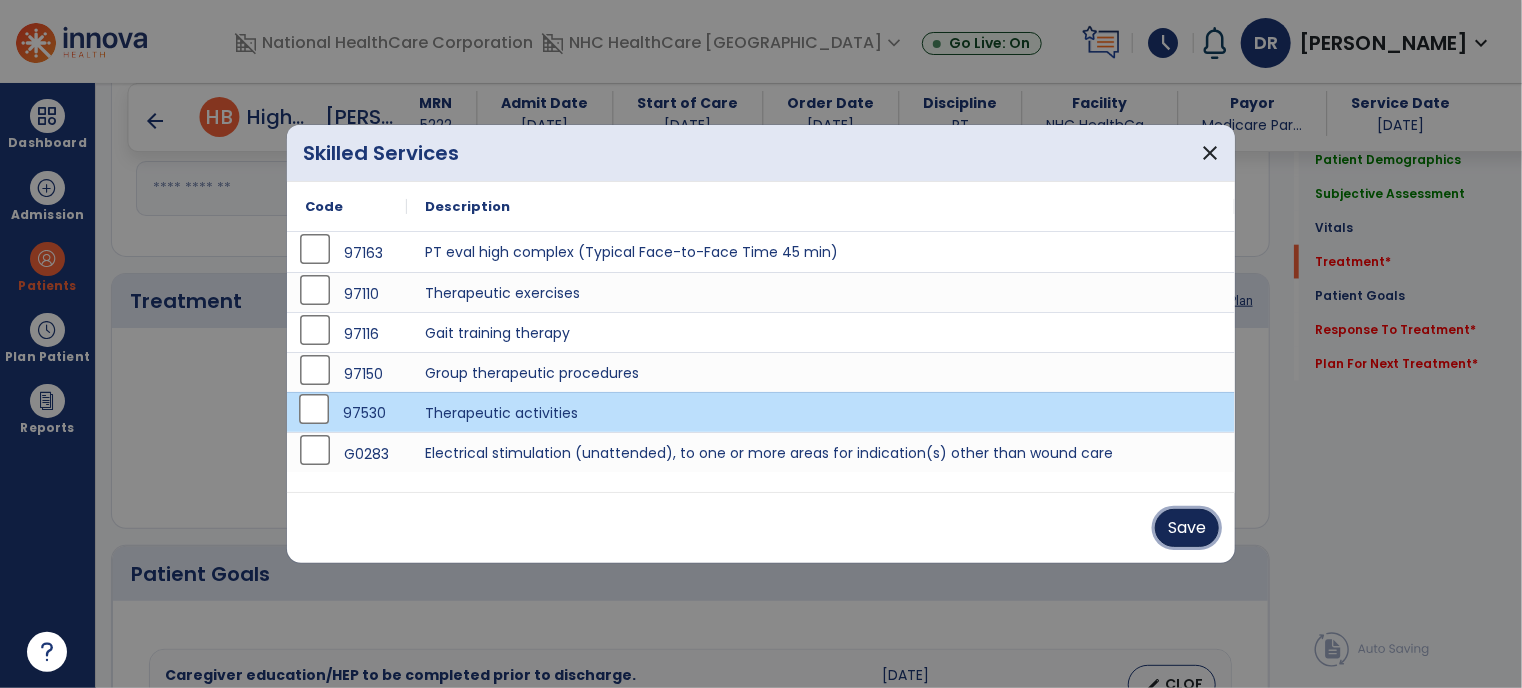 click on "Save" at bounding box center (1187, 528) 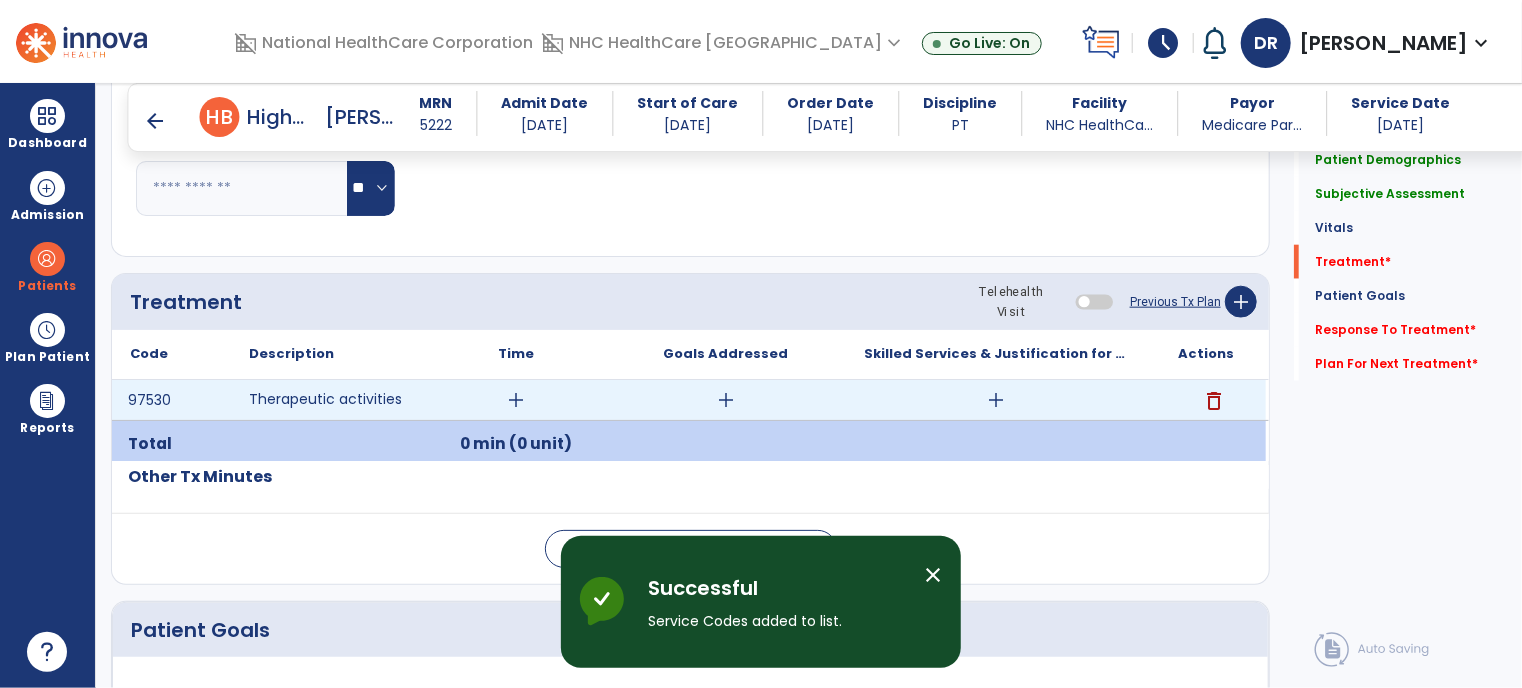 click on "add" at bounding box center [516, 400] 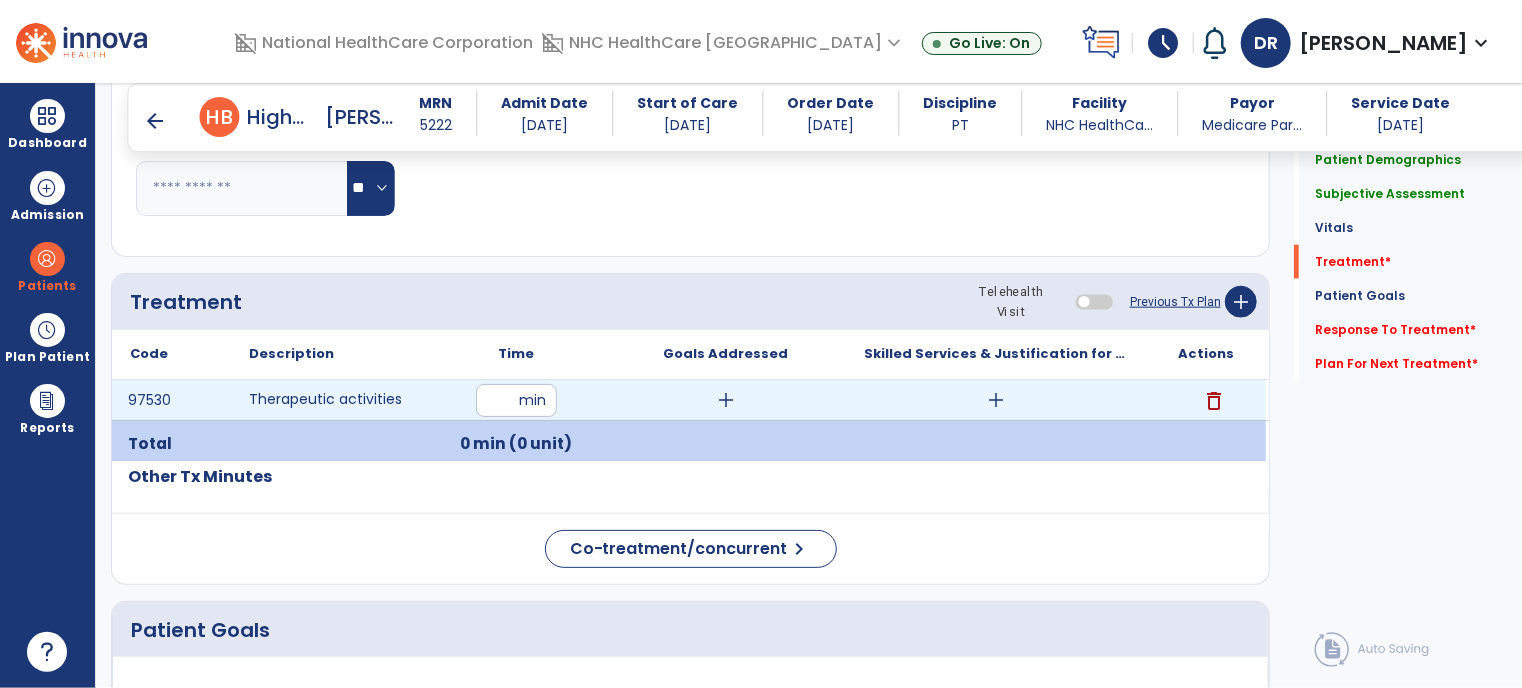 type on "**" 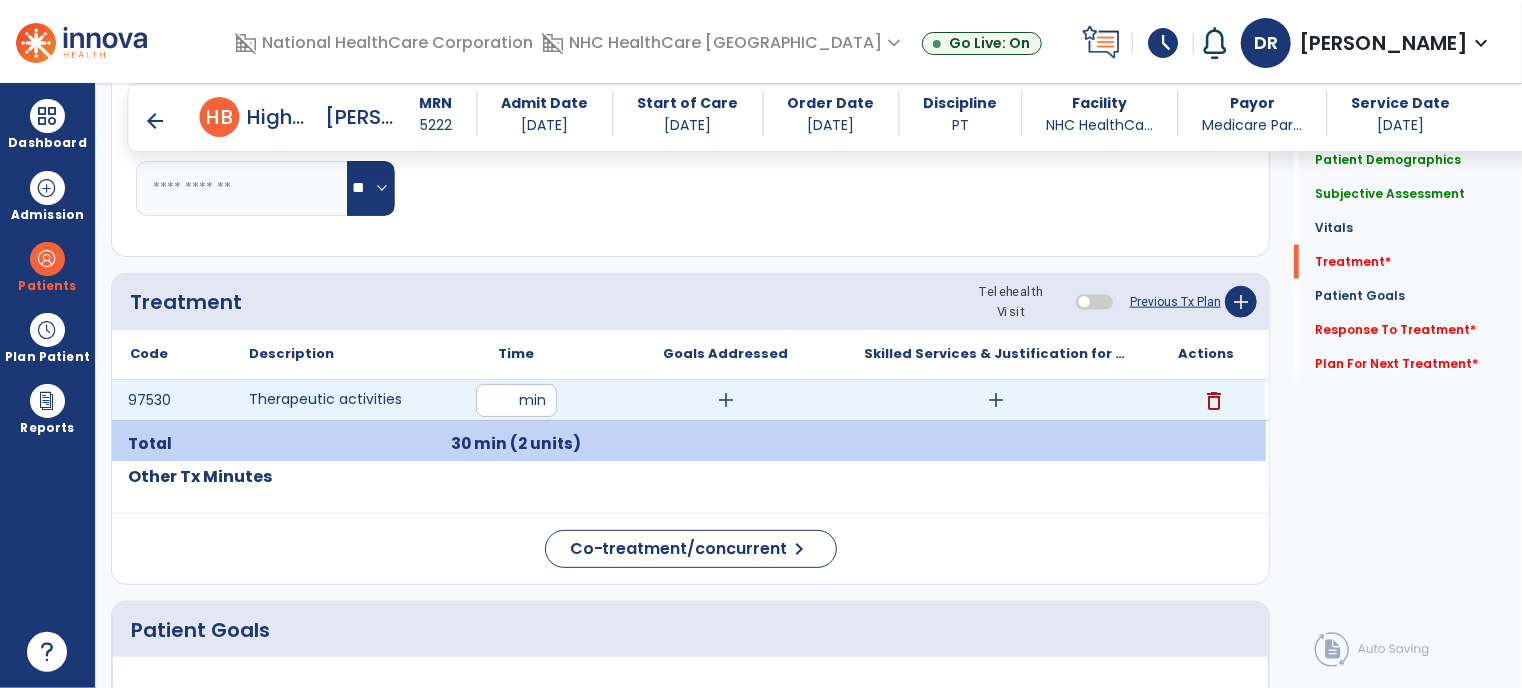 click on "add" at bounding box center (996, 400) 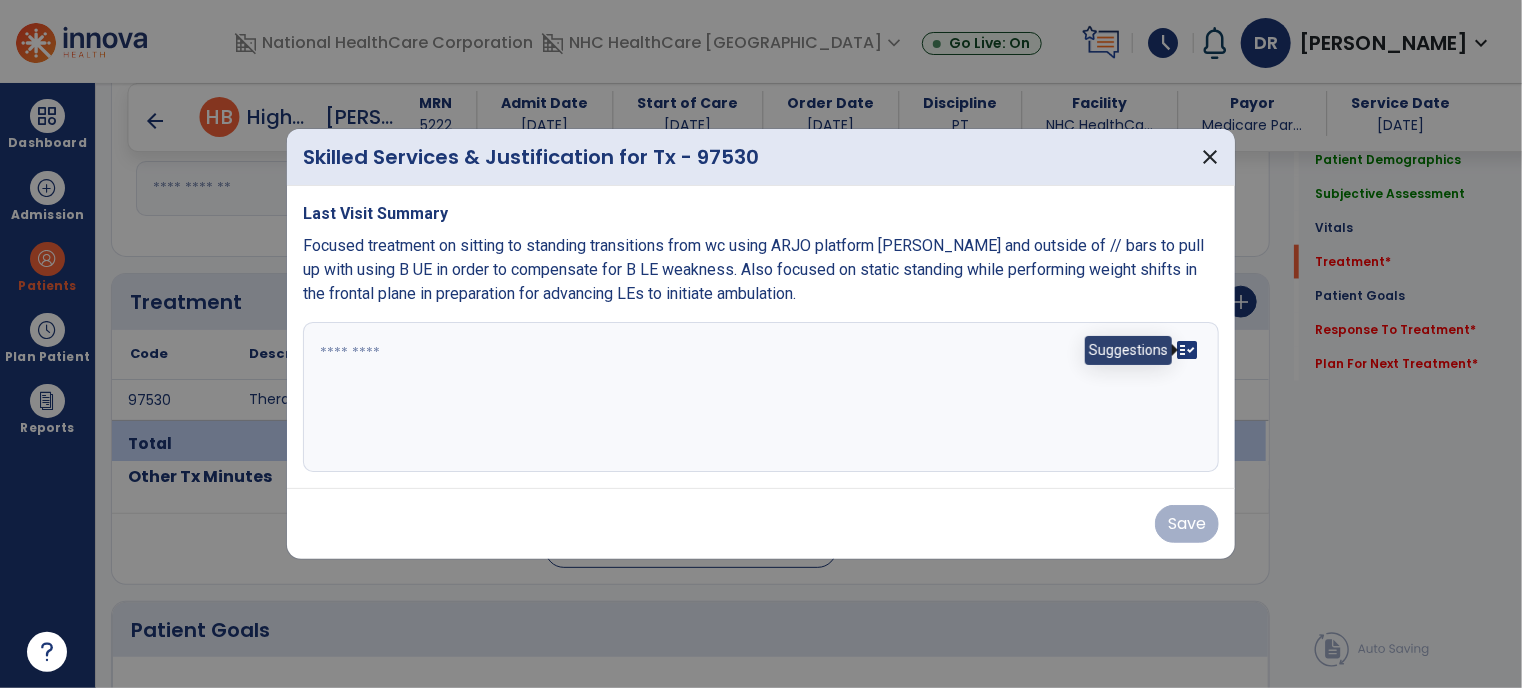 click on "fact_check" at bounding box center (1187, 350) 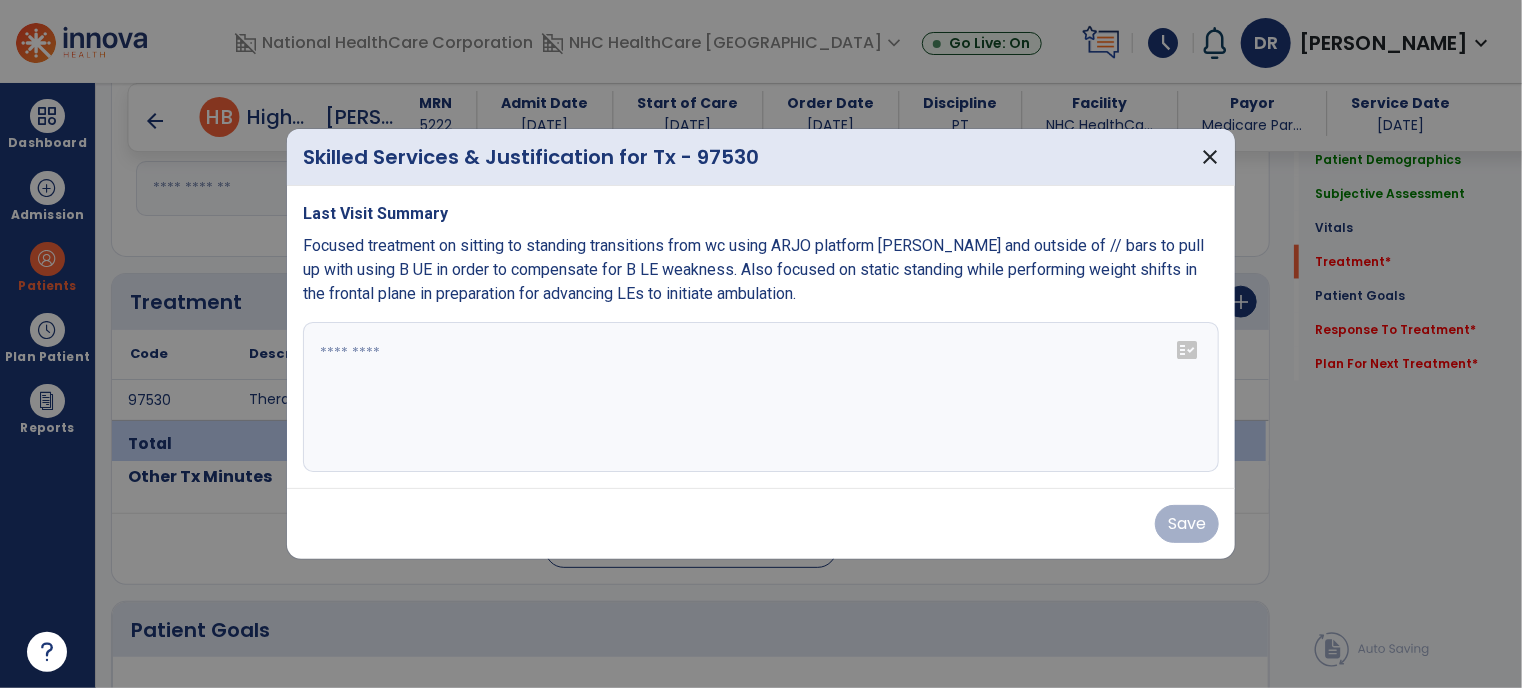 click on "fact_check" at bounding box center [1187, 350] 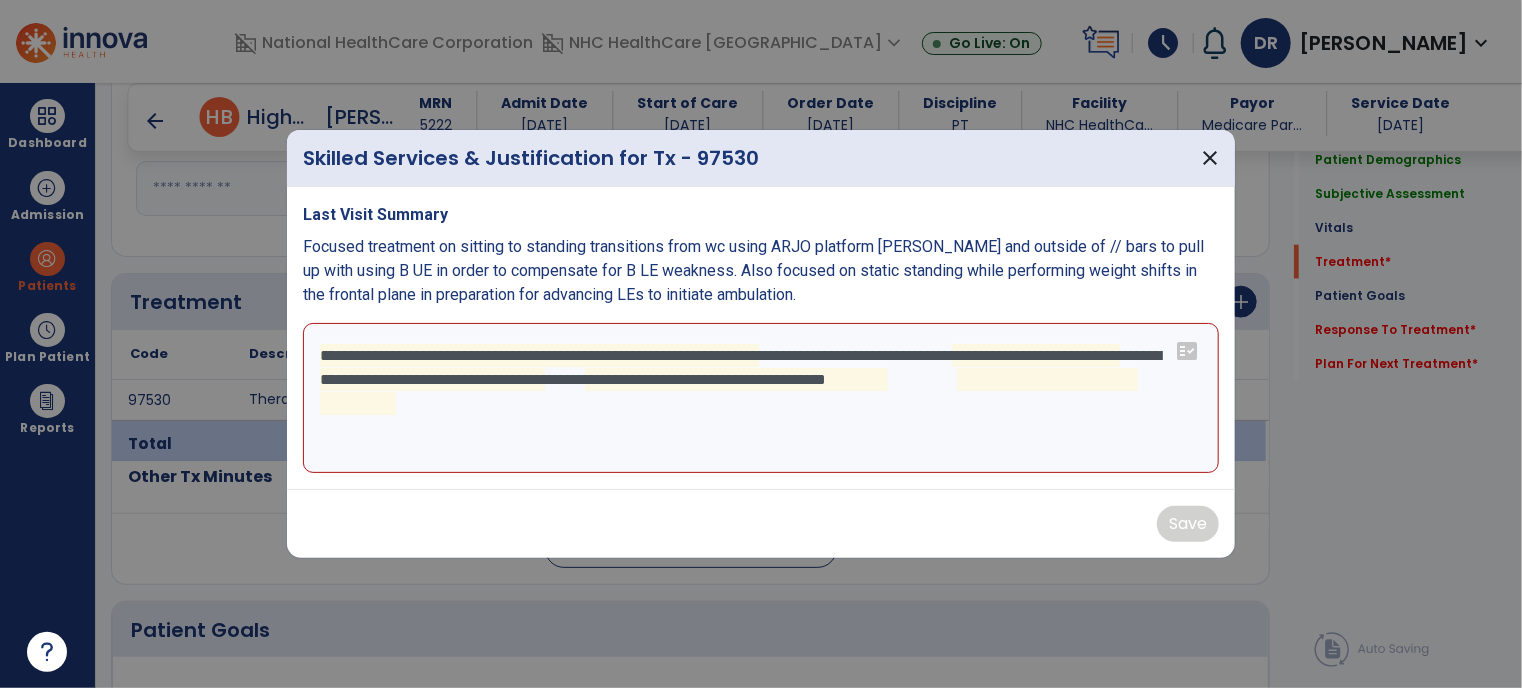 click on "**********" at bounding box center [761, 398] 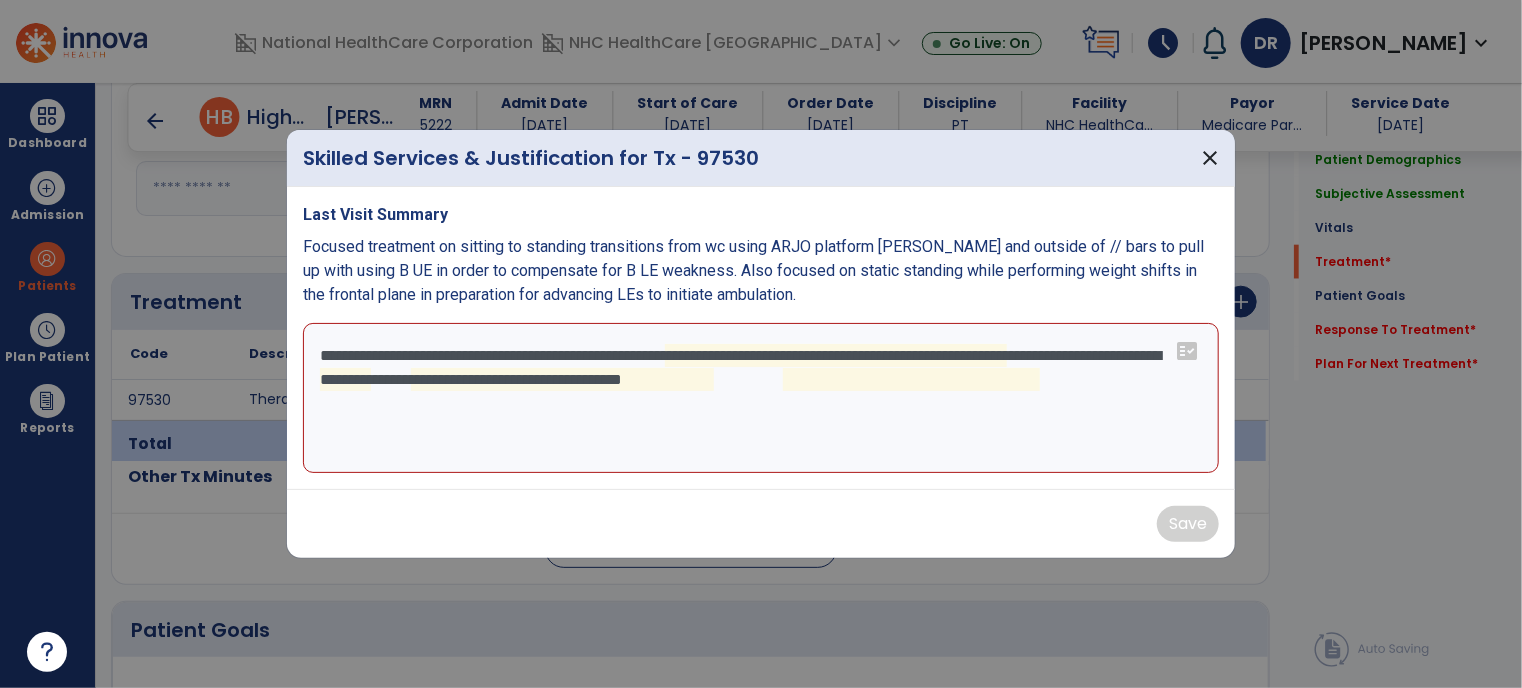 click on "**********" at bounding box center [761, 398] 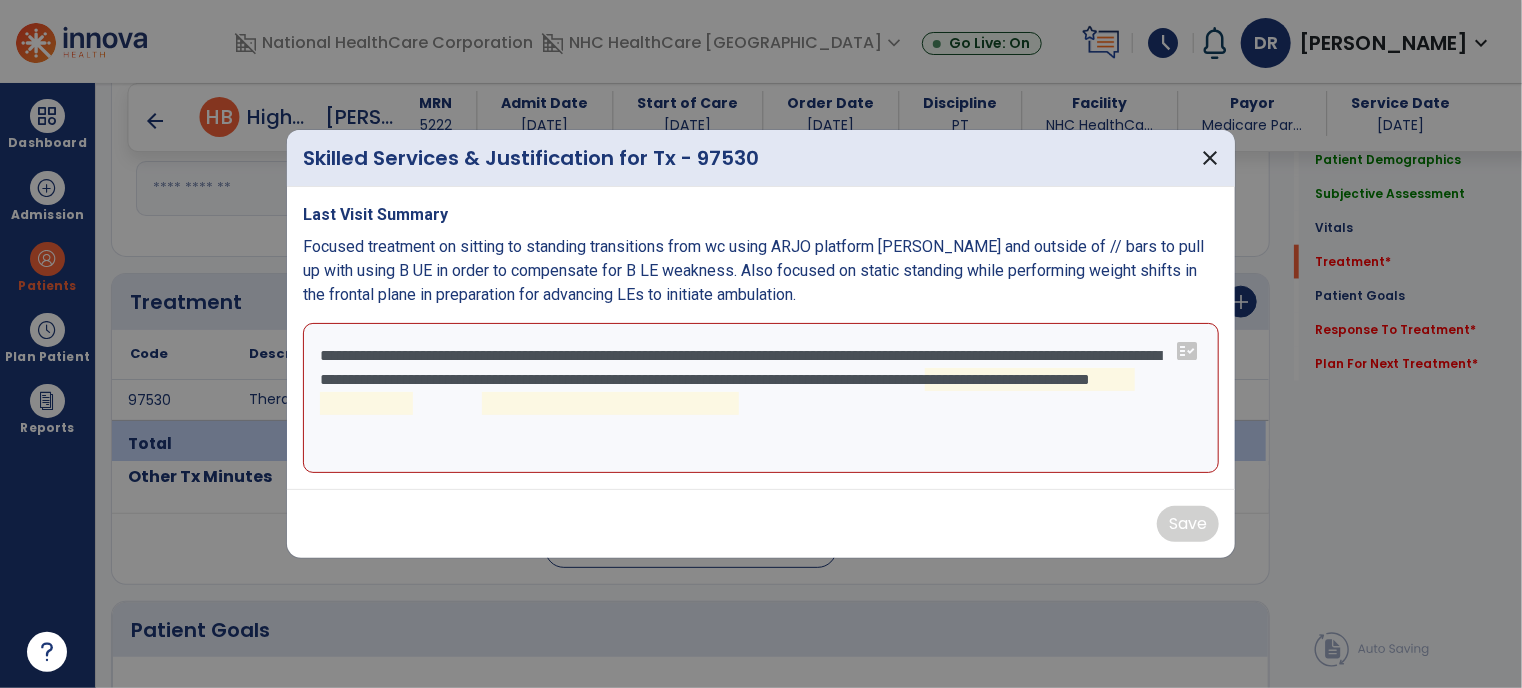 click on "**********" at bounding box center [761, 398] 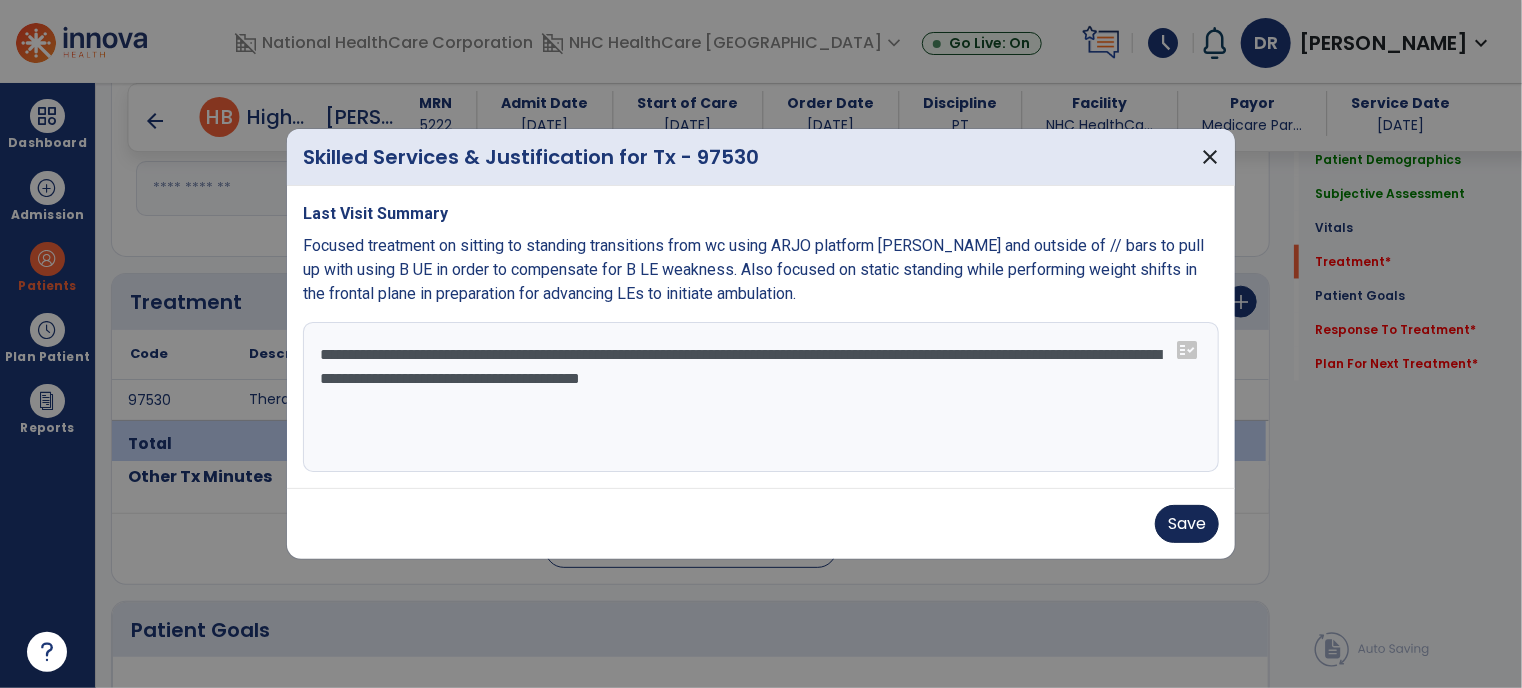 type on "**********" 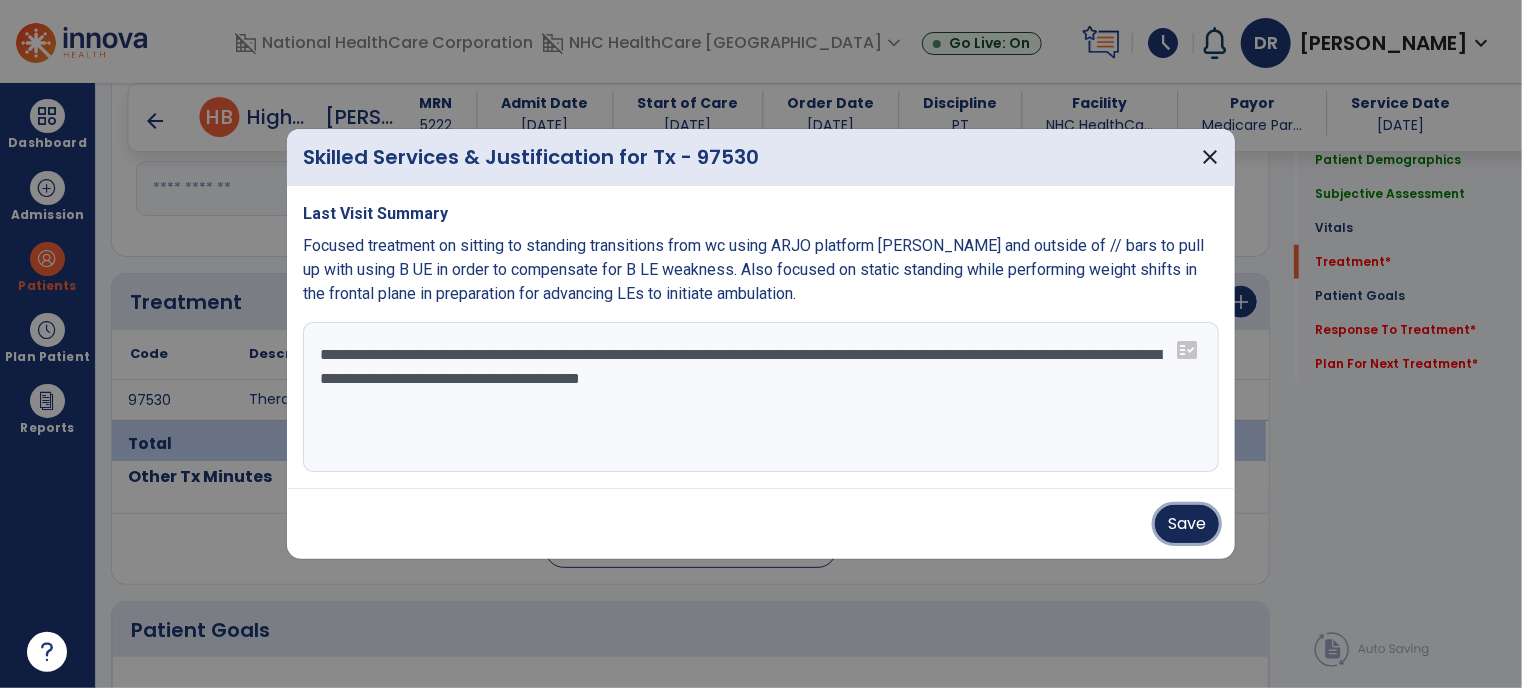 click on "Save" at bounding box center (1187, 524) 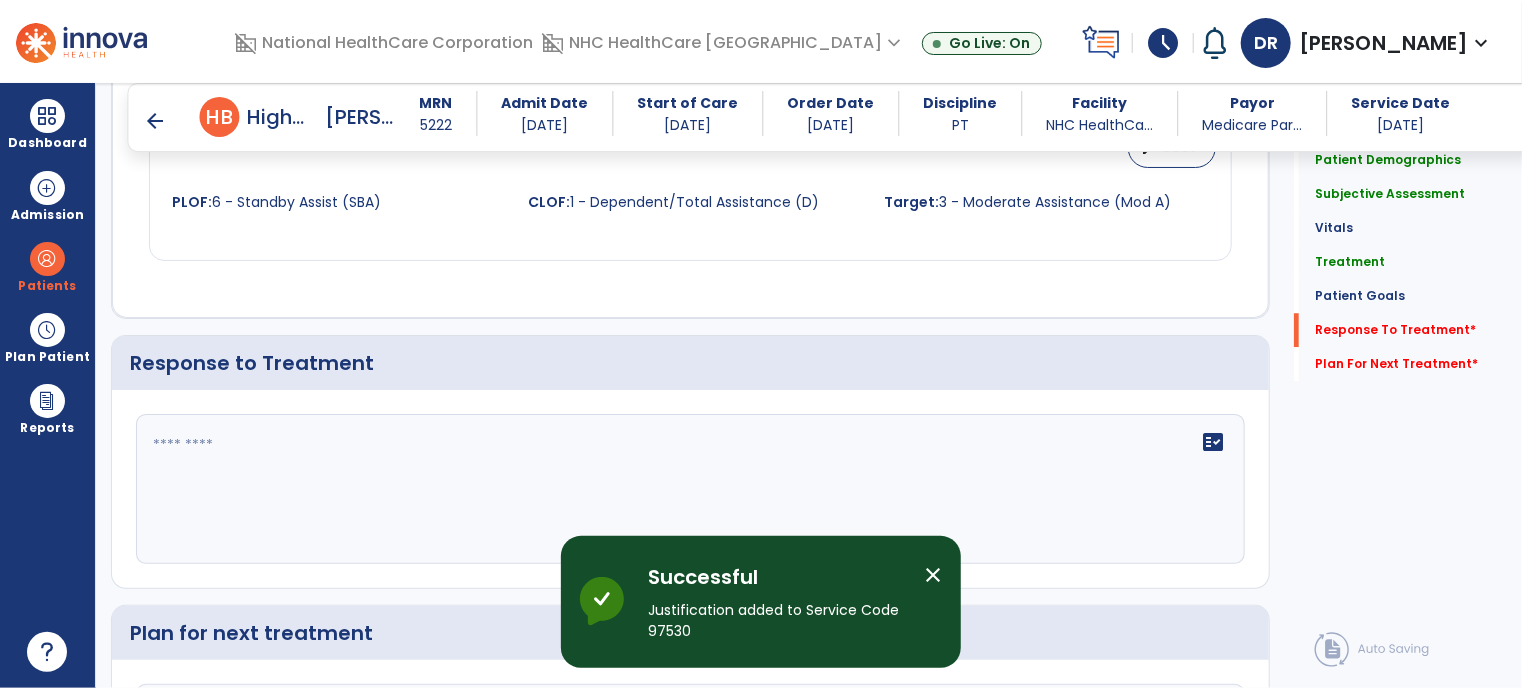 scroll, scrollTop: 2762, scrollLeft: 0, axis: vertical 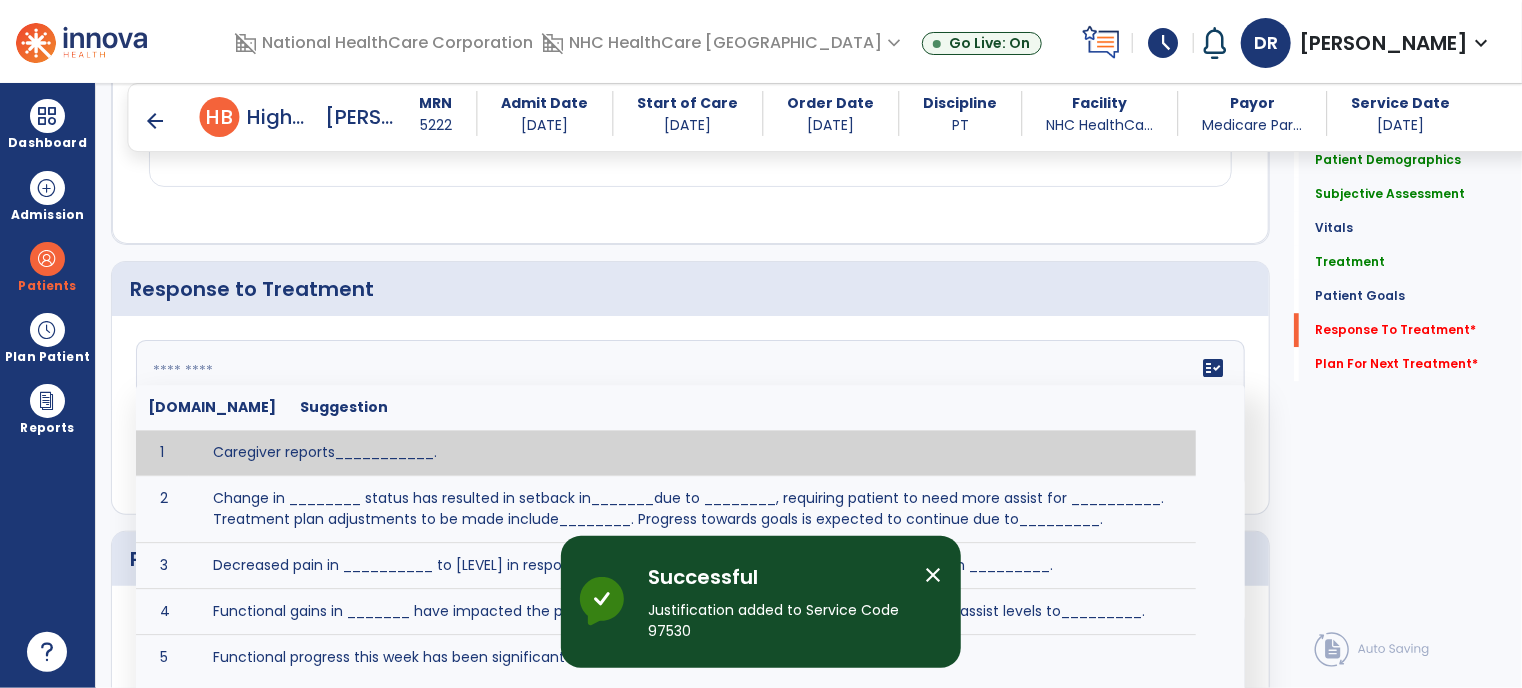 click on "fact_check  [DOMAIN_NAME] Suggestion 1 Caregiver reports___________. 2 Change in ________ status has resulted in setback in_______due to ________, requiring patient to need more assist for __________.   Treatment plan adjustments to be made include________.  Progress towards goals is expected to continue due to_________. 3 Decreased pain in __________ to [LEVEL] in response to [MODALITY/TREATMENT] allows for improvement in _________. 4 Functional gains in _______ have impacted the patient's ability to perform_________ with a reduction in assist levels to_________. 5 Functional progress this week has been significant due to__________. 6 Gains in ________ have improved the patient's ability to perform ______with decreased levels of assist to___________. 7 Improvement in ________allows patient to tolerate higher levels of challenges in_________. 8 Pain in [AREA] has decreased to [LEVEL] in response to [TREATMENT/MODALITY], allowing fore ease in completing__________. 9 10 11 12 13 14 15 16 17 18 19 20 21" 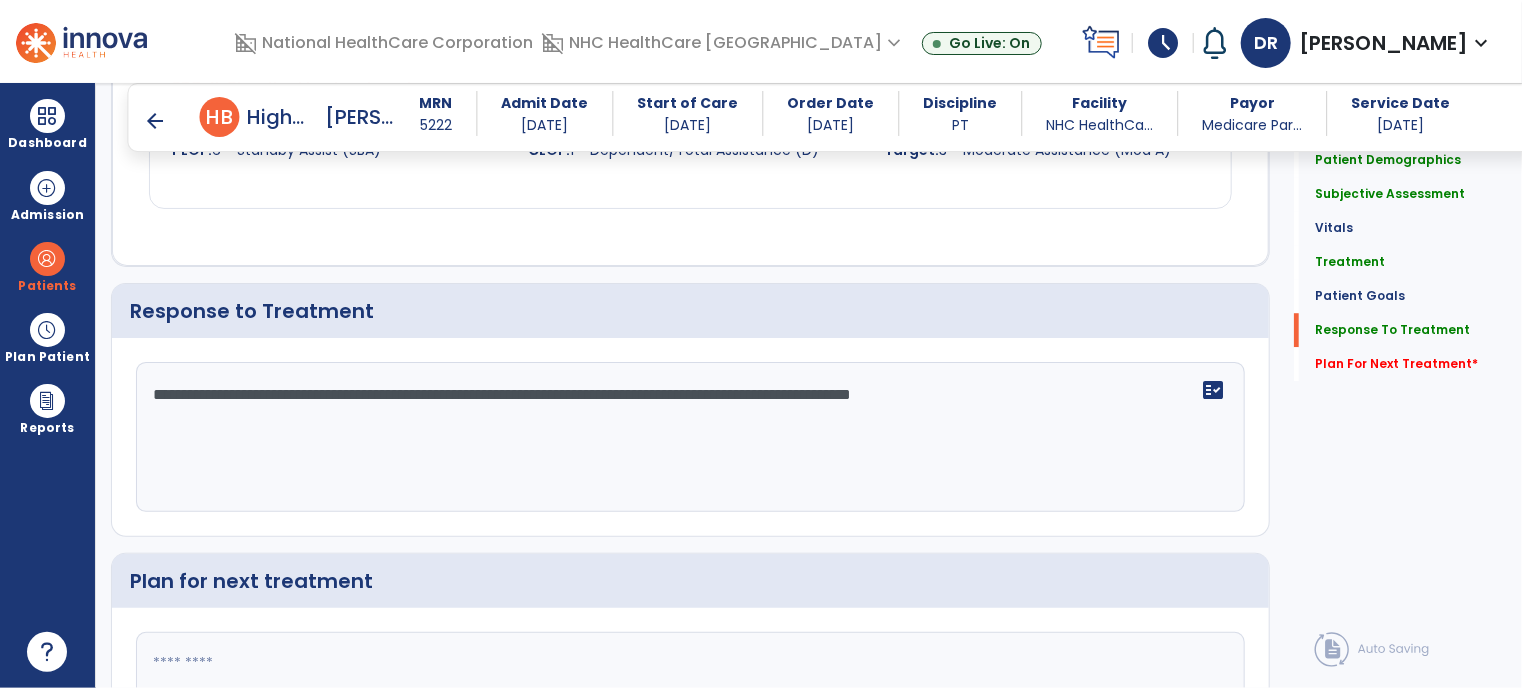 scroll, scrollTop: 2763, scrollLeft: 0, axis: vertical 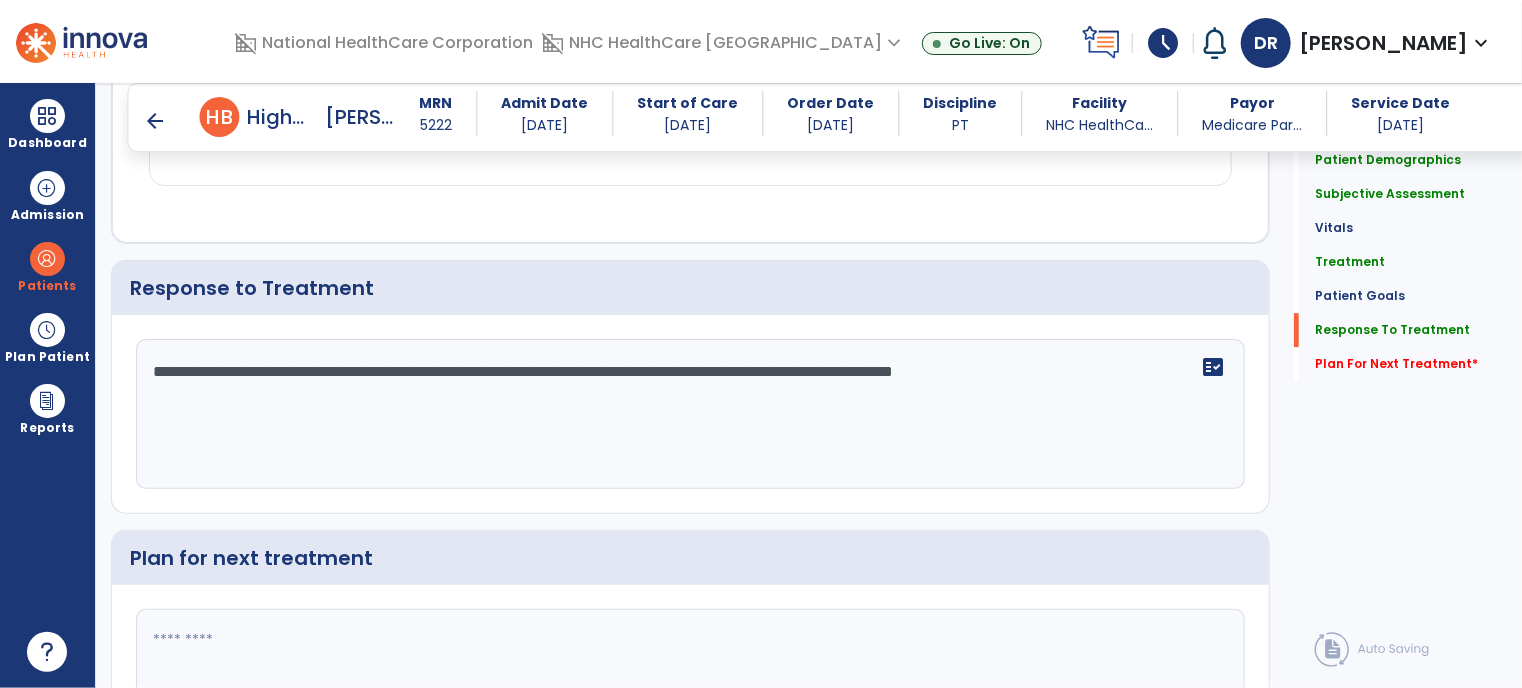 type on "**********" 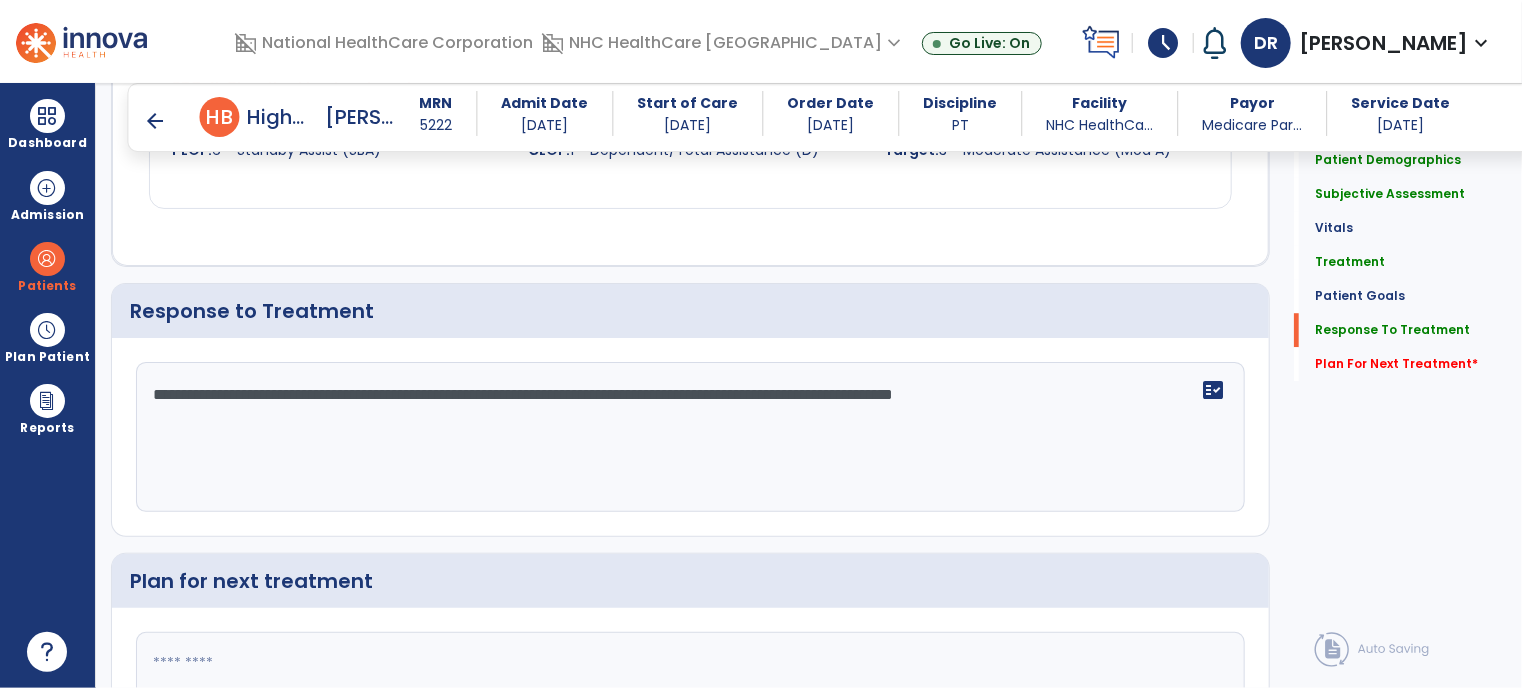 scroll, scrollTop: 2764, scrollLeft: 0, axis: vertical 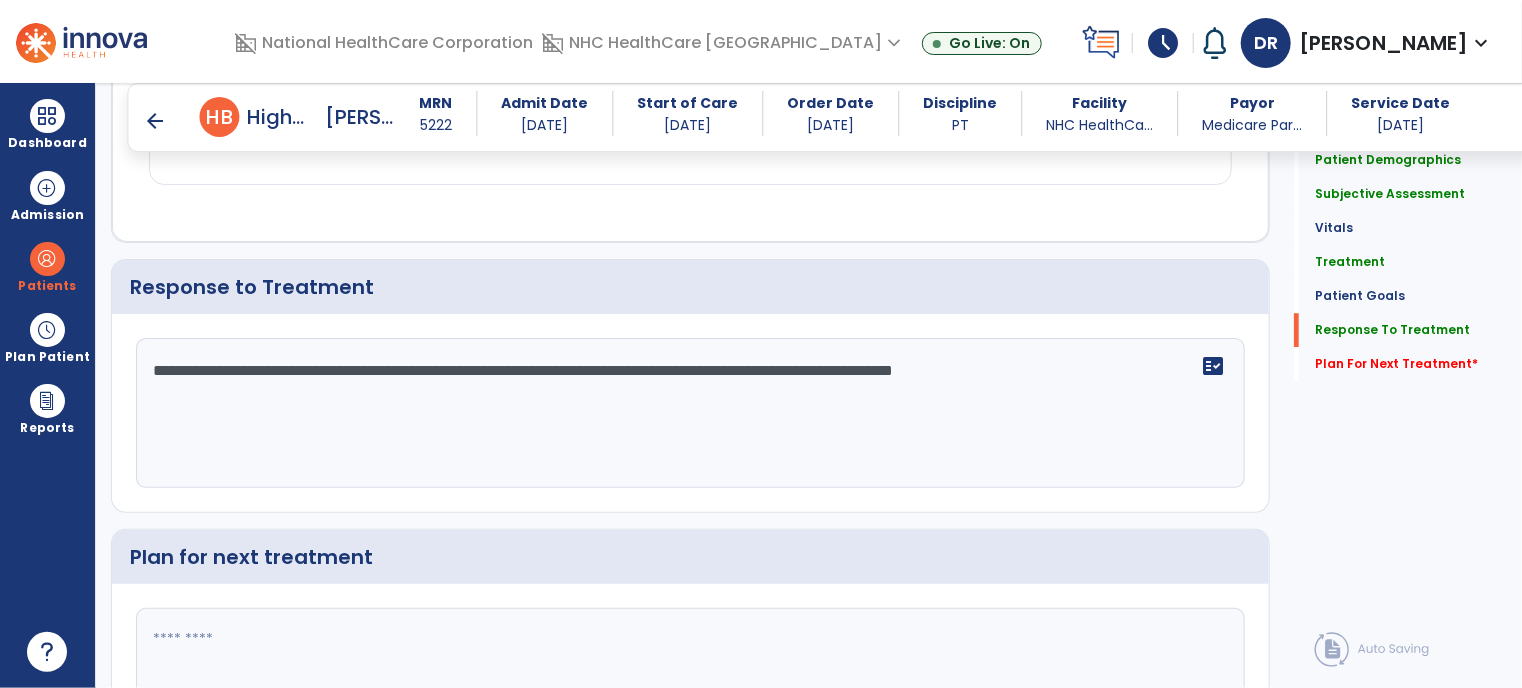 type on "*" 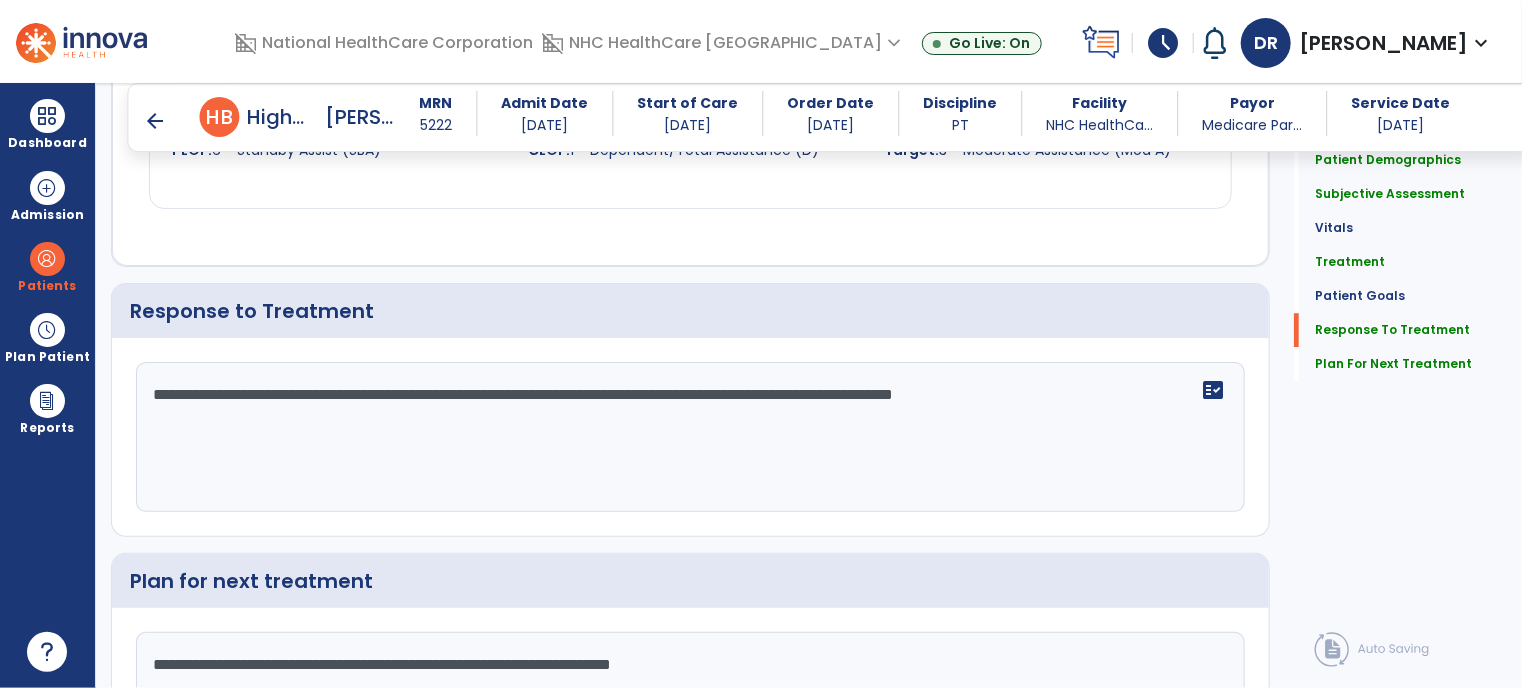 scroll, scrollTop: 2764, scrollLeft: 0, axis: vertical 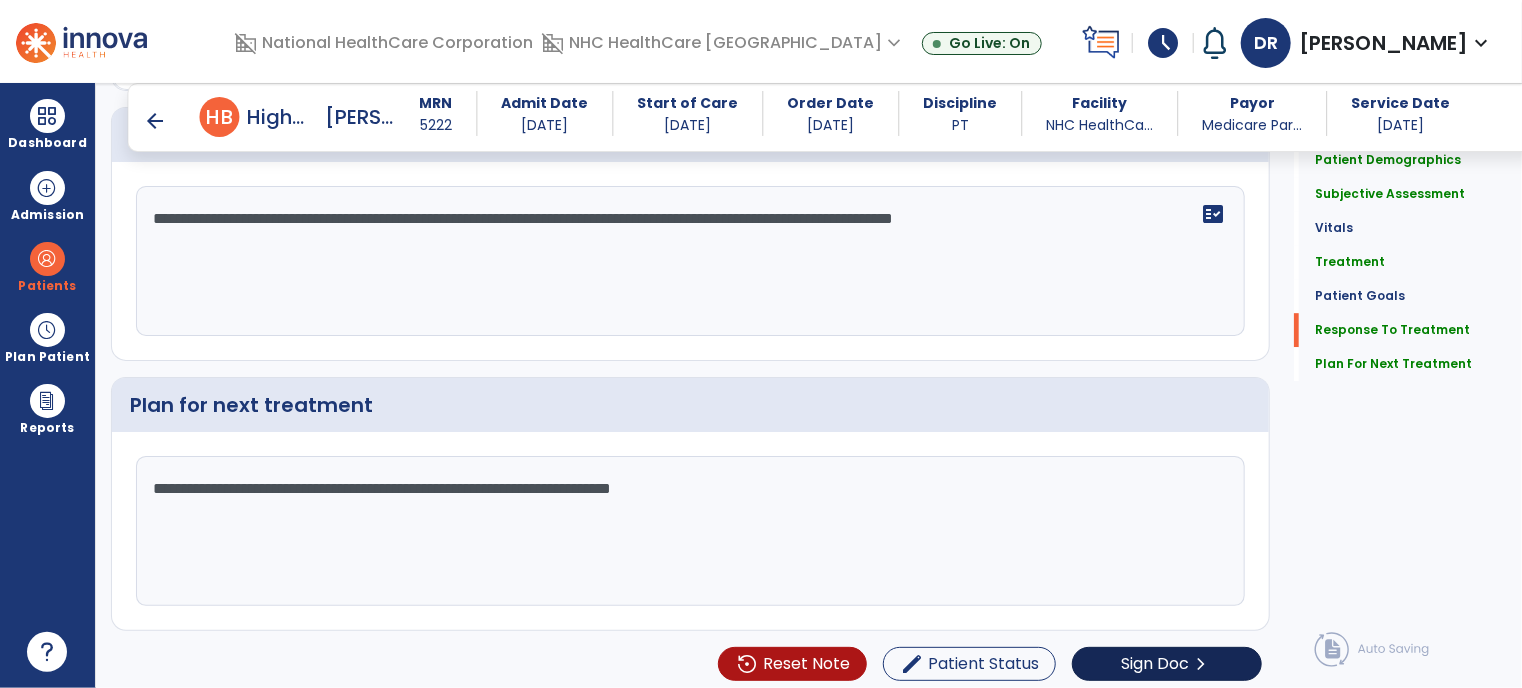 type on "**********" 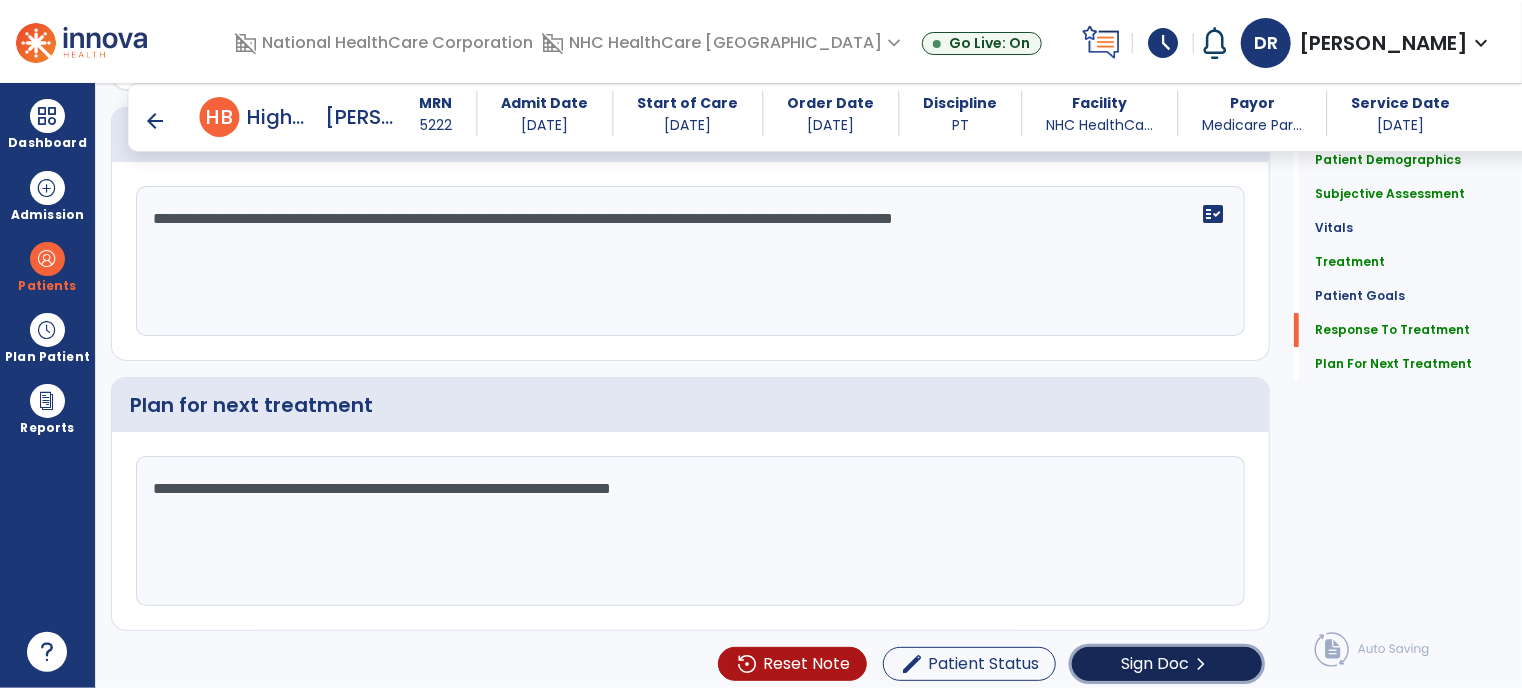 click on "Sign Doc  chevron_right" 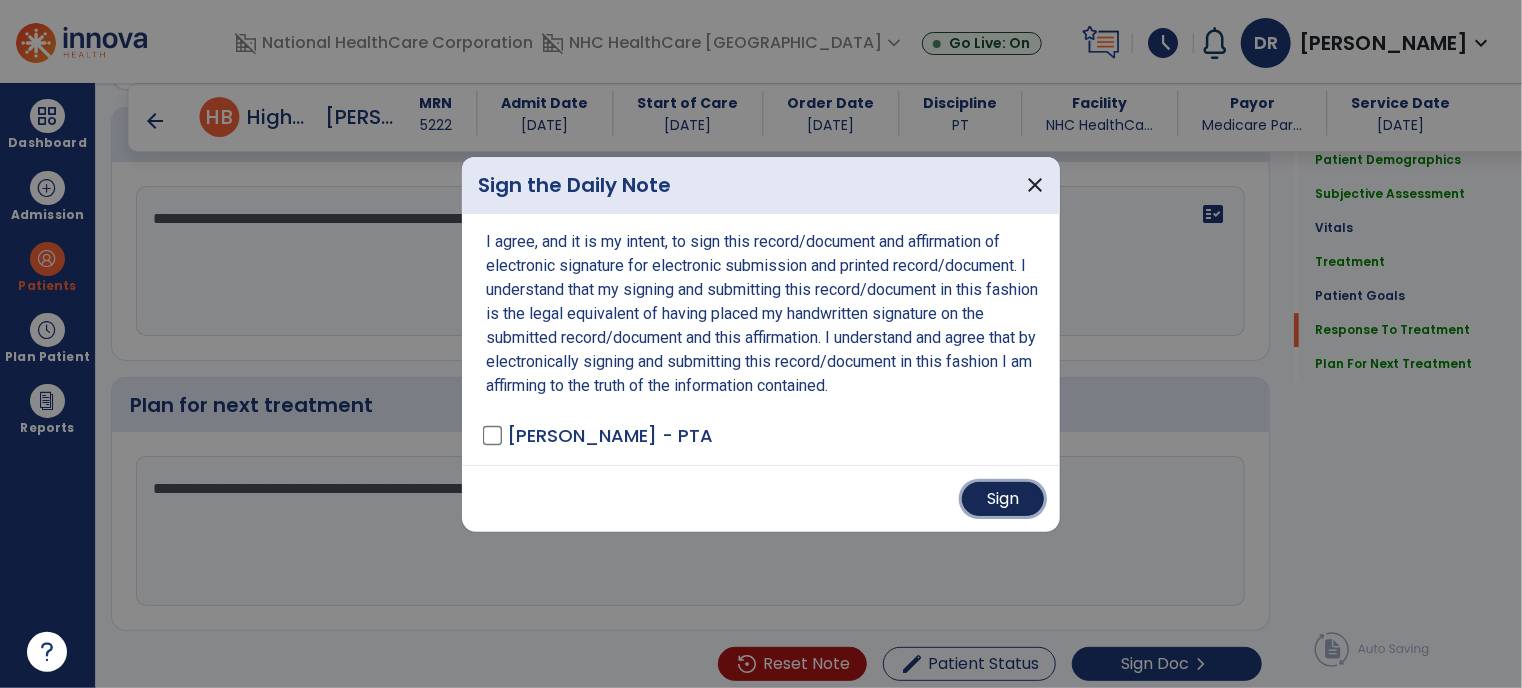 click on "Sign" at bounding box center [1003, 499] 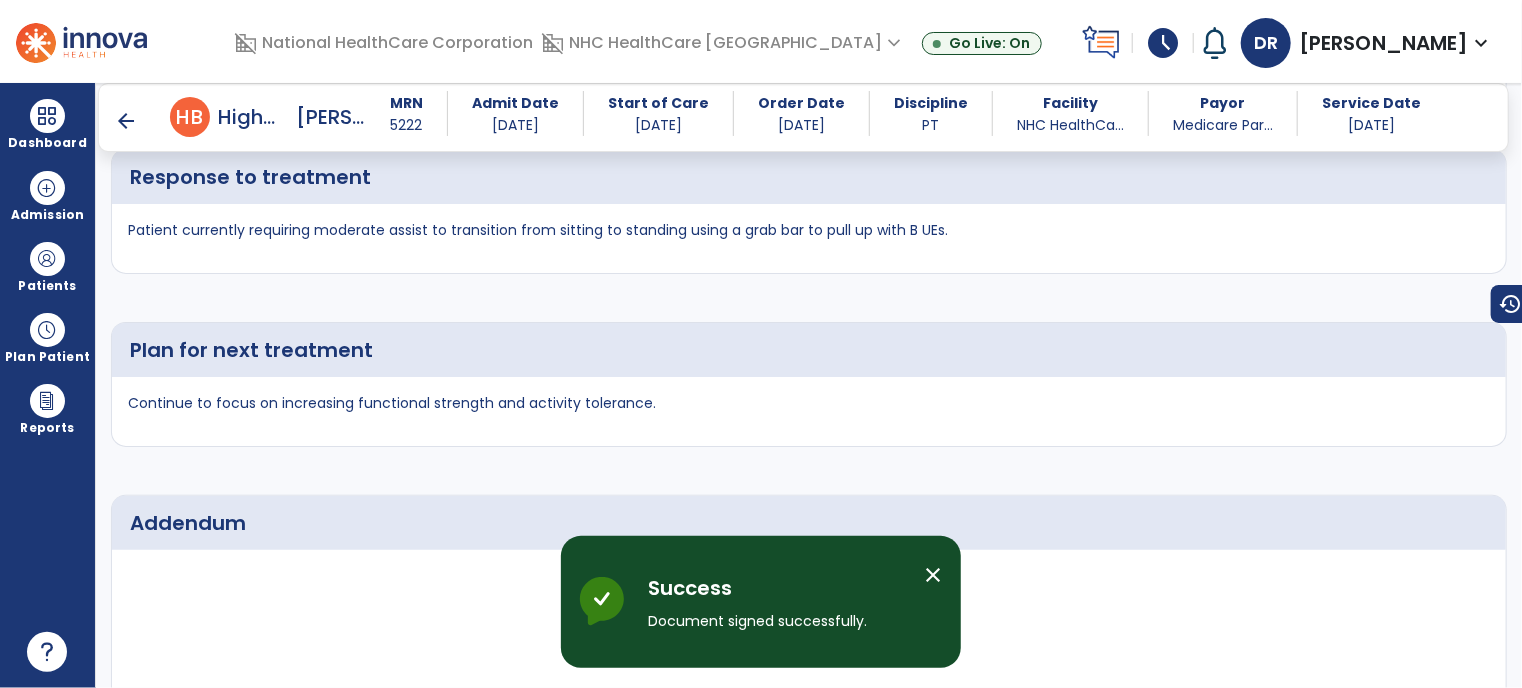 scroll, scrollTop: 4332, scrollLeft: 0, axis: vertical 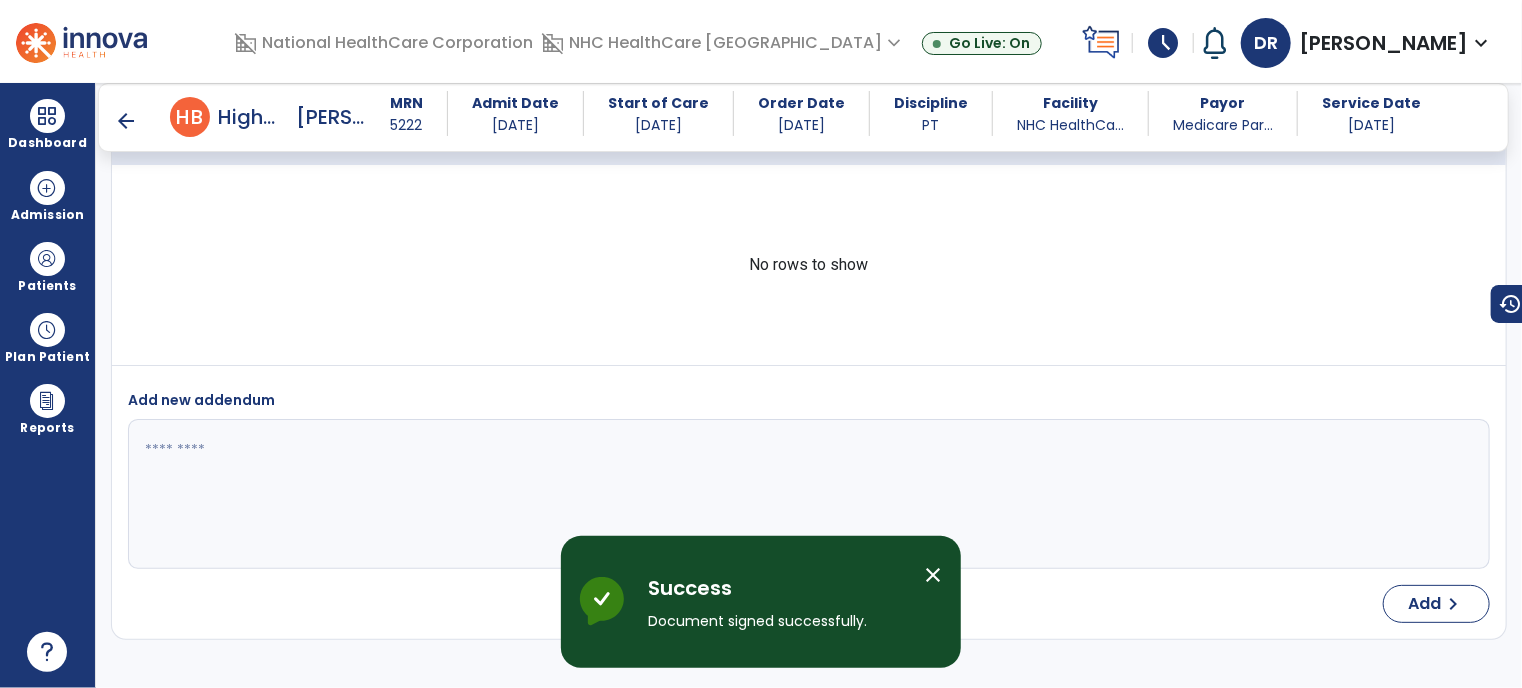 click on "arrow_back" at bounding box center (126, 121) 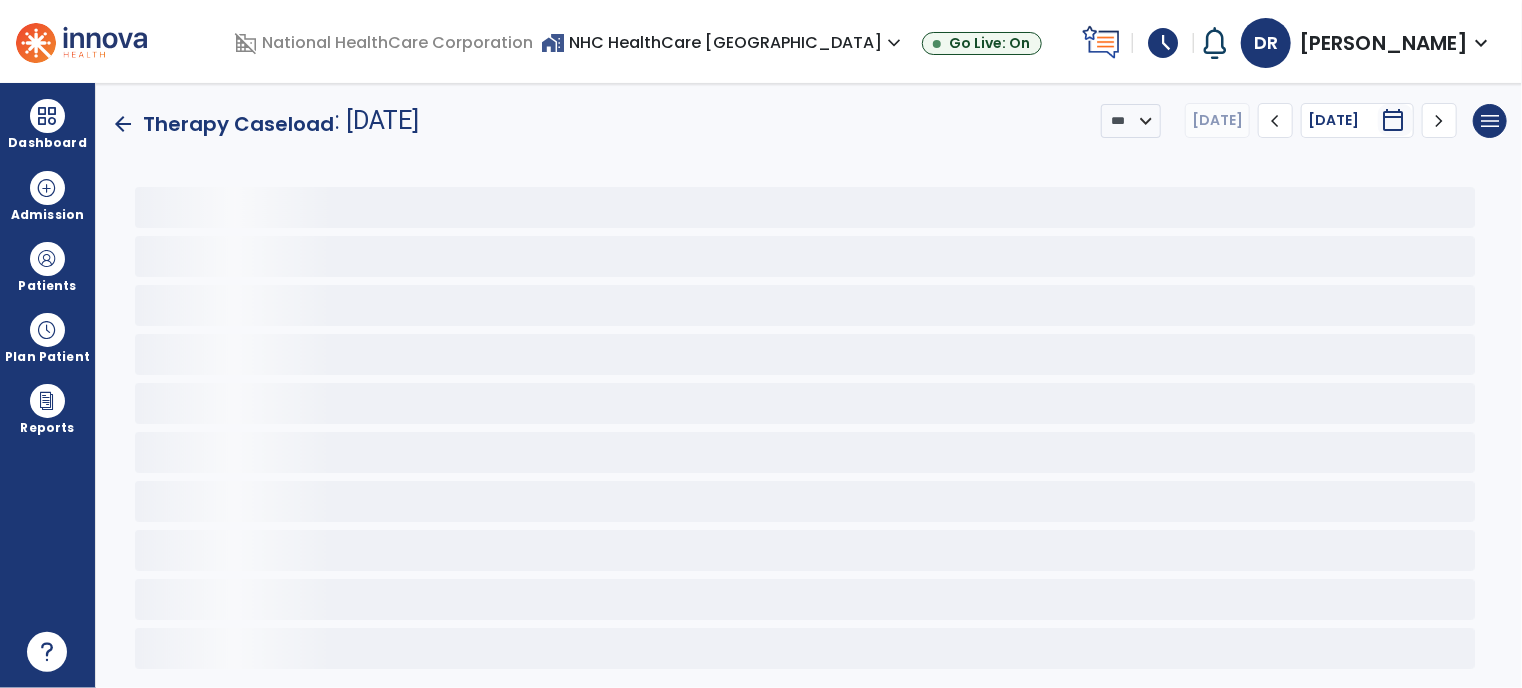 scroll, scrollTop: 0, scrollLeft: 0, axis: both 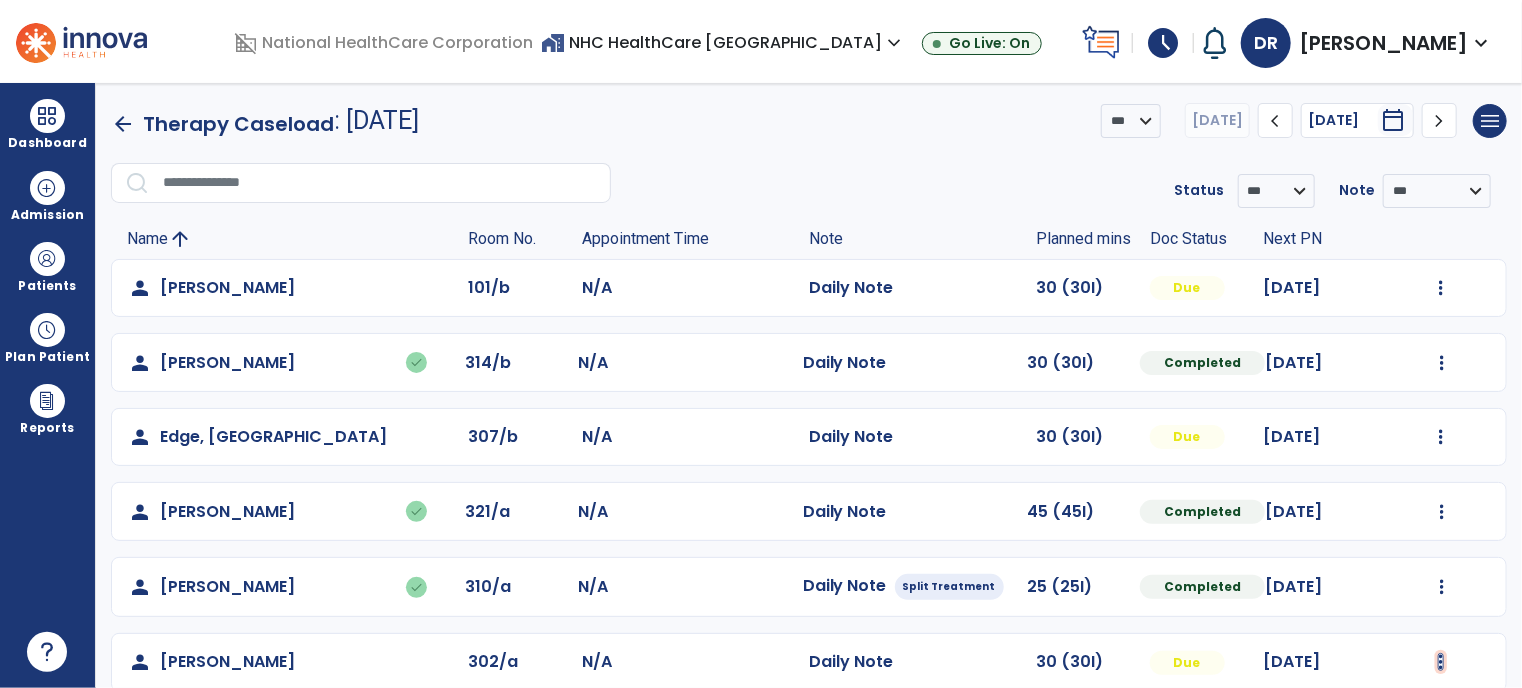 click at bounding box center (1441, 288) 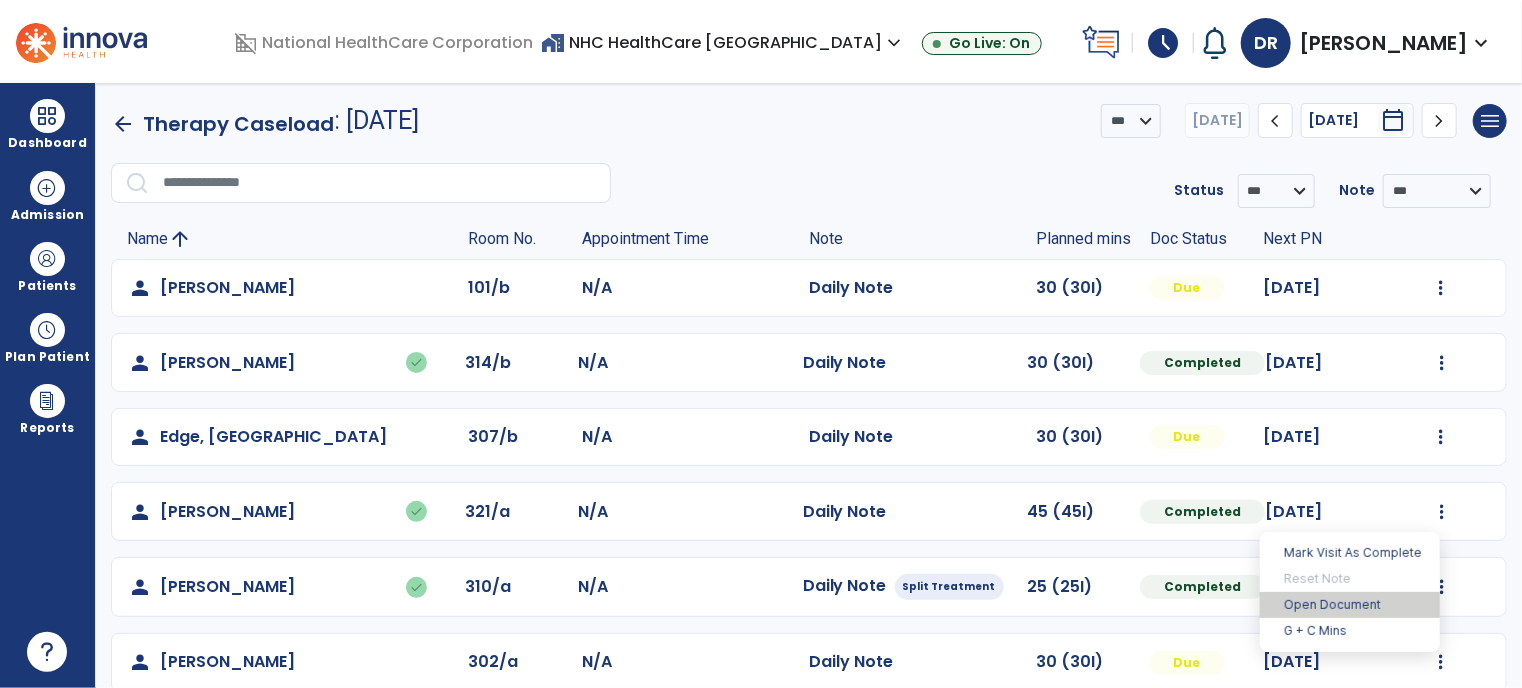 click on "Open Document" at bounding box center (1350, 605) 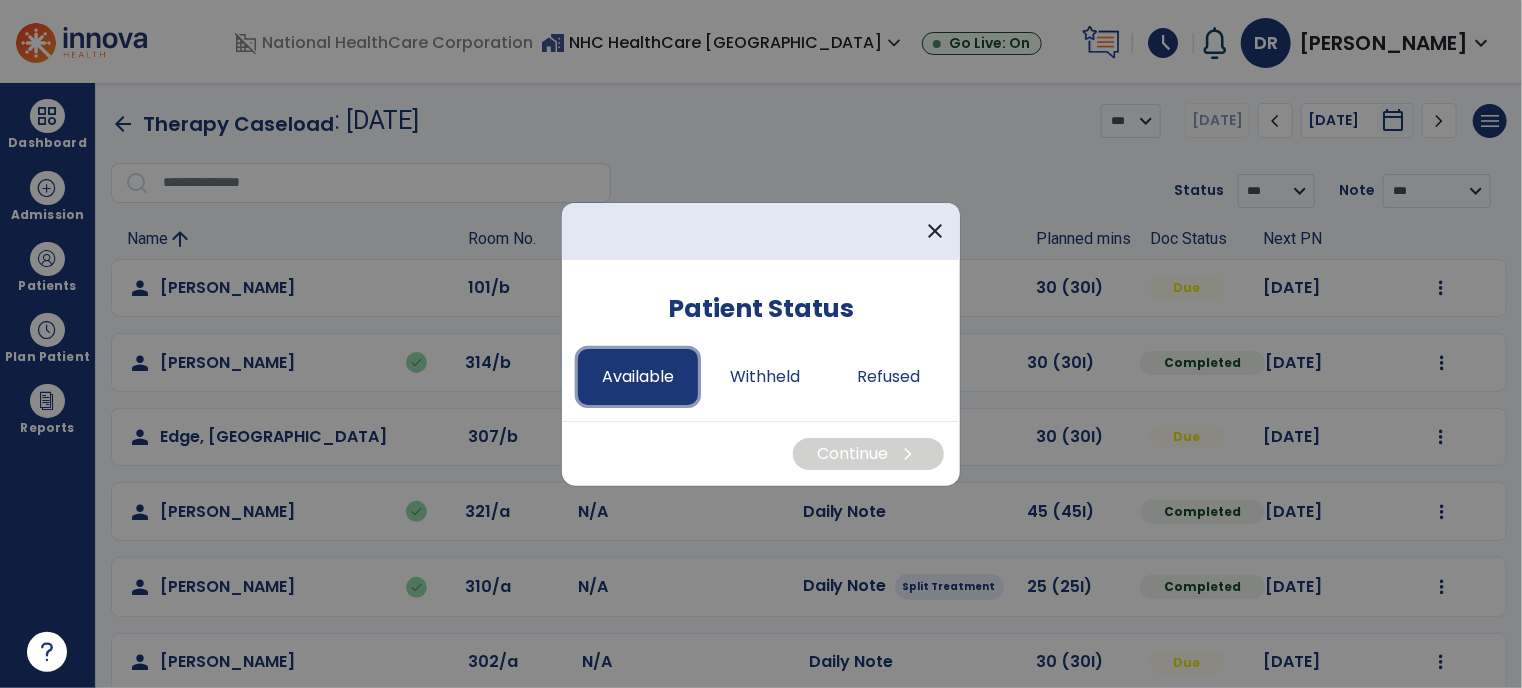 click on "Available" at bounding box center (638, 377) 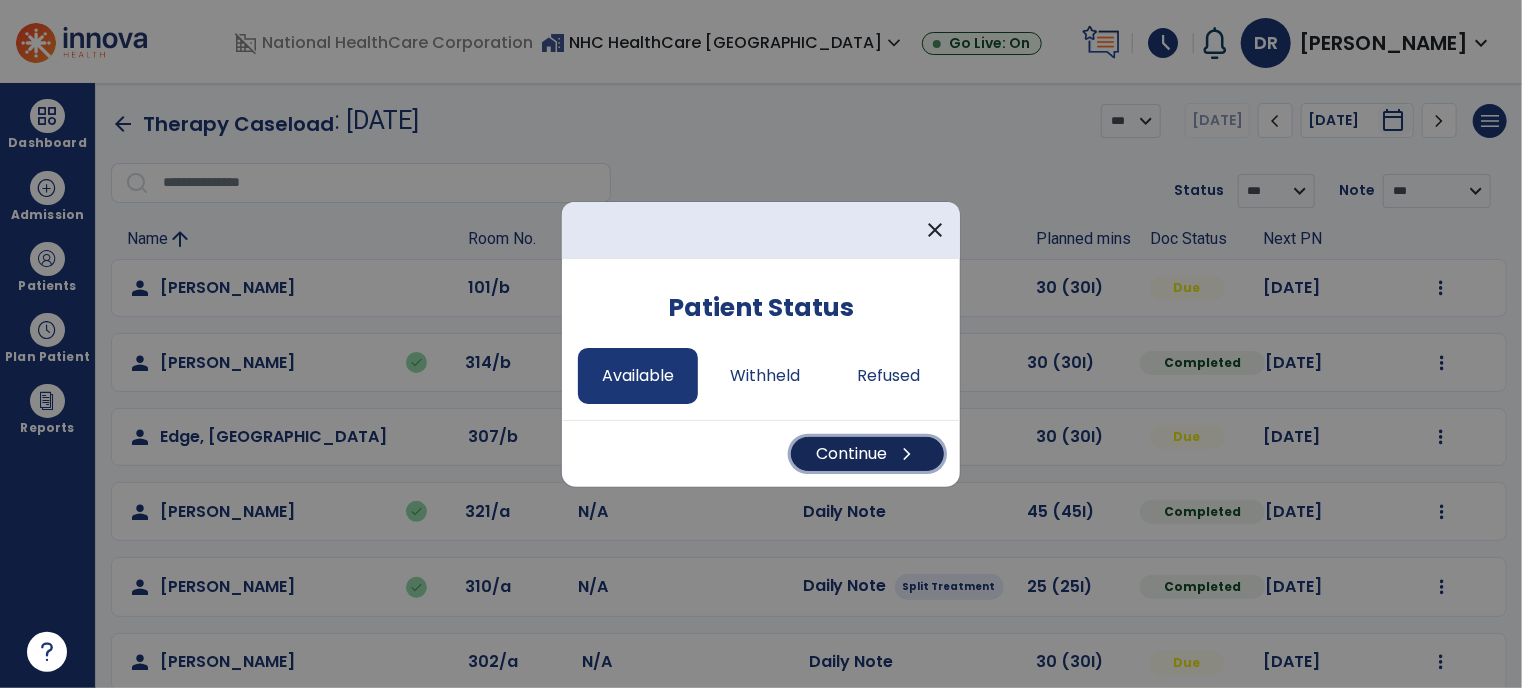 click on "Continue   chevron_right" at bounding box center (867, 454) 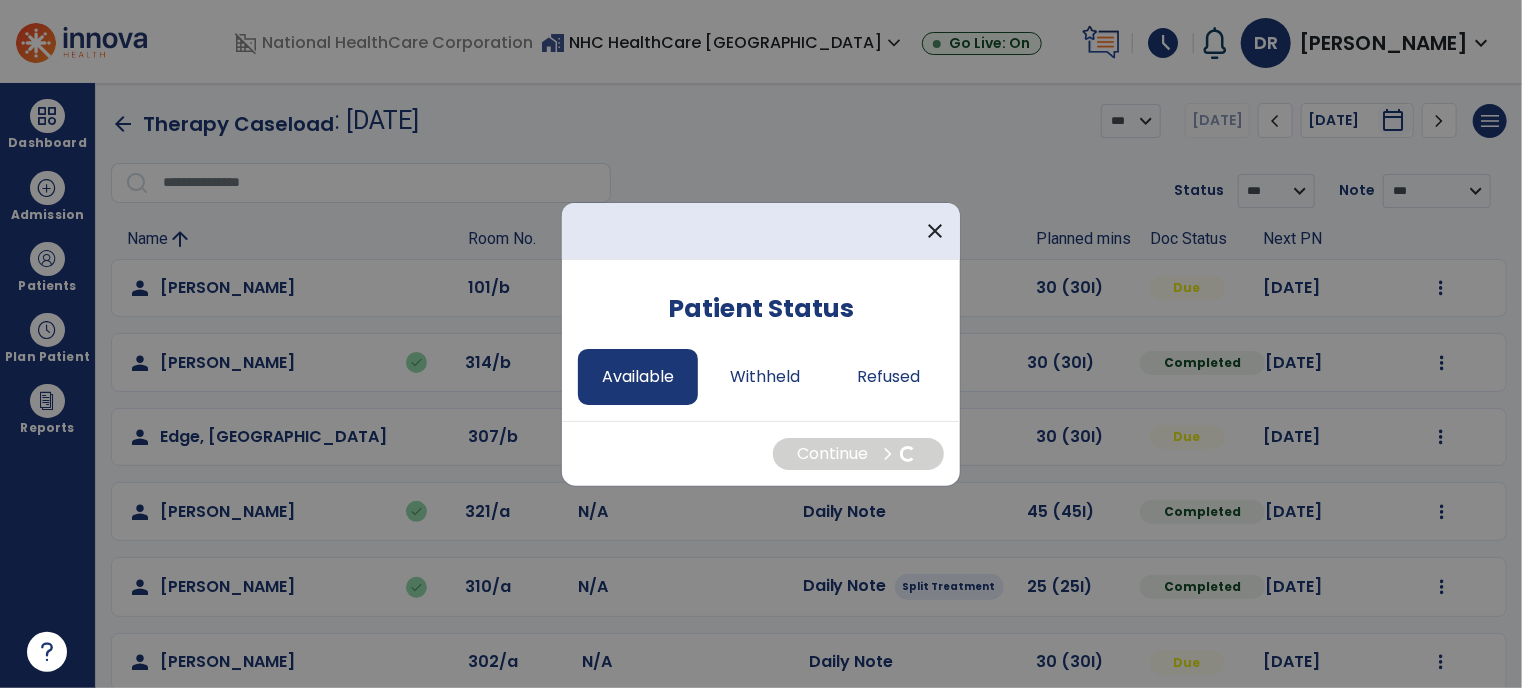 select on "*" 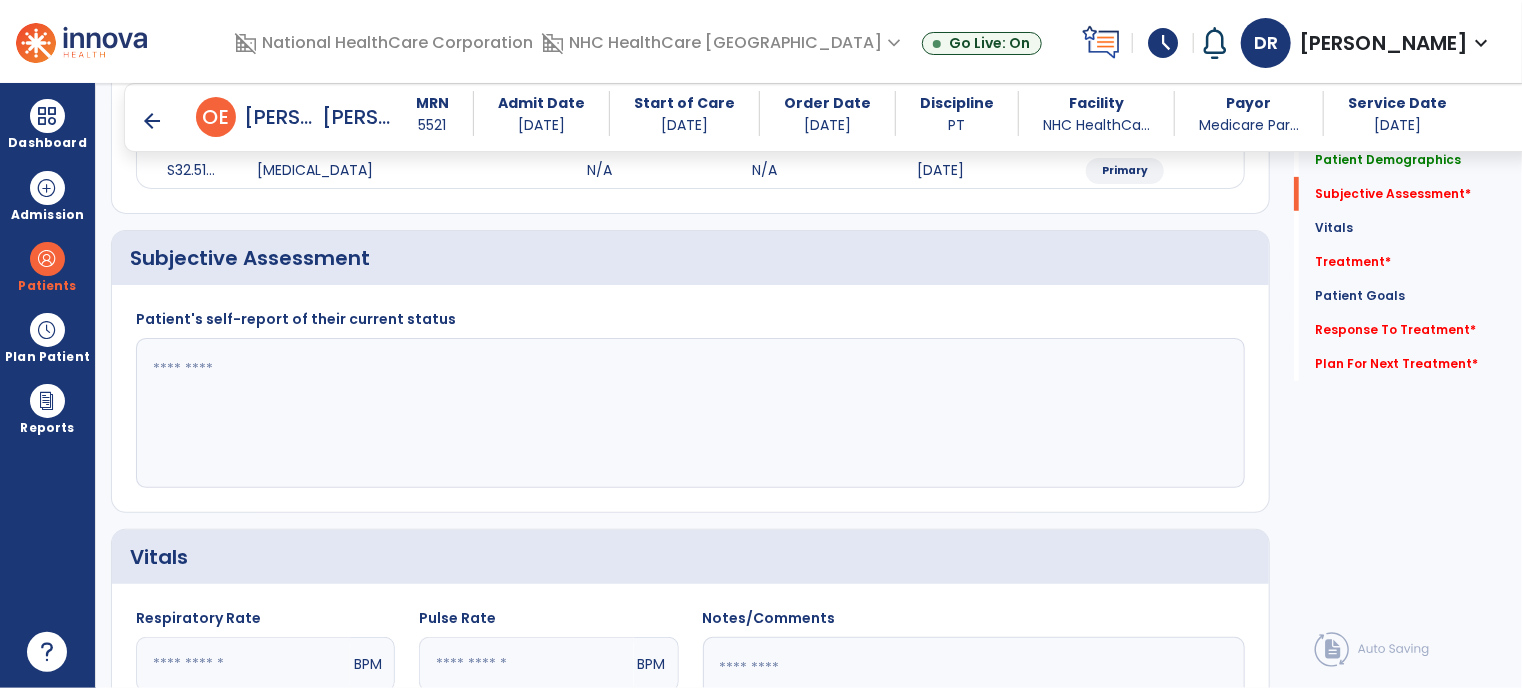 scroll, scrollTop: 379, scrollLeft: 0, axis: vertical 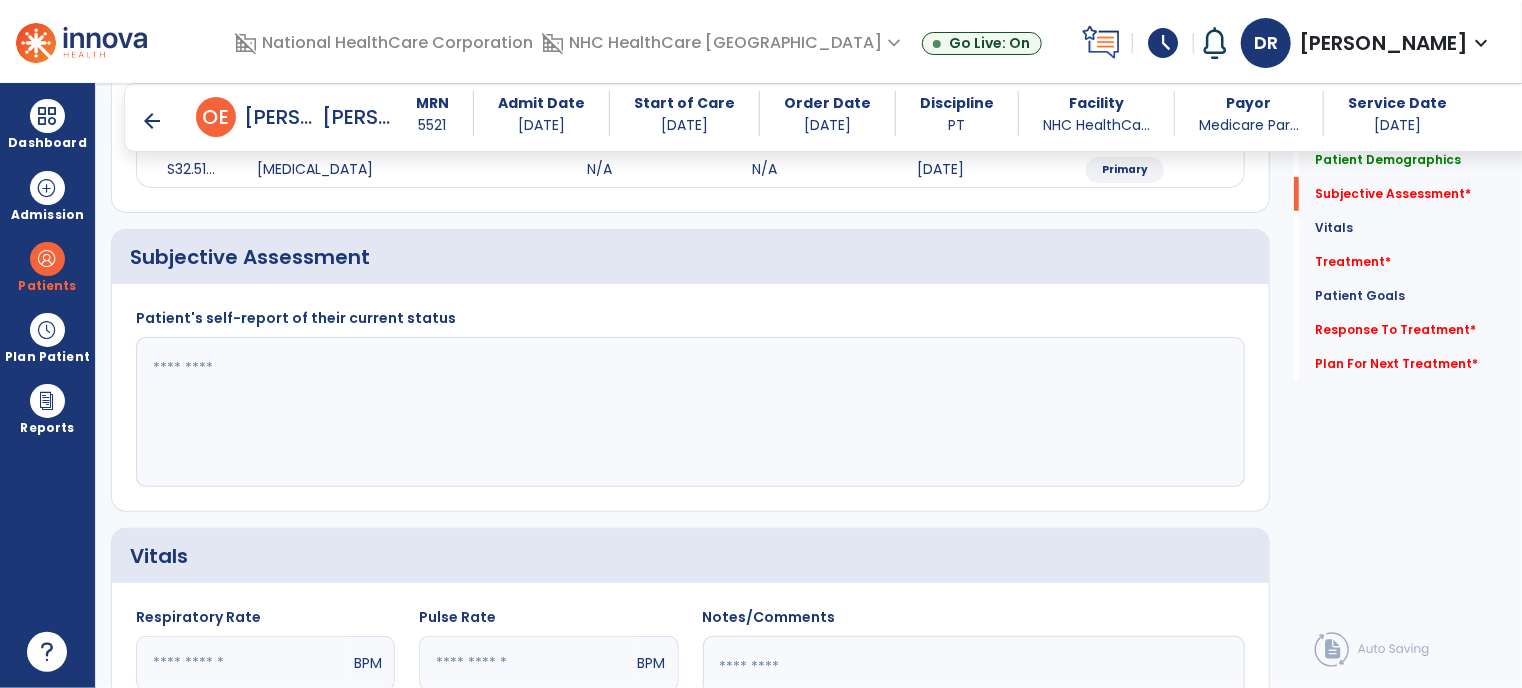 click 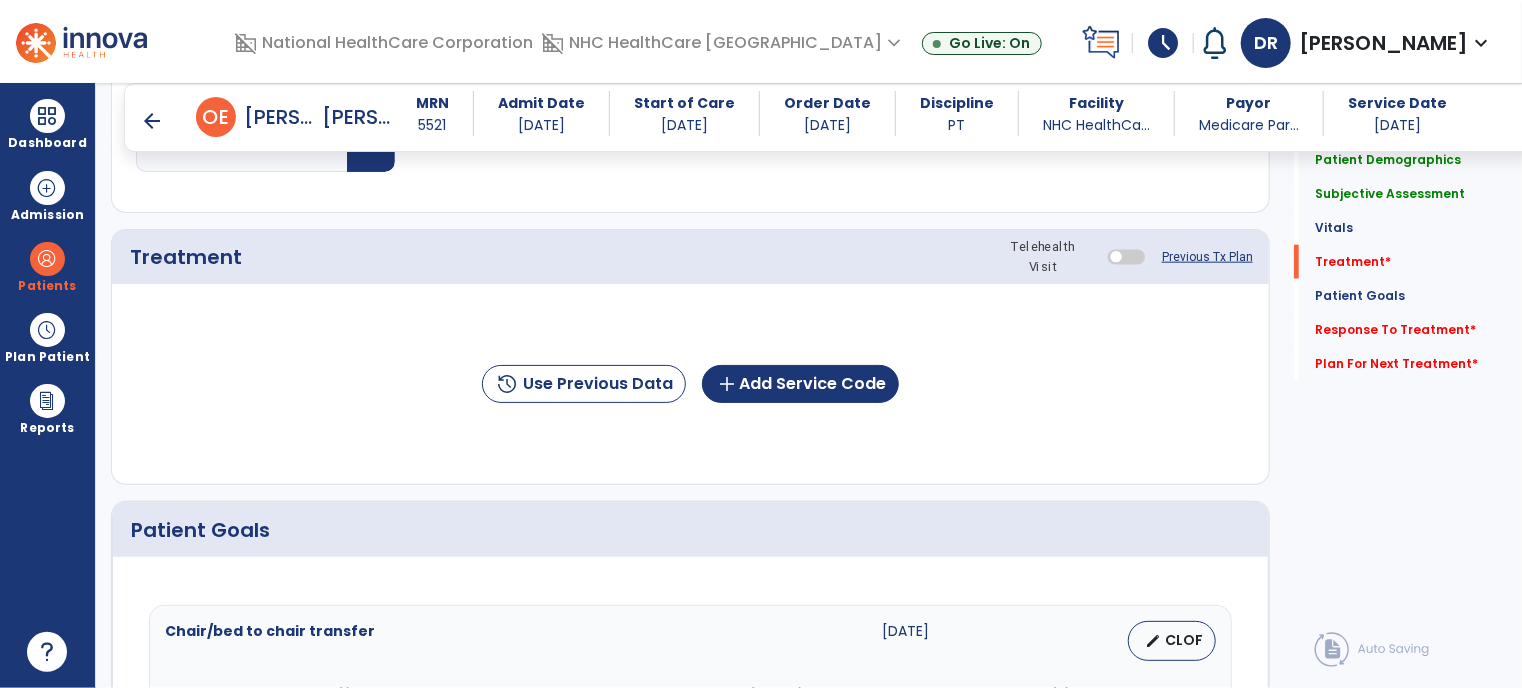 scroll, scrollTop: 1104, scrollLeft: 0, axis: vertical 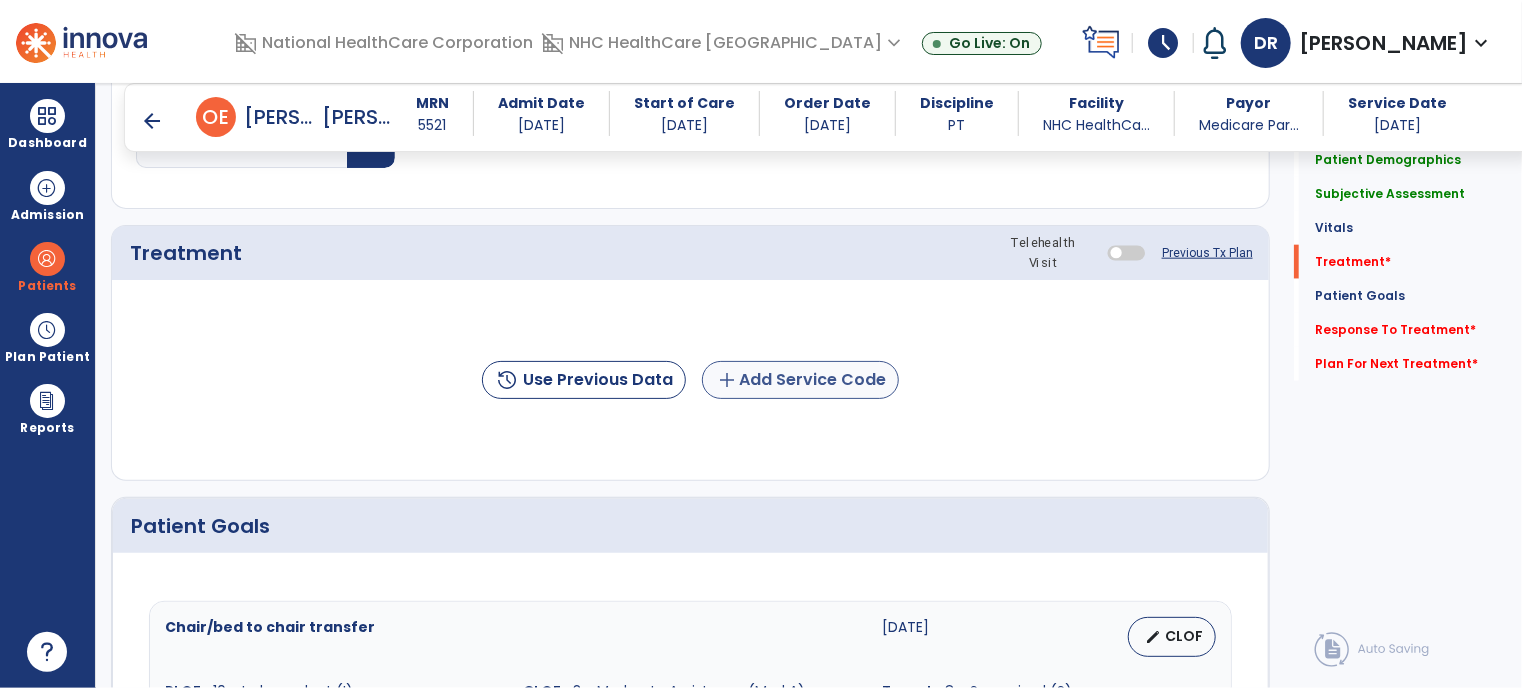type on "**********" 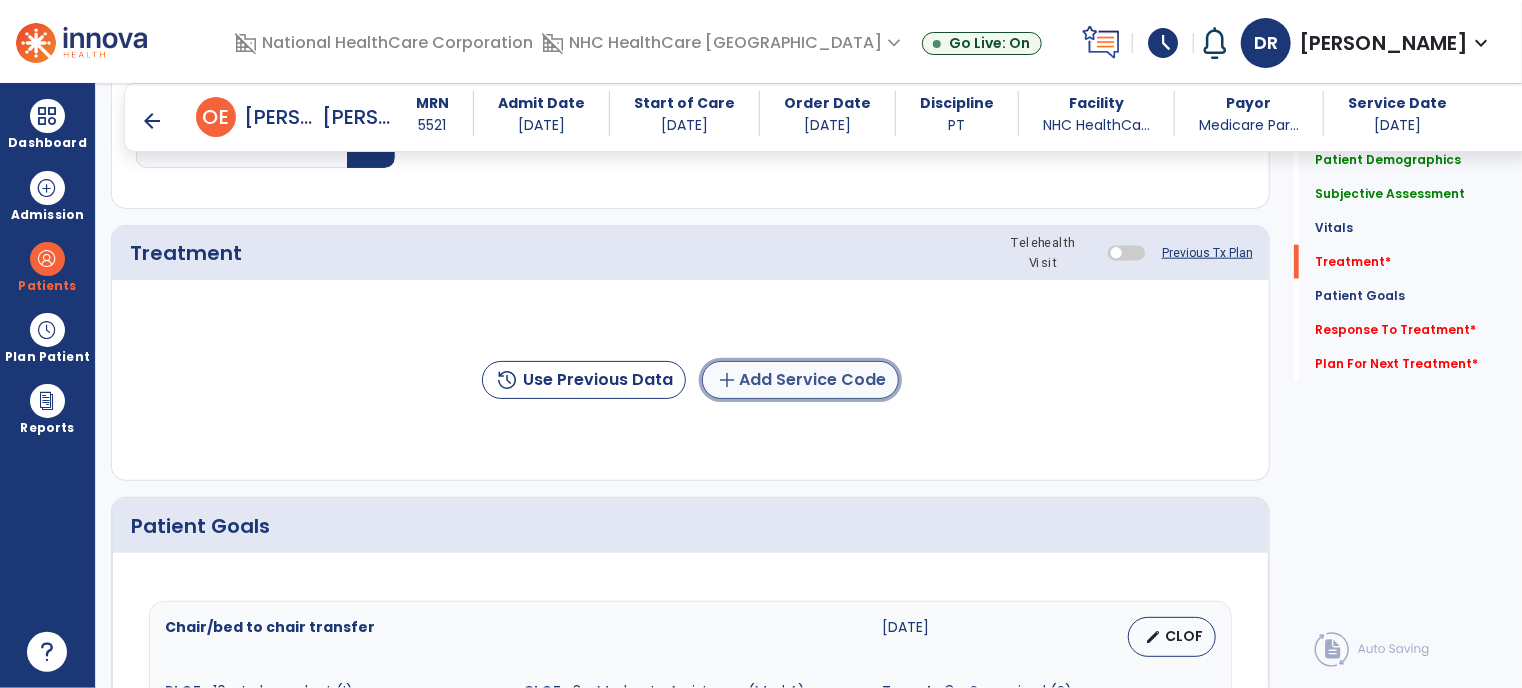 click on "add  Add Service Code" 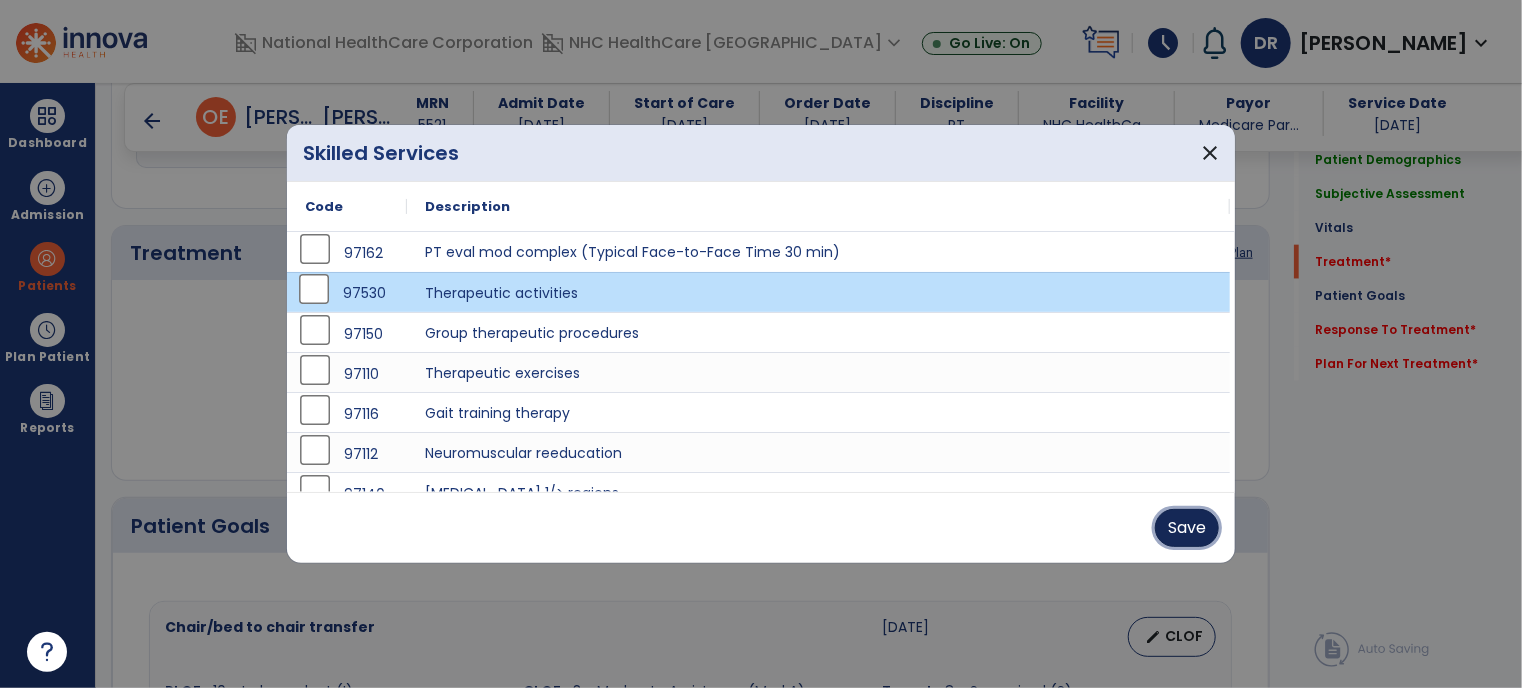 click on "Save" at bounding box center [1187, 528] 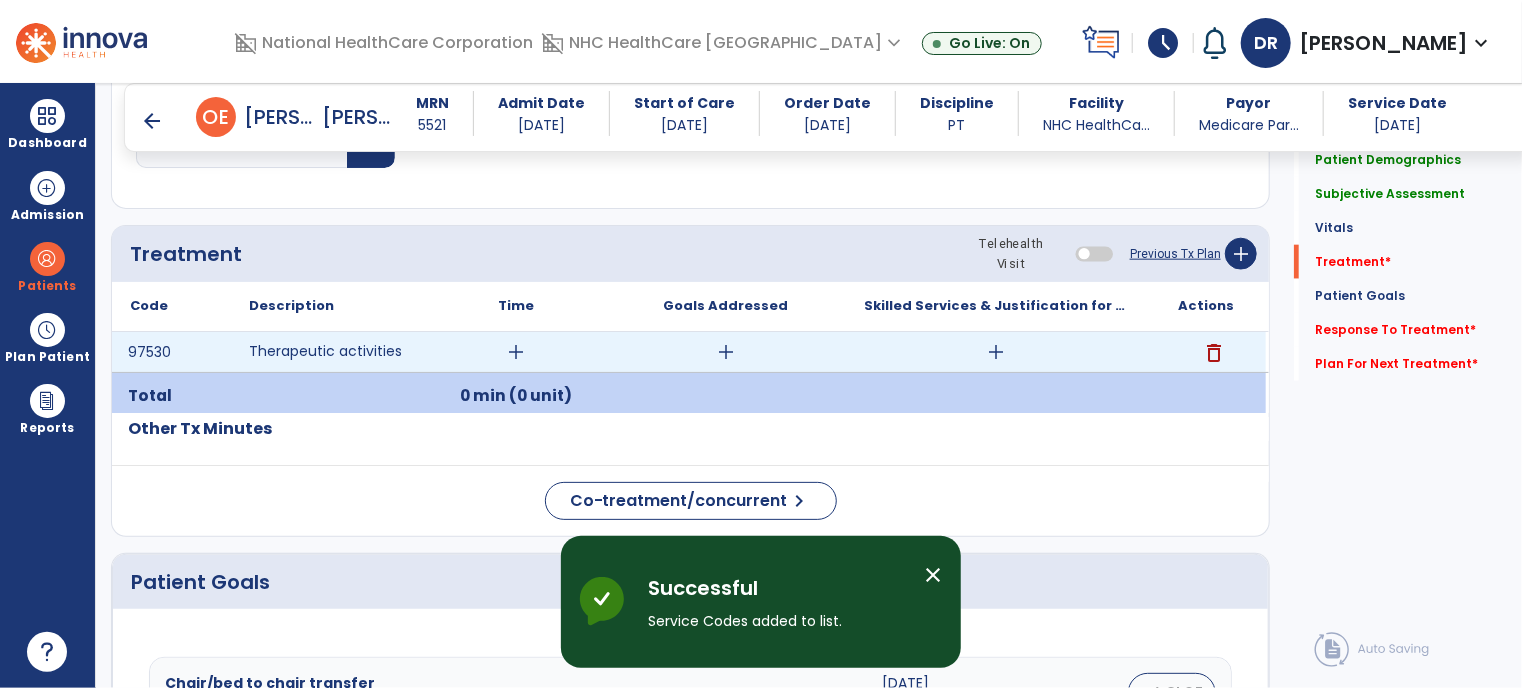 click on "add" at bounding box center (516, 352) 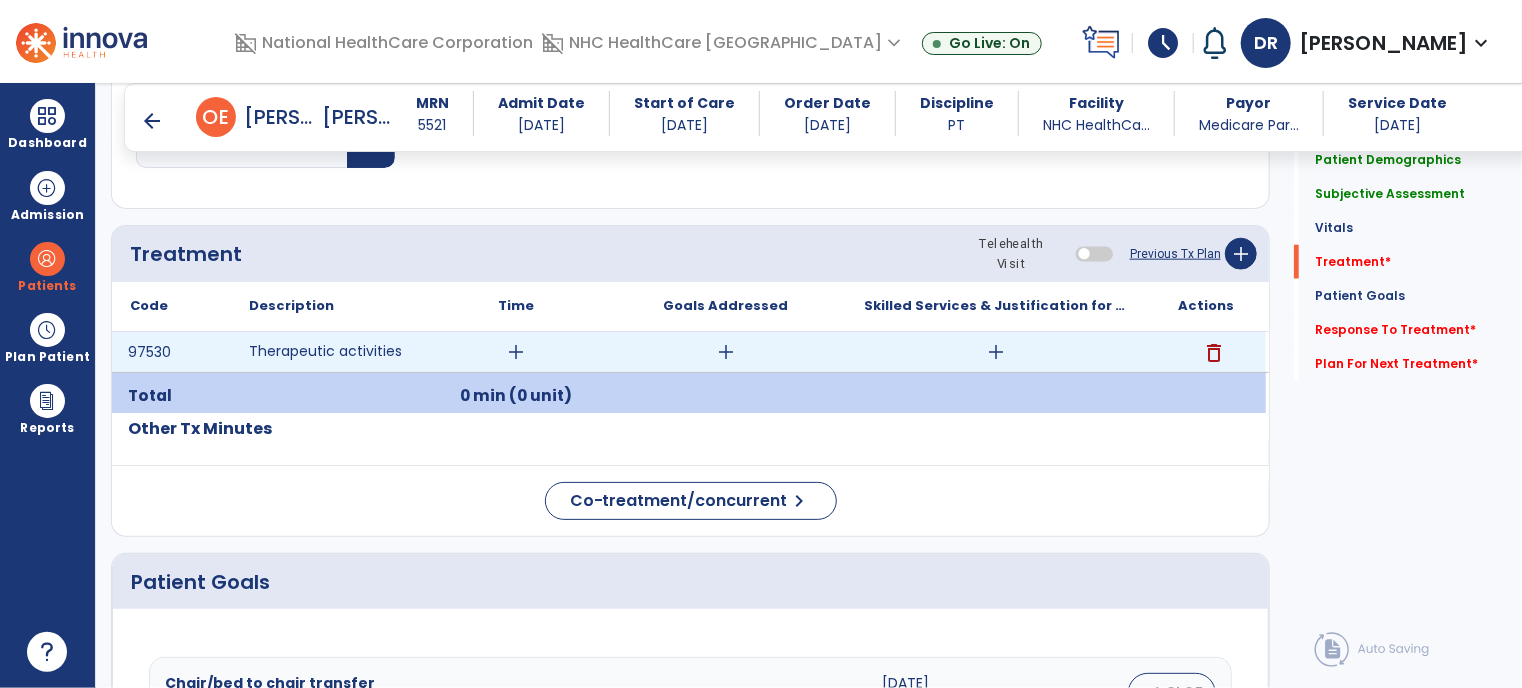 click on "add" at bounding box center [516, 352] 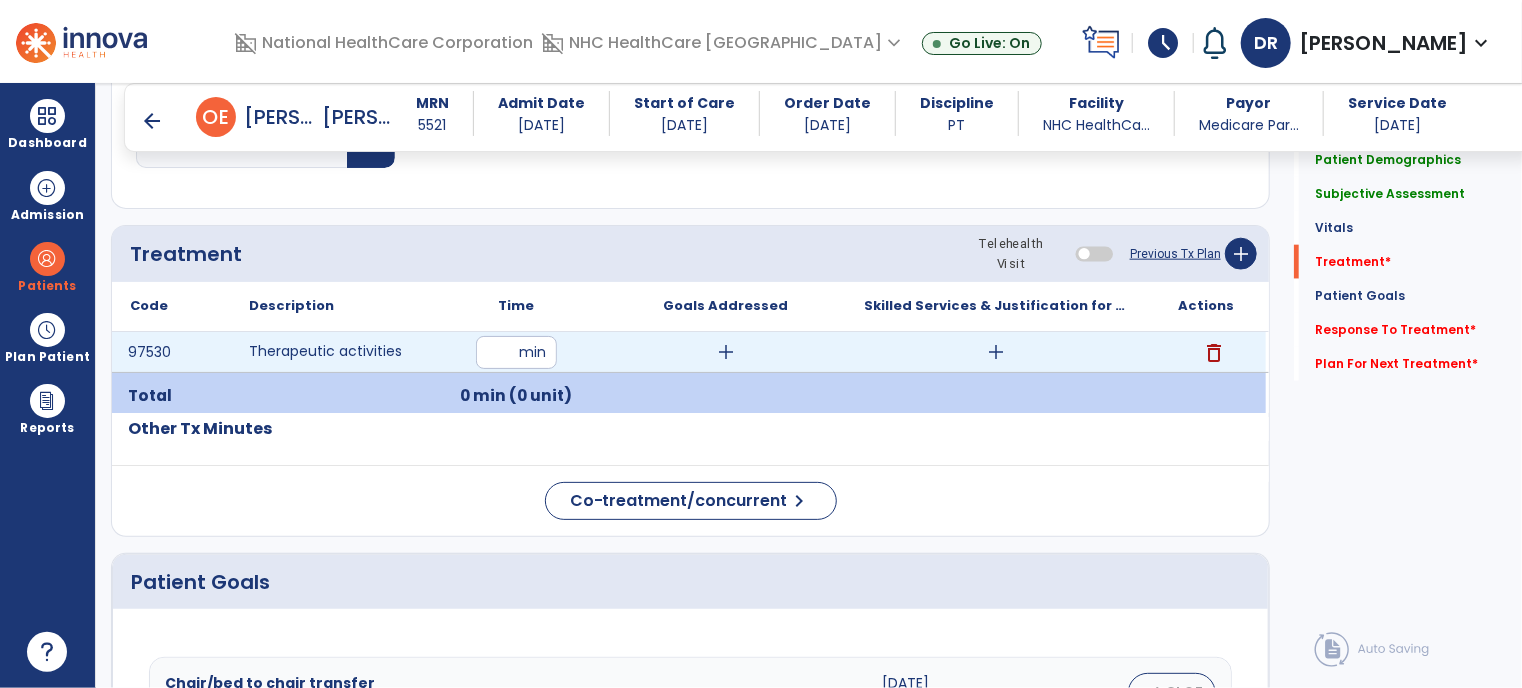 type on "**" 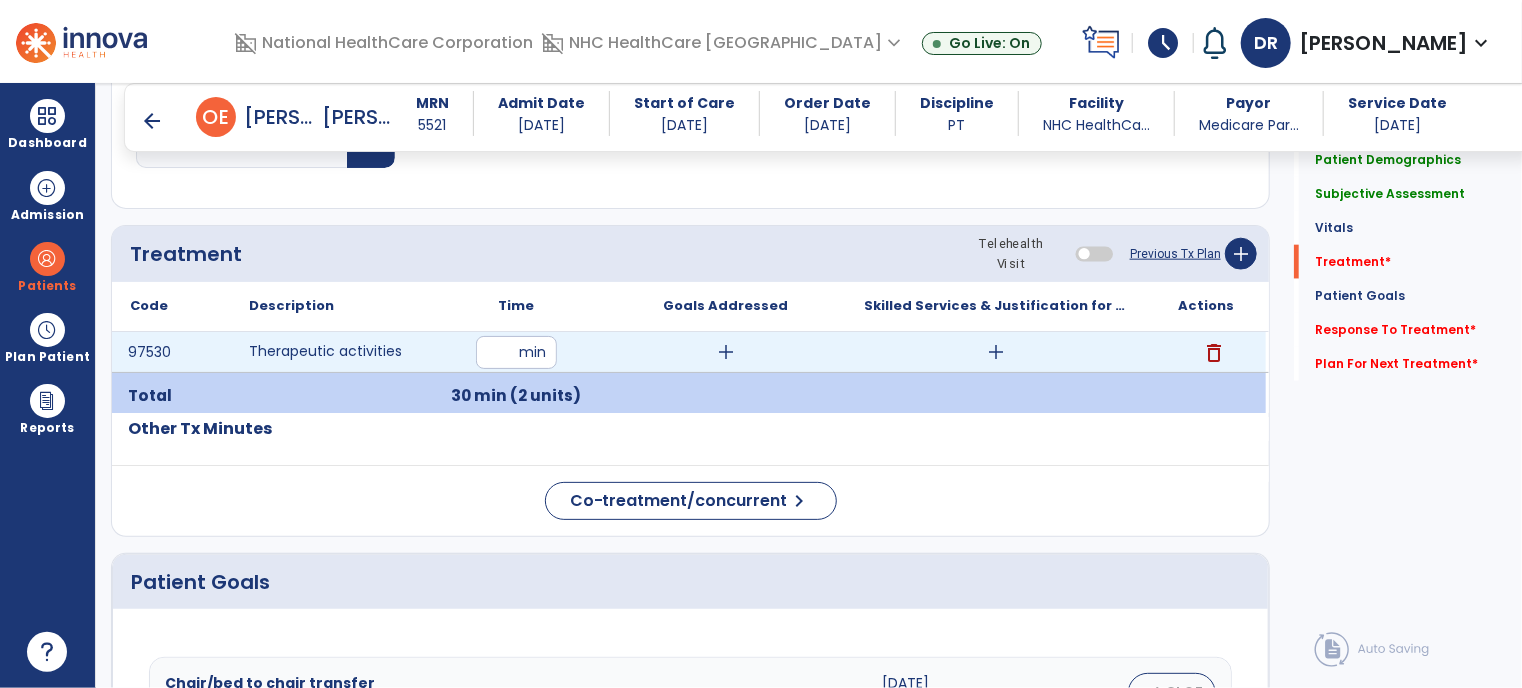 click on "add" at bounding box center (996, 352) 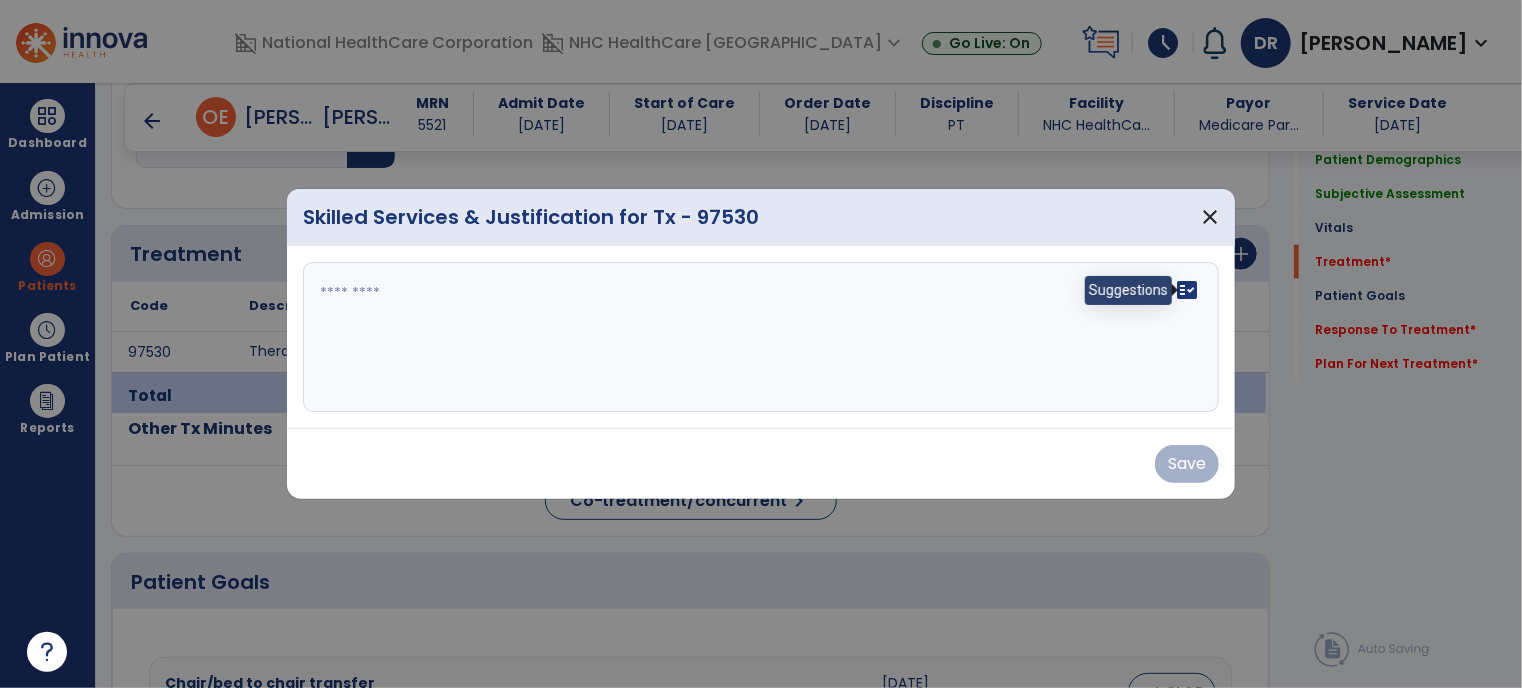 click on "fact_check" at bounding box center (1187, 290) 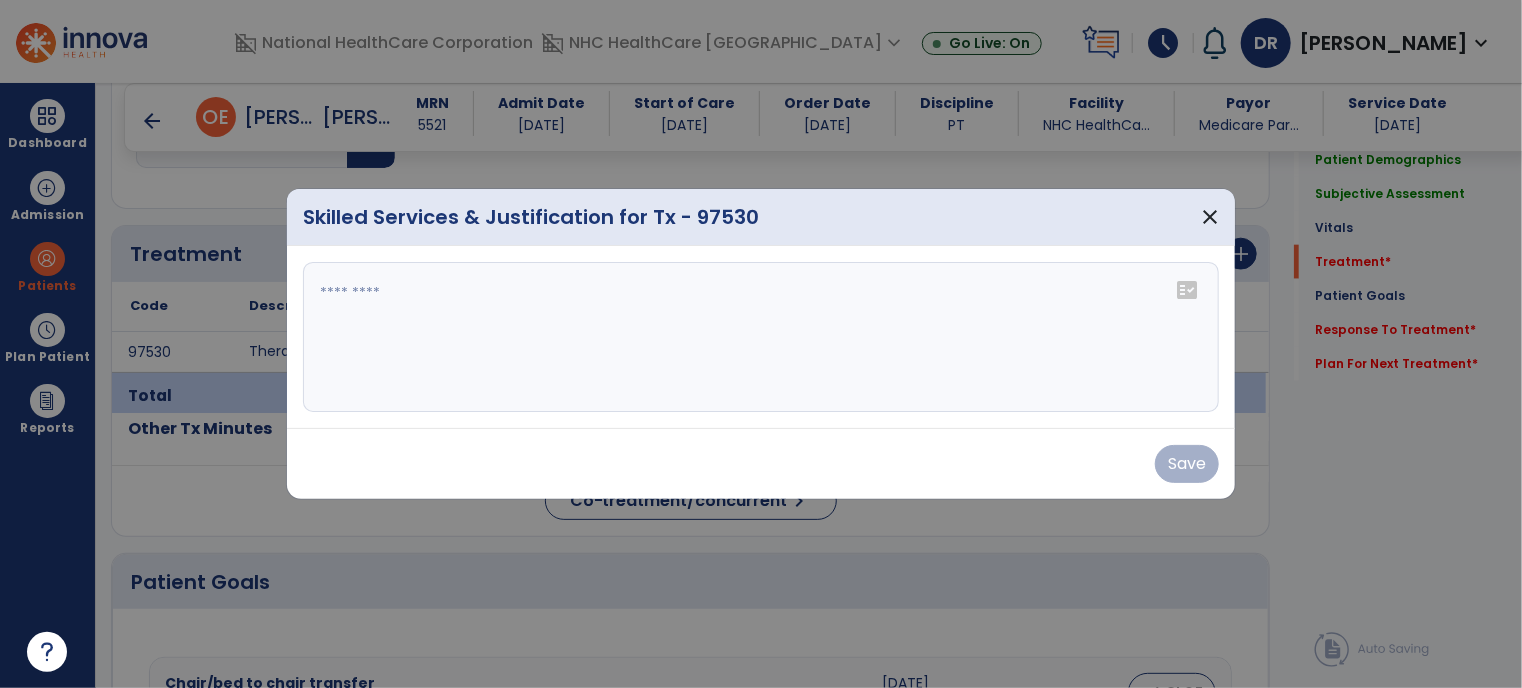 click on "fact_check" at bounding box center [1187, 290] 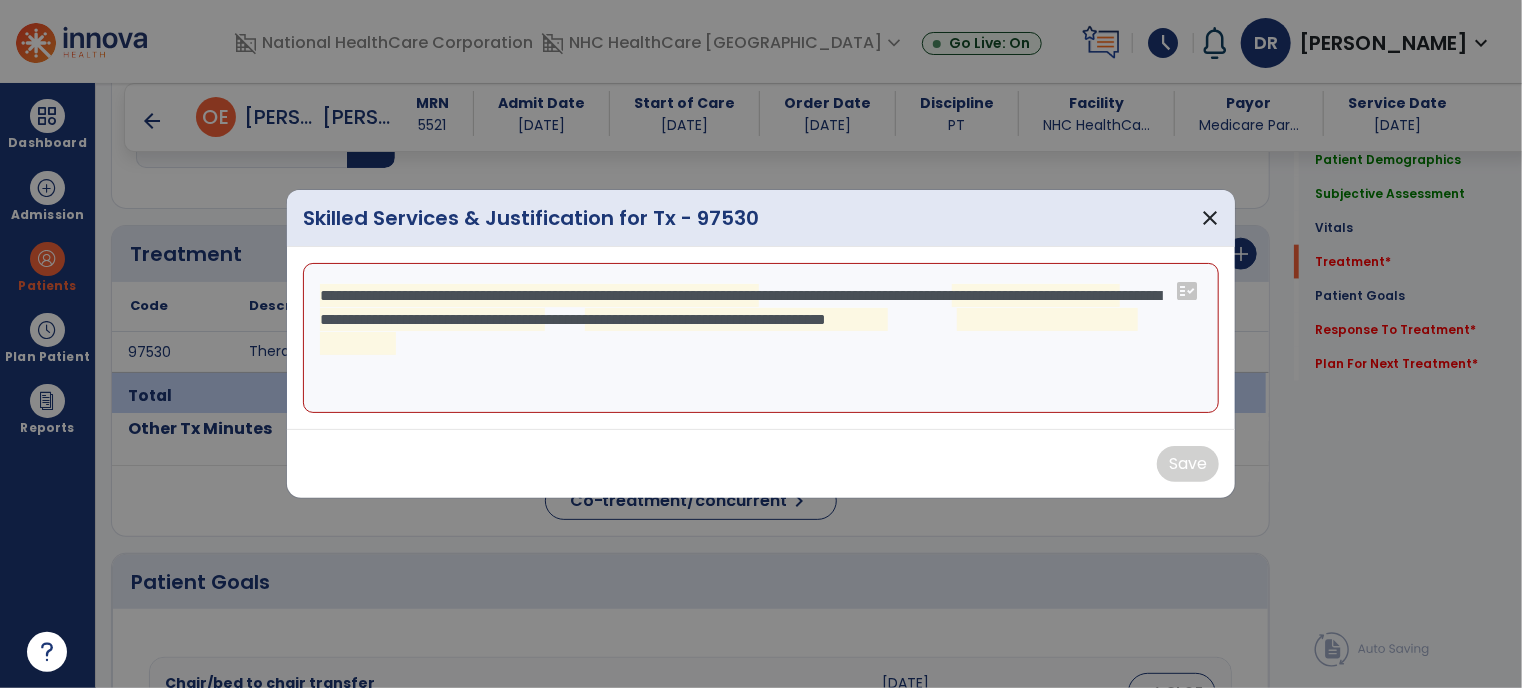 click on "**********" at bounding box center (761, 338) 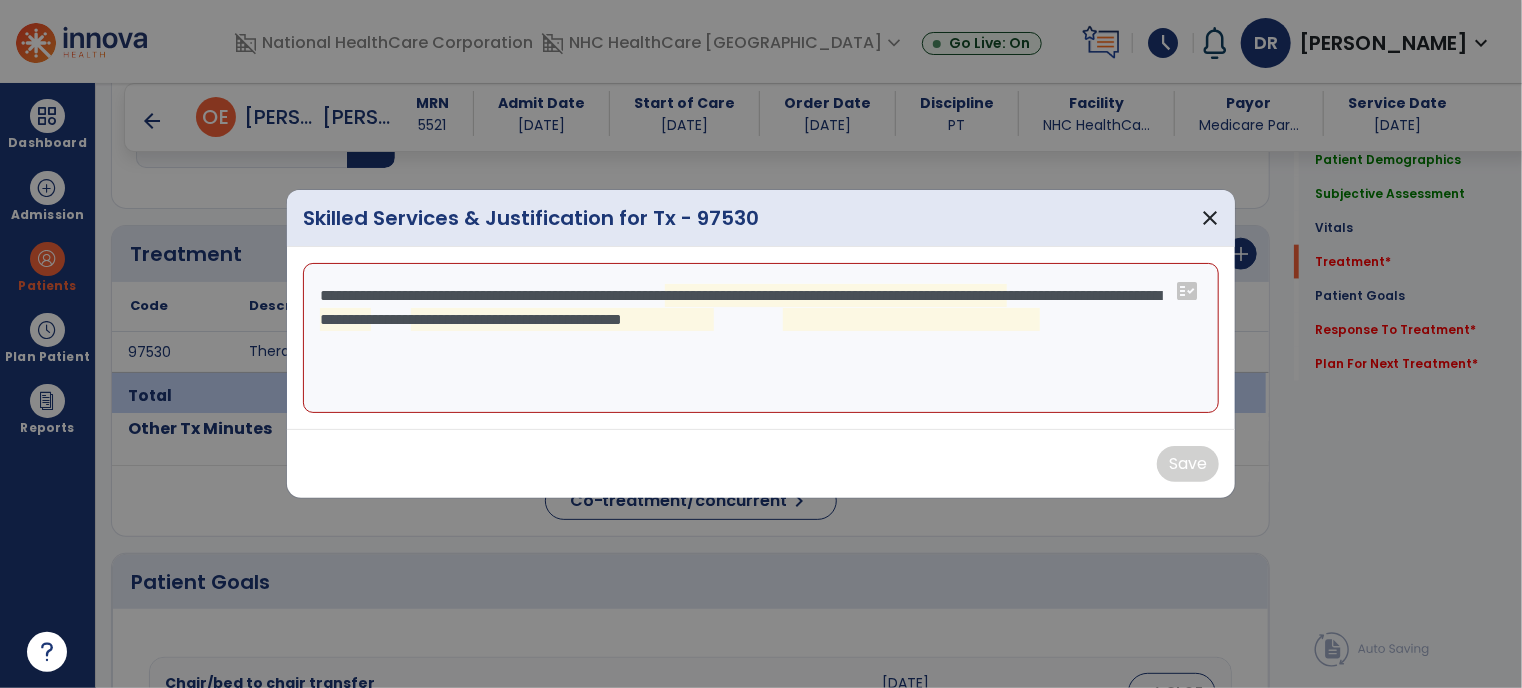 click on "**********" at bounding box center [761, 338] 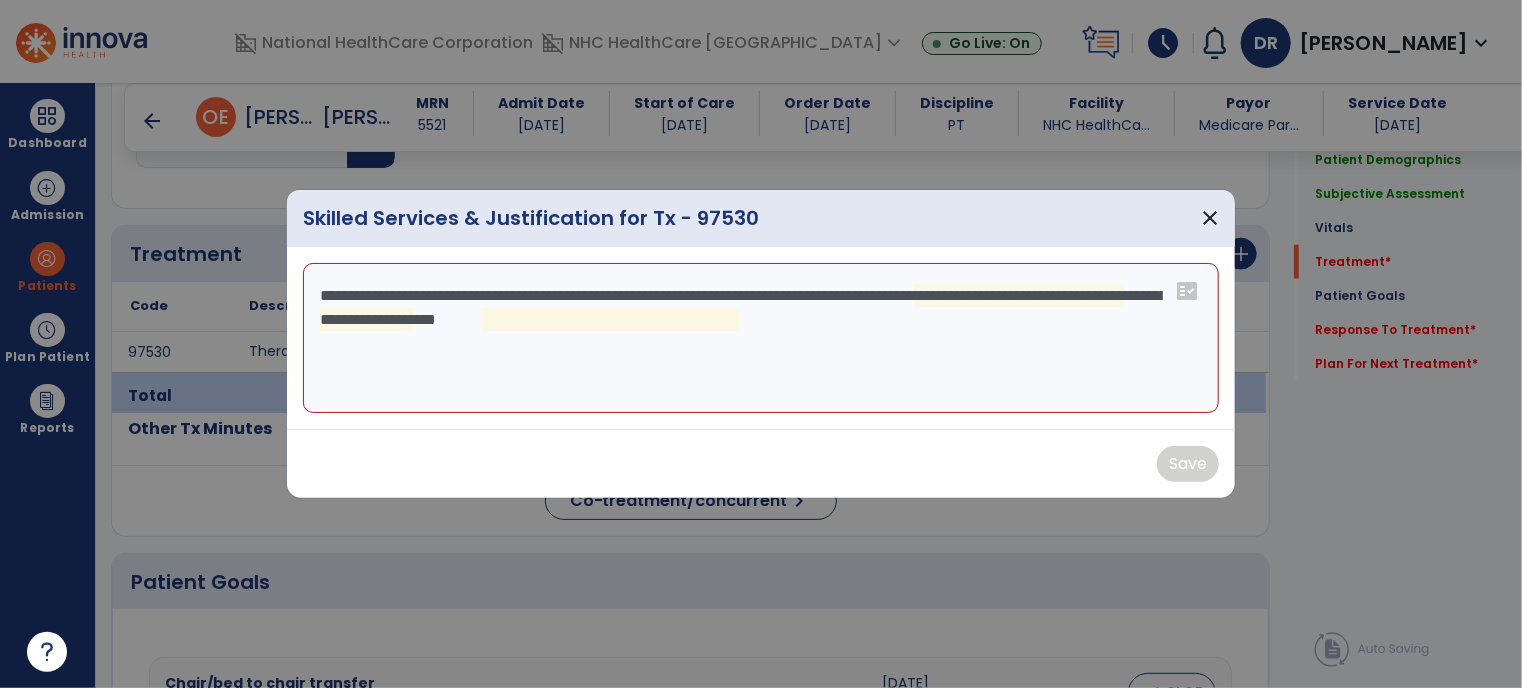click on "**********" at bounding box center [761, 338] 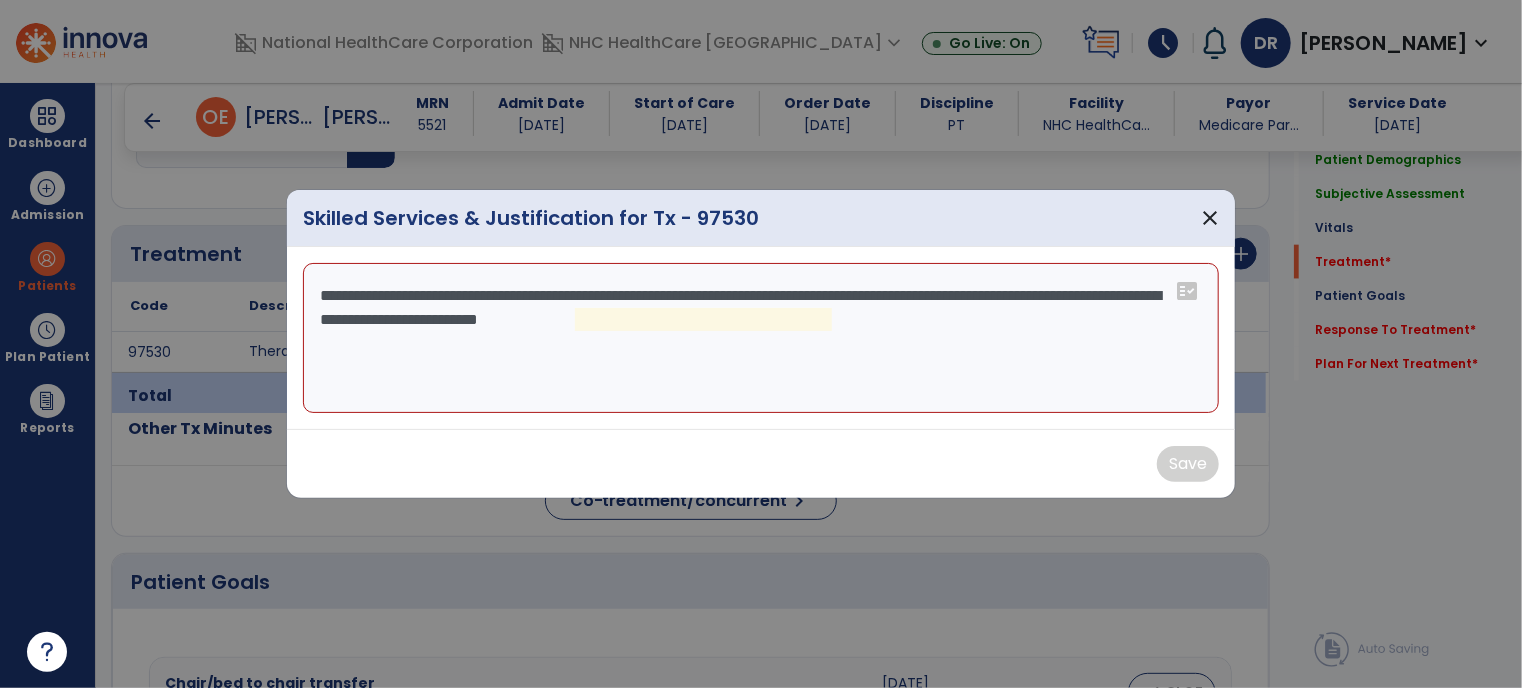 click on "**********" at bounding box center [761, 338] 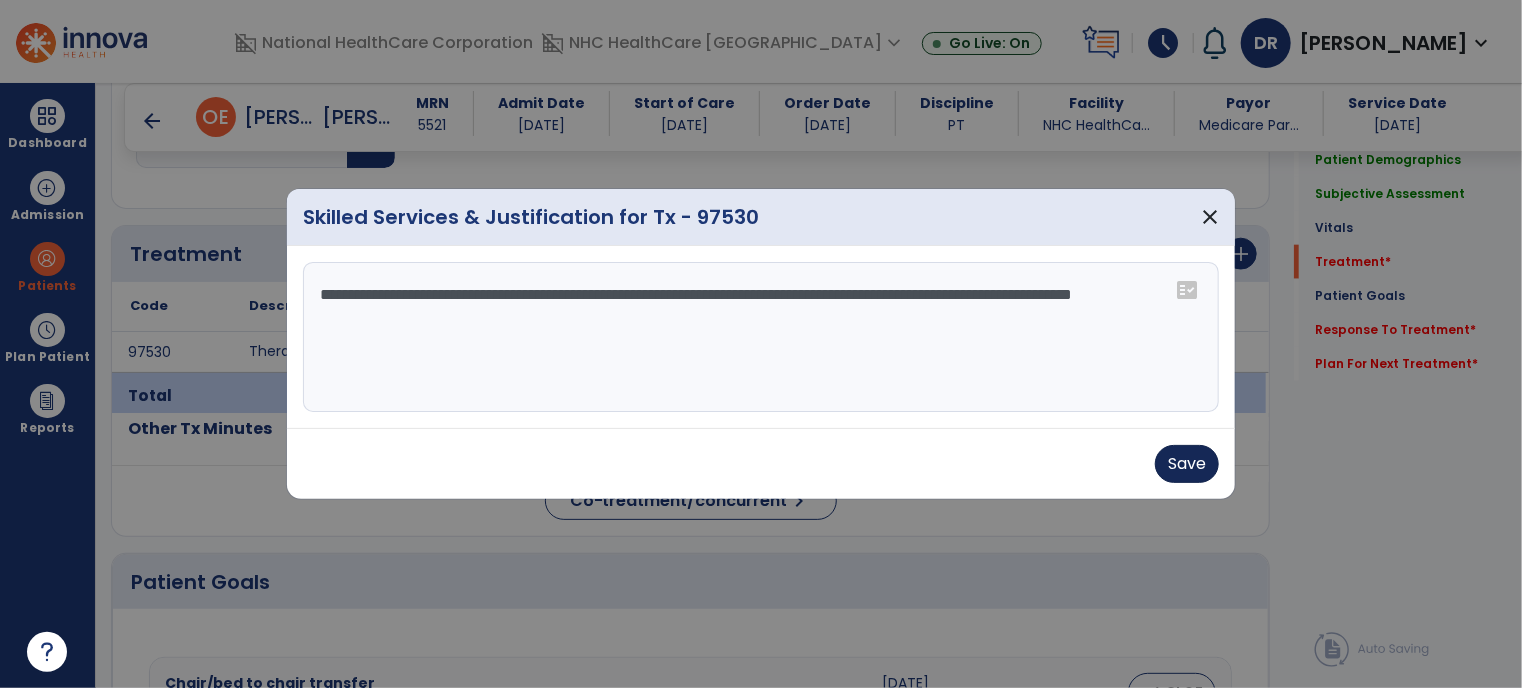 type on "**********" 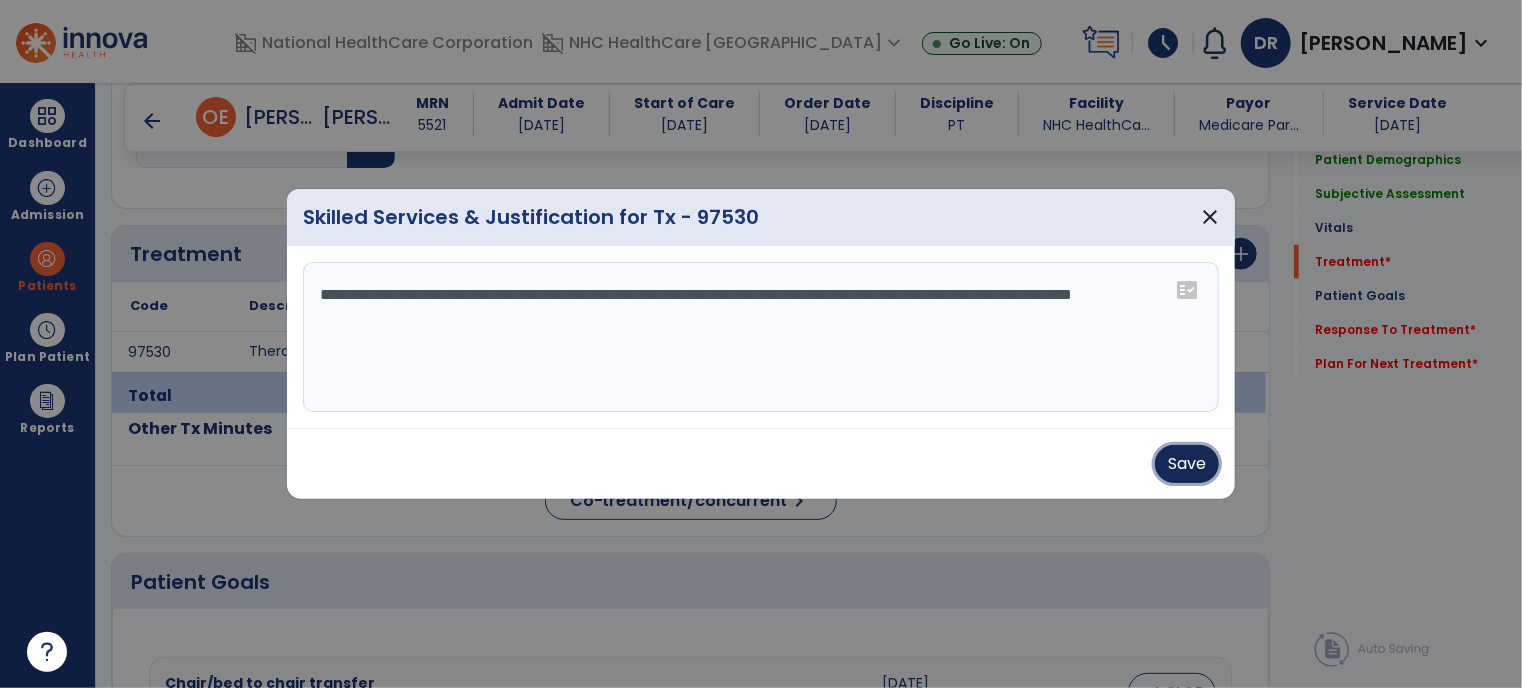 click on "Save" at bounding box center (1187, 464) 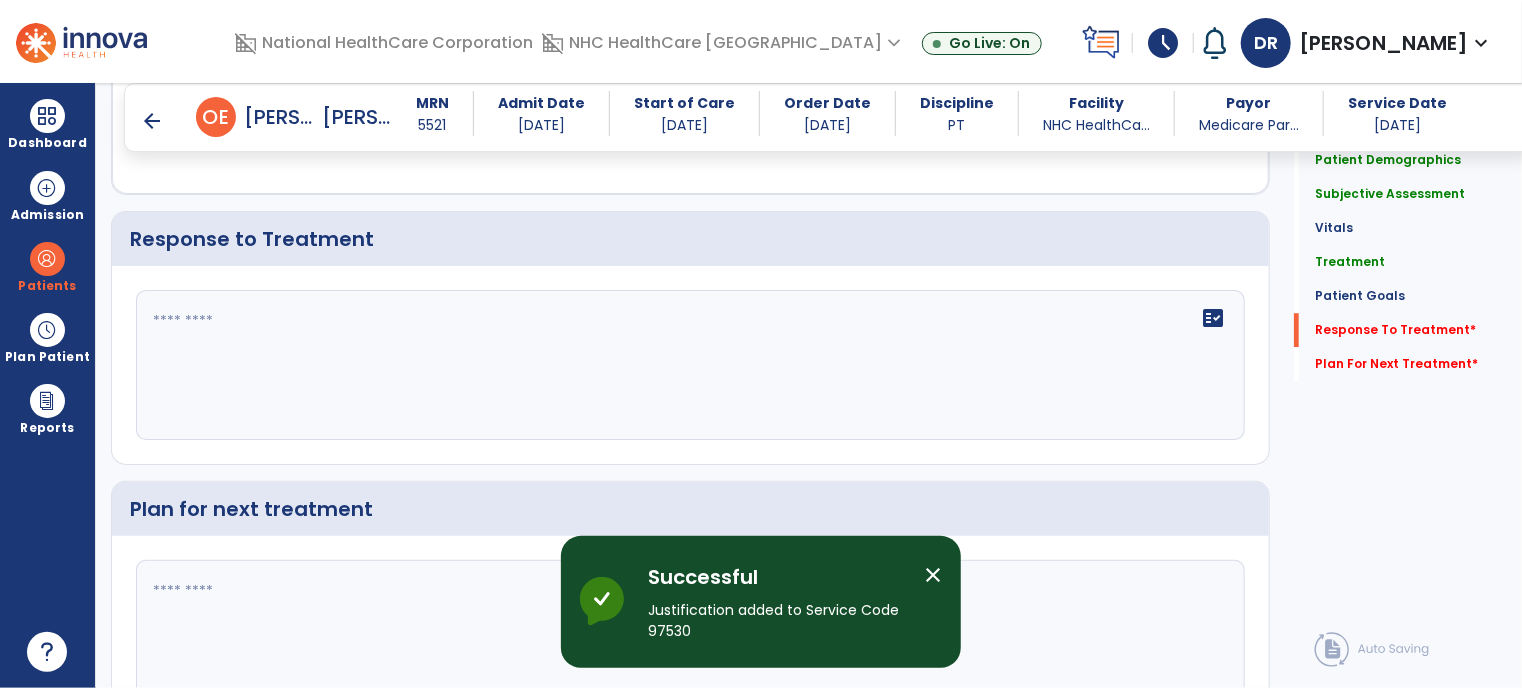 scroll, scrollTop: 2790, scrollLeft: 0, axis: vertical 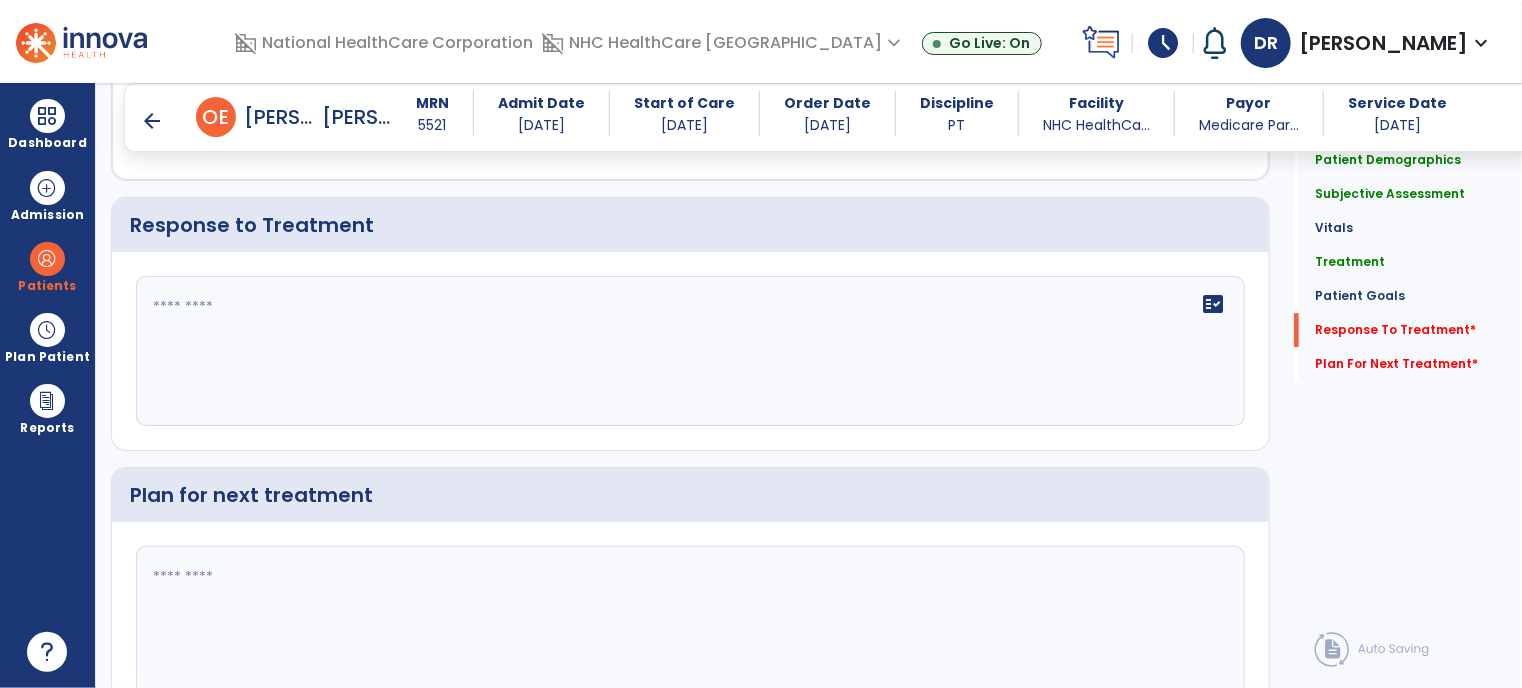 click on "fact_check" 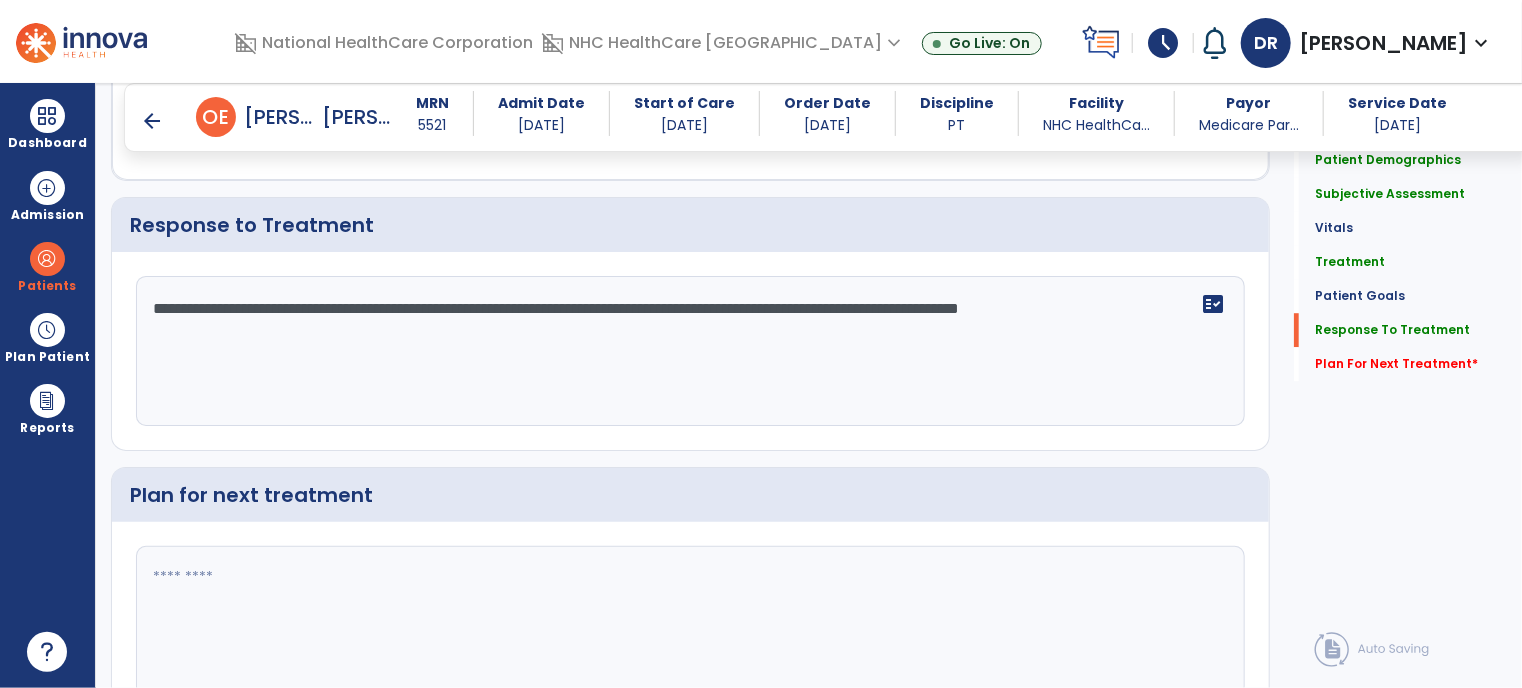scroll, scrollTop: 2790, scrollLeft: 0, axis: vertical 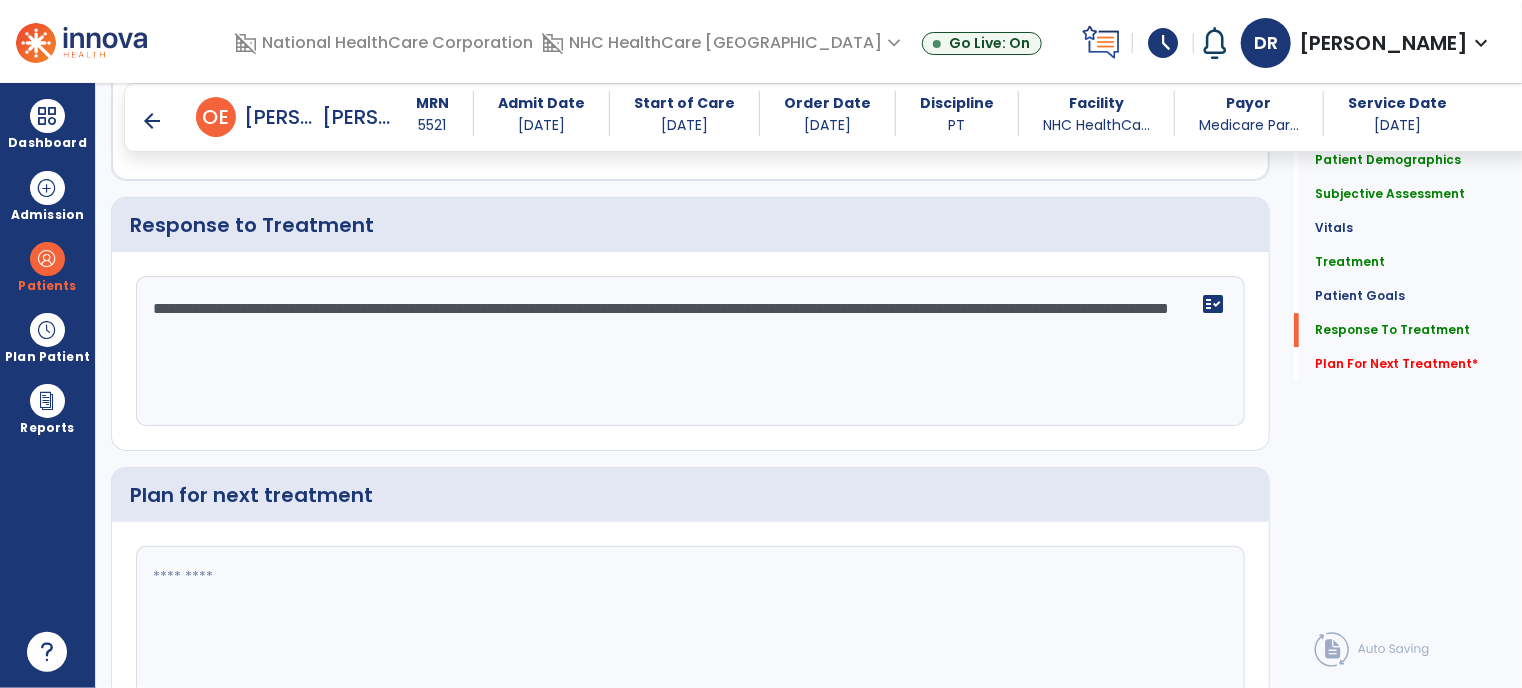 type on "**********" 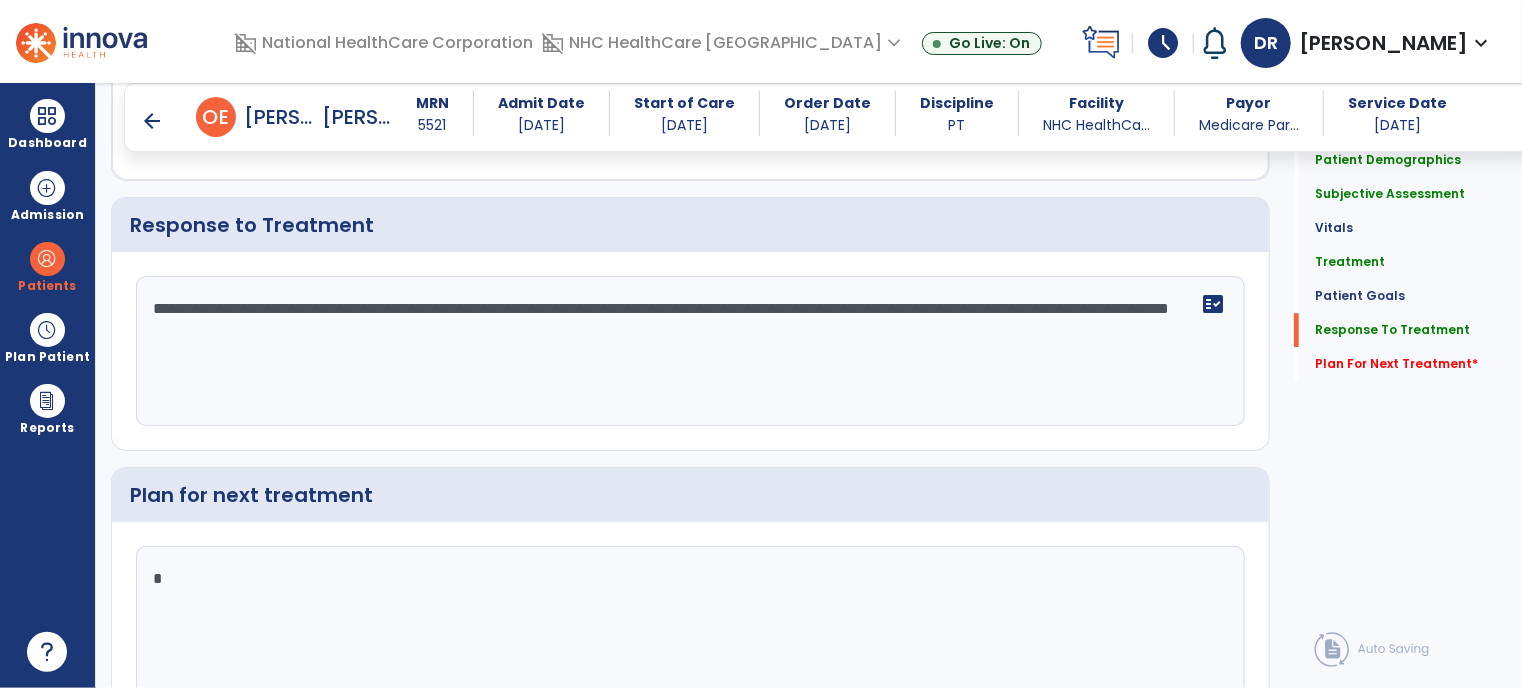 scroll, scrollTop: 2790, scrollLeft: 0, axis: vertical 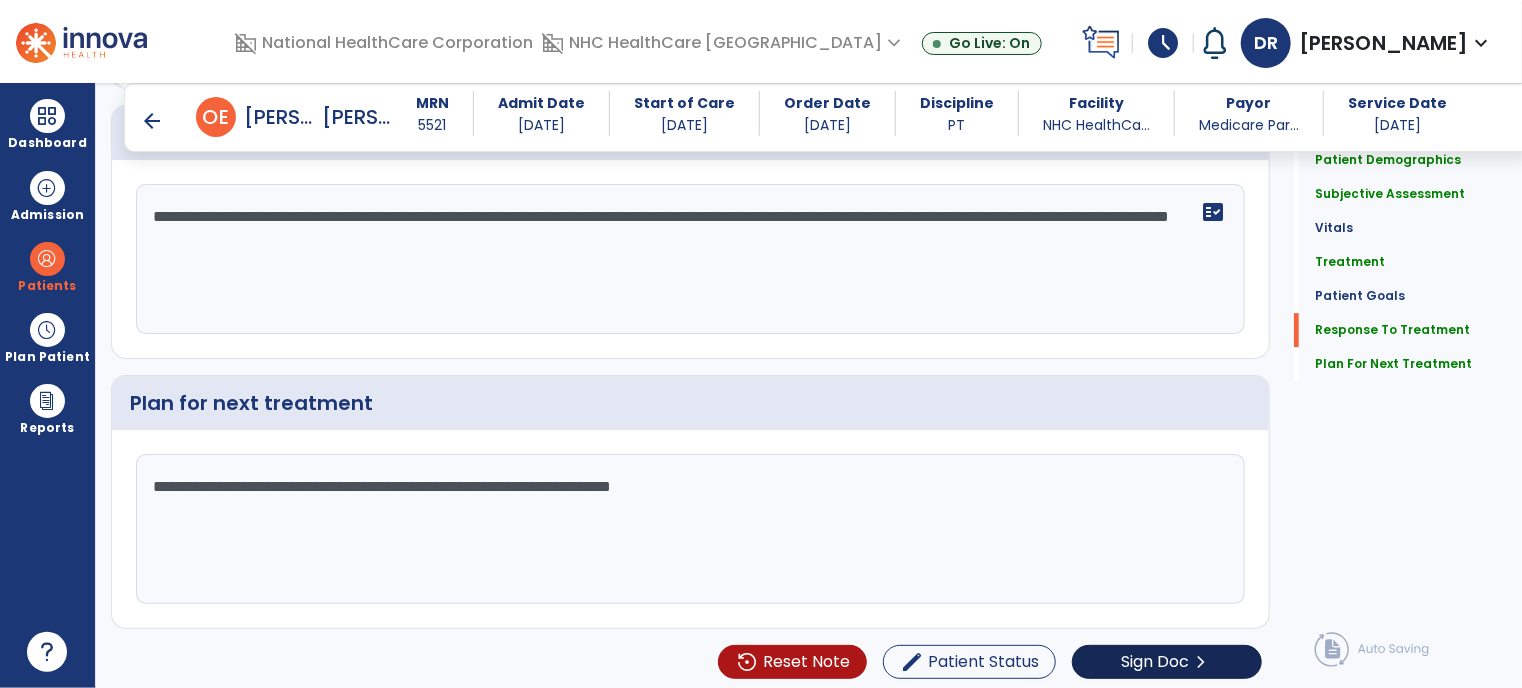 type on "**********" 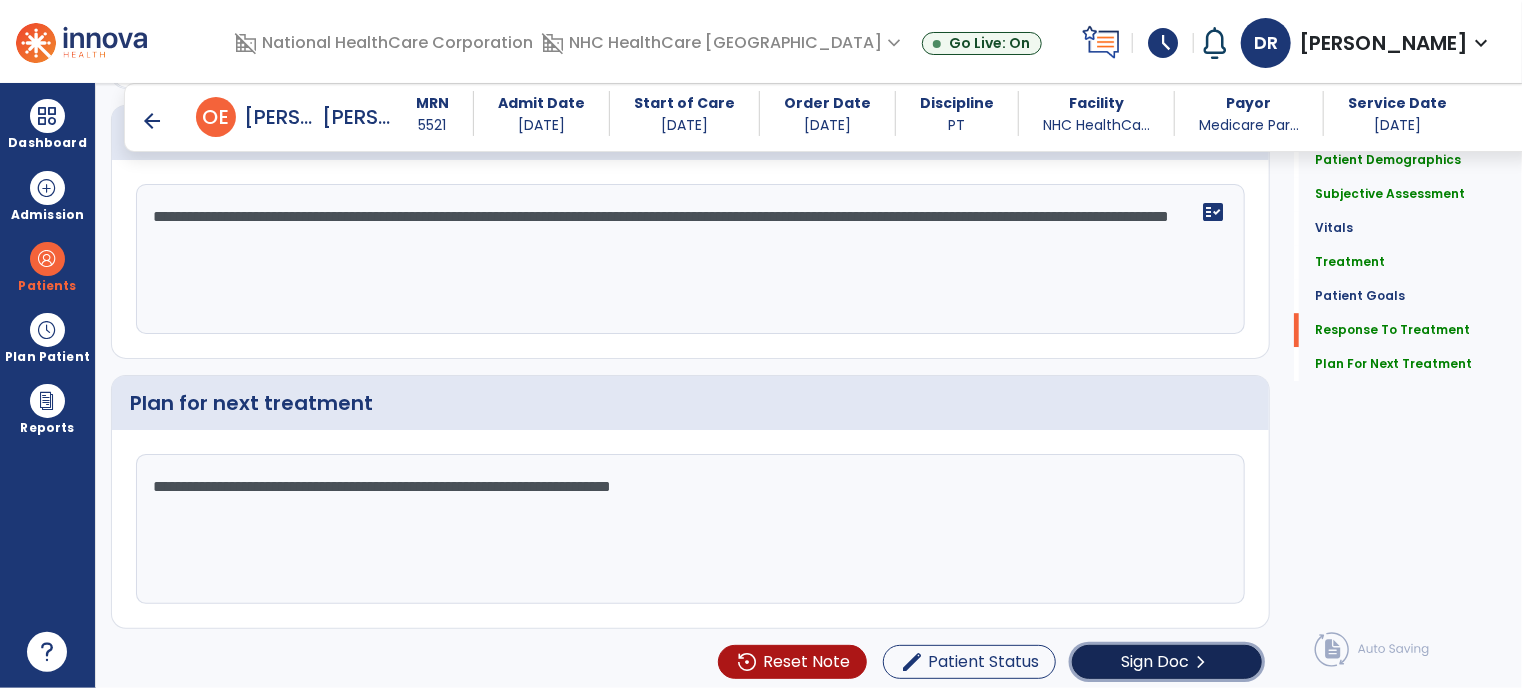click on "Sign Doc  chevron_right" 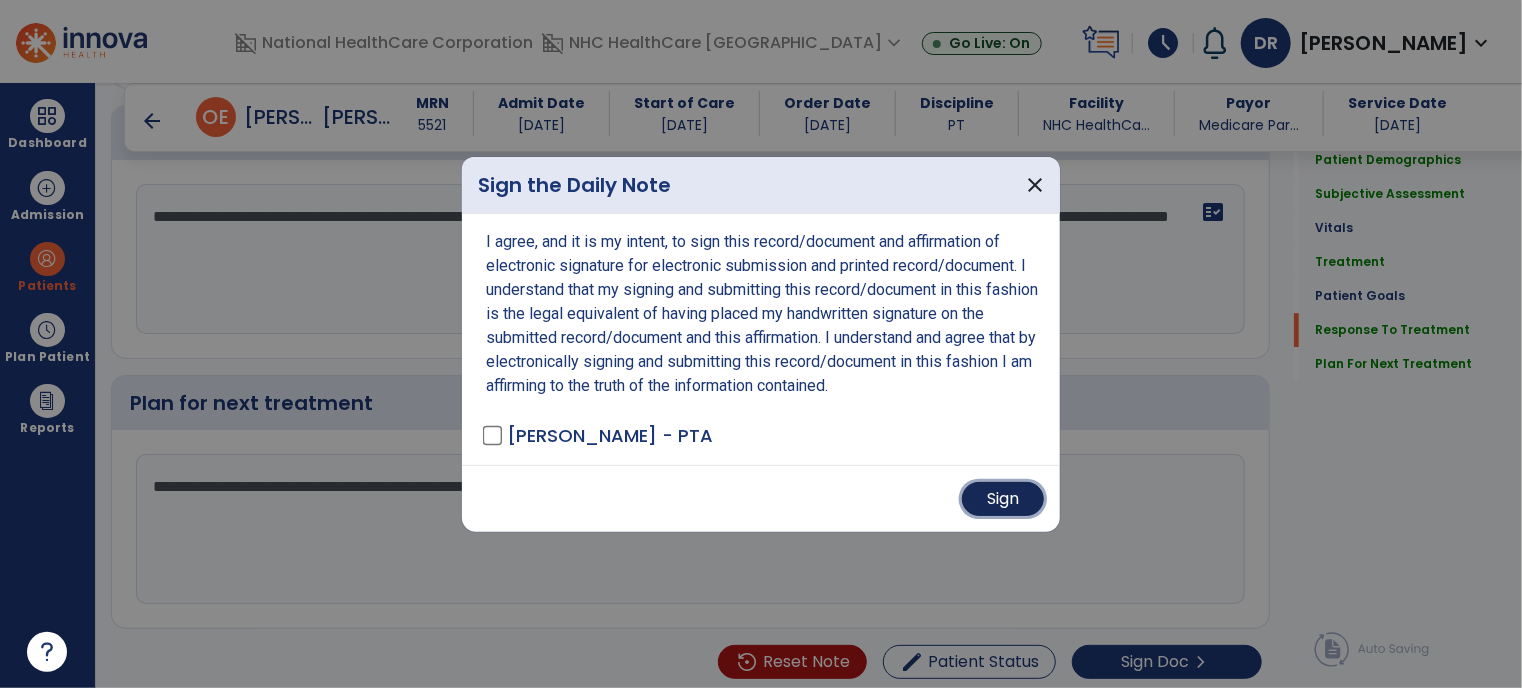 click on "Sign" at bounding box center (1003, 499) 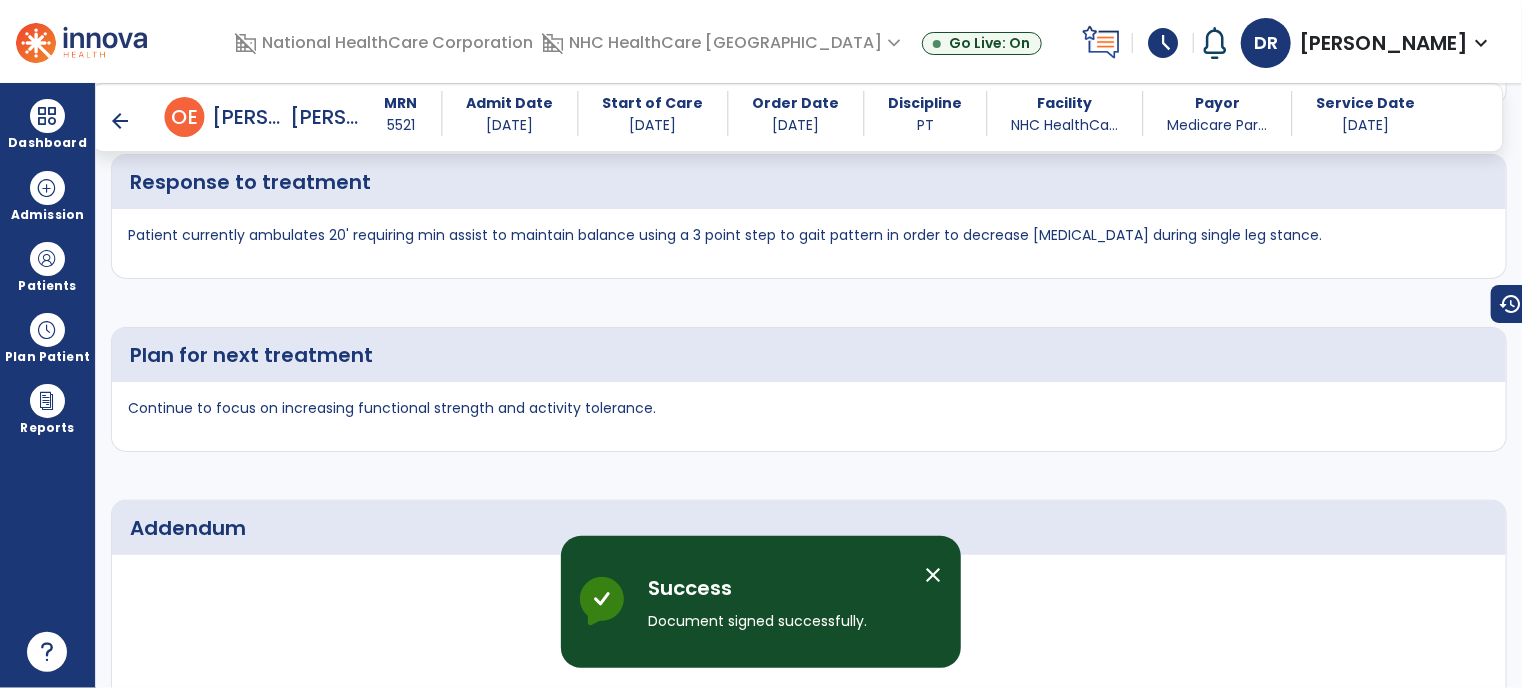 scroll, scrollTop: 4043, scrollLeft: 0, axis: vertical 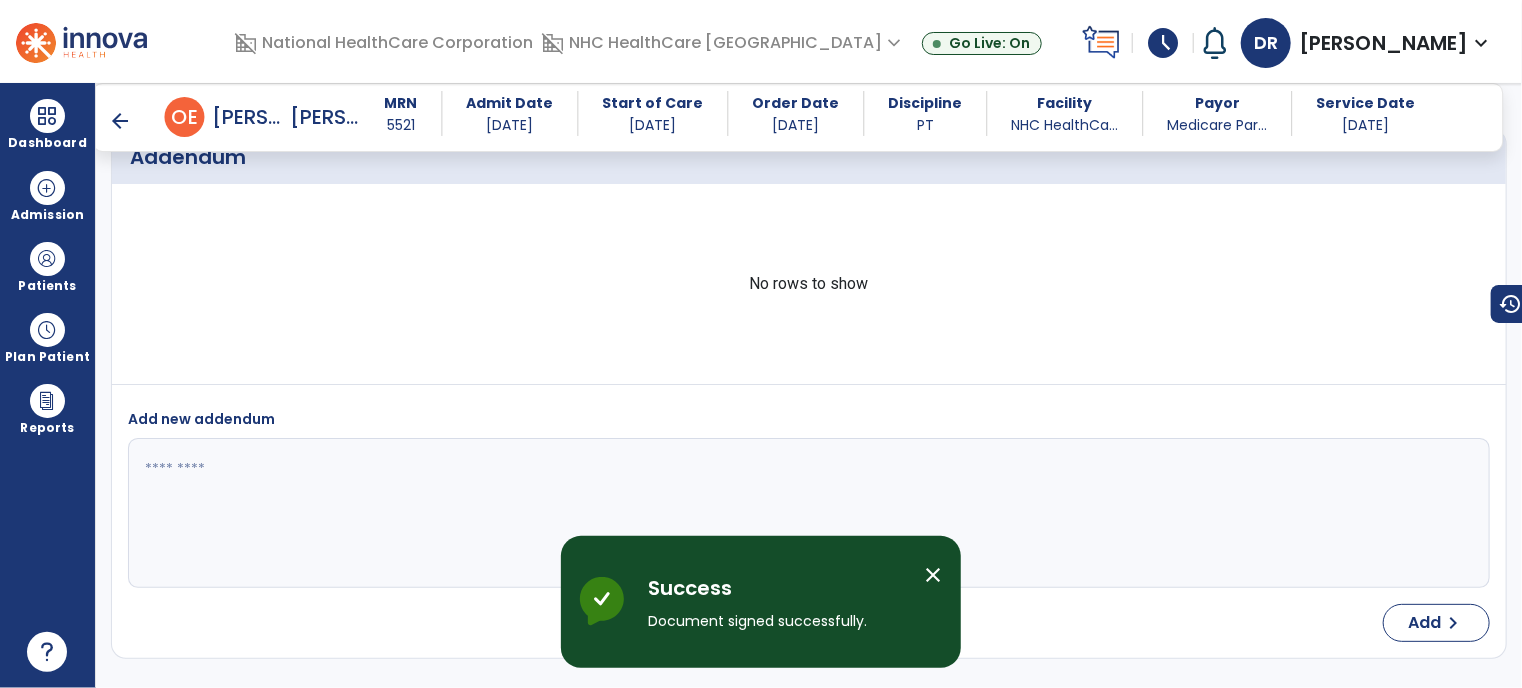 click on "arrow_back" at bounding box center (121, 121) 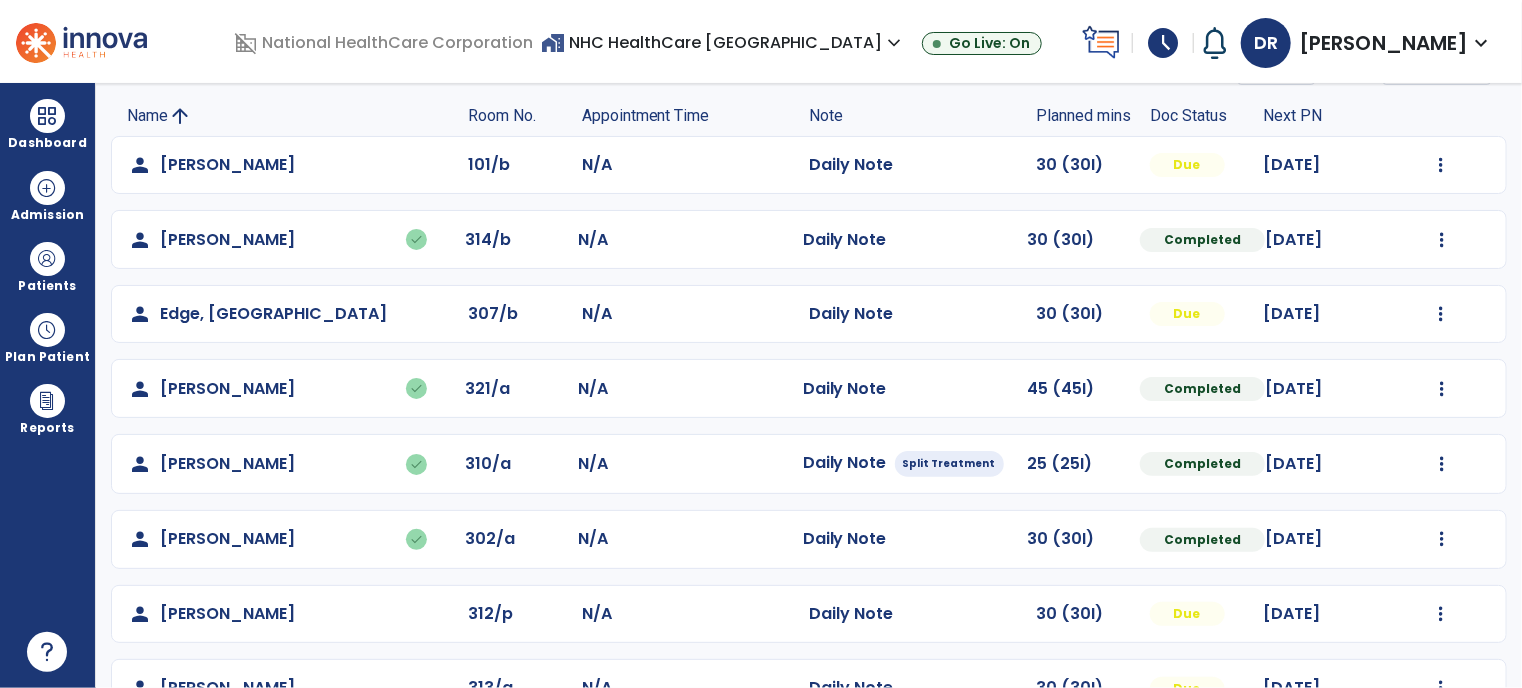 scroll, scrollTop: 328, scrollLeft: 0, axis: vertical 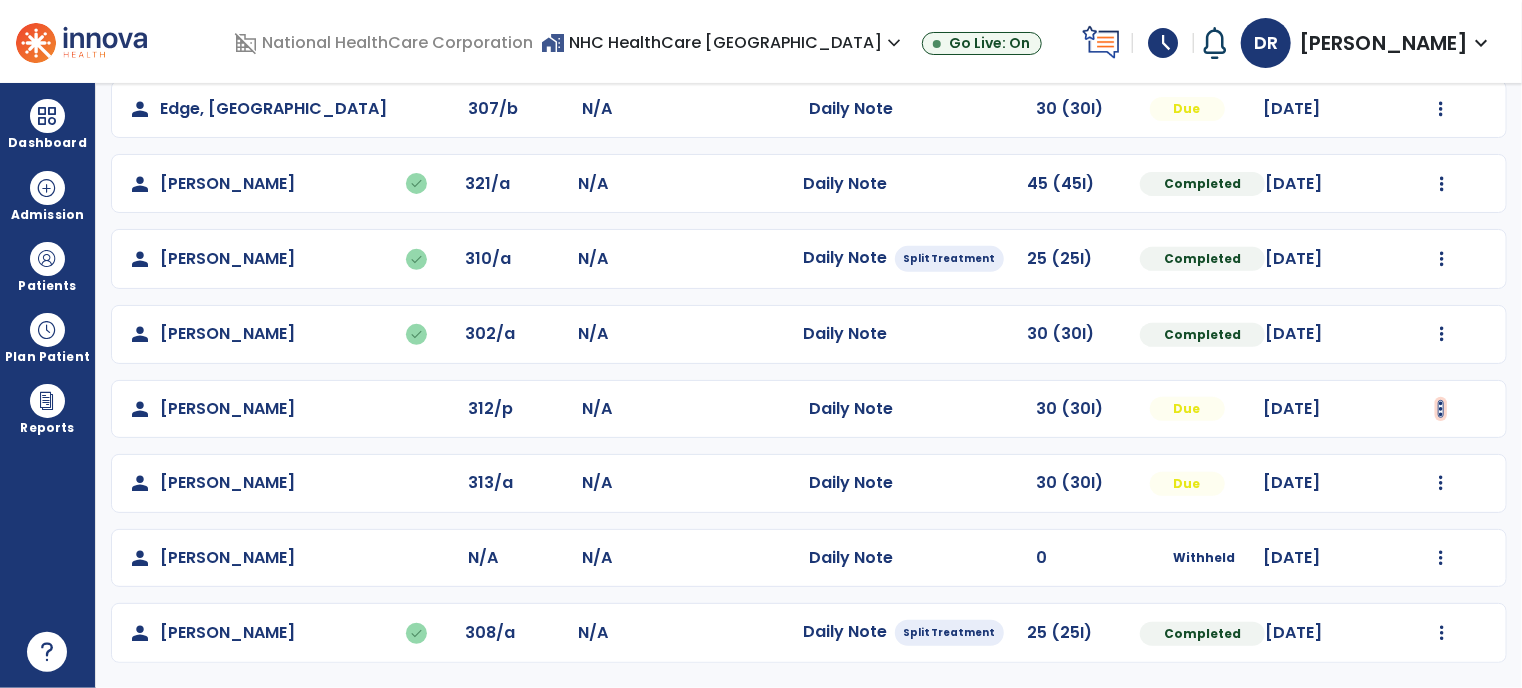 click at bounding box center [1441, -40] 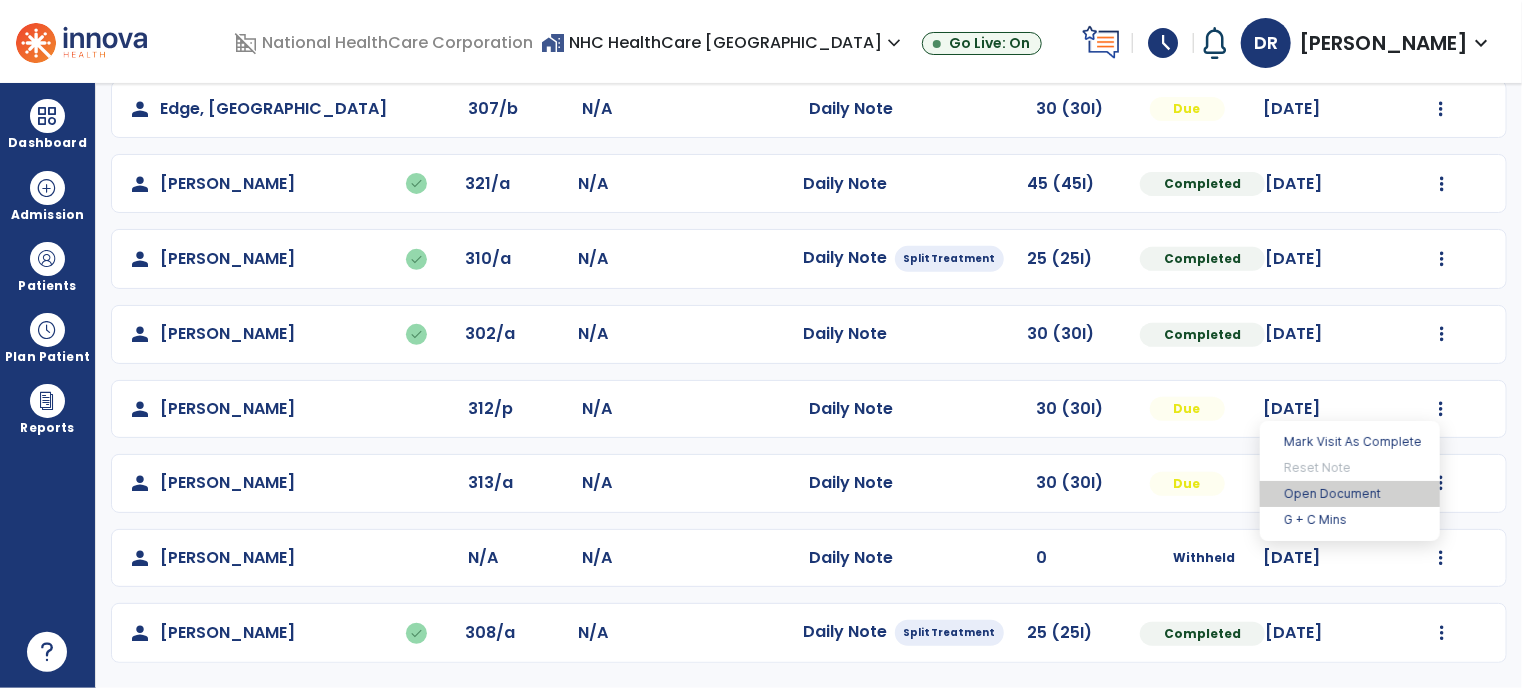 click on "Open Document" at bounding box center [1350, 494] 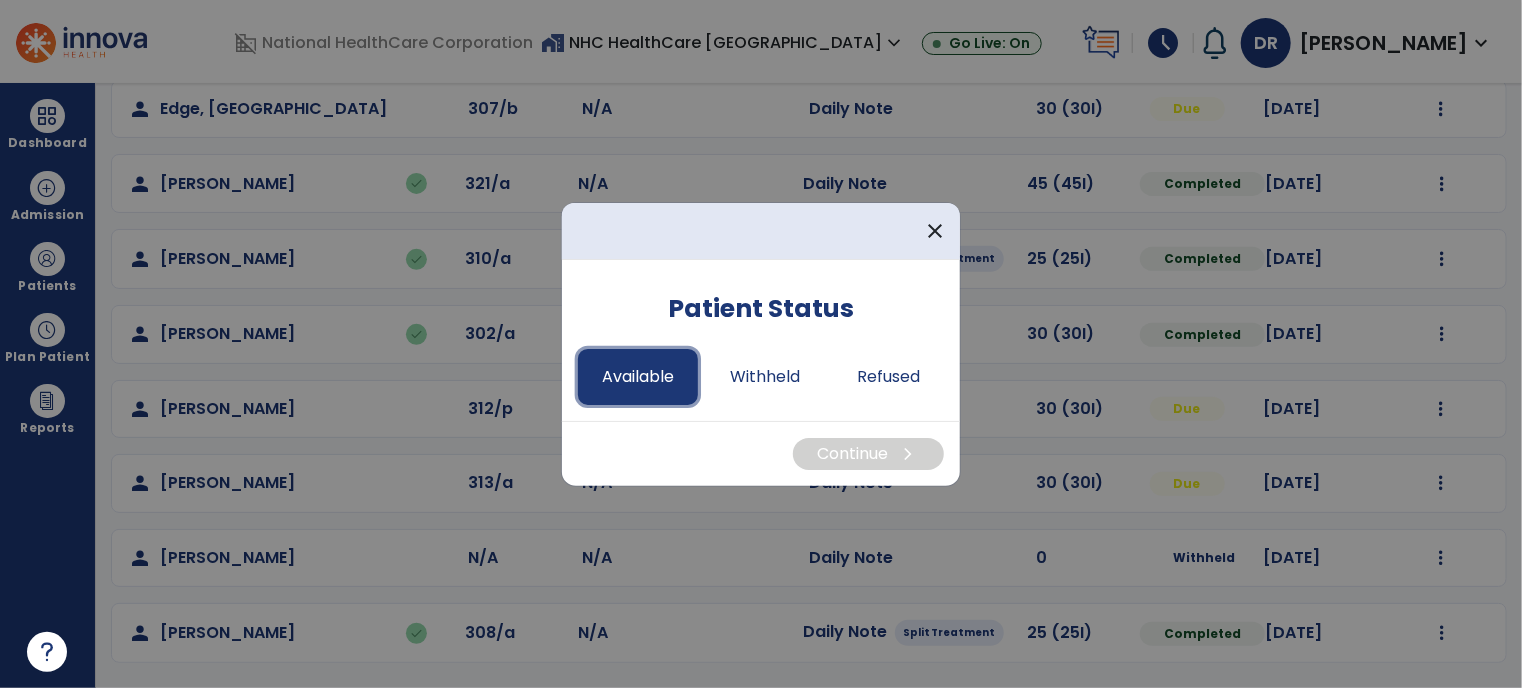 click on "Available" at bounding box center [638, 377] 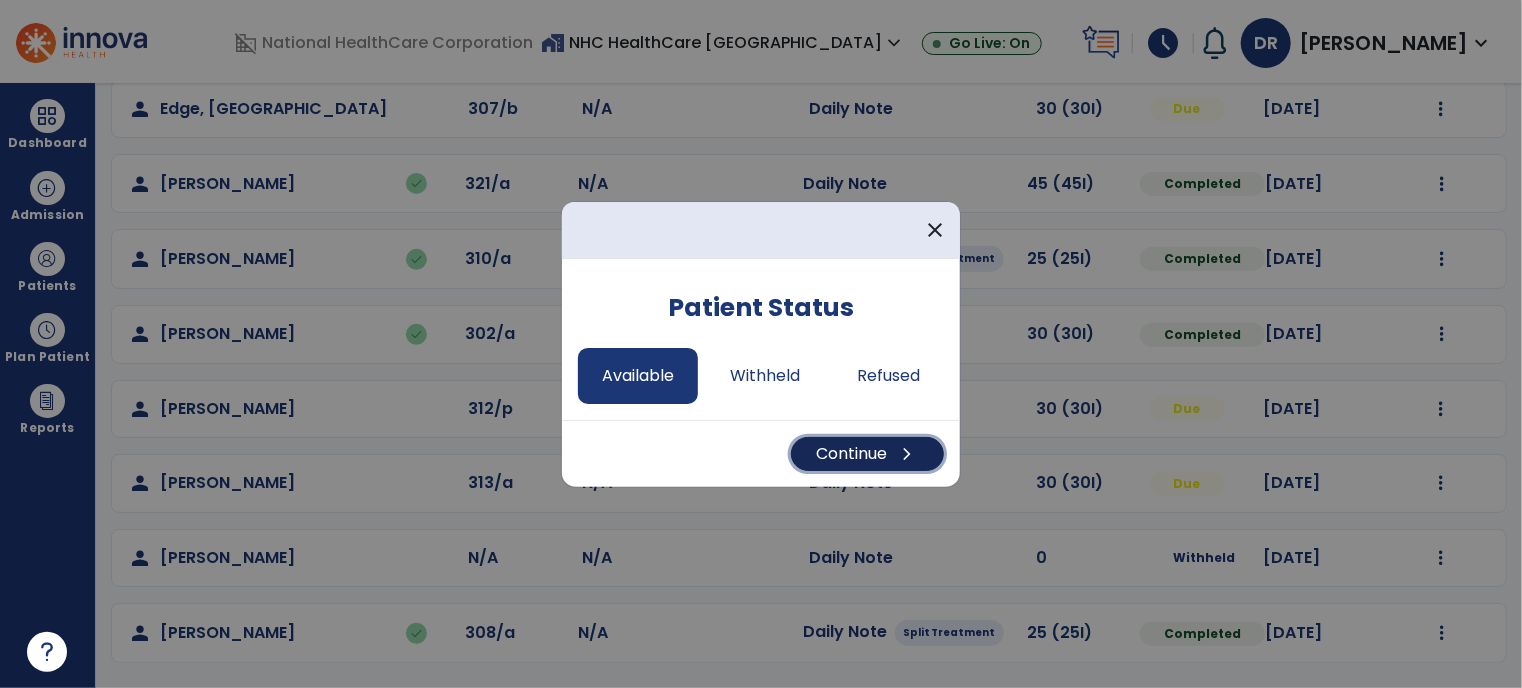 click on "Continue   chevron_right" at bounding box center [867, 454] 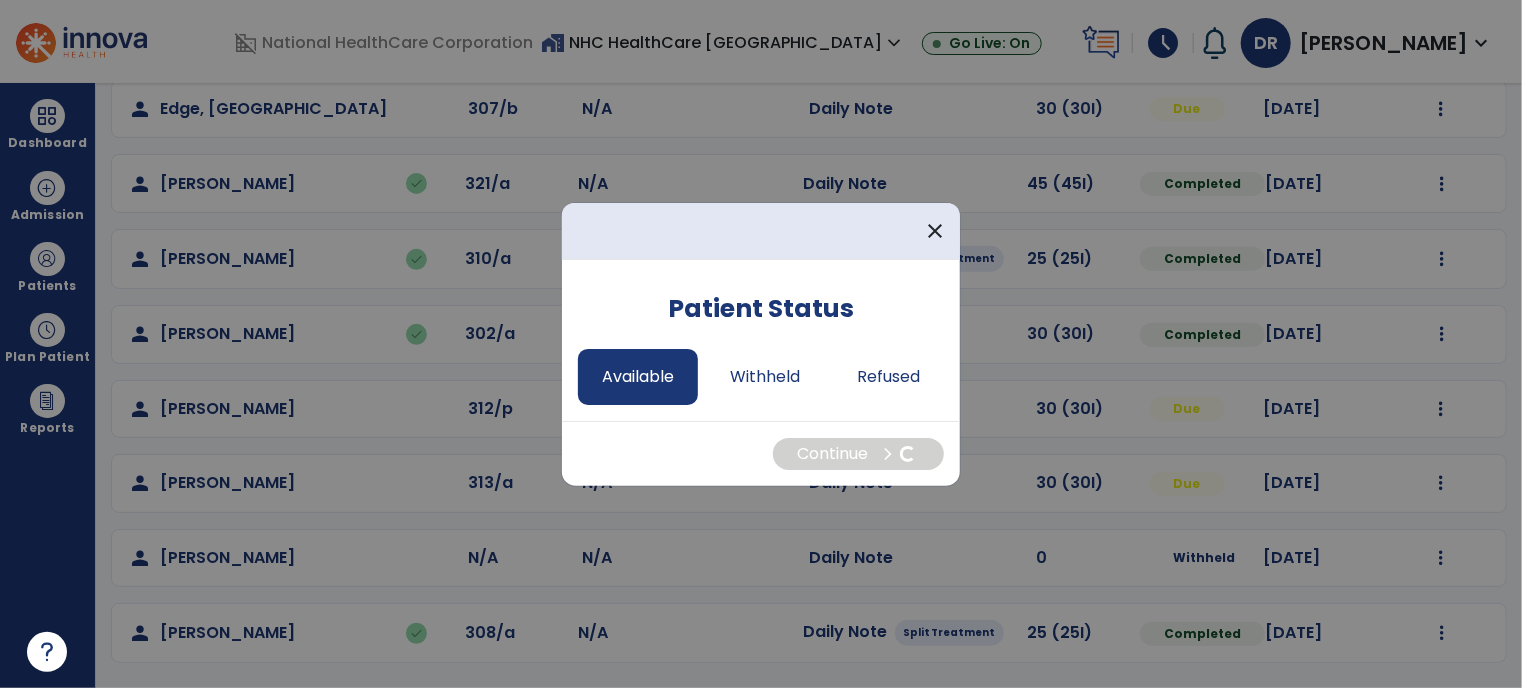 select on "*" 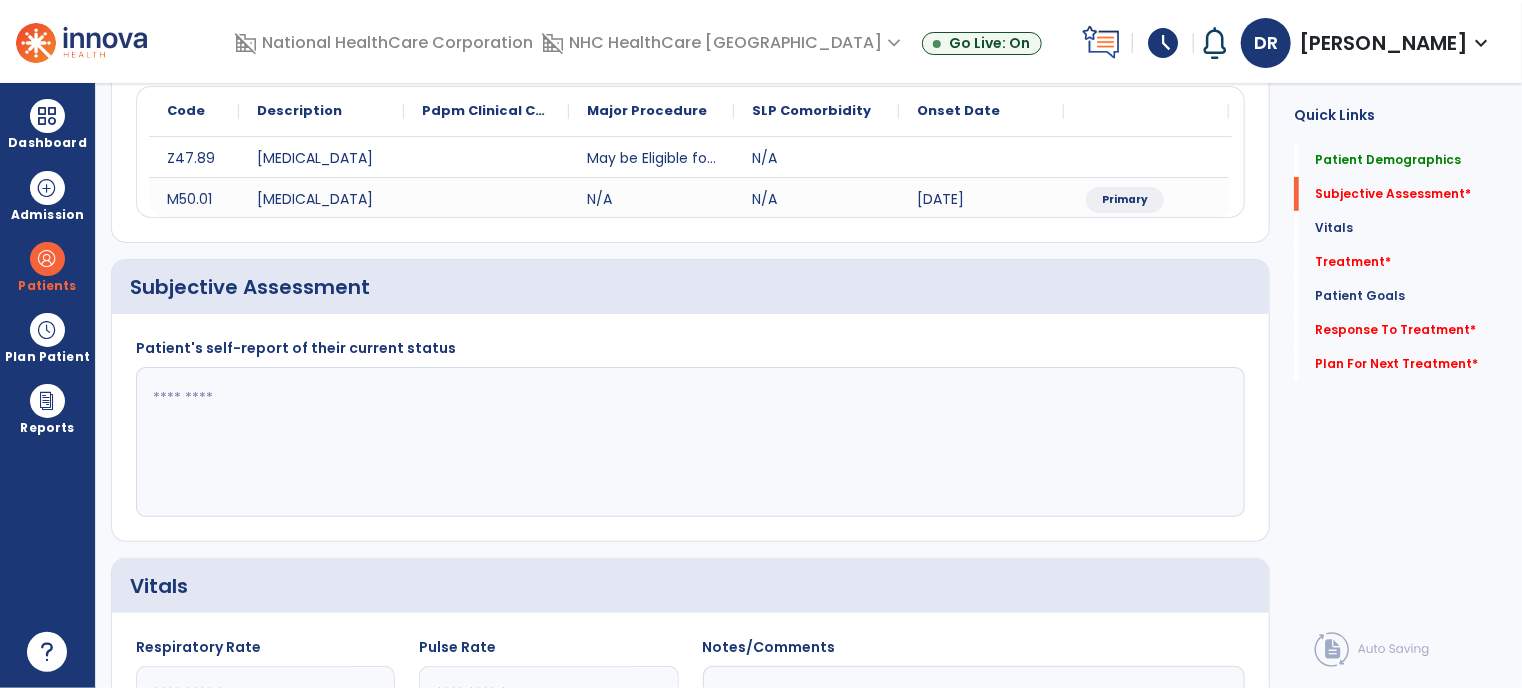 click 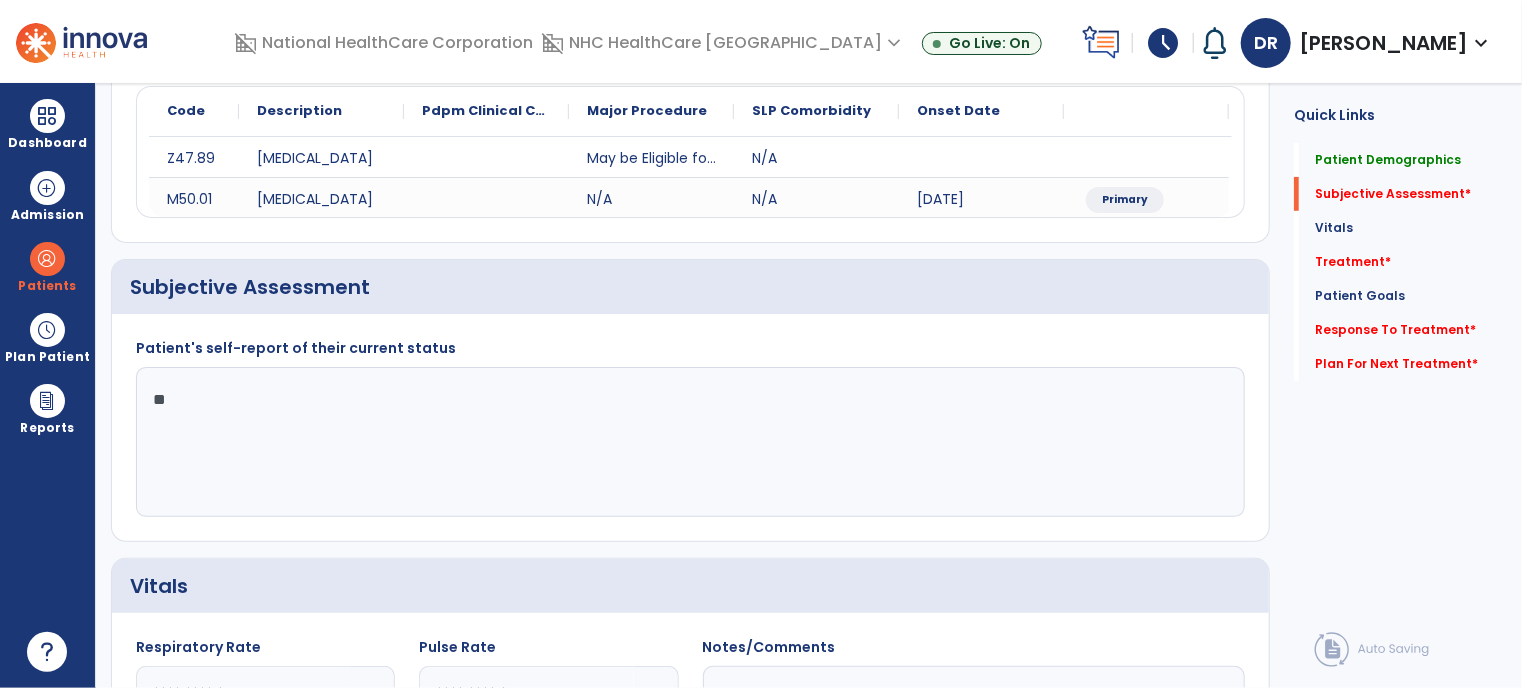 type on "*" 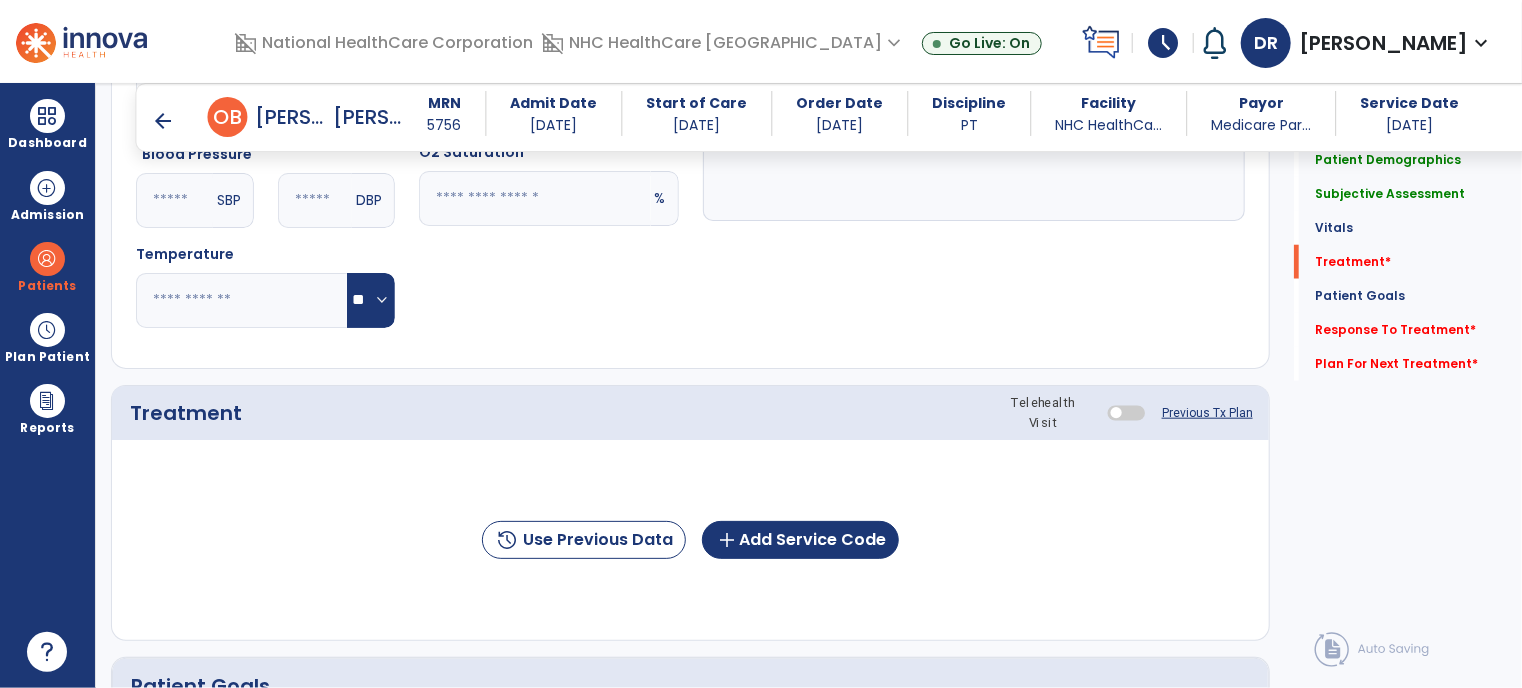scroll, scrollTop: 1076, scrollLeft: 0, axis: vertical 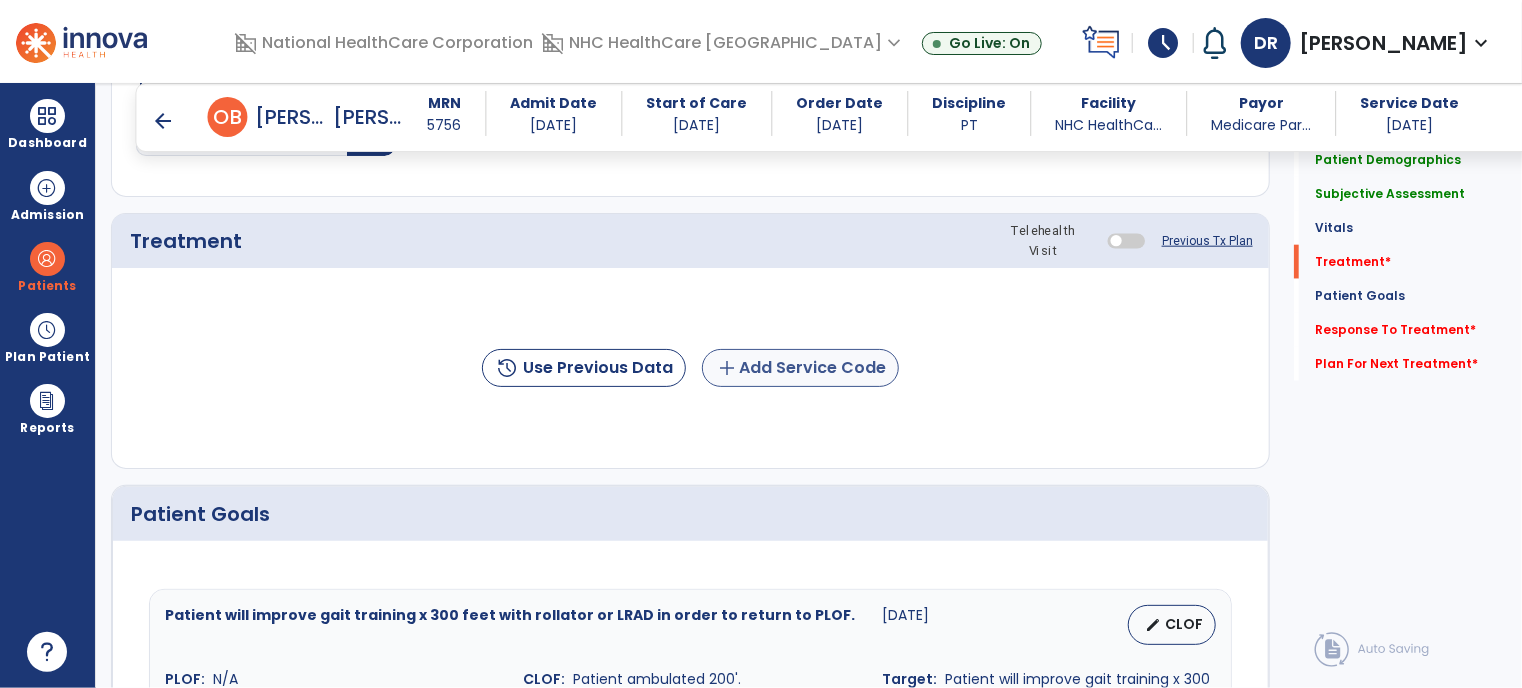 type on "**********" 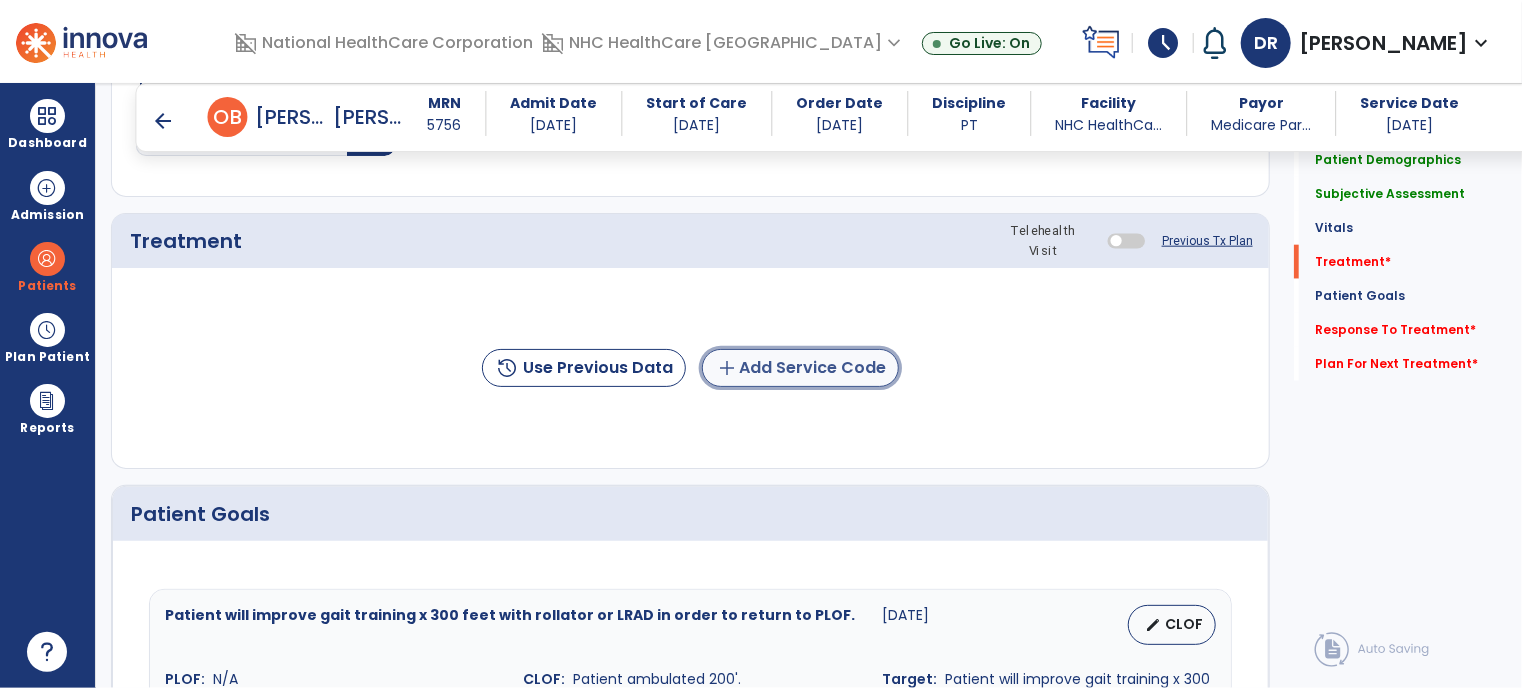 click on "add  Add Service Code" 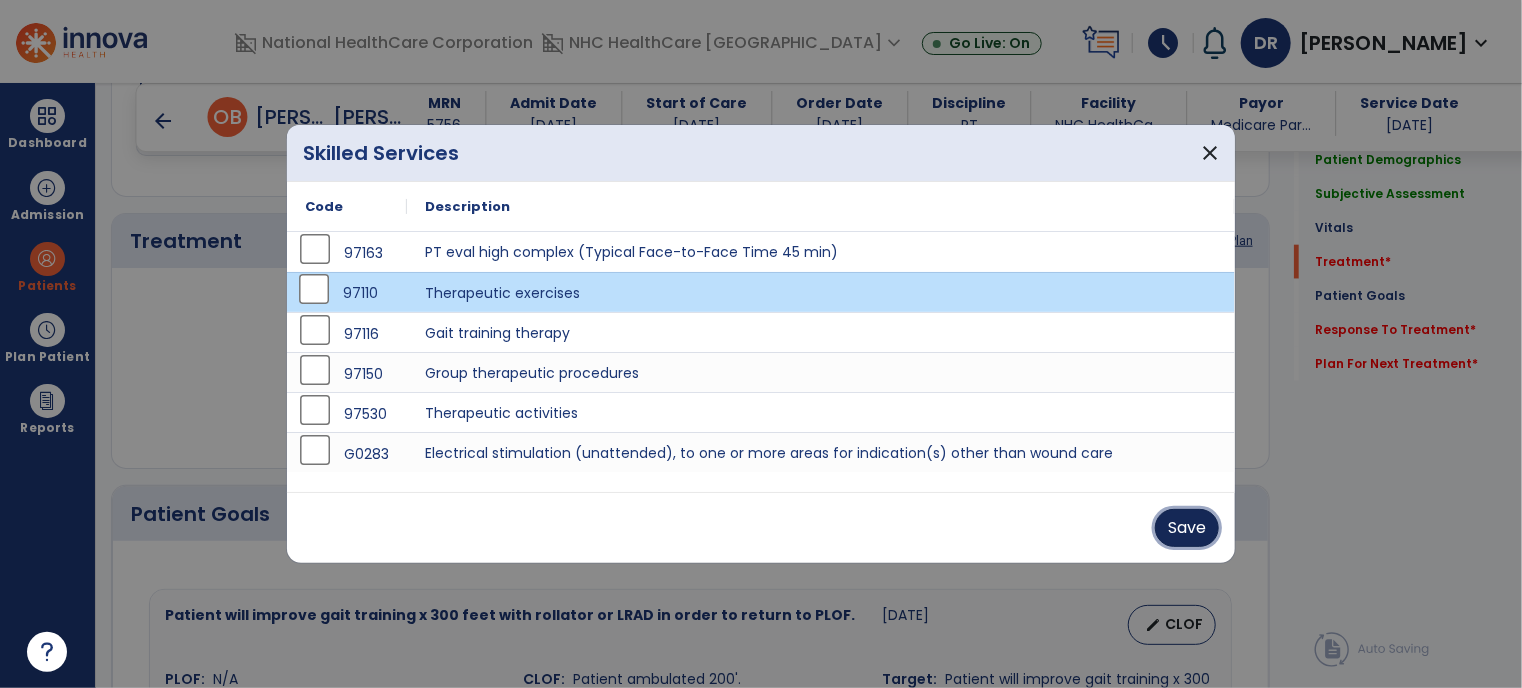 click on "Save" at bounding box center (1187, 528) 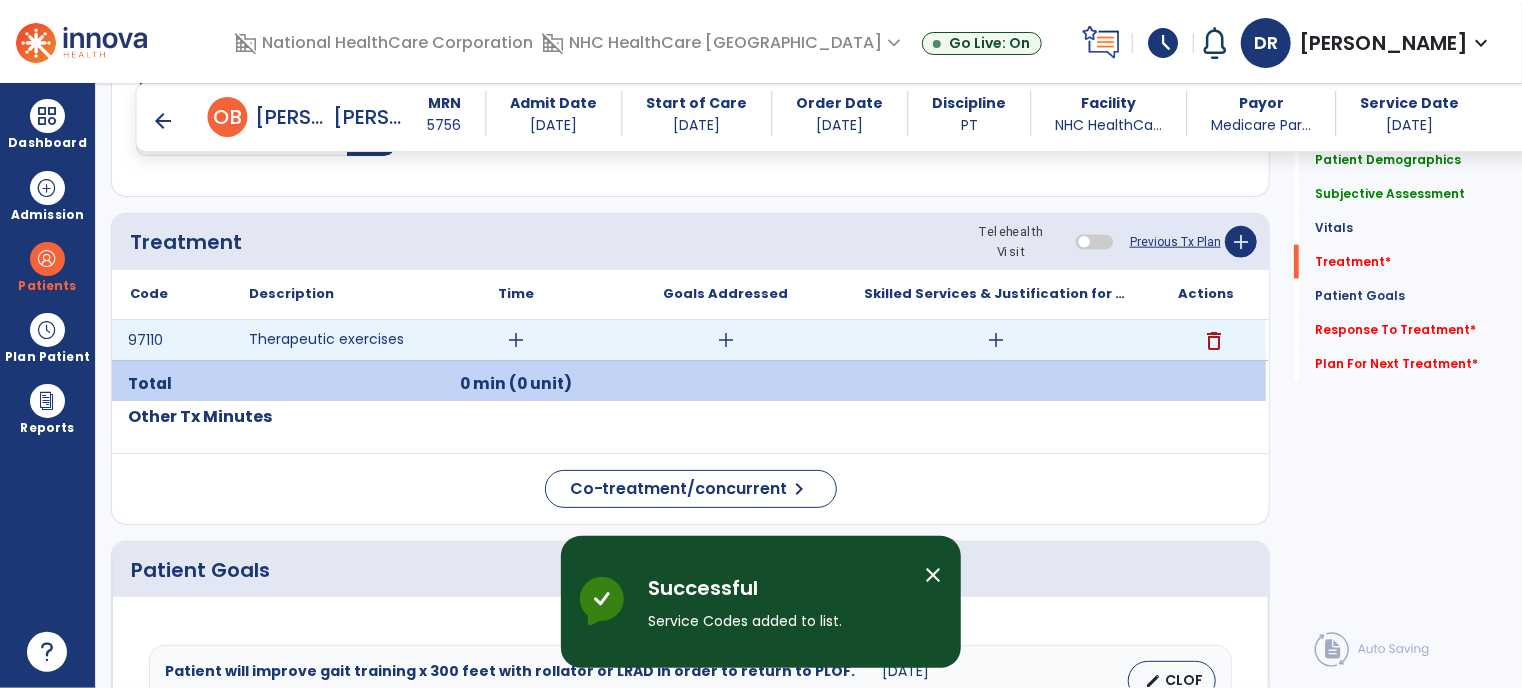 click on "add" at bounding box center [516, 340] 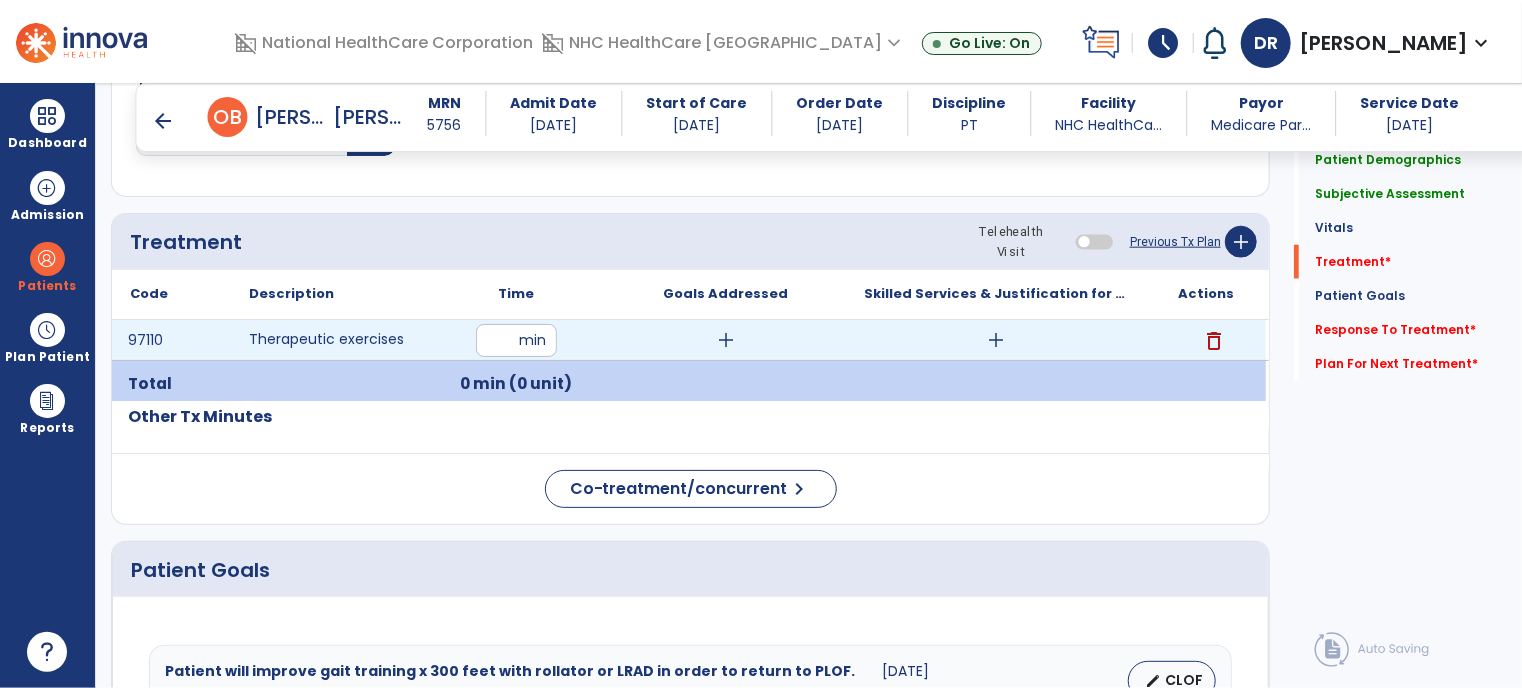 type on "**" 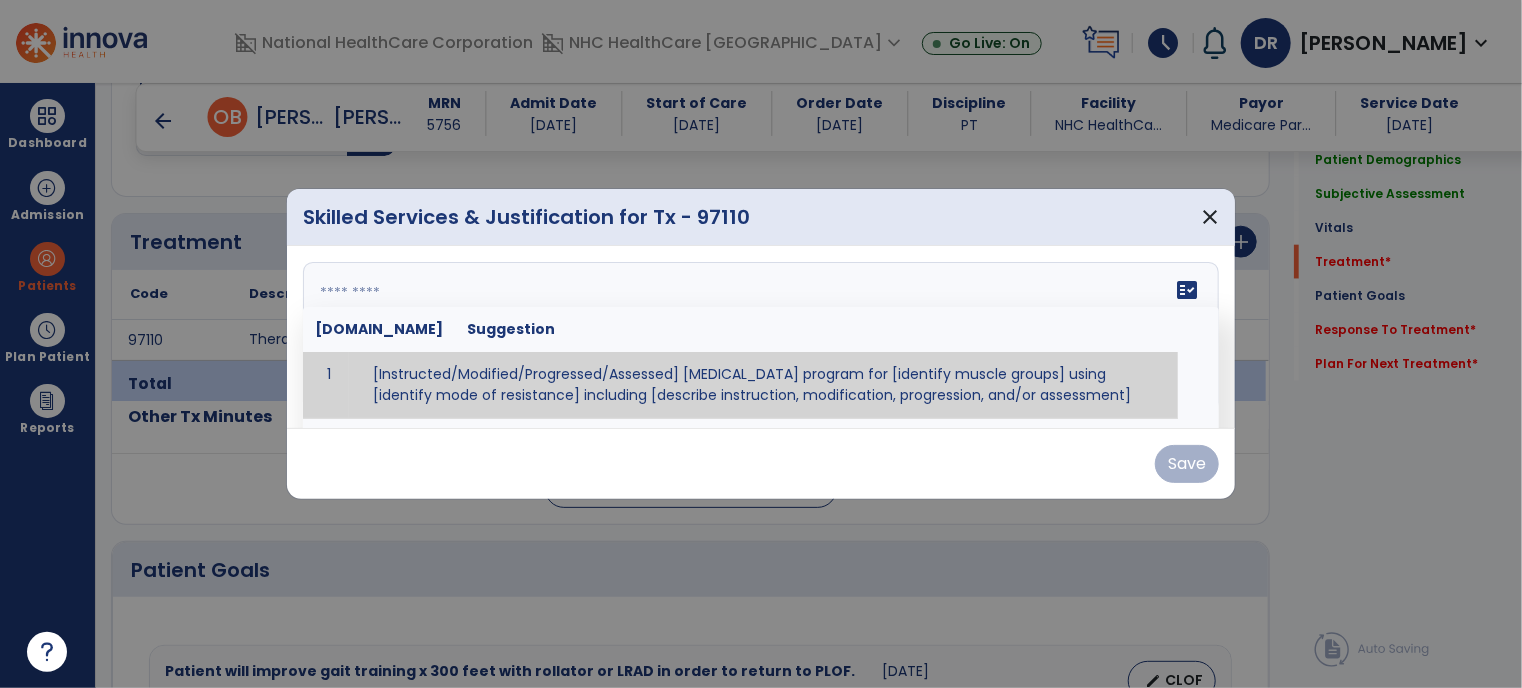 click at bounding box center (761, 337) 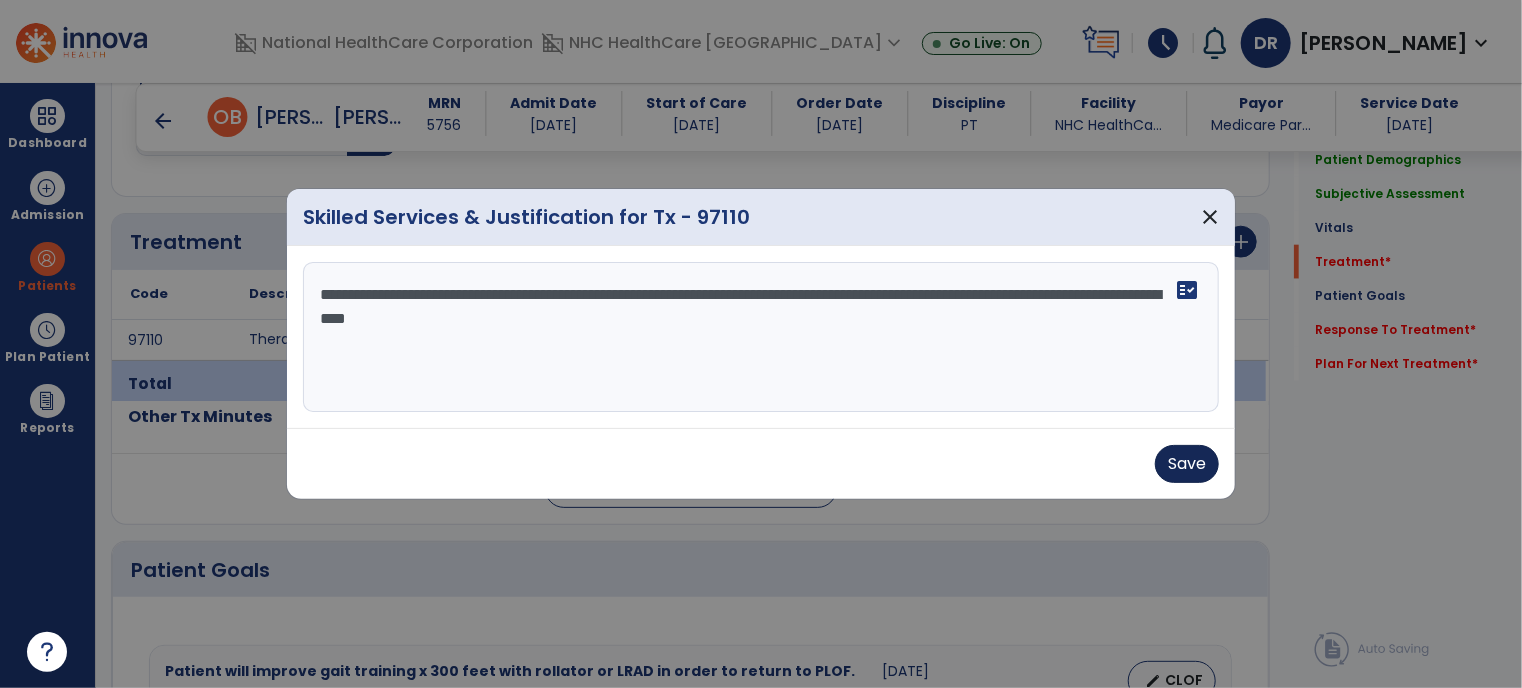 type on "**********" 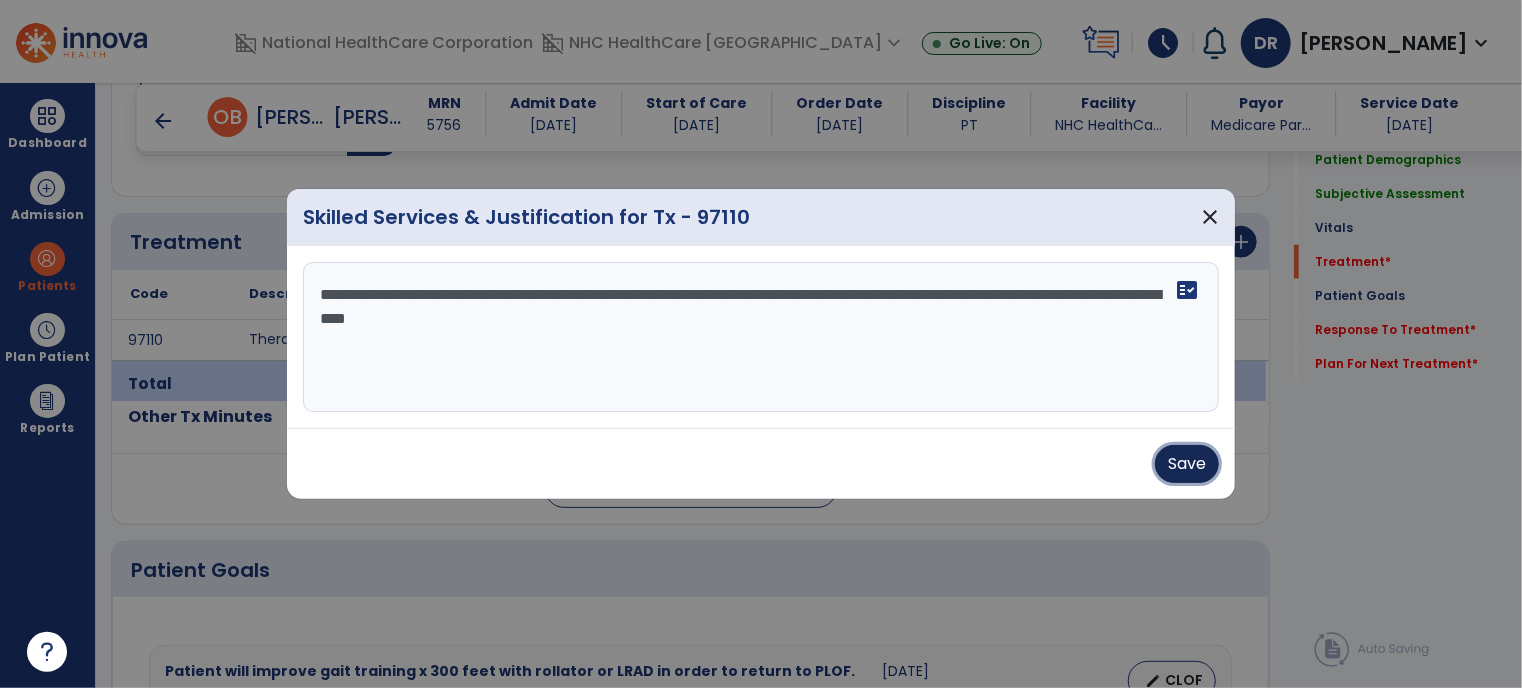 click on "Save" at bounding box center (1187, 464) 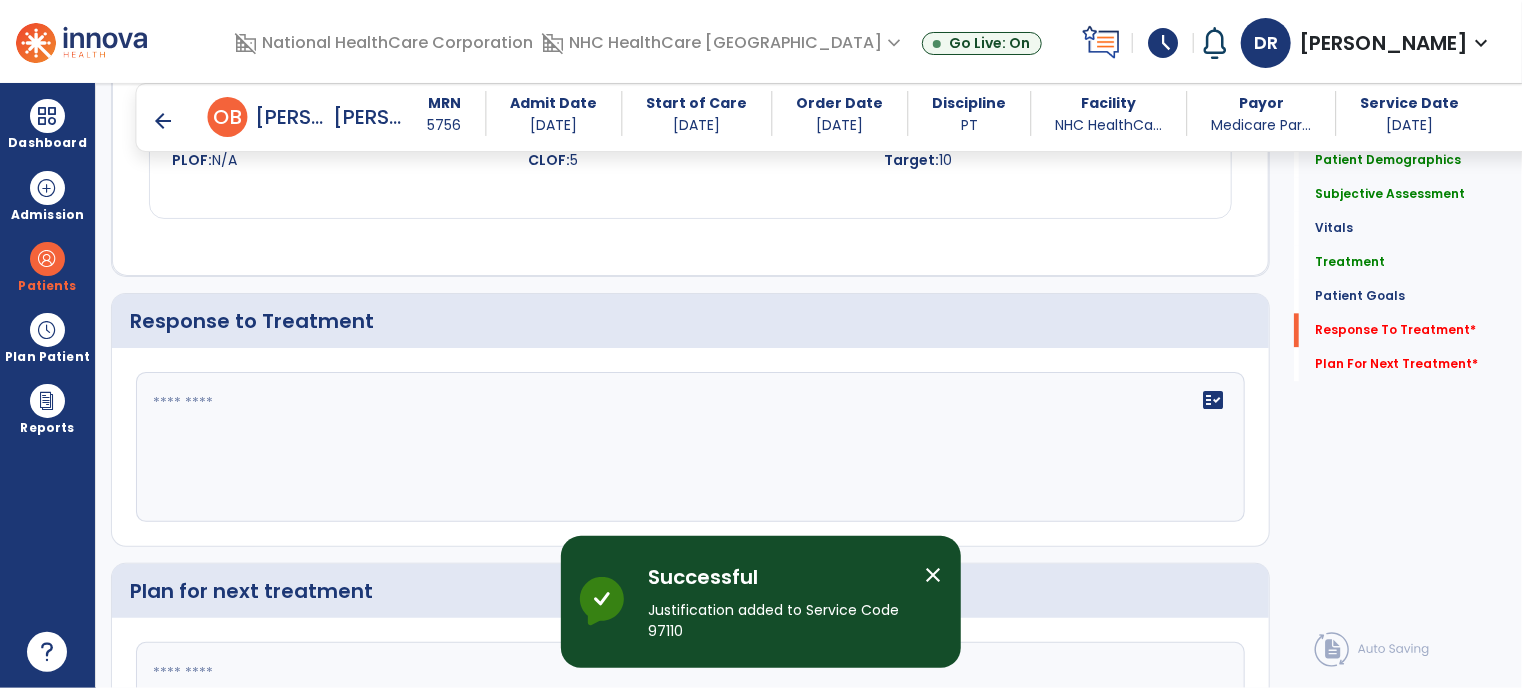 scroll, scrollTop: 2279, scrollLeft: 0, axis: vertical 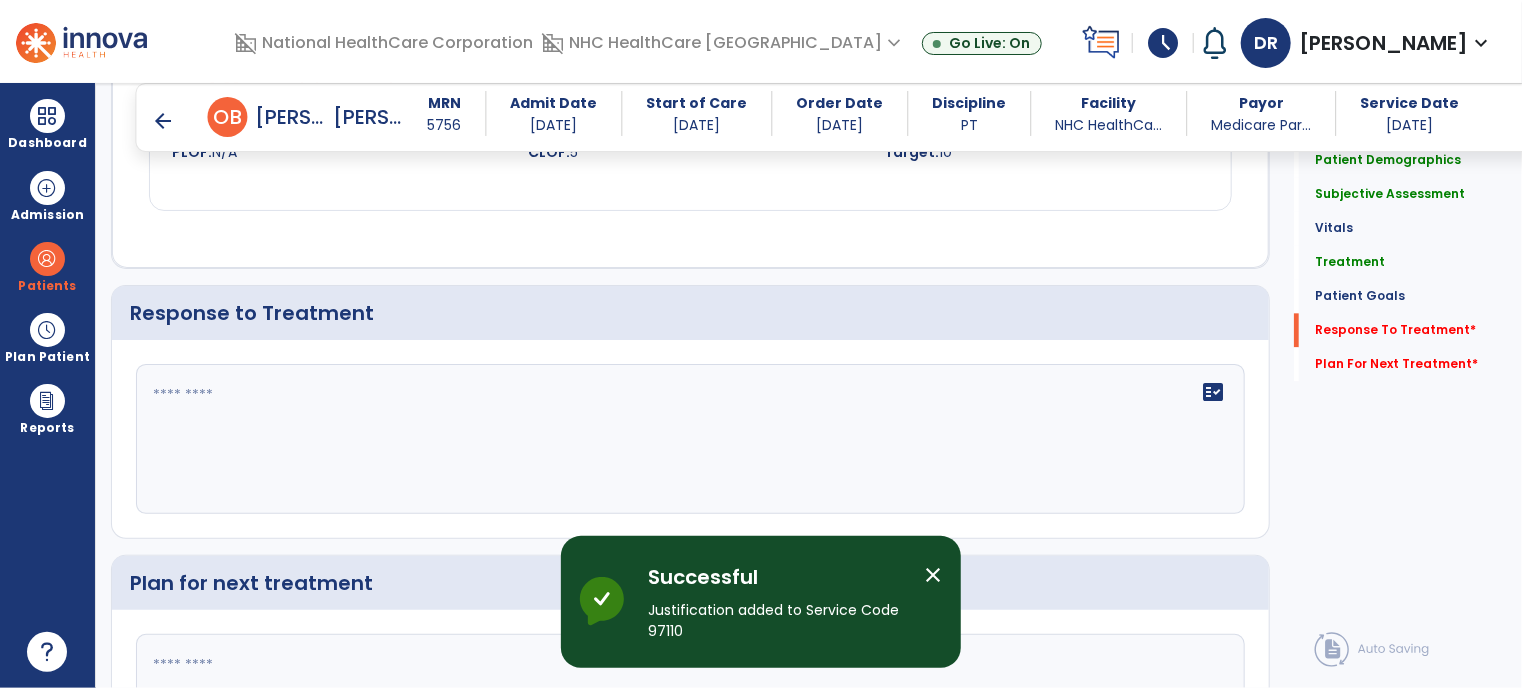 click 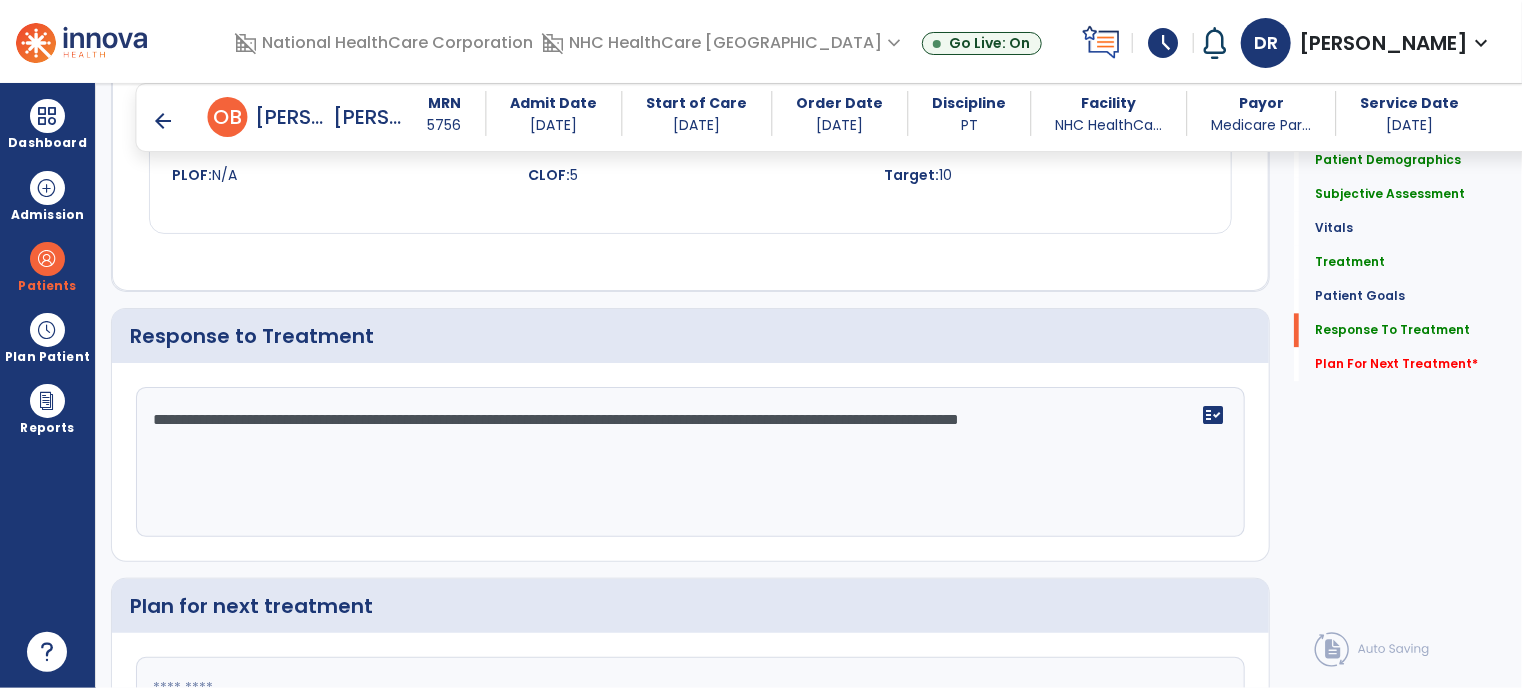 scroll, scrollTop: 2280, scrollLeft: 0, axis: vertical 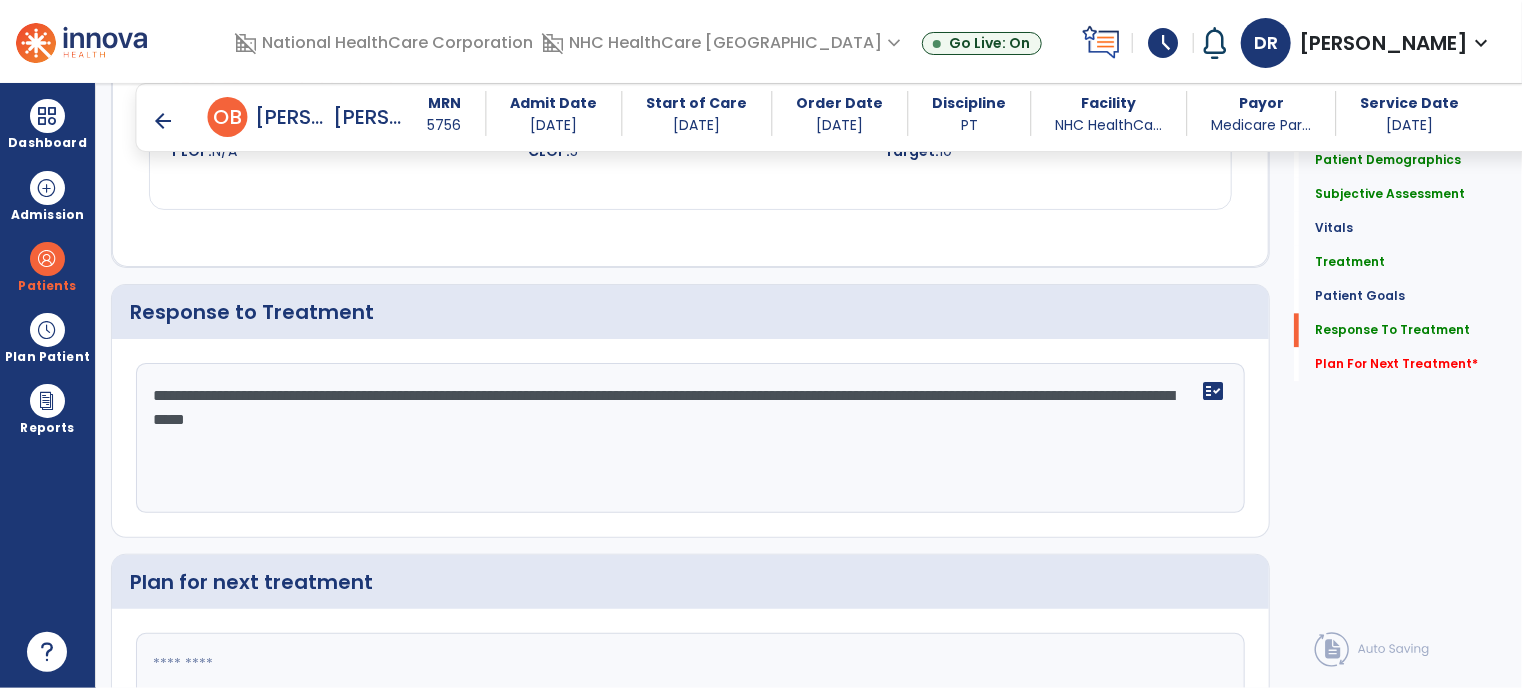 type on "**********" 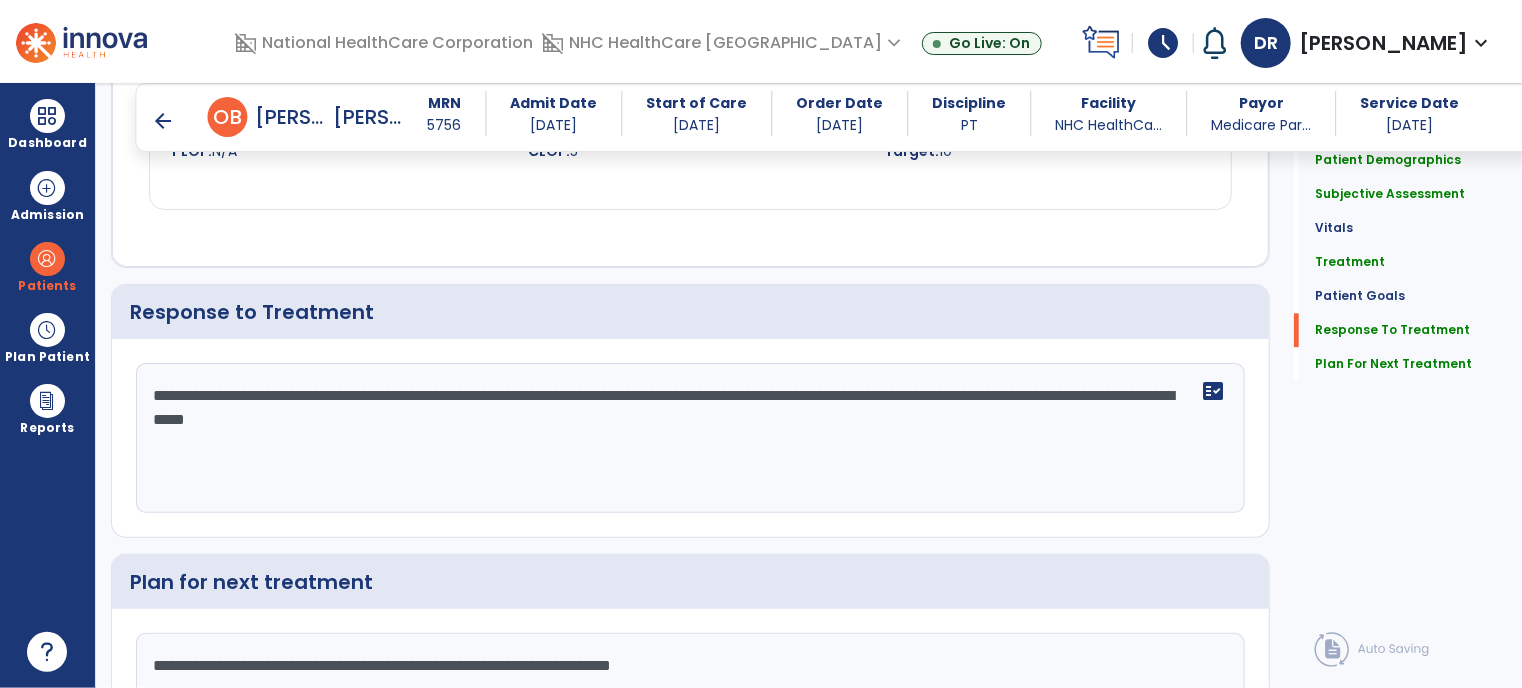 scroll, scrollTop: 2280, scrollLeft: 0, axis: vertical 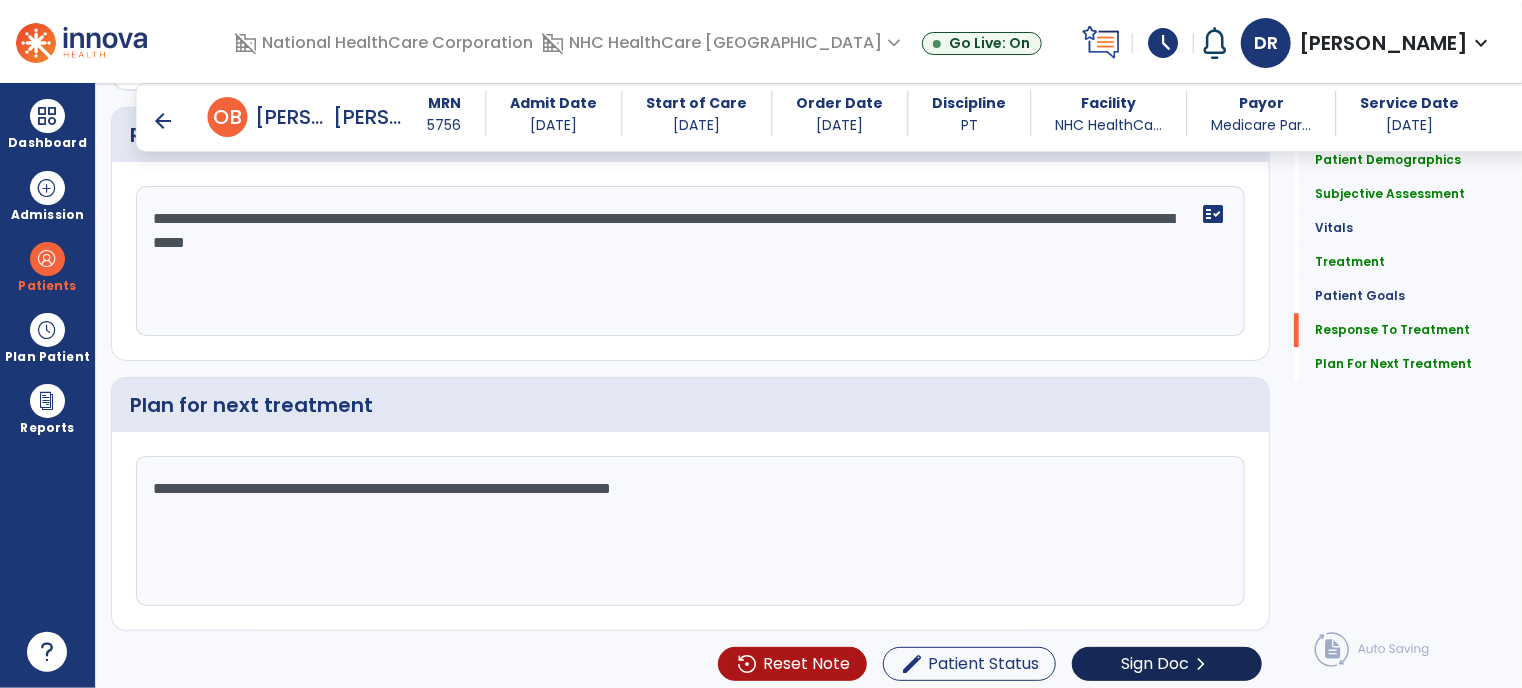 type on "**********" 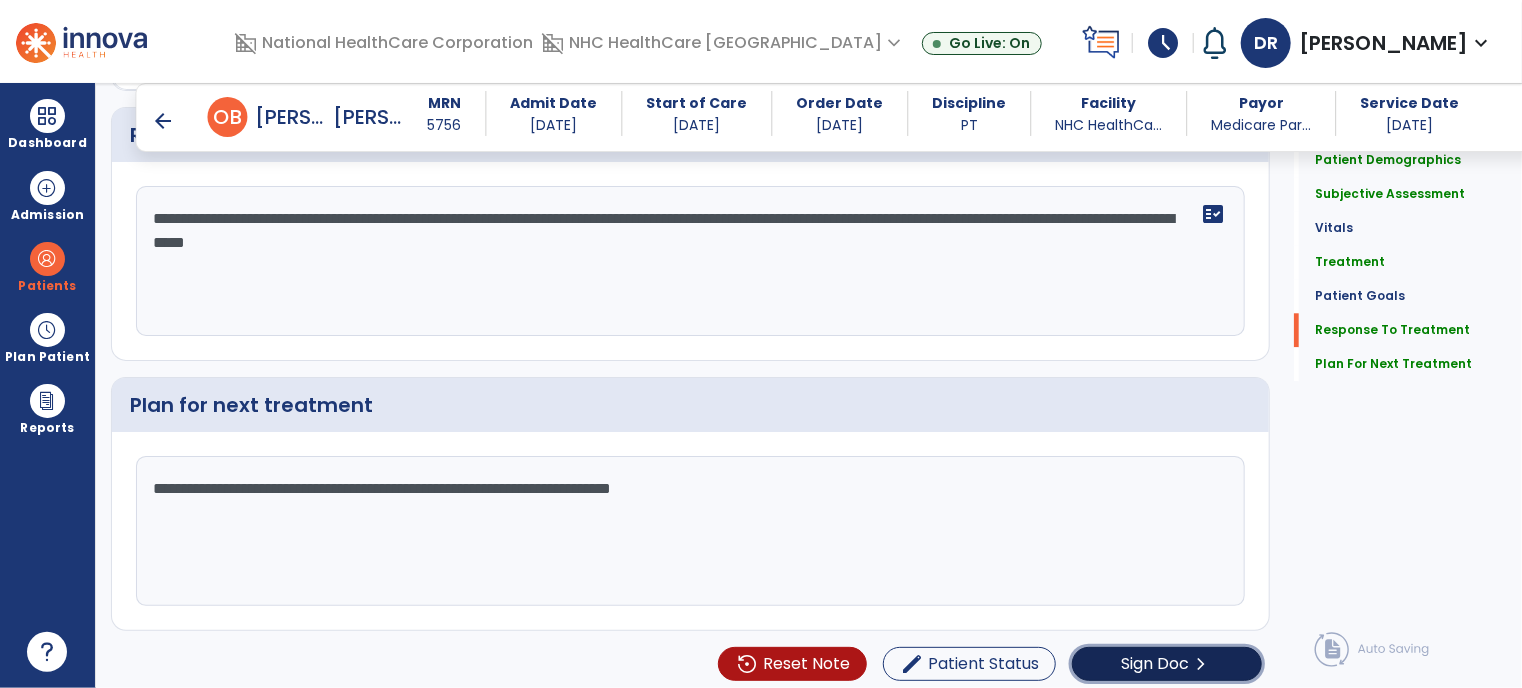 click on "Sign Doc" 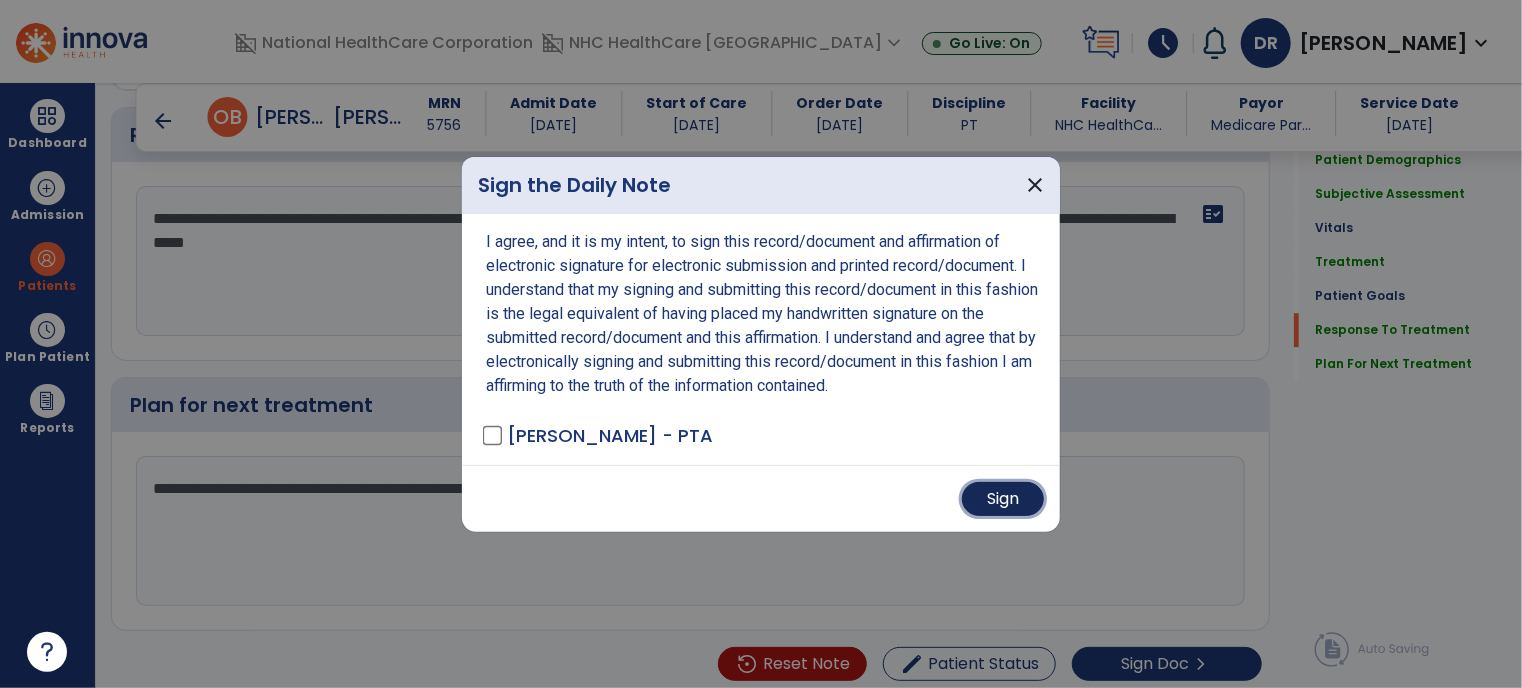 click on "Sign" at bounding box center (1003, 499) 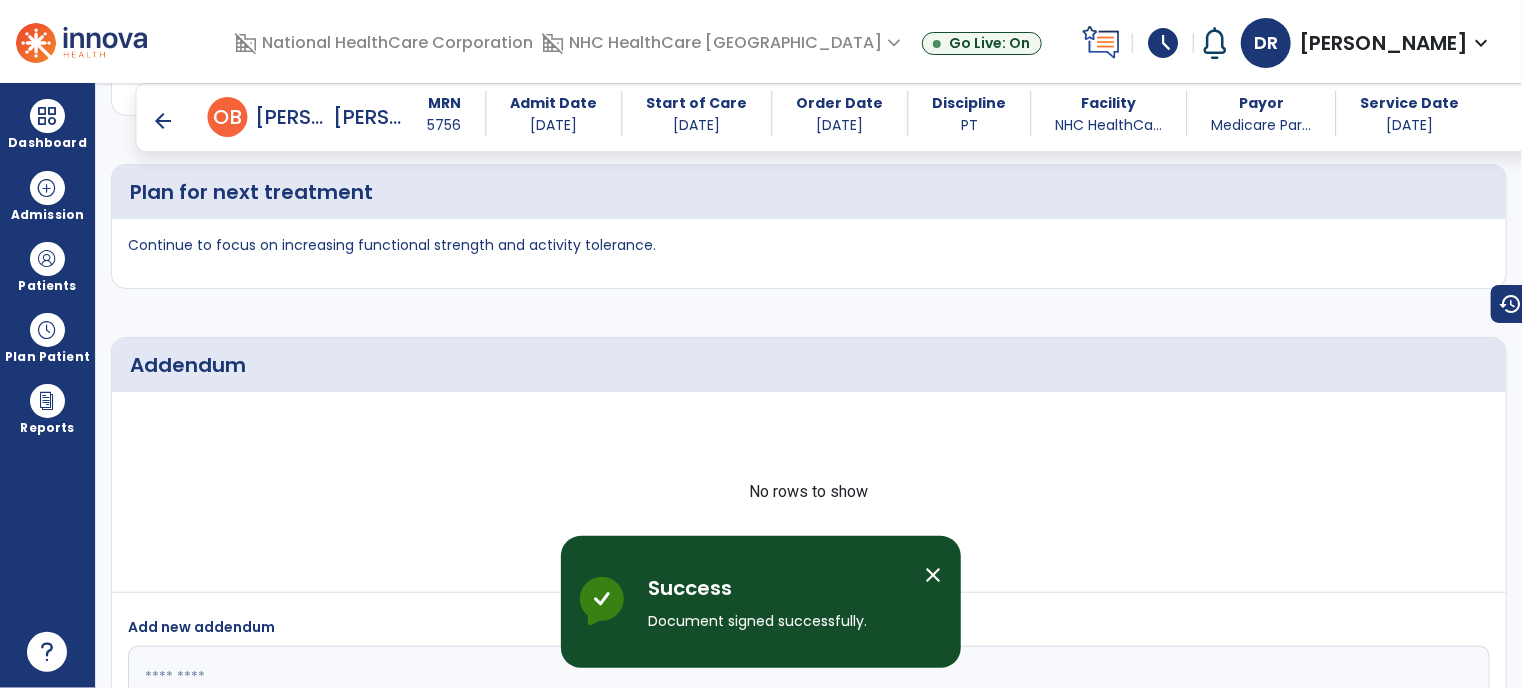 scroll, scrollTop: 3389, scrollLeft: 0, axis: vertical 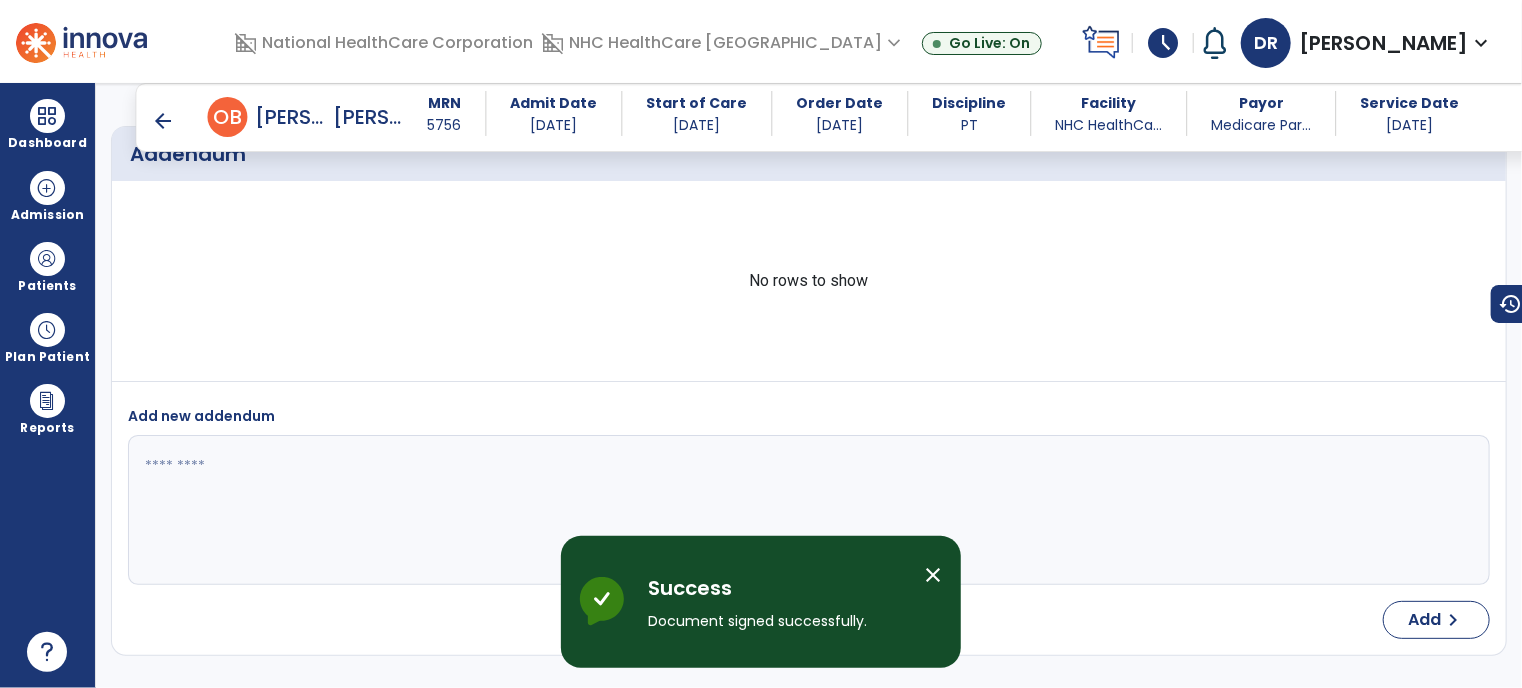 click on "arrow_back" at bounding box center [164, 121] 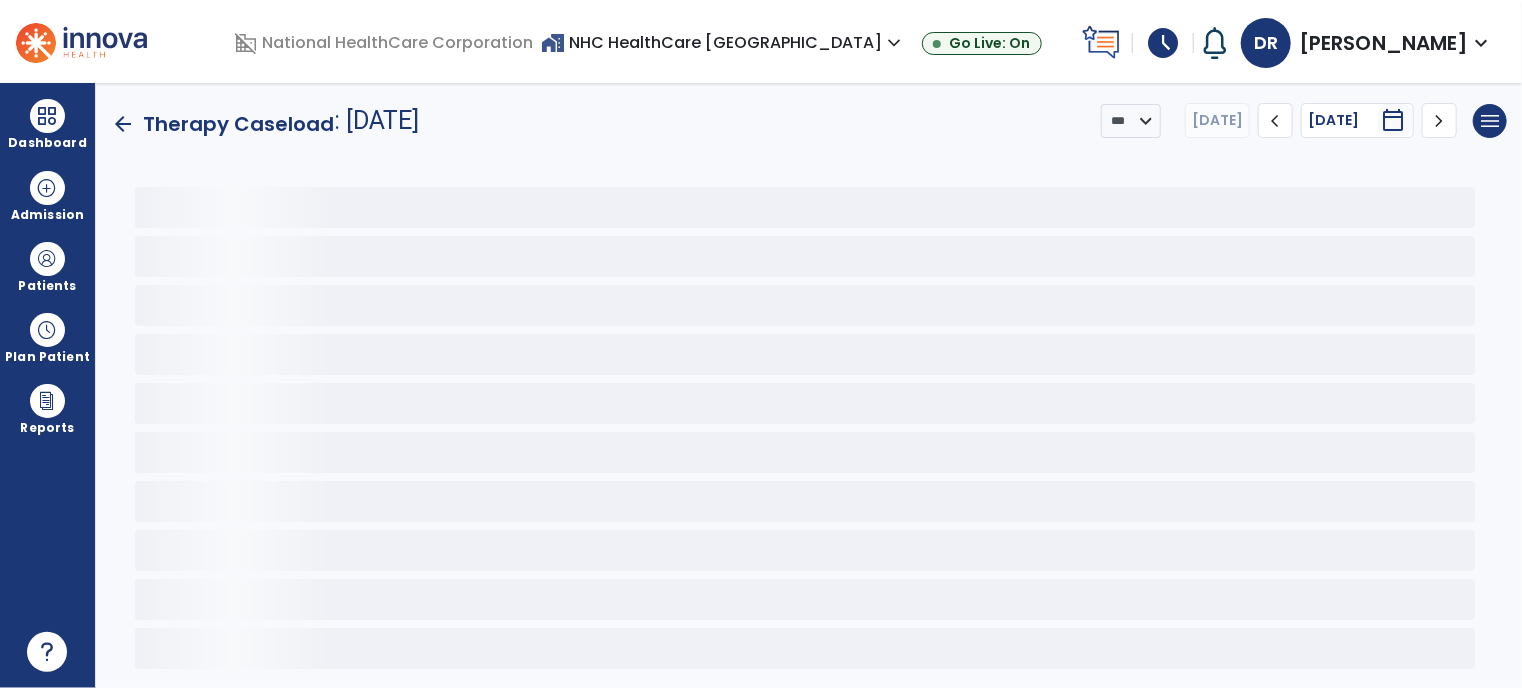 scroll, scrollTop: 0, scrollLeft: 0, axis: both 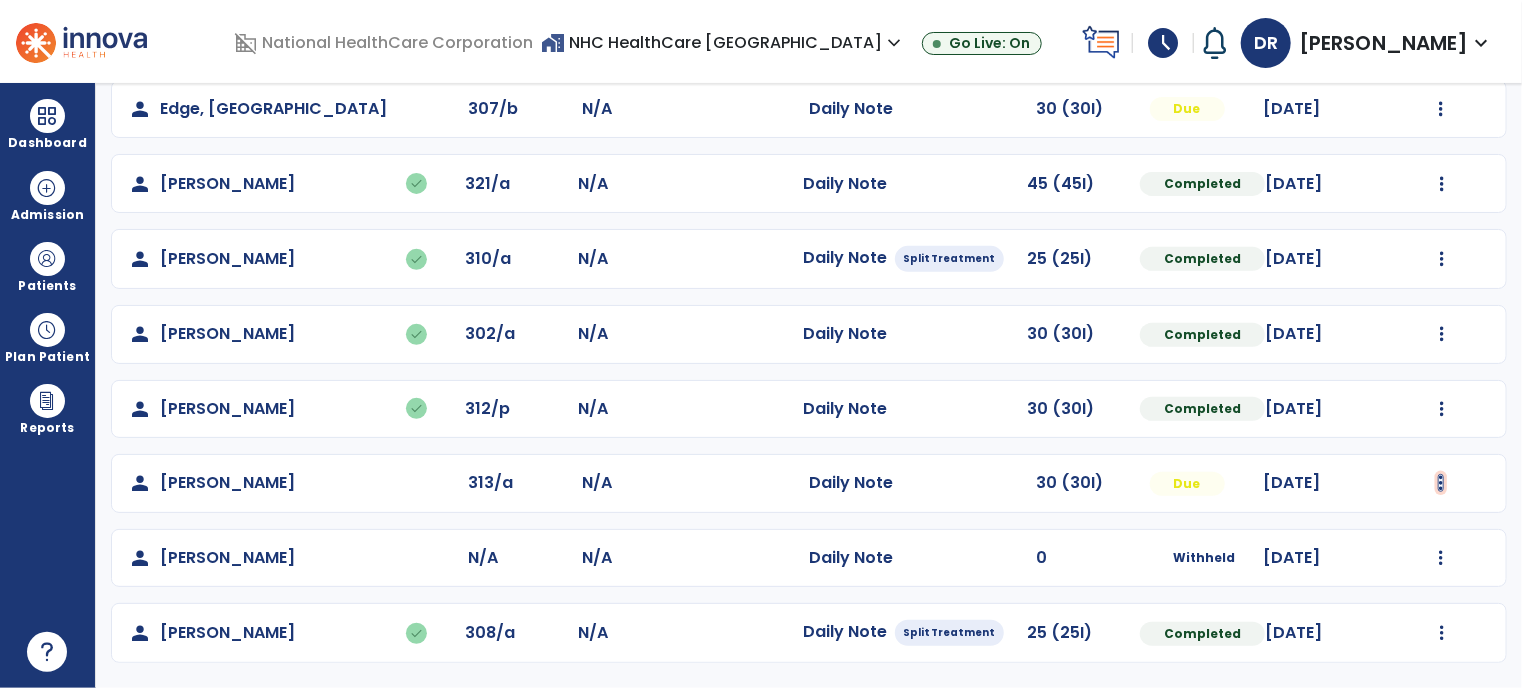 click at bounding box center (1441, -40) 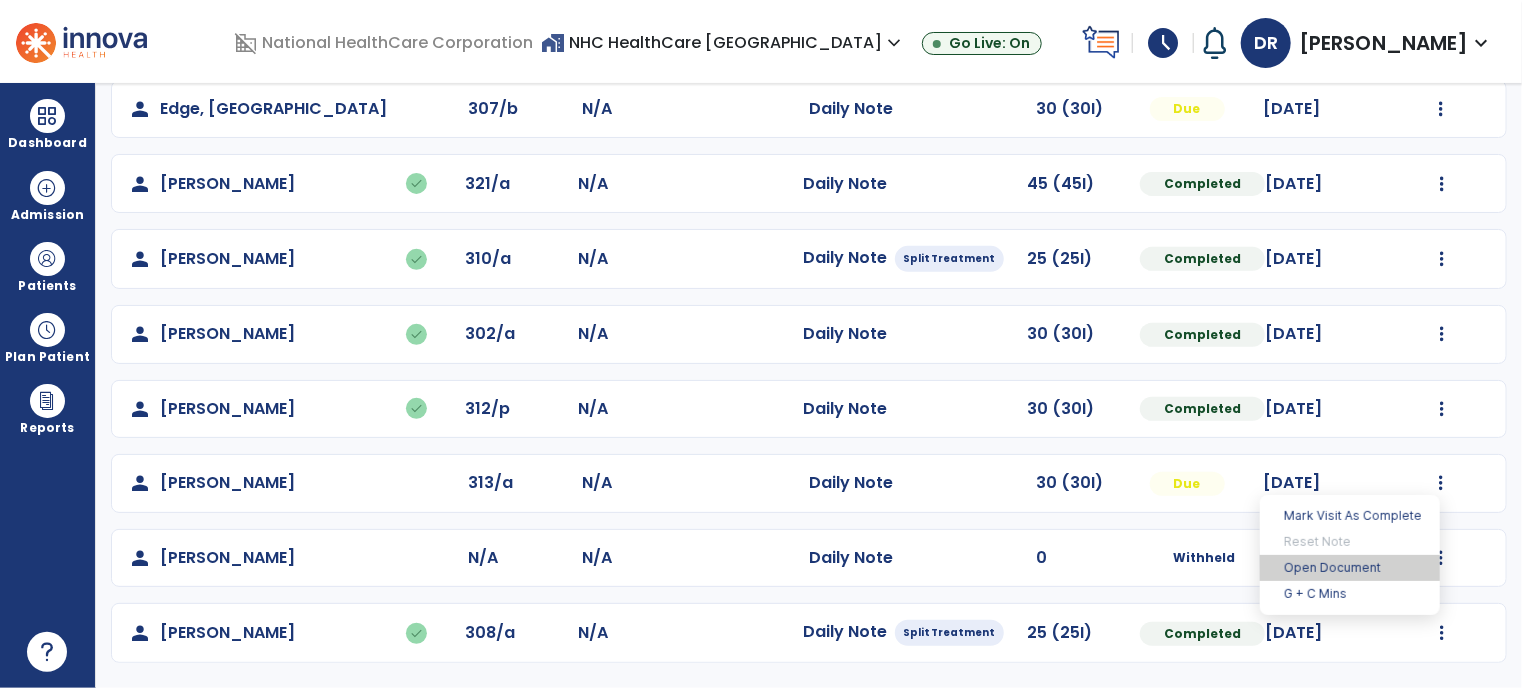 click on "Open Document" at bounding box center (1350, 568) 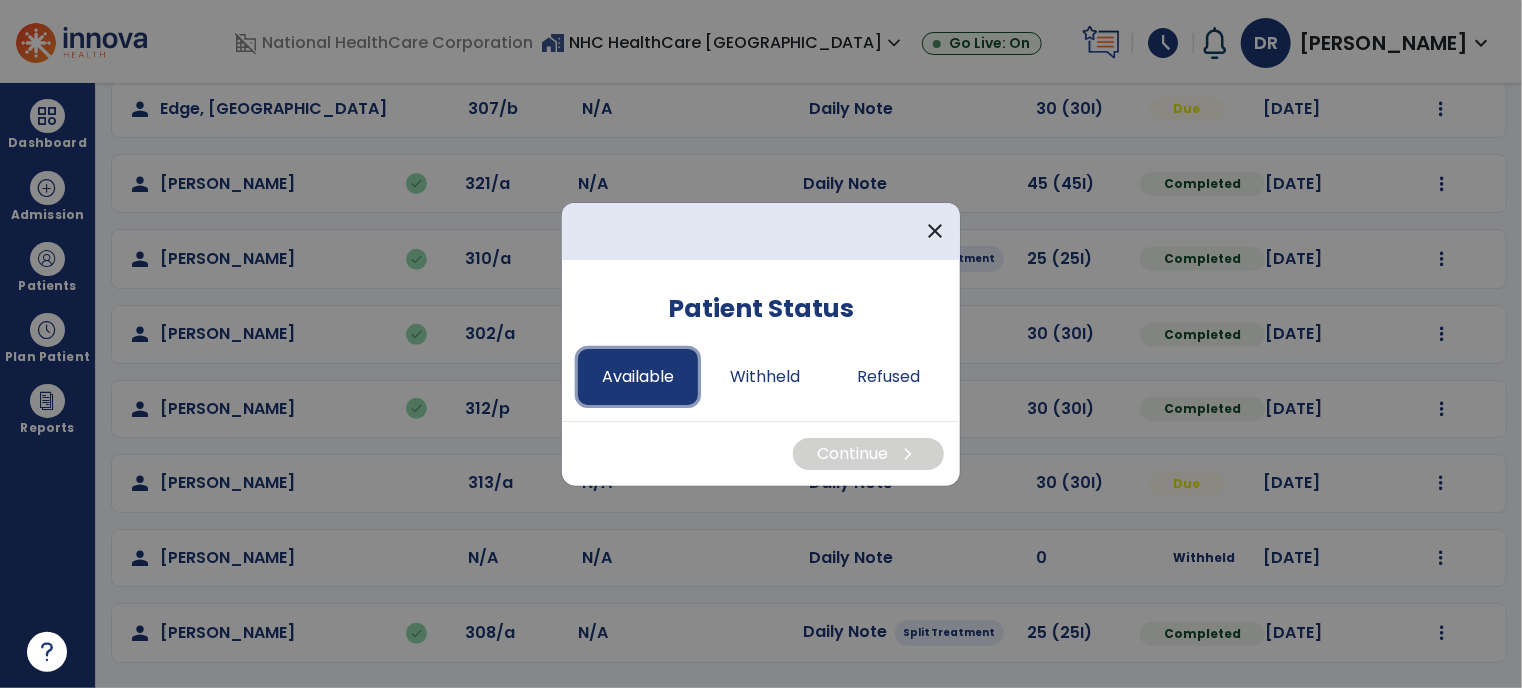 click on "Available" at bounding box center [638, 377] 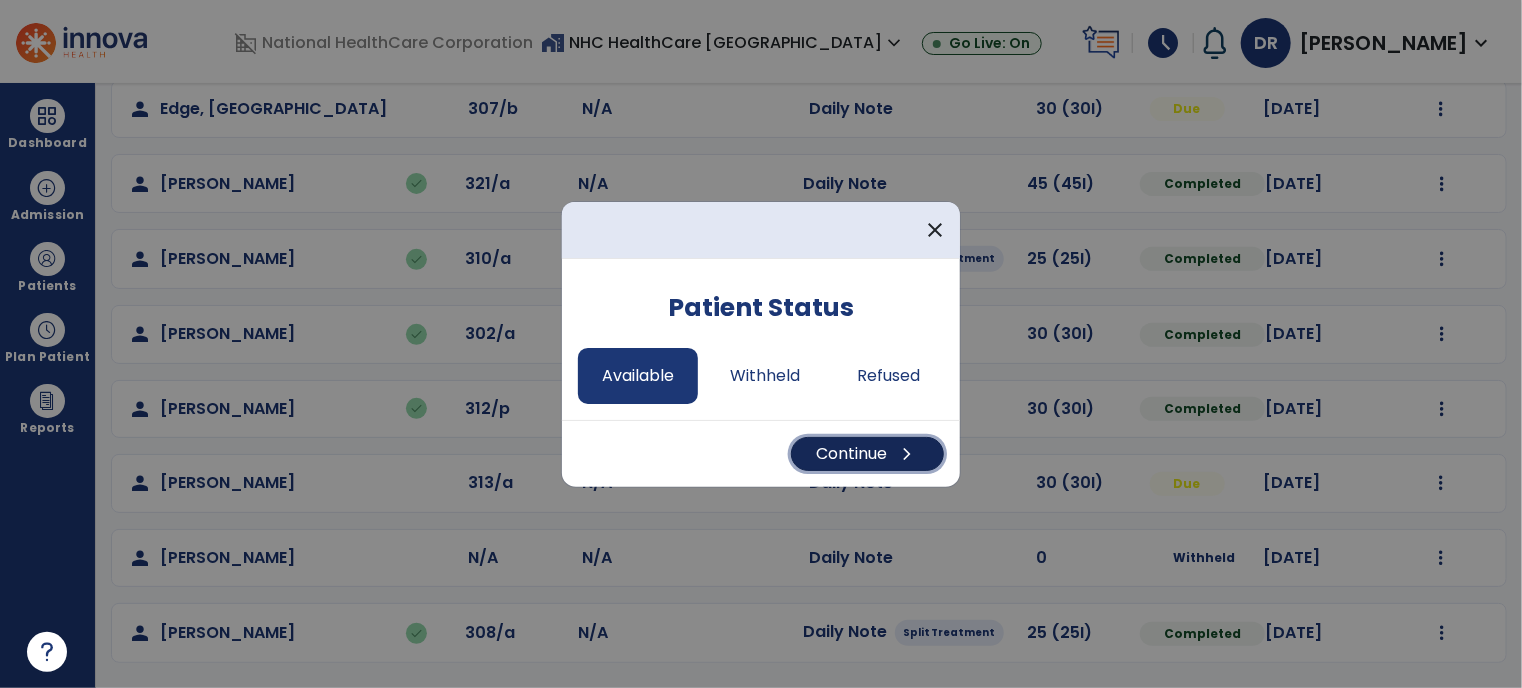 click on "Continue   chevron_right" at bounding box center [867, 454] 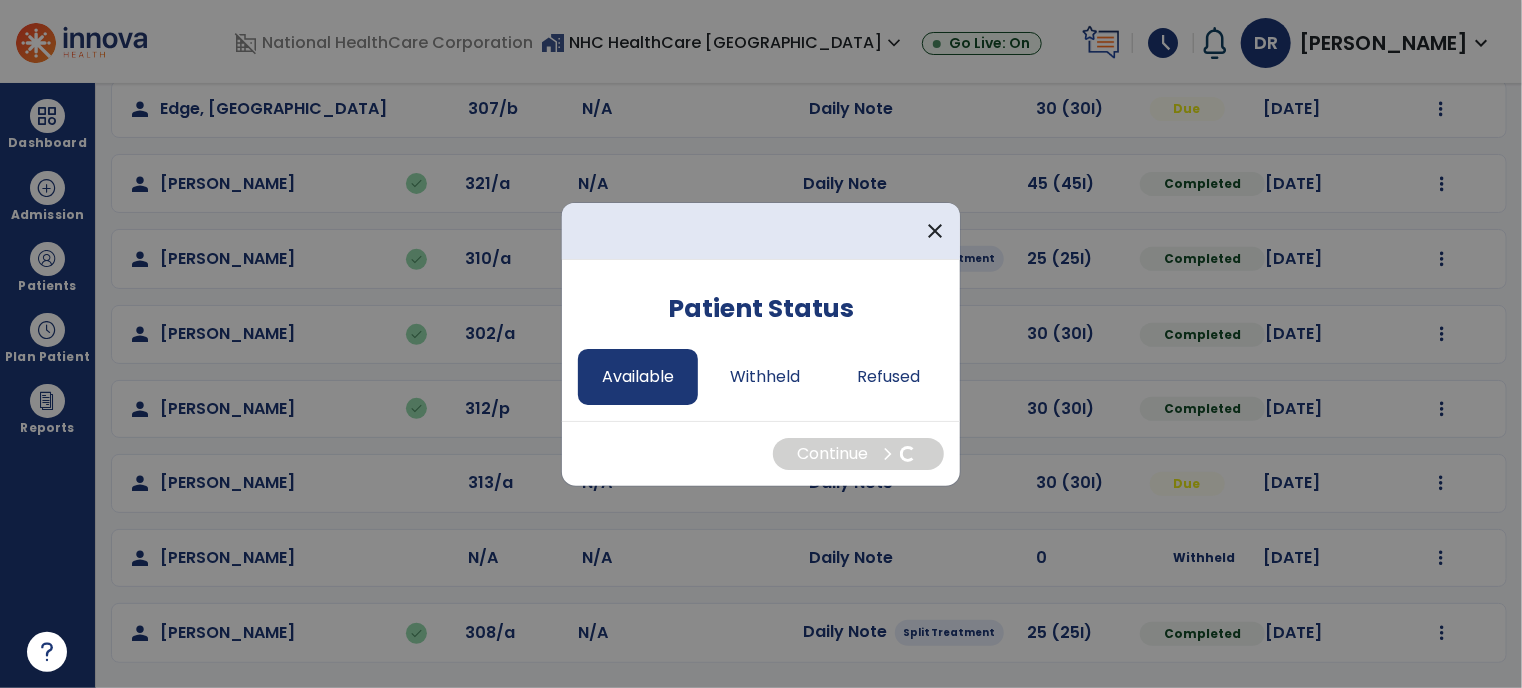 select on "*" 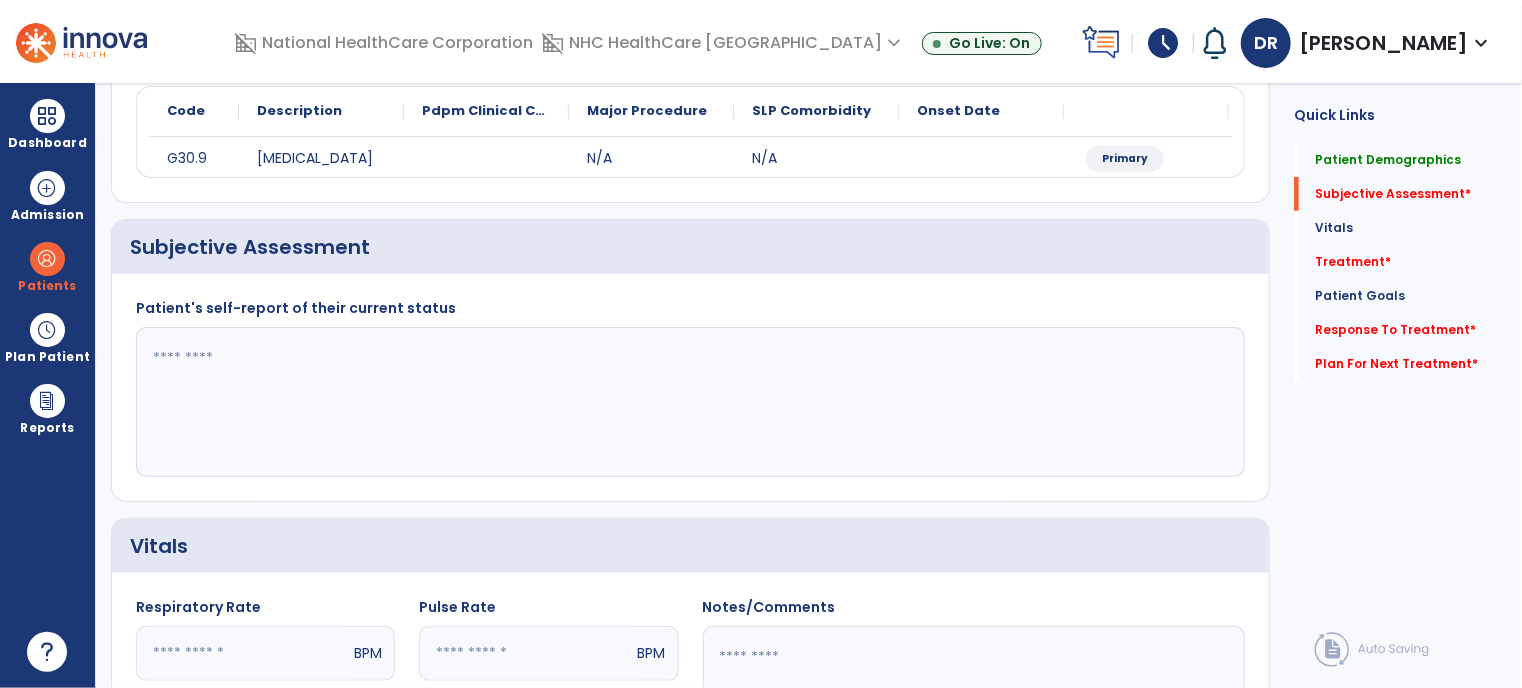 click 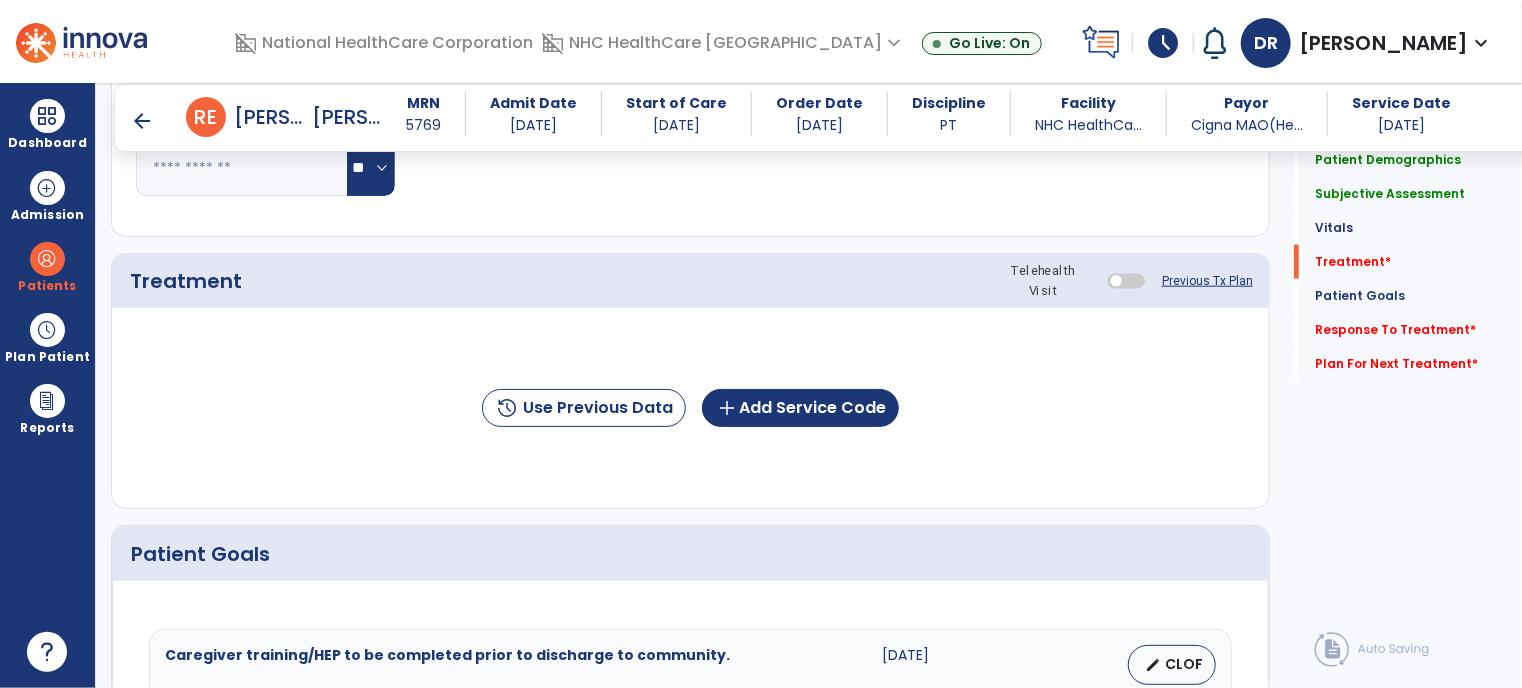 scroll, scrollTop: 1138, scrollLeft: 0, axis: vertical 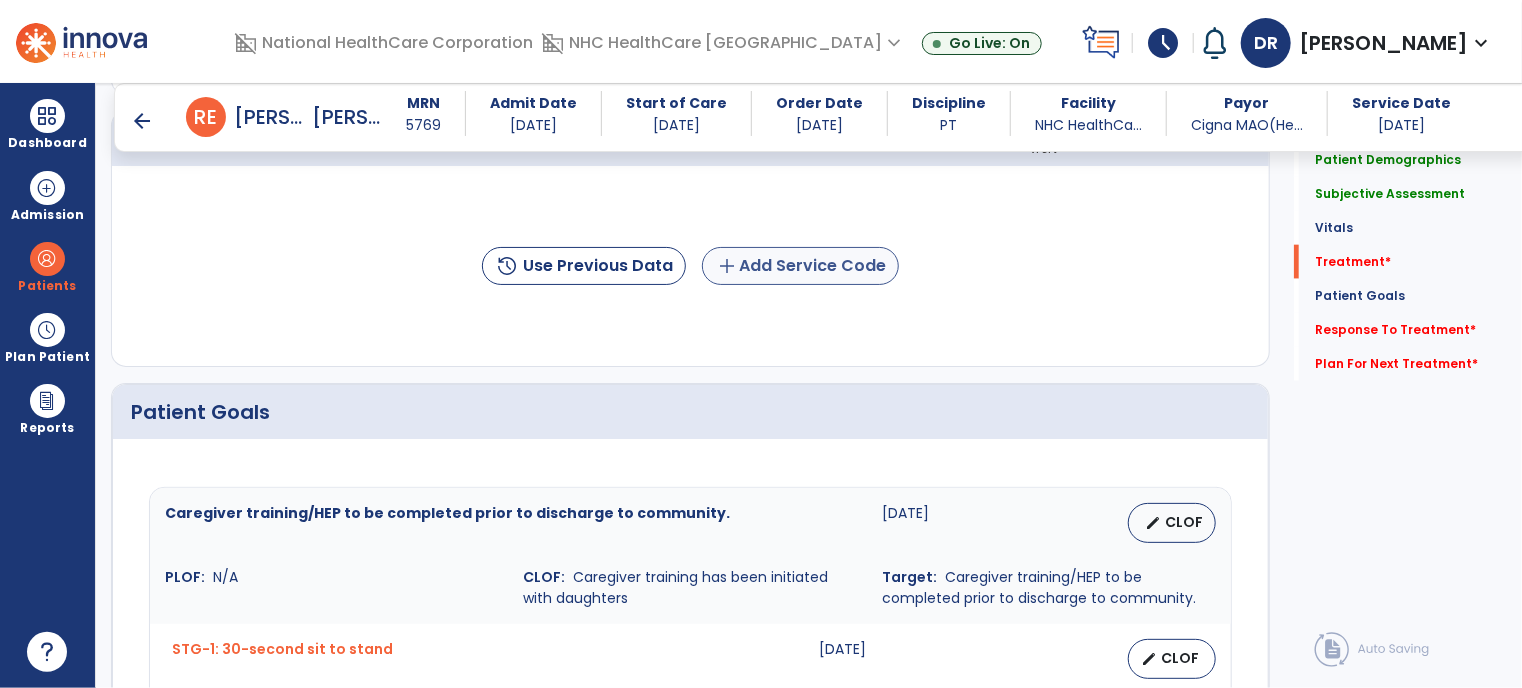 type on "**********" 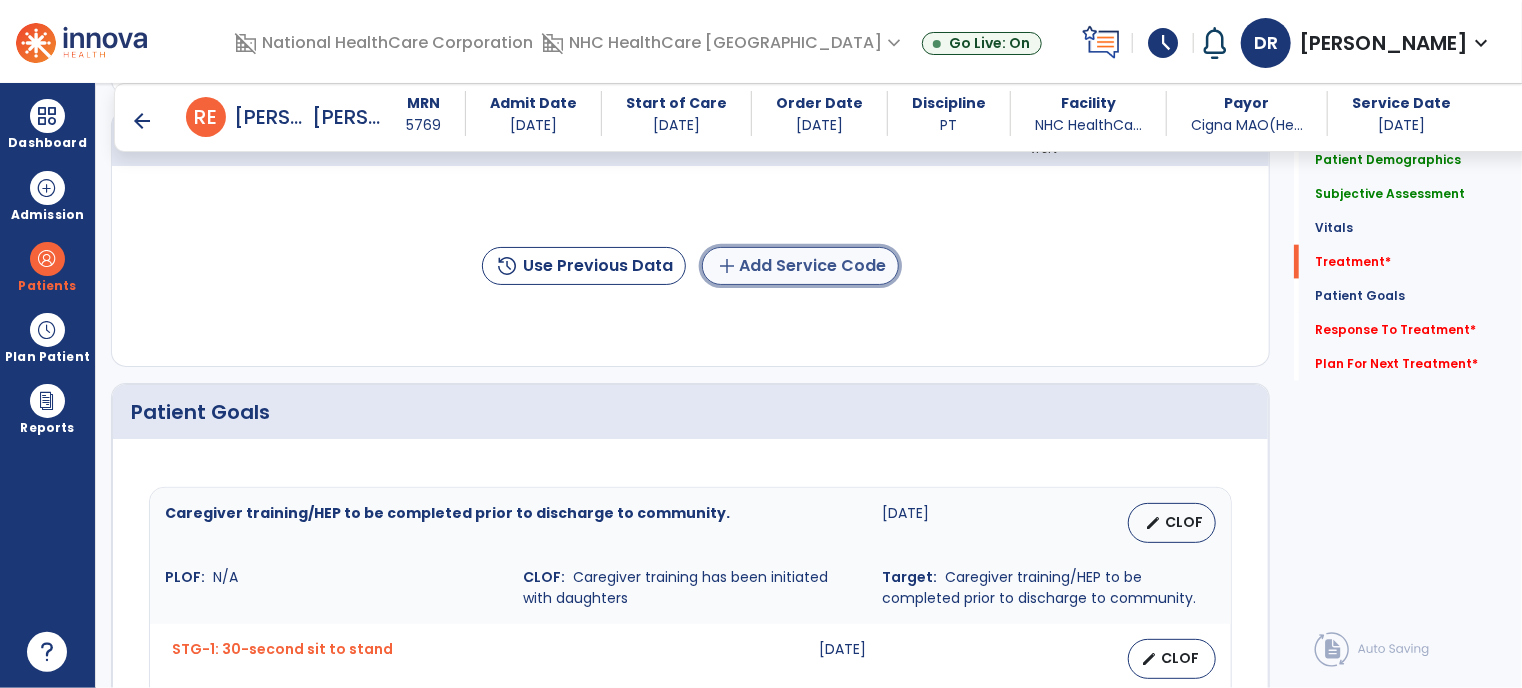 click on "add  Add Service Code" 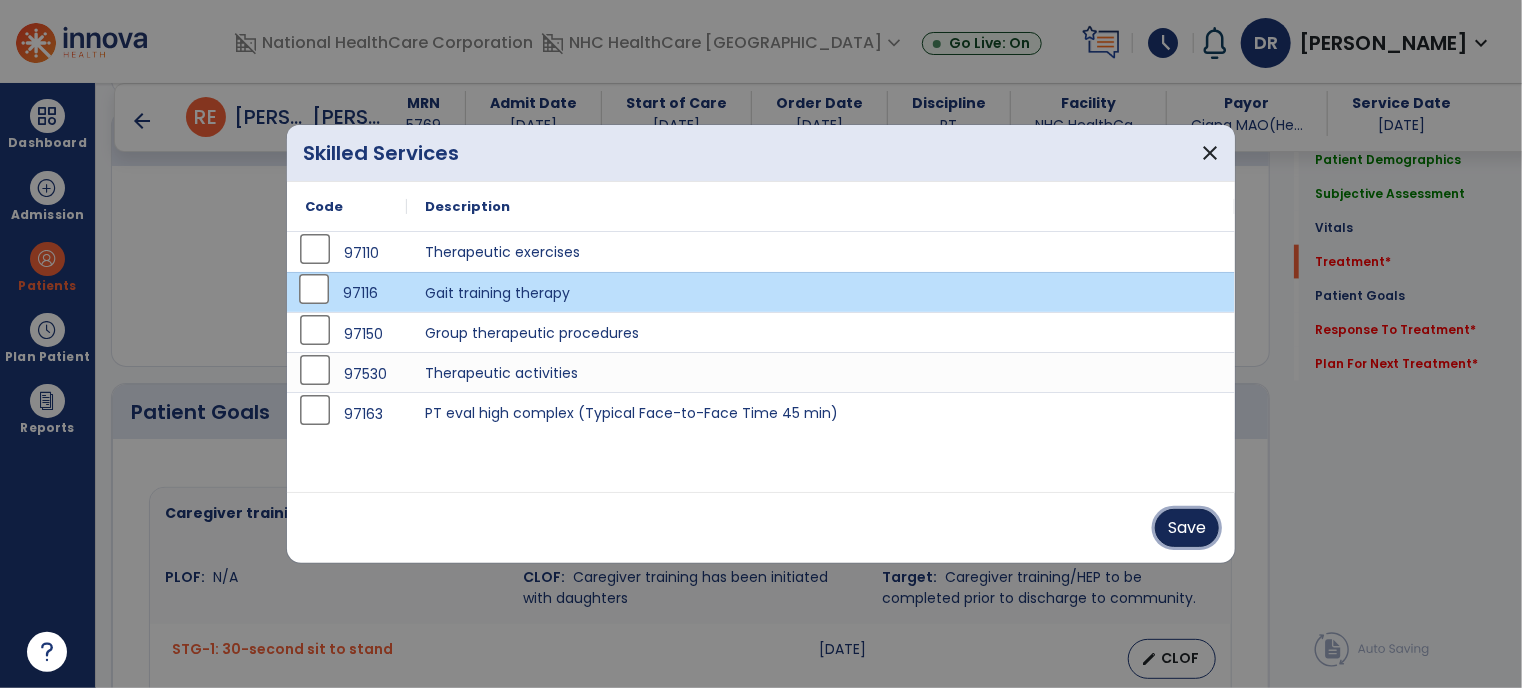 click on "Save" at bounding box center (1187, 528) 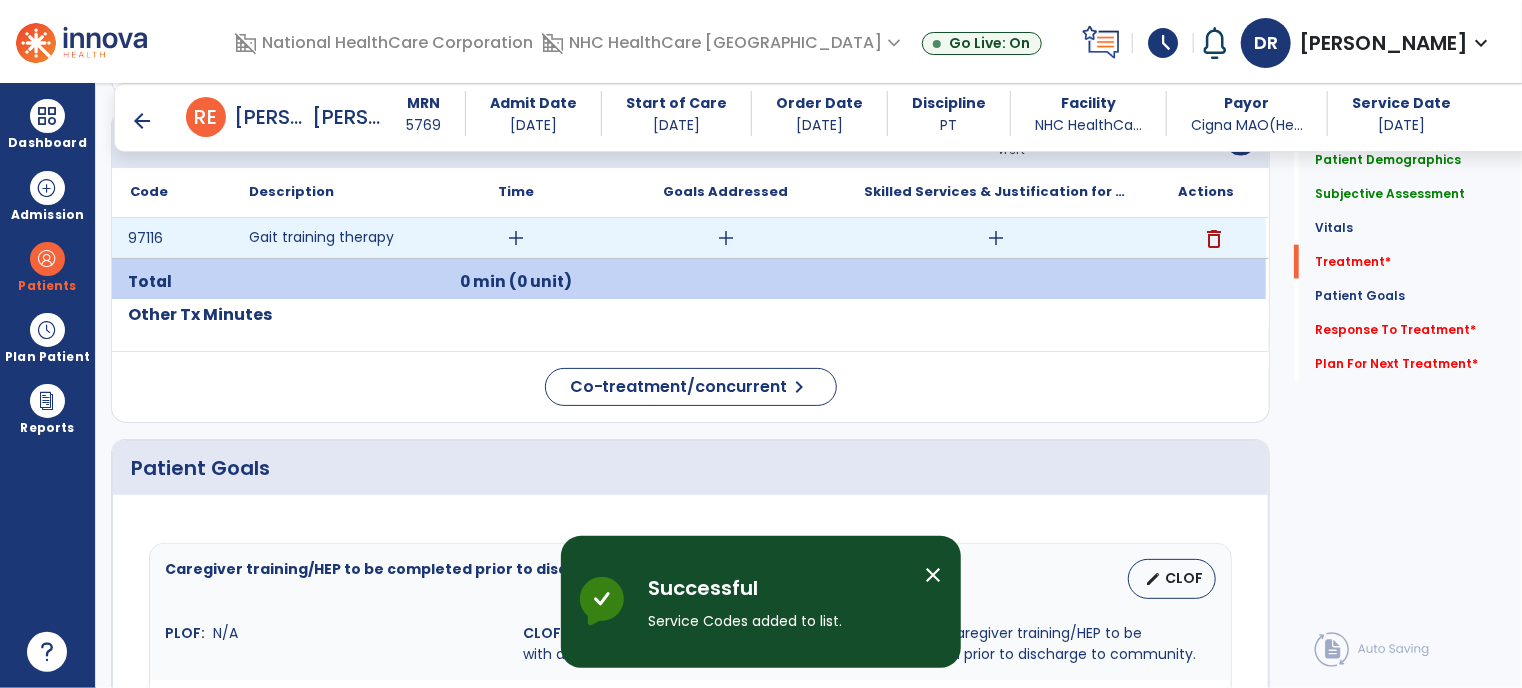 click on "add" at bounding box center (516, 238) 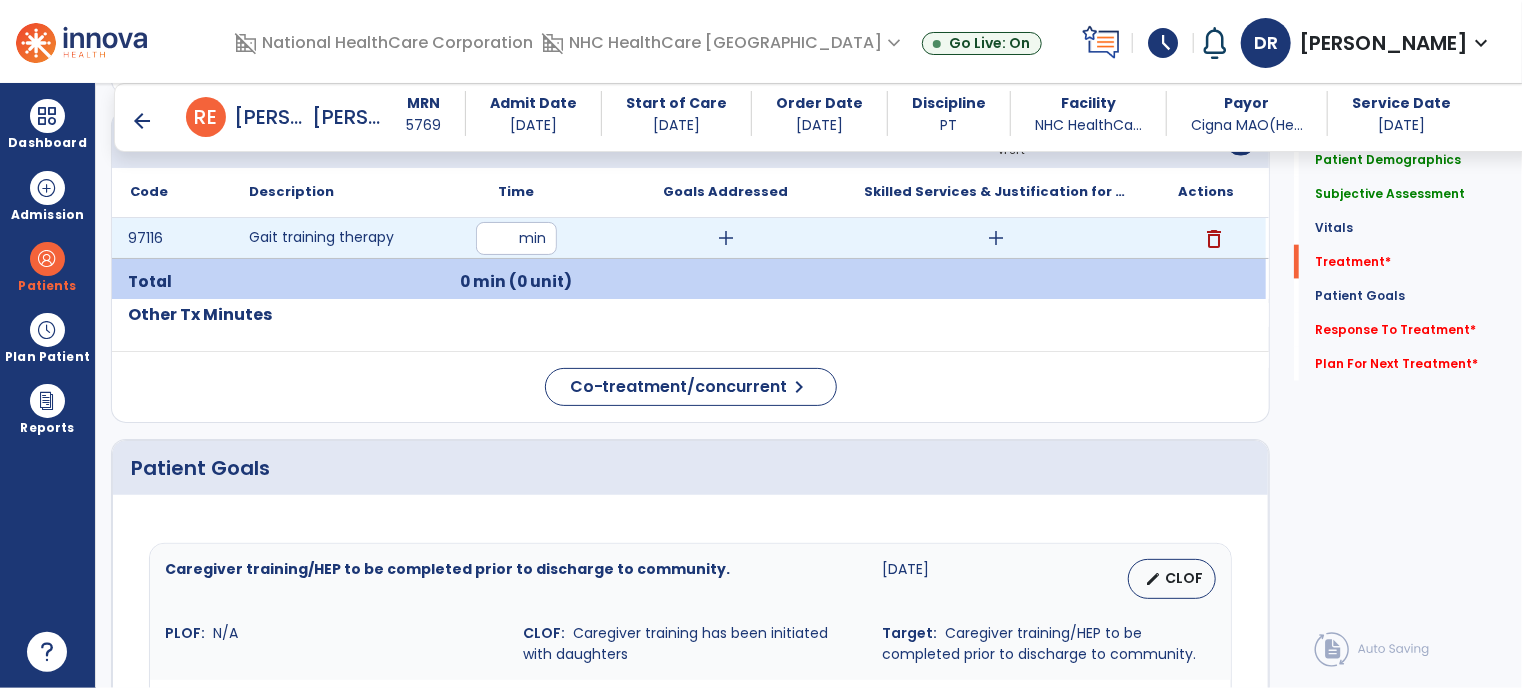type on "**" 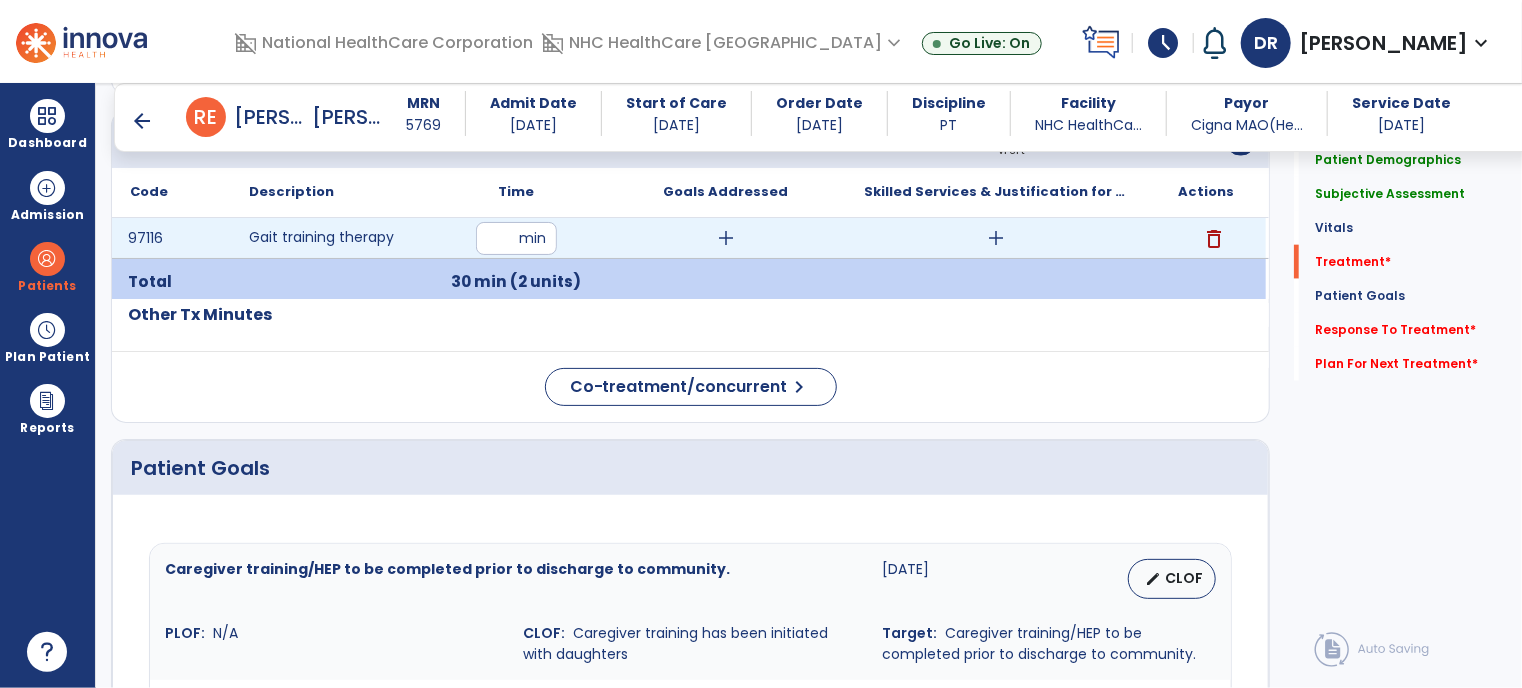 click on "add" at bounding box center [996, 238] 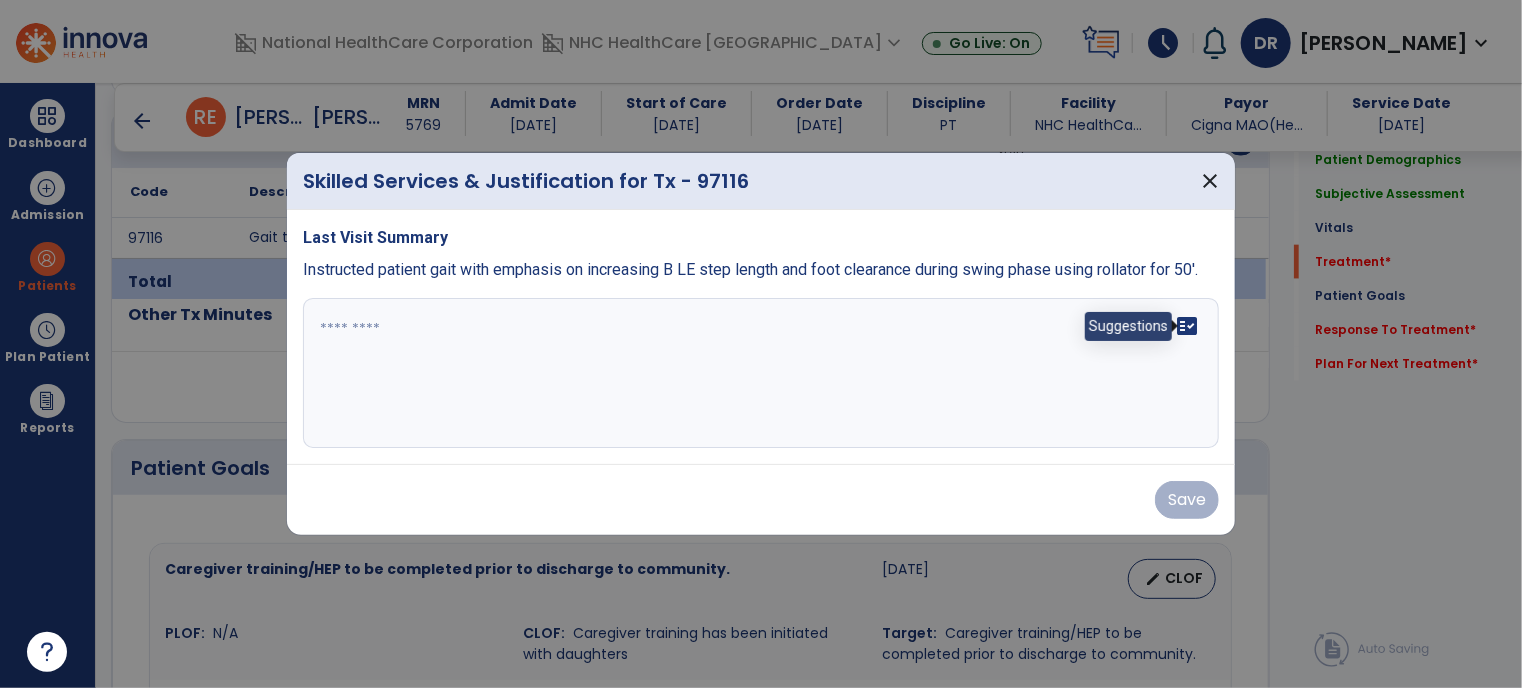 click on "fact_check" at bounding box center [1187, 326] 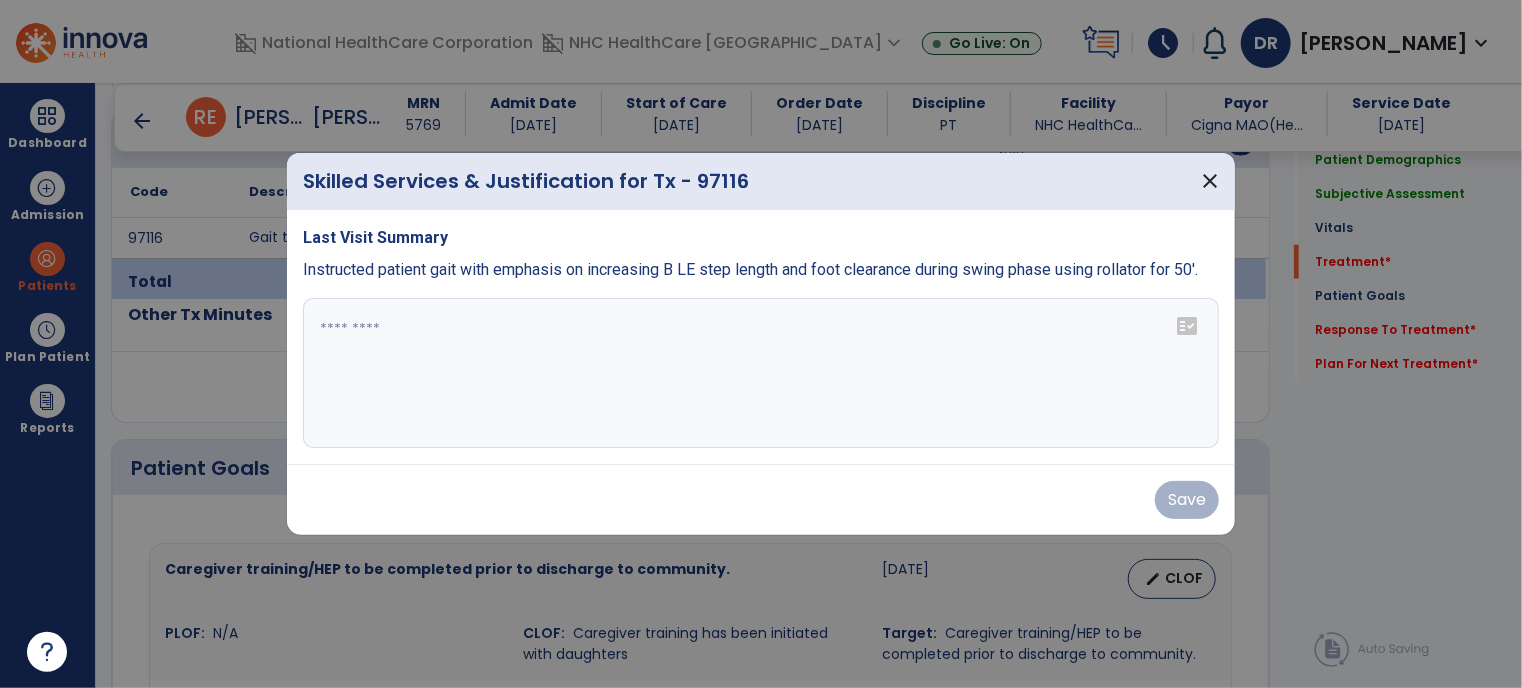click on "fact_check" at bounding box center [1187, 326] 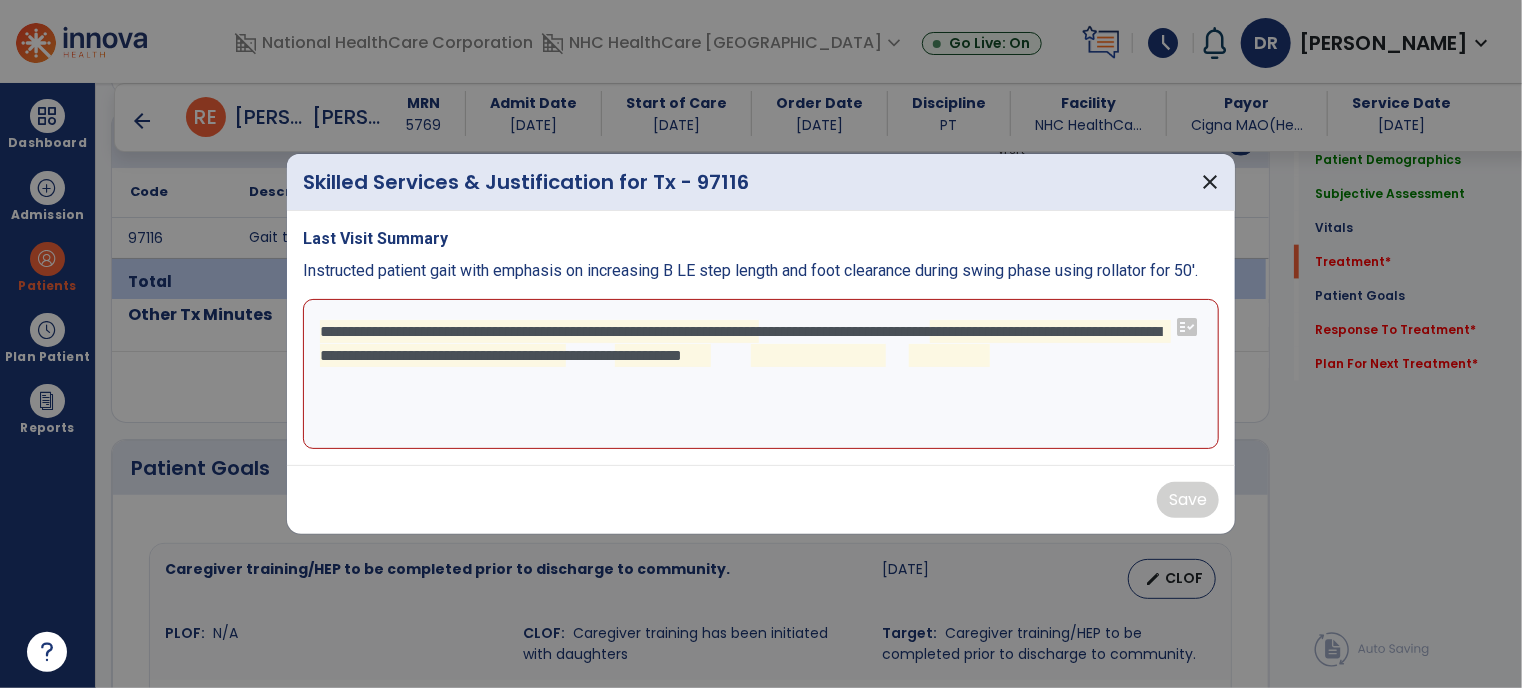 click on "**********" at bounding box center (761, 374) 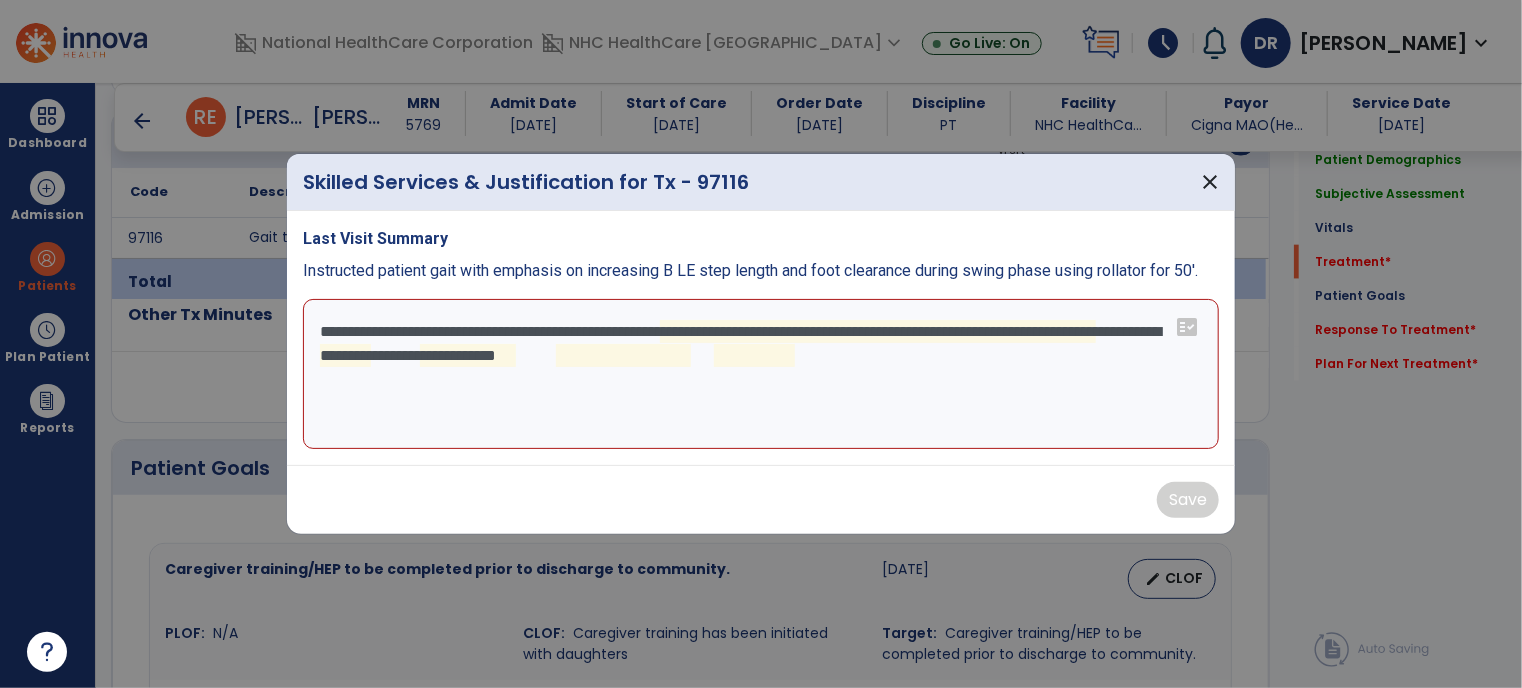 click on "**********" at bounding box center (761, 374) 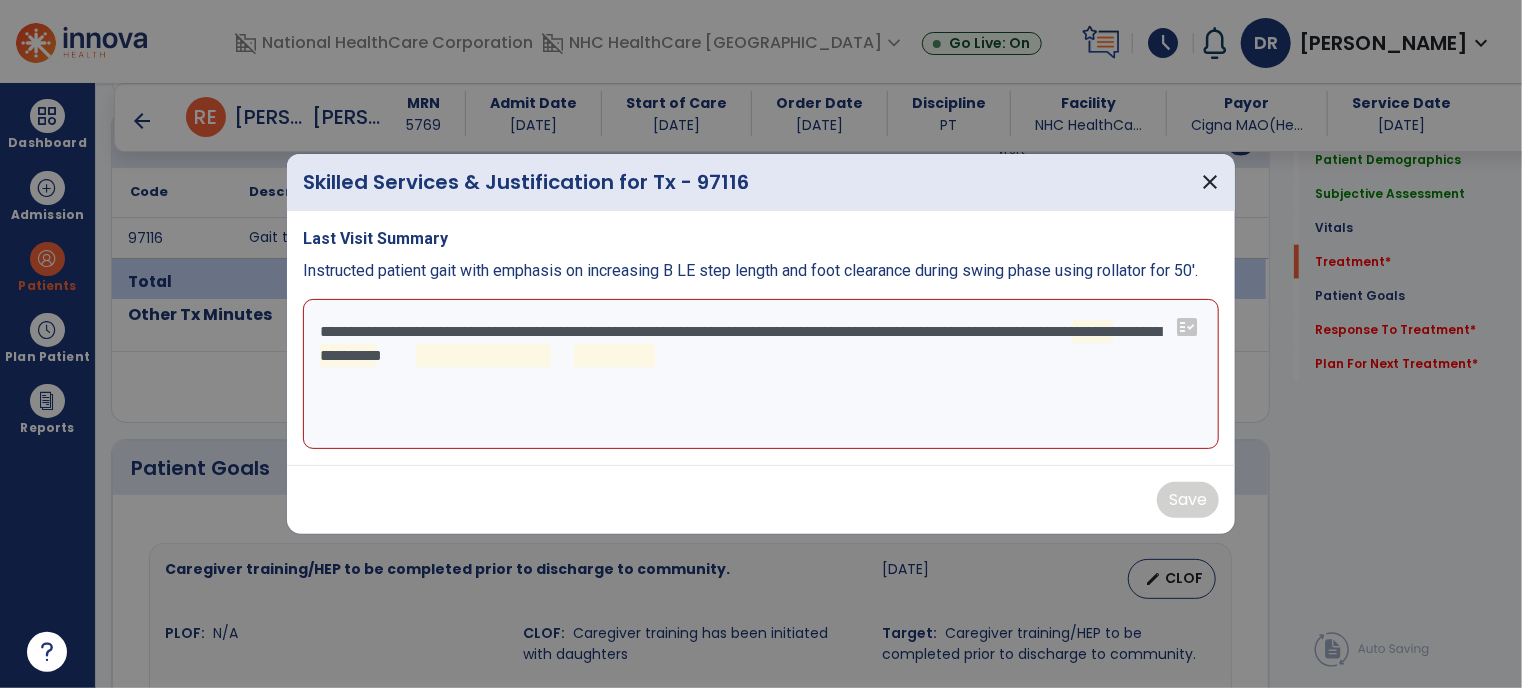 click on "**********" at bounding box center [761, 374] 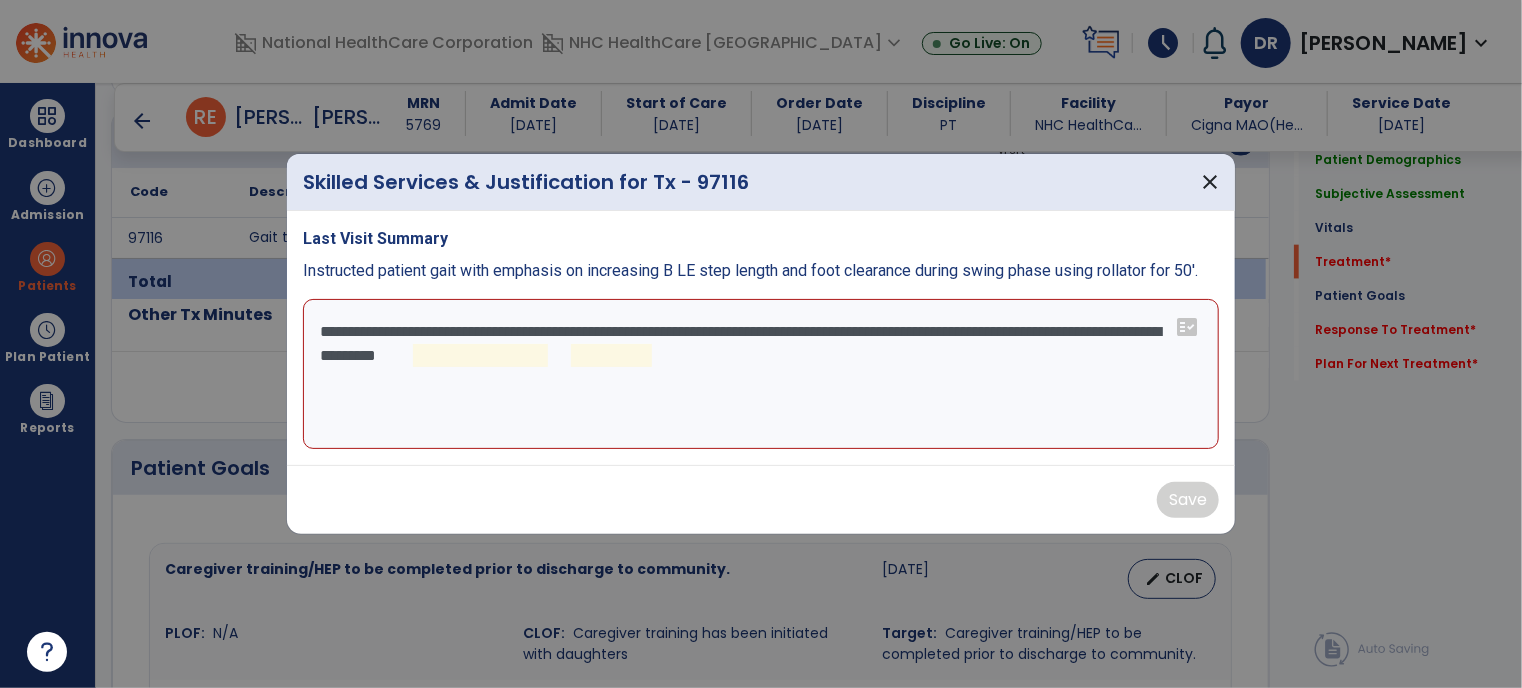 click on "**********" at bounding box center (761, 374) 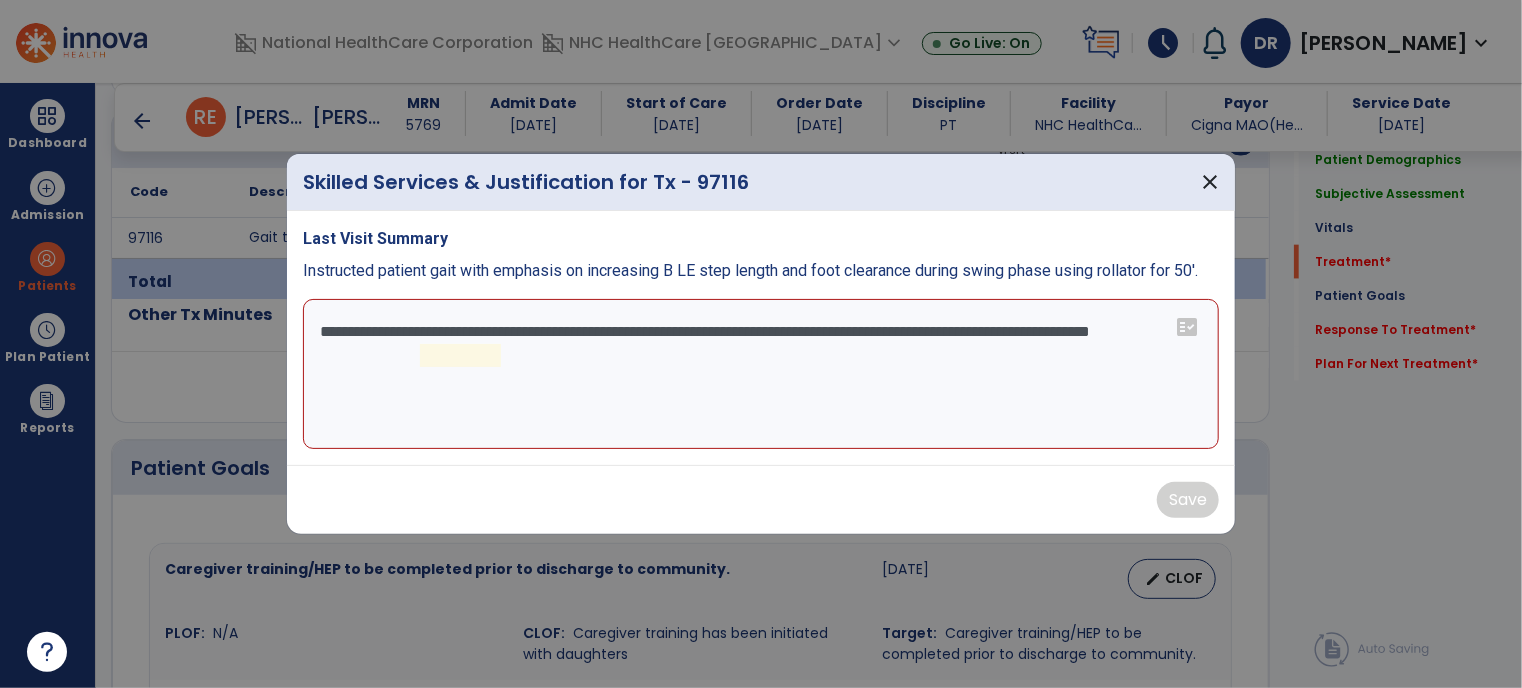 click on "**********" at bounding box center [761, 374] 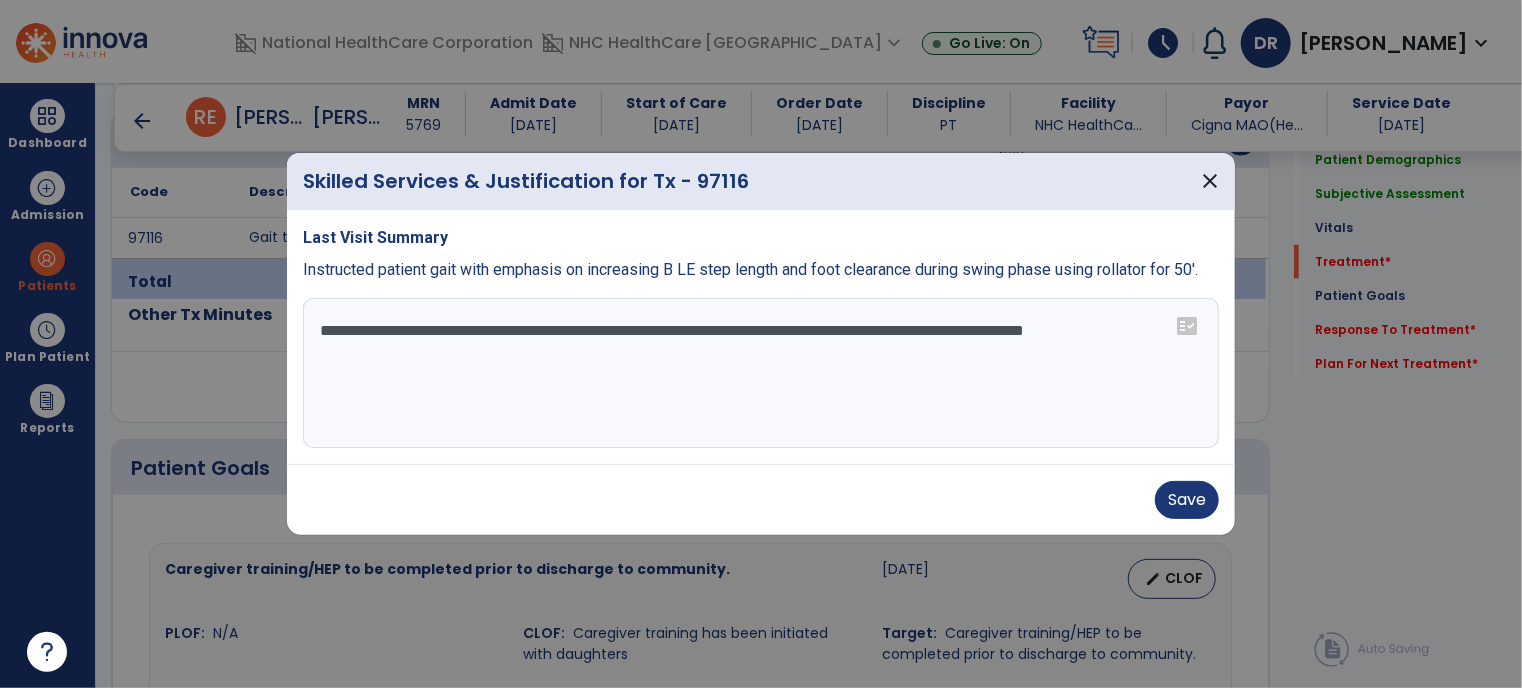 click on "**********" at bounding box center [761, 373] 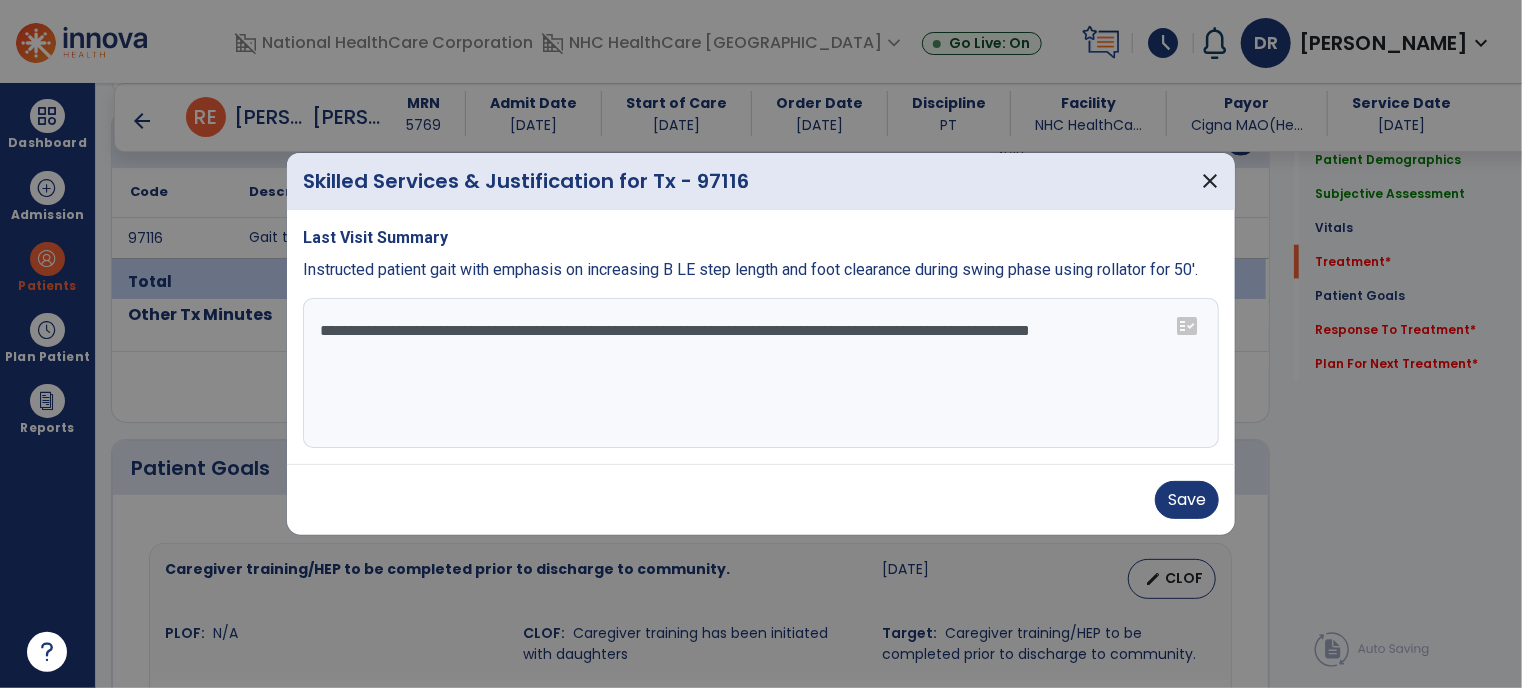 click on "**********" at bounding box center [761, 373] 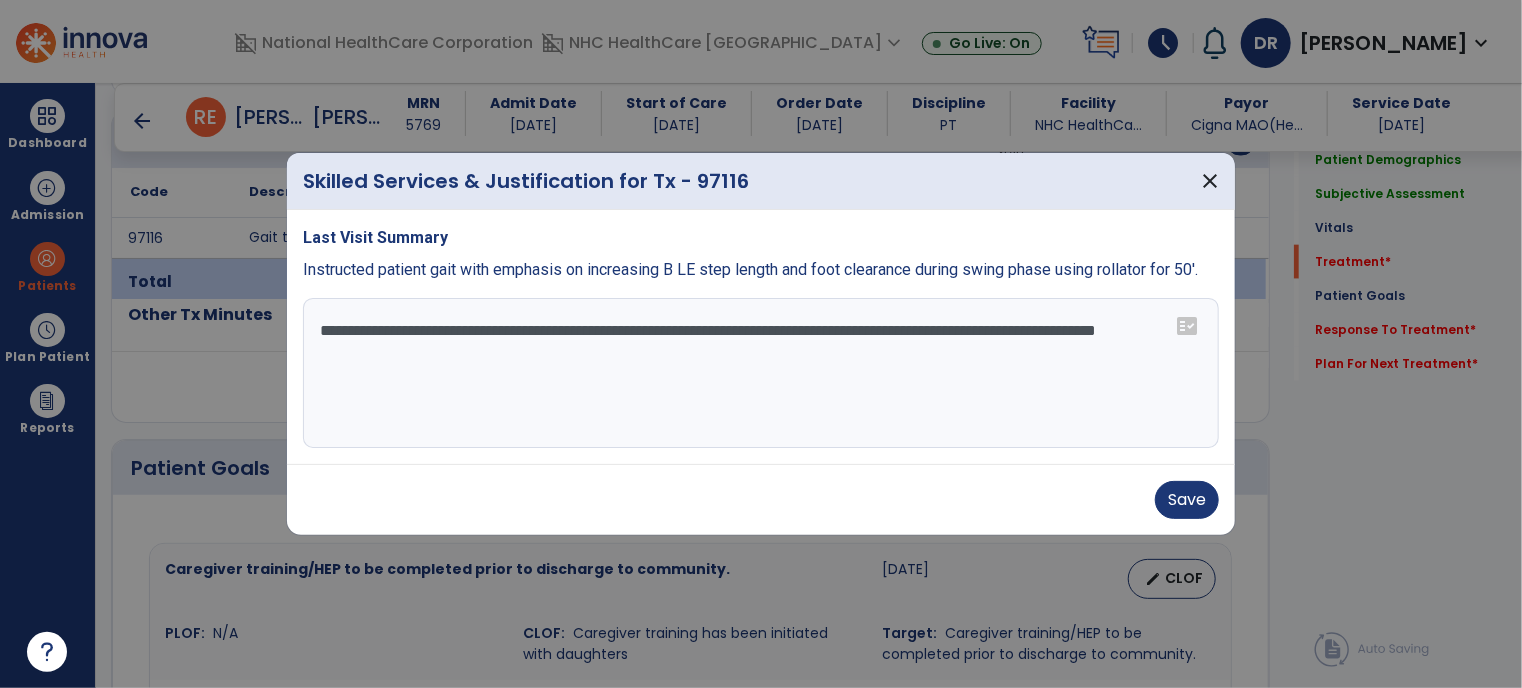 click on "**********" at bounding box center [761, 373] 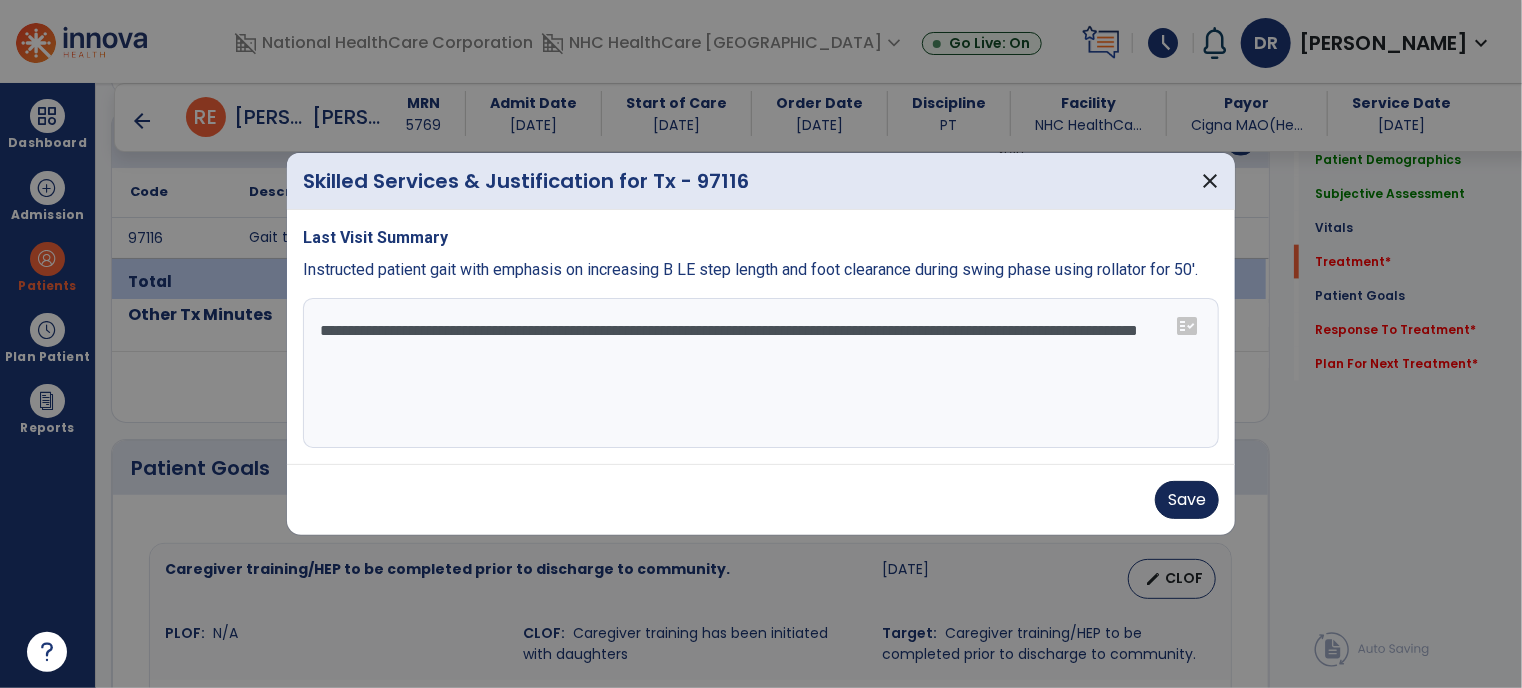 type on "**********" 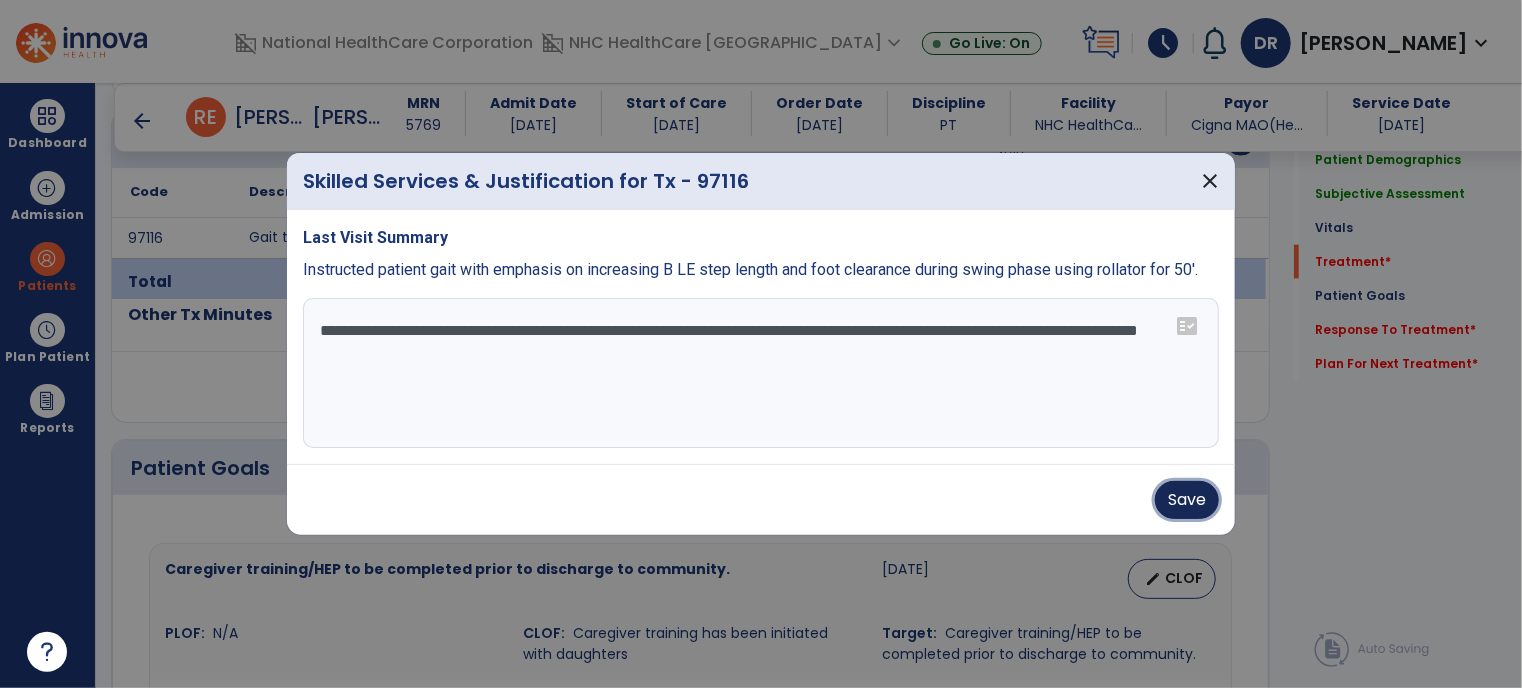 click on "Save" at bounding box center (1187, 500) 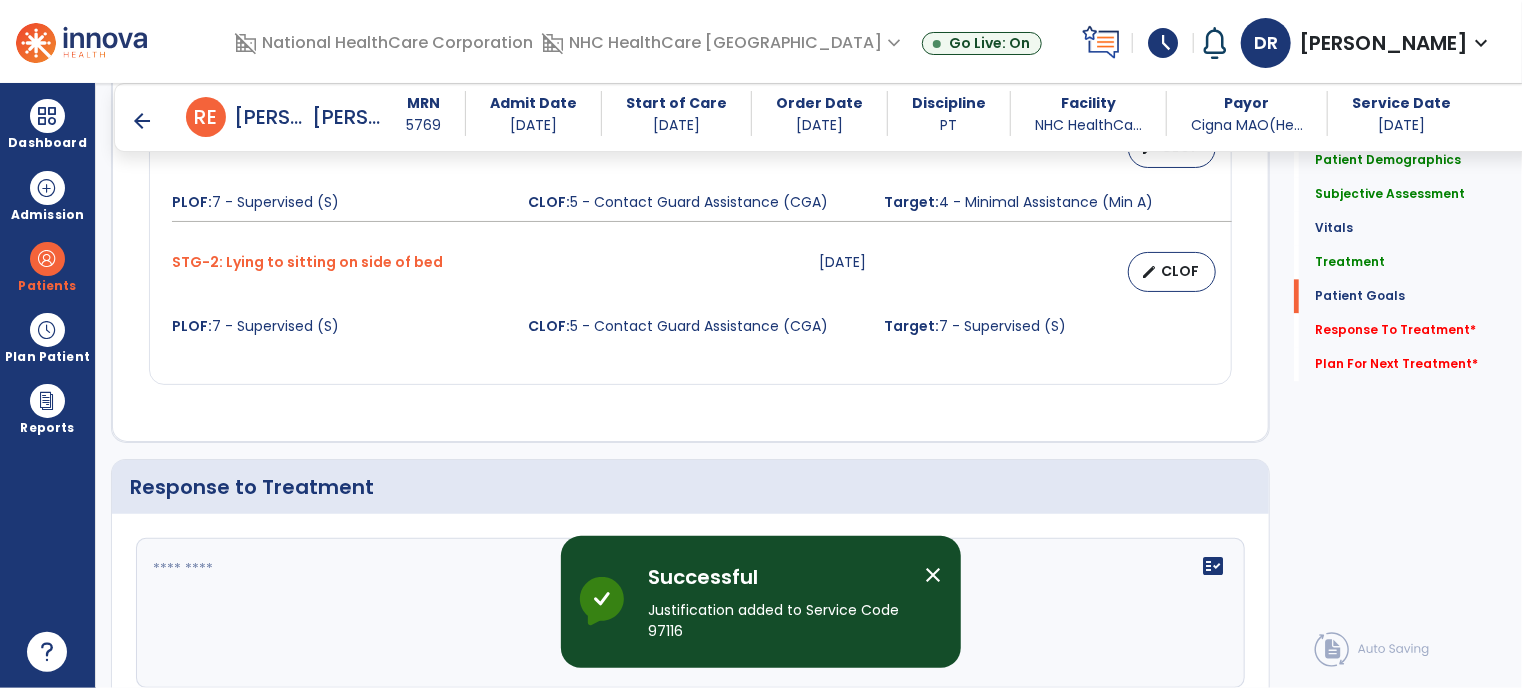 scroll, scrollTop: 2428, scrollLeft: 0, axis: vertical 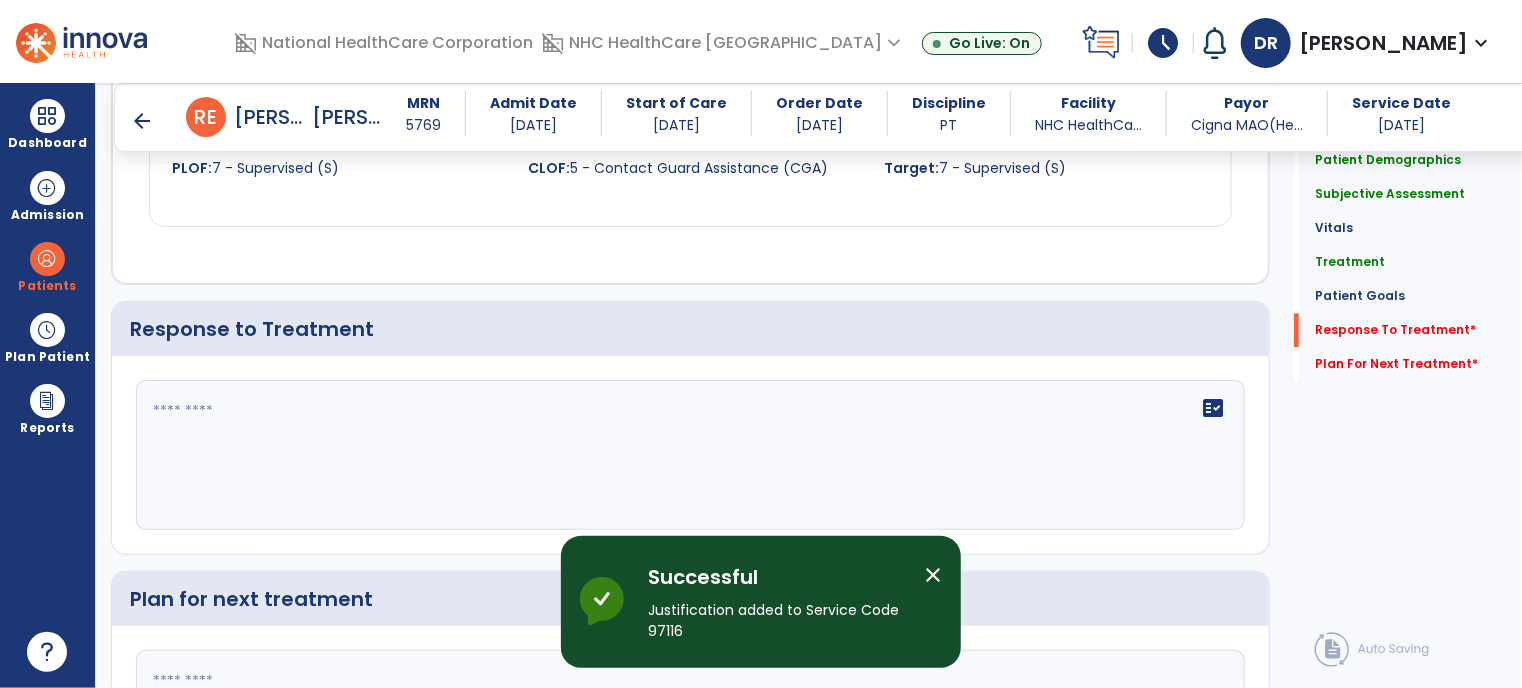 click on "fact_check" 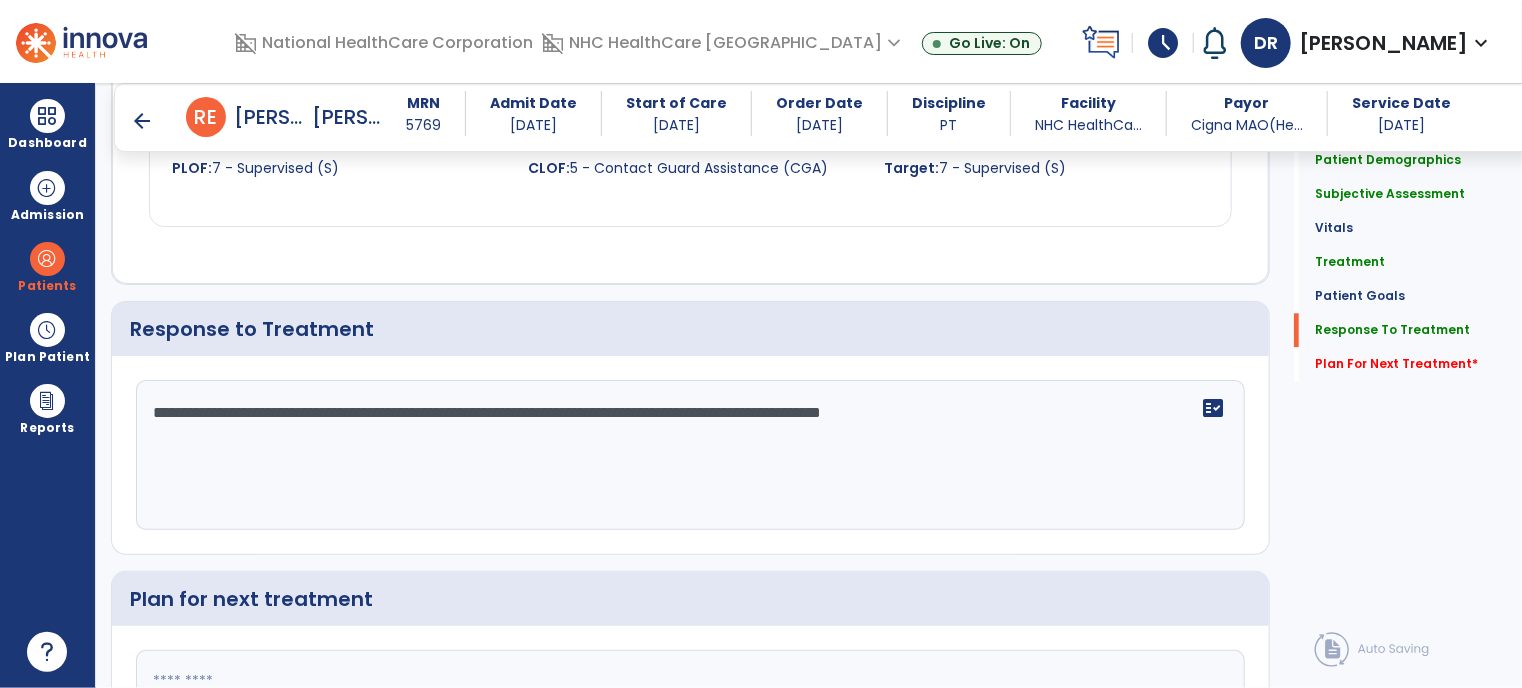 scroll, scrollTop: 2624, scrollLeft: 0, axis: vertical 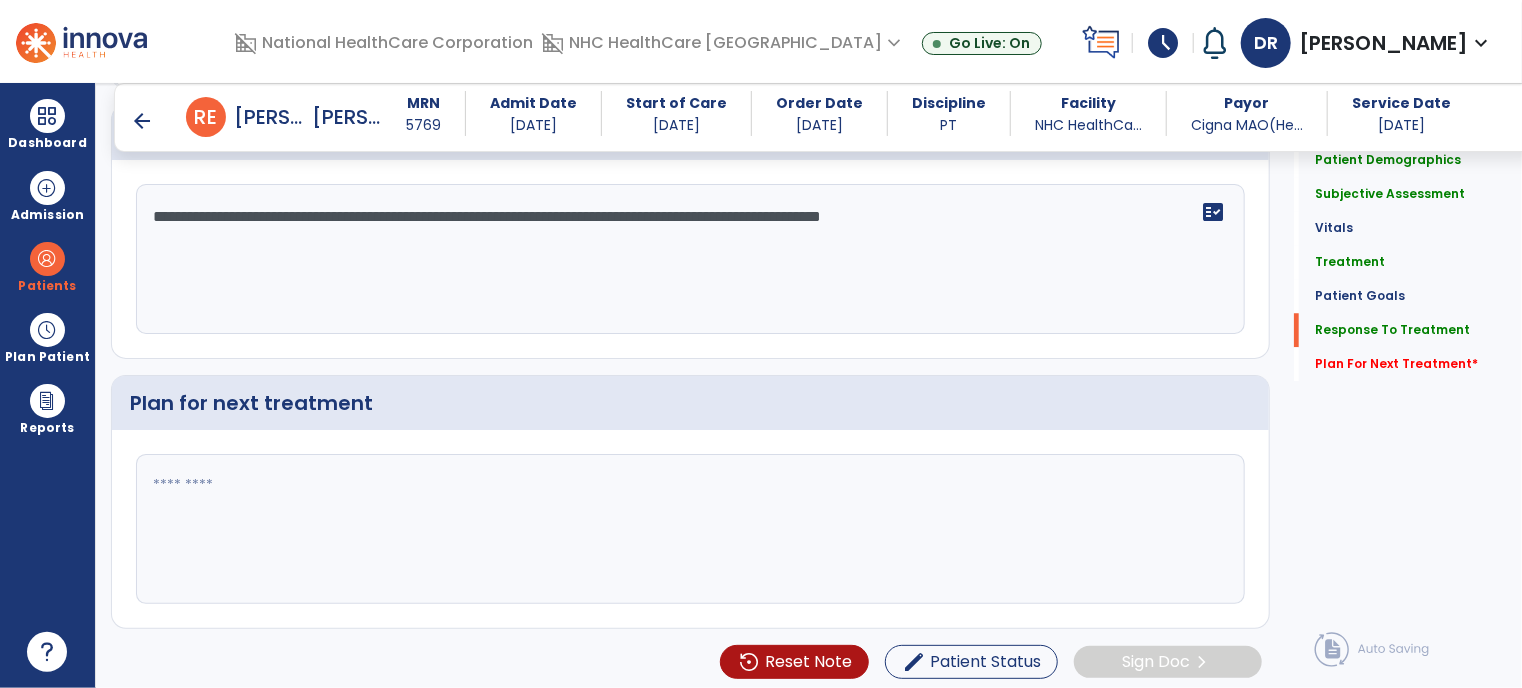 type on "**********" 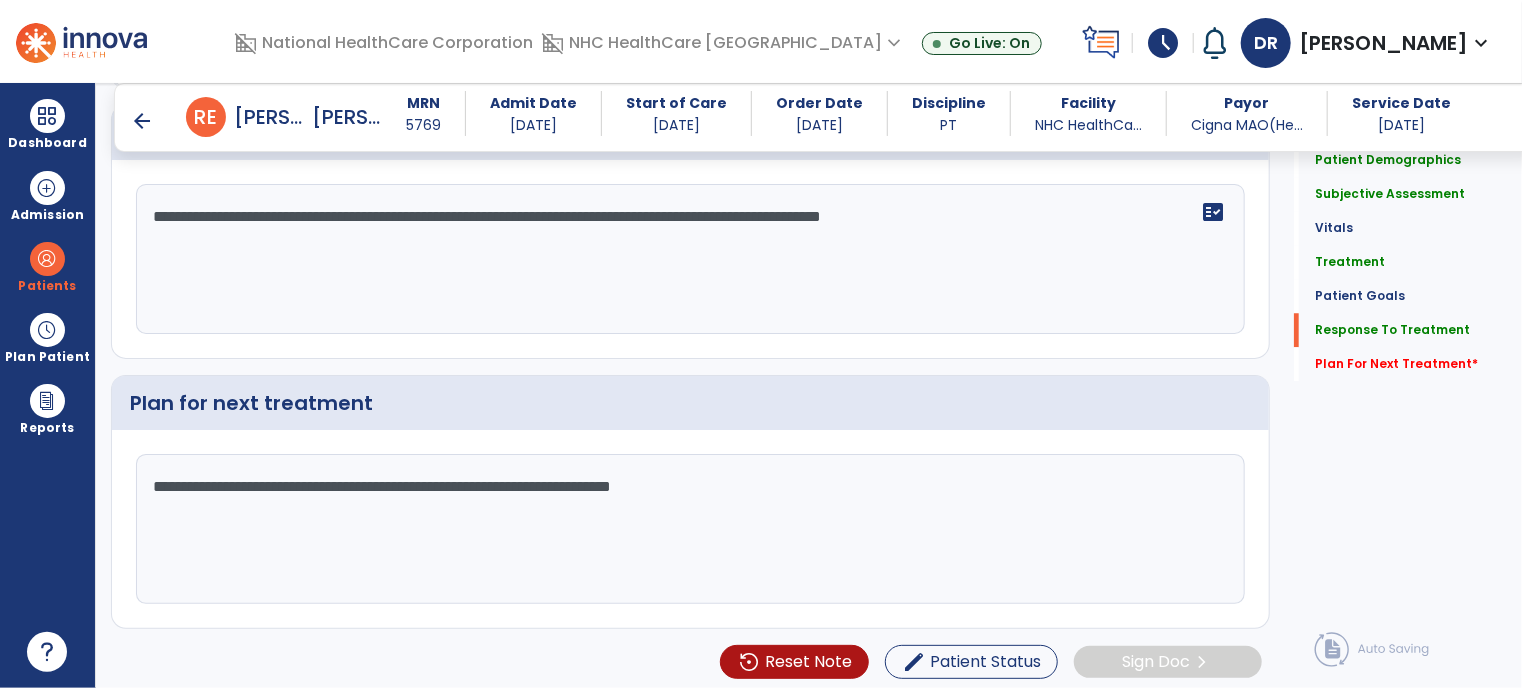type on "**********" 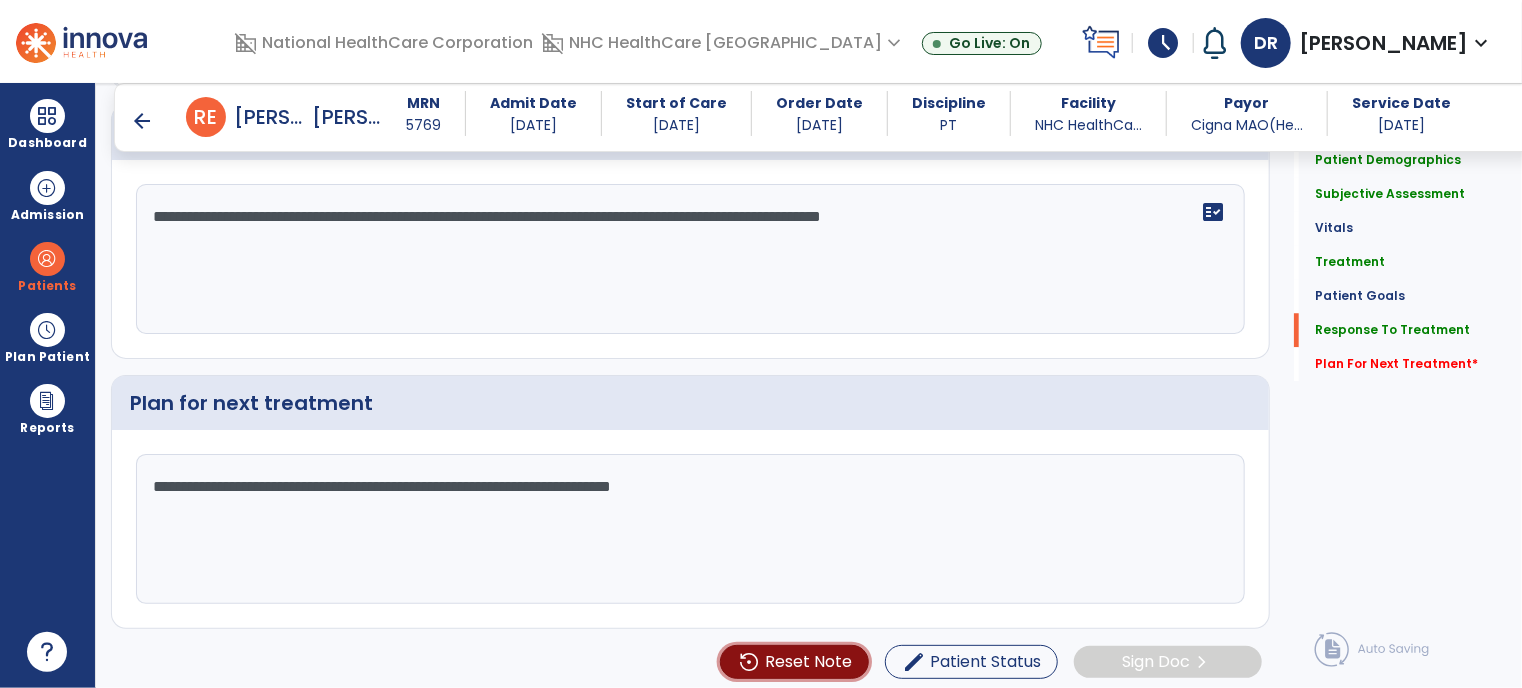 type 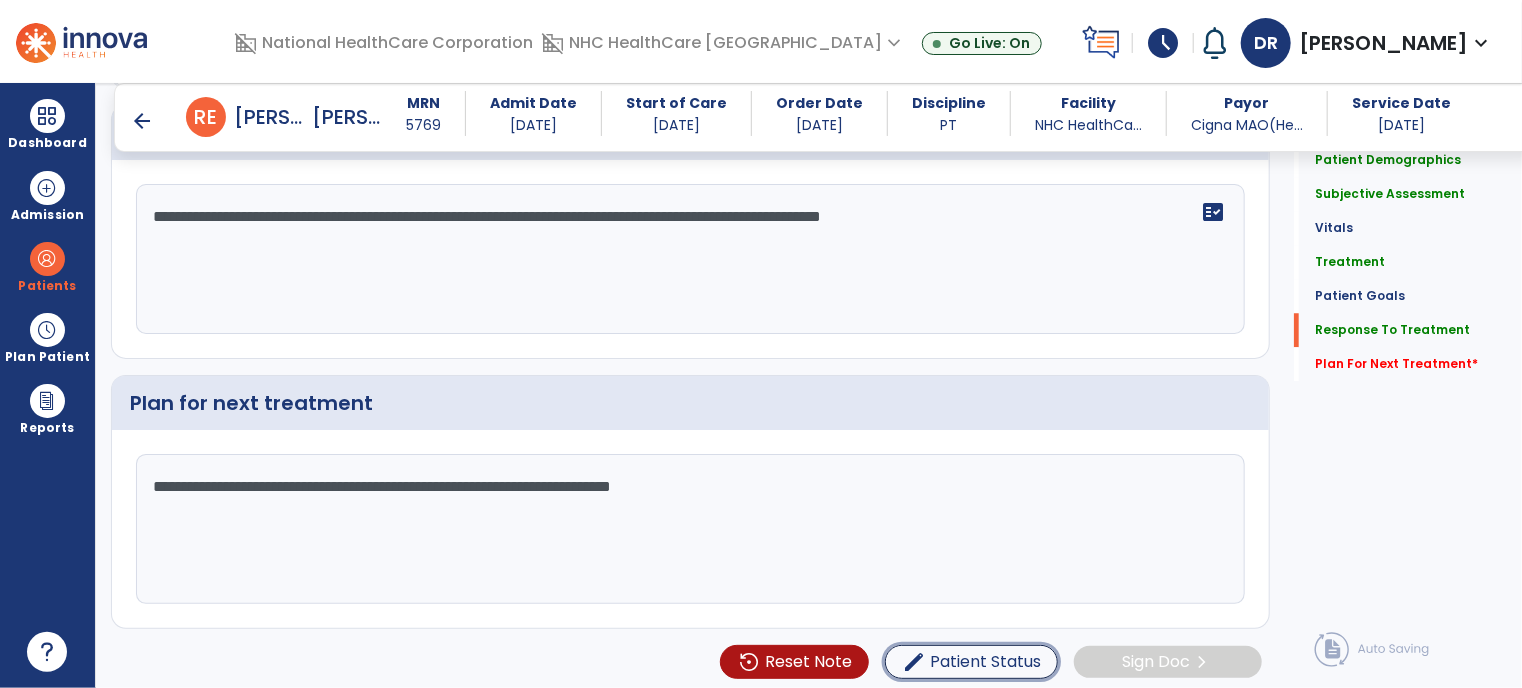 type 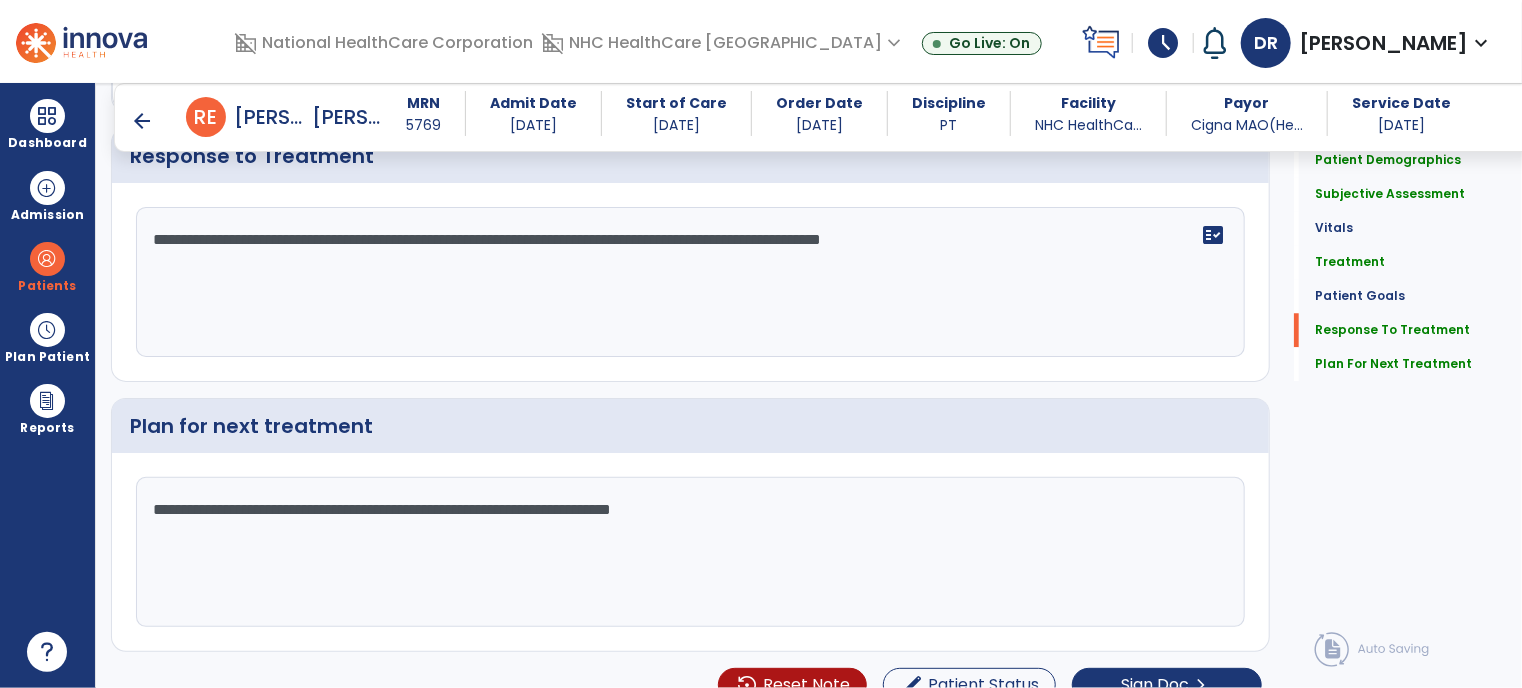 scroll, scrollTop: 2624, scrollLeft: 0, axis: vertical 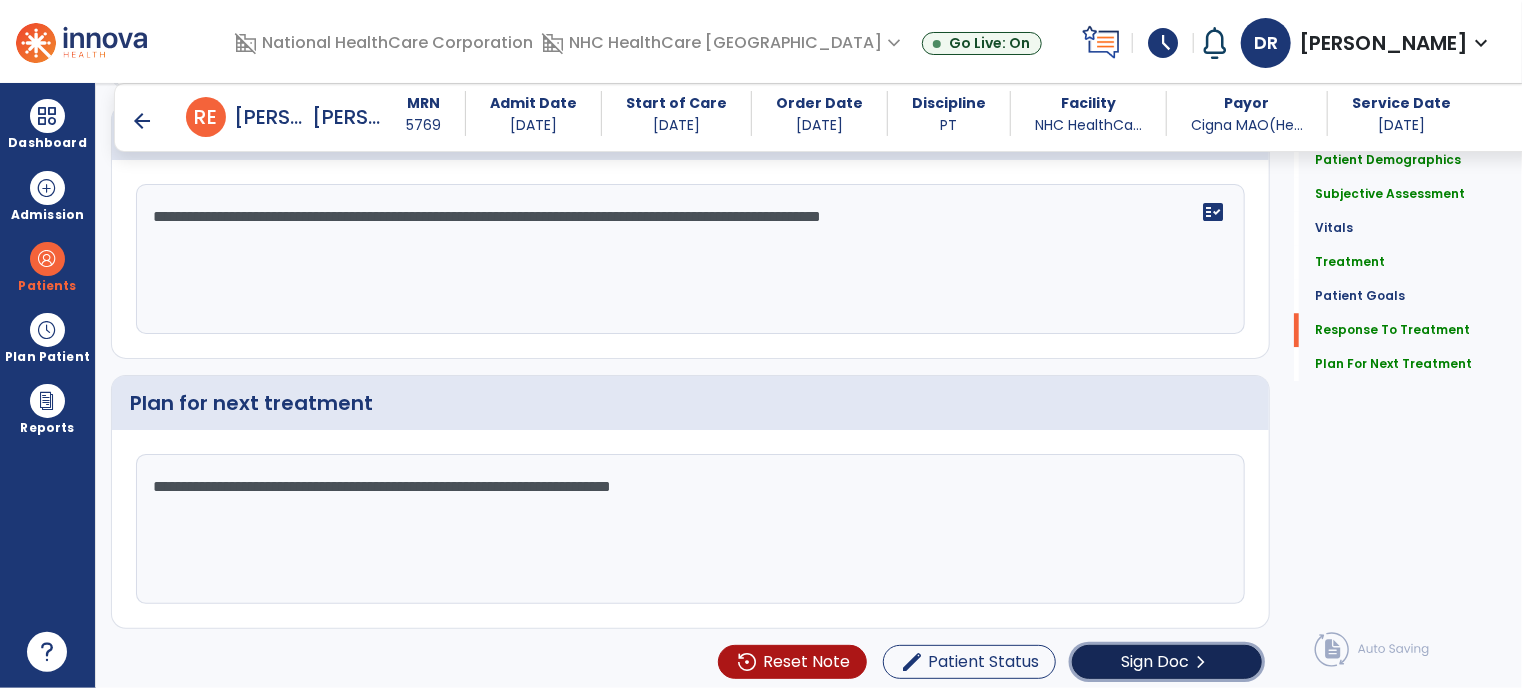 click on "Sign Doc  chevron_right" 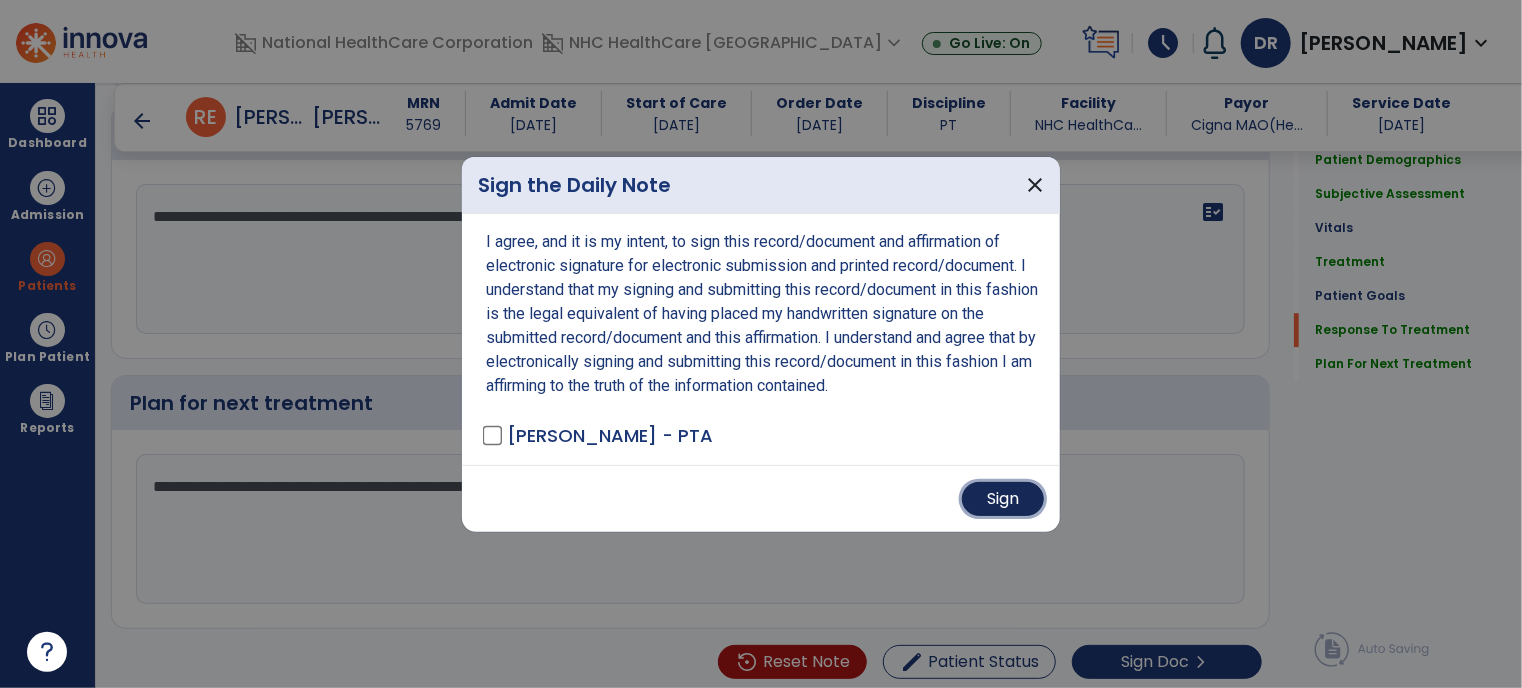 click on "Sign" at bounding box center [1003, 499] 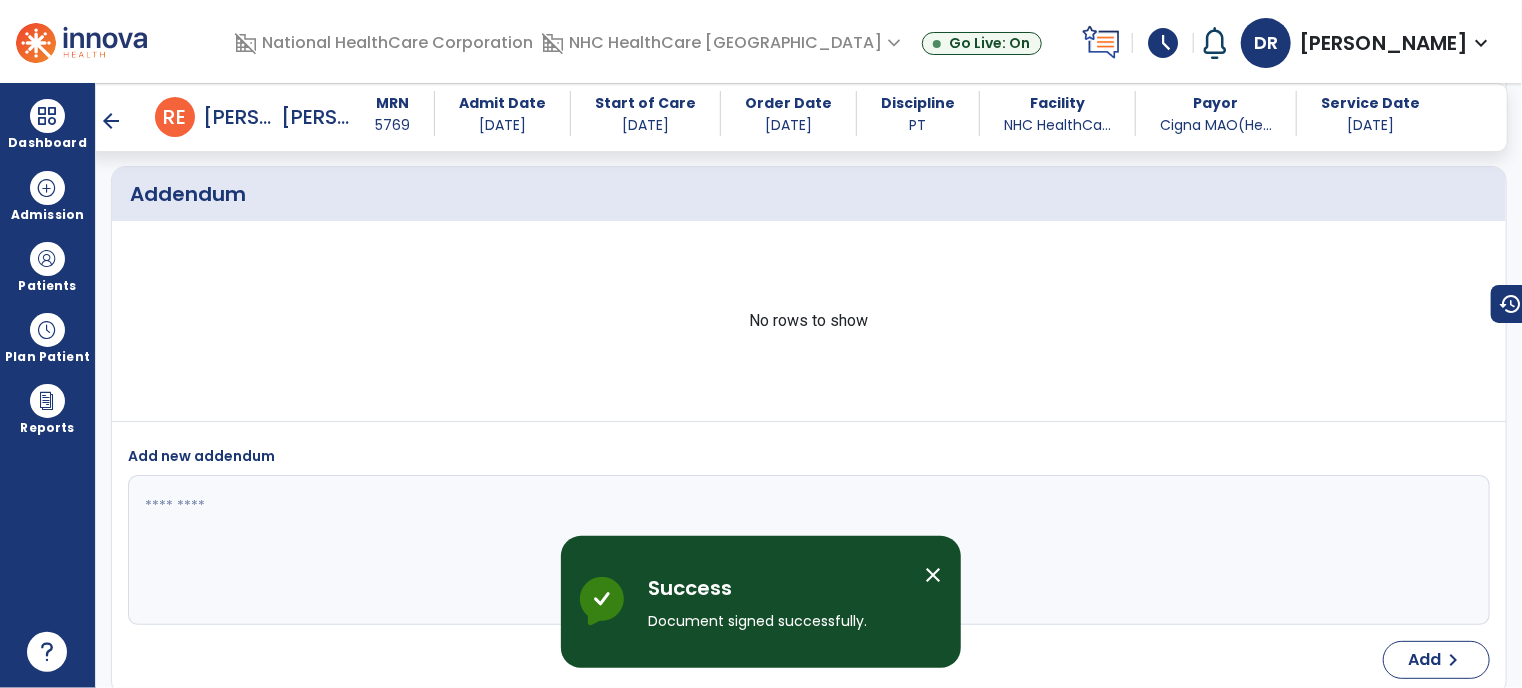 scroll, scrollTop: 3634, scrollLeft: 0, axis: vertical 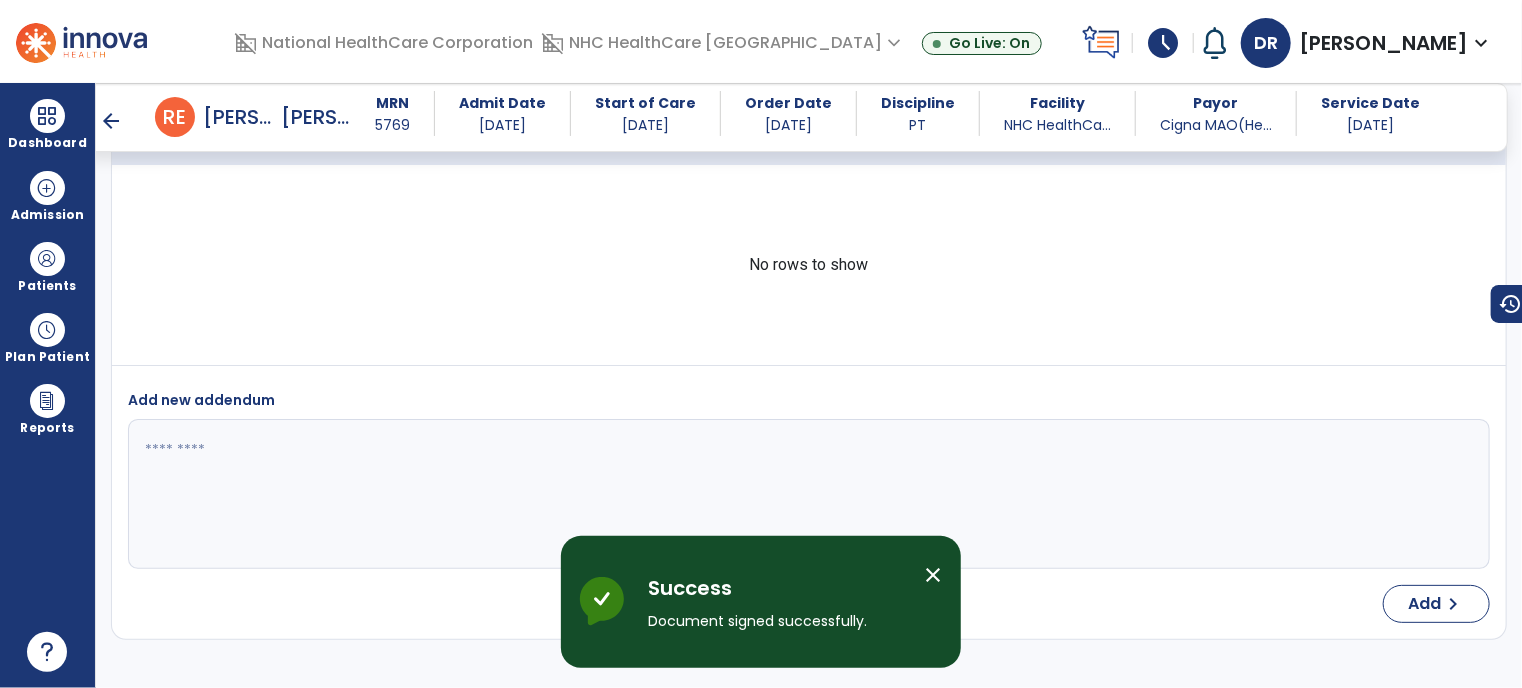 click on "arrow_back" at bounding box center [111, 121] 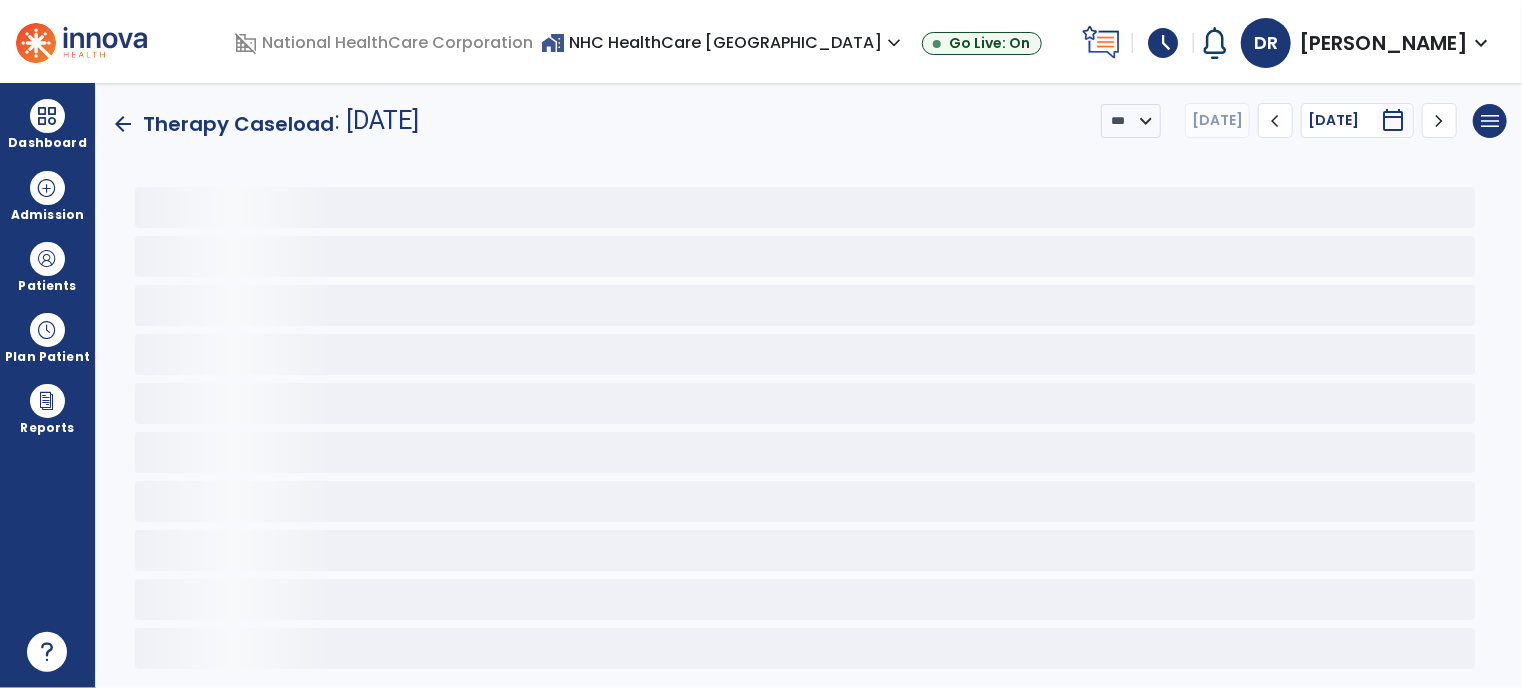 scroll, scrollTop: 0, scrollLeft: 0, axis: both 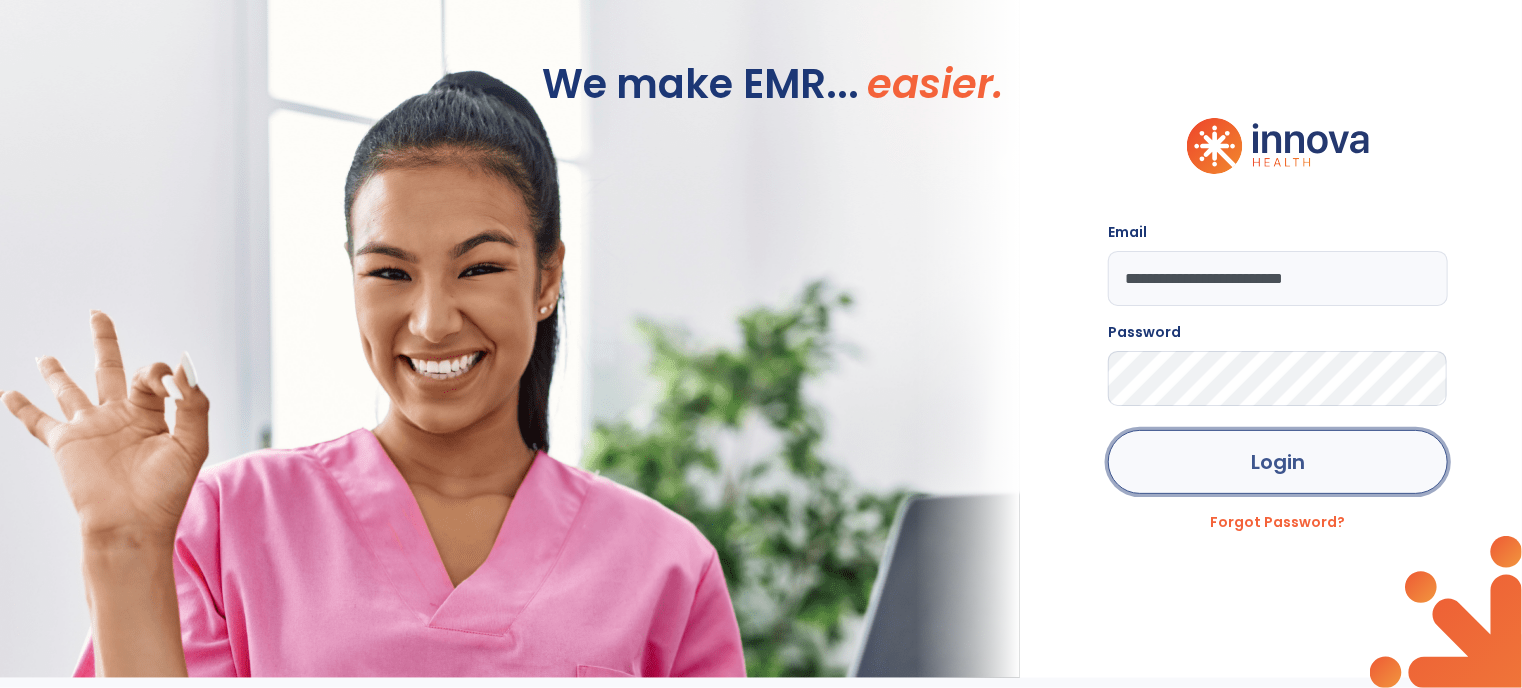 click on "Login" 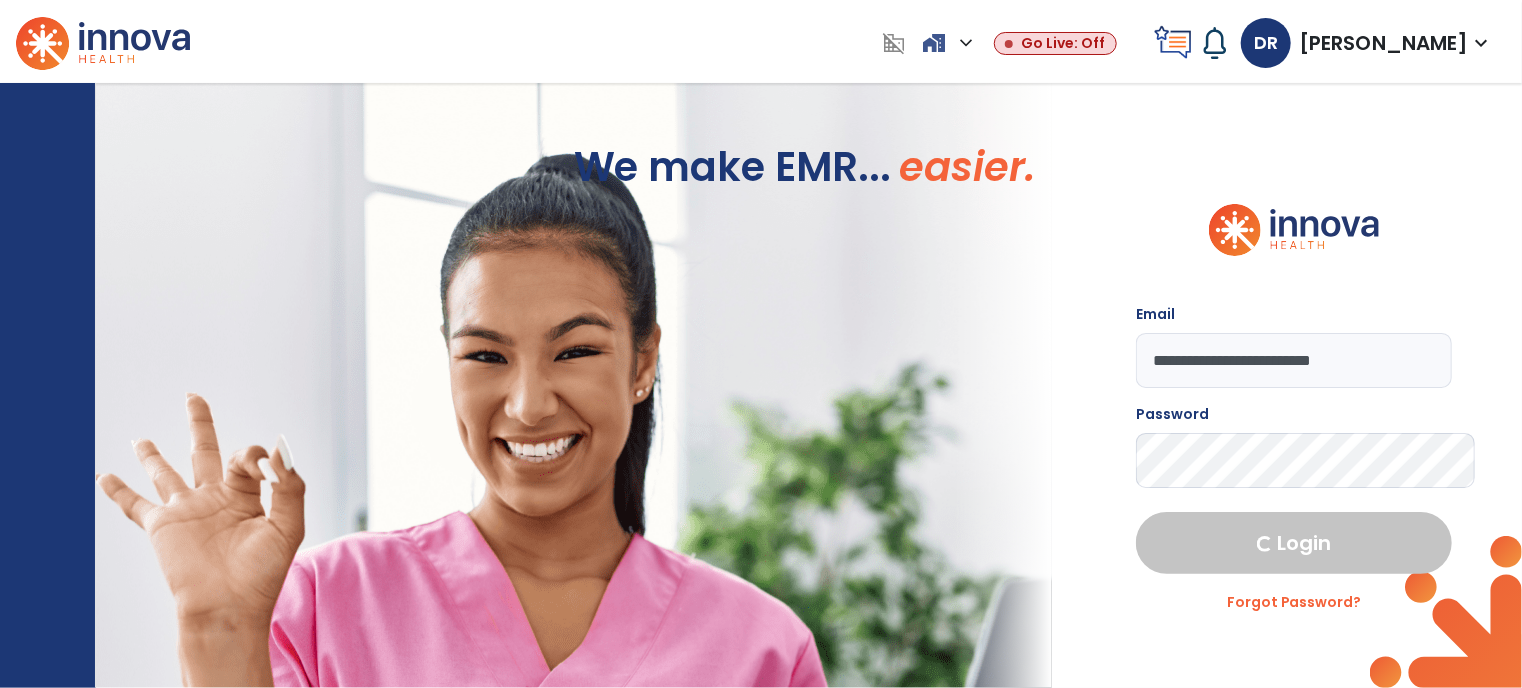 select on "****" 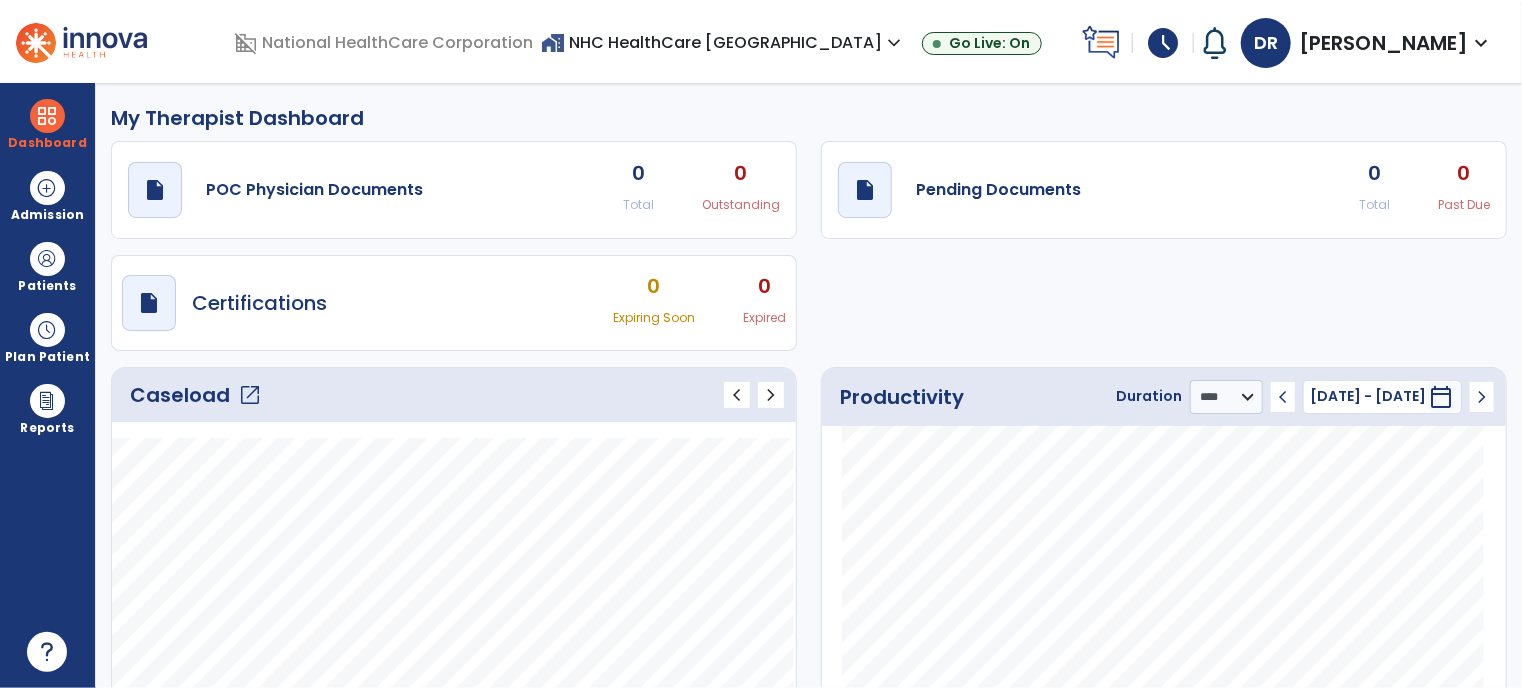 click on "open_in_new" 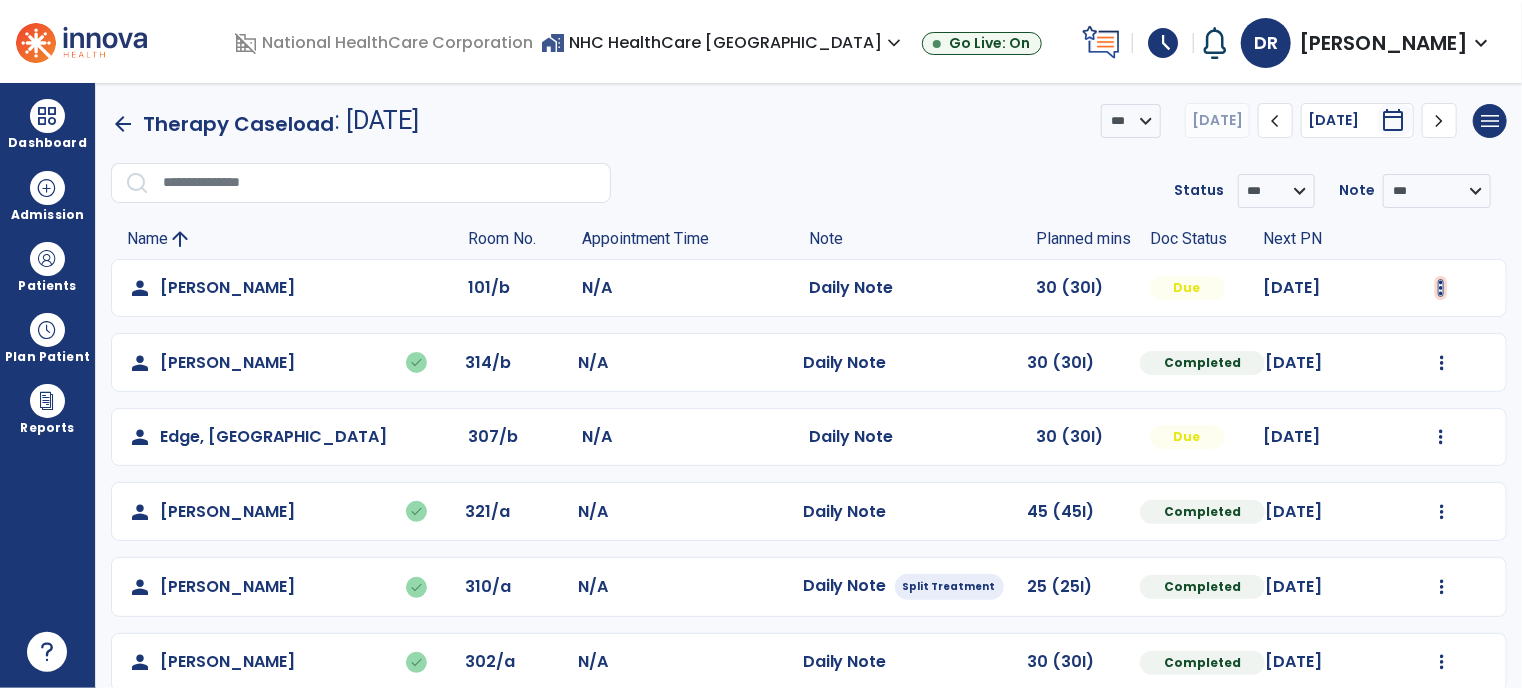 click at bounding box center [1441, 288] 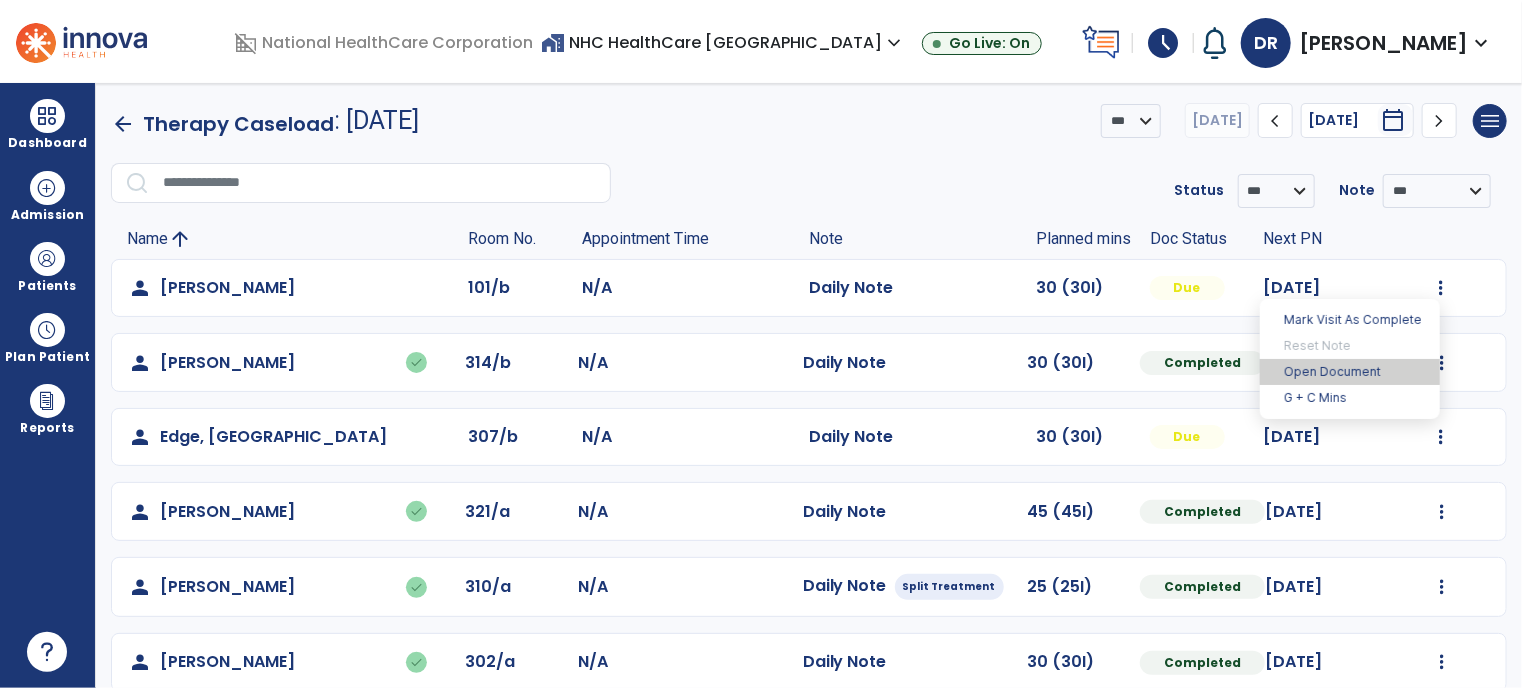 click on "Open Document" at bounding box center [1350, 372] 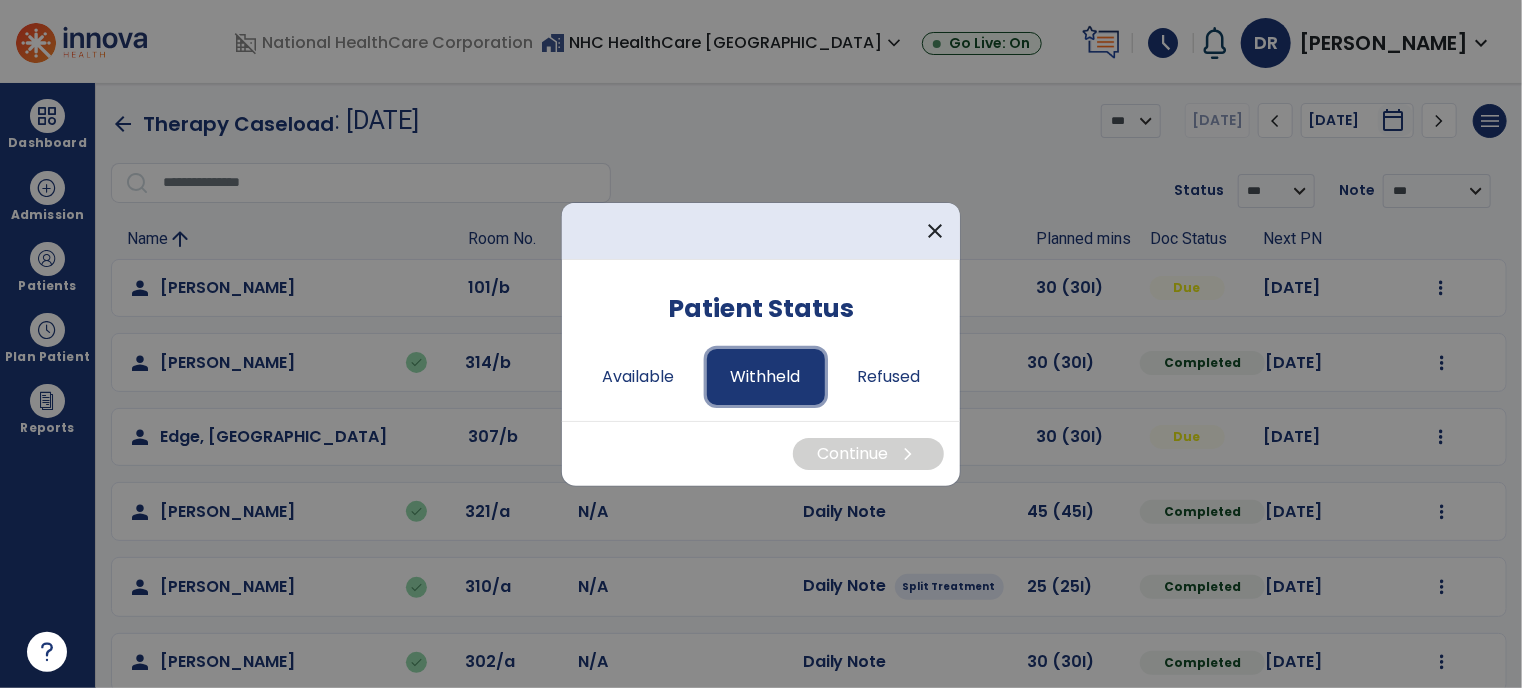 click on "Withheld" at bounding box center (766, 377) 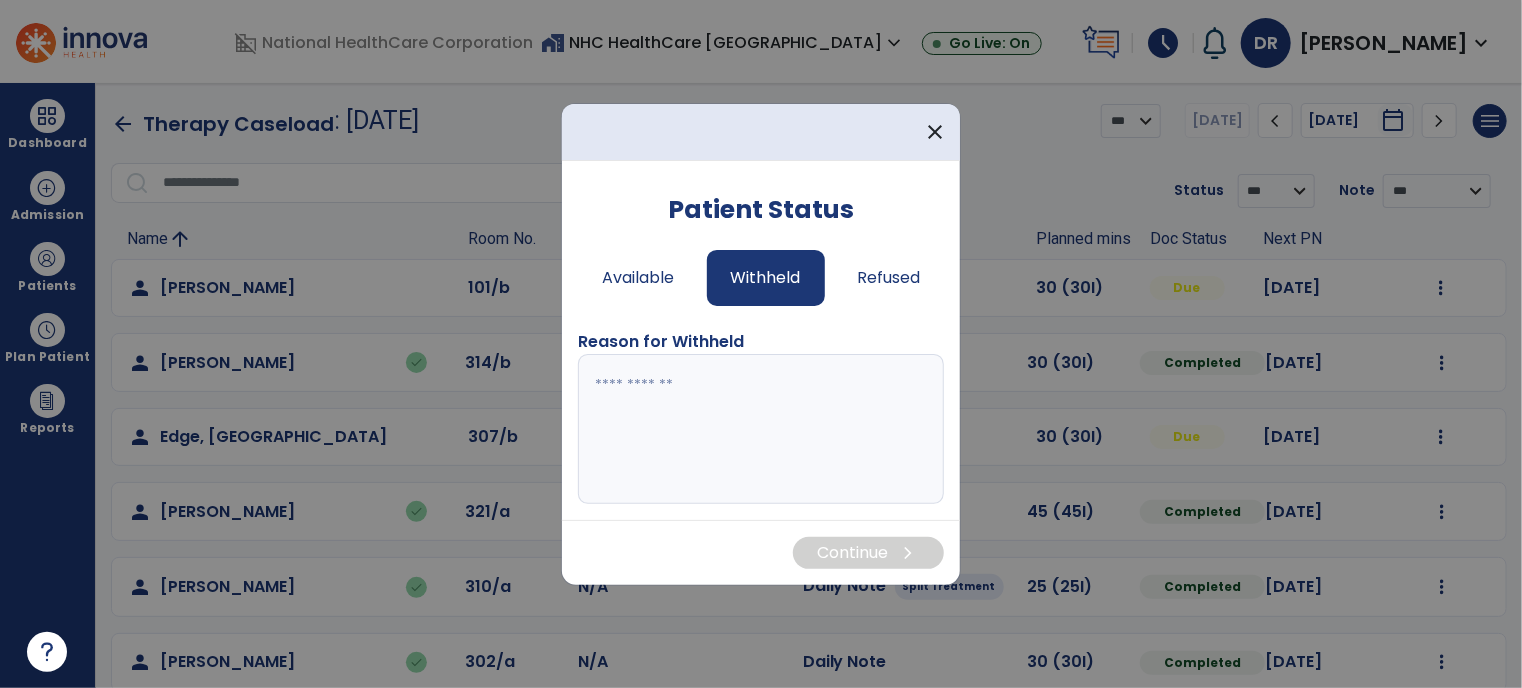 click at bounding box center (761, 429) 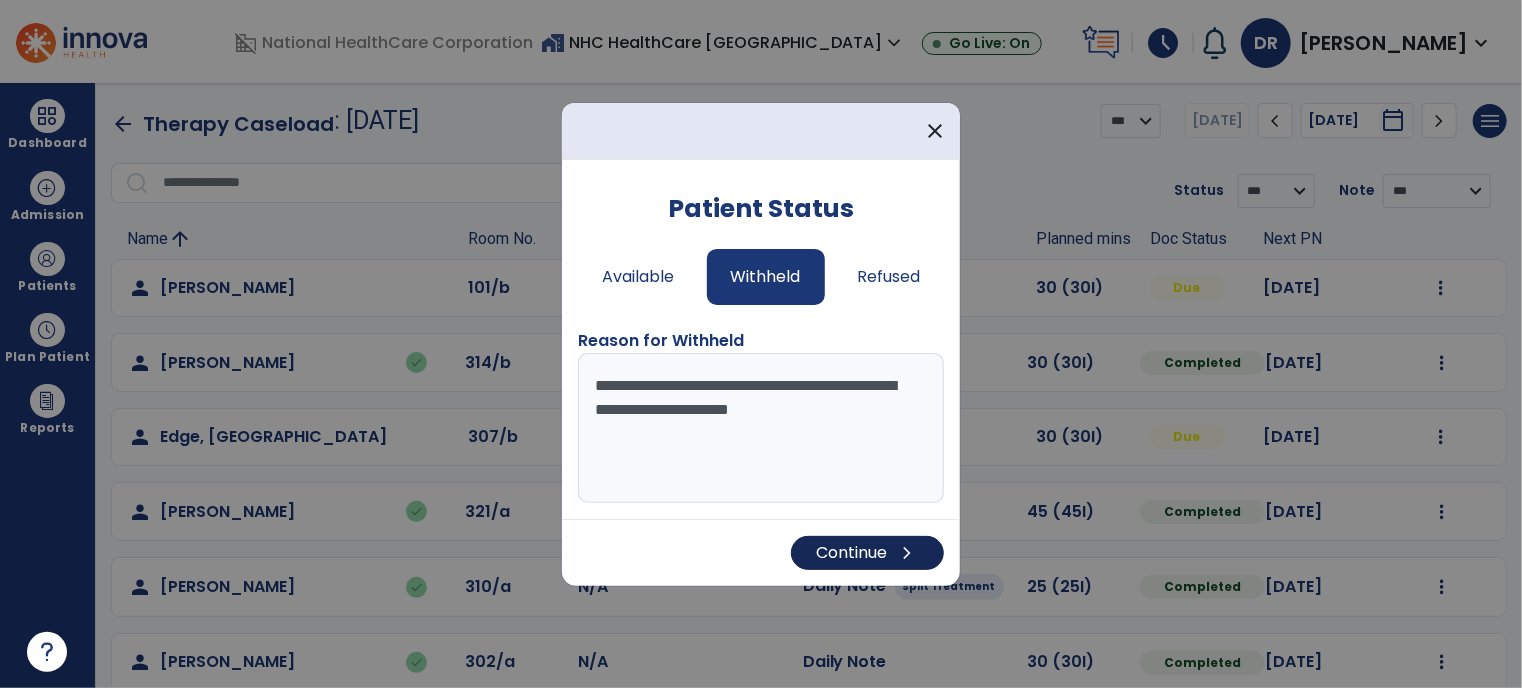 type on "**********" 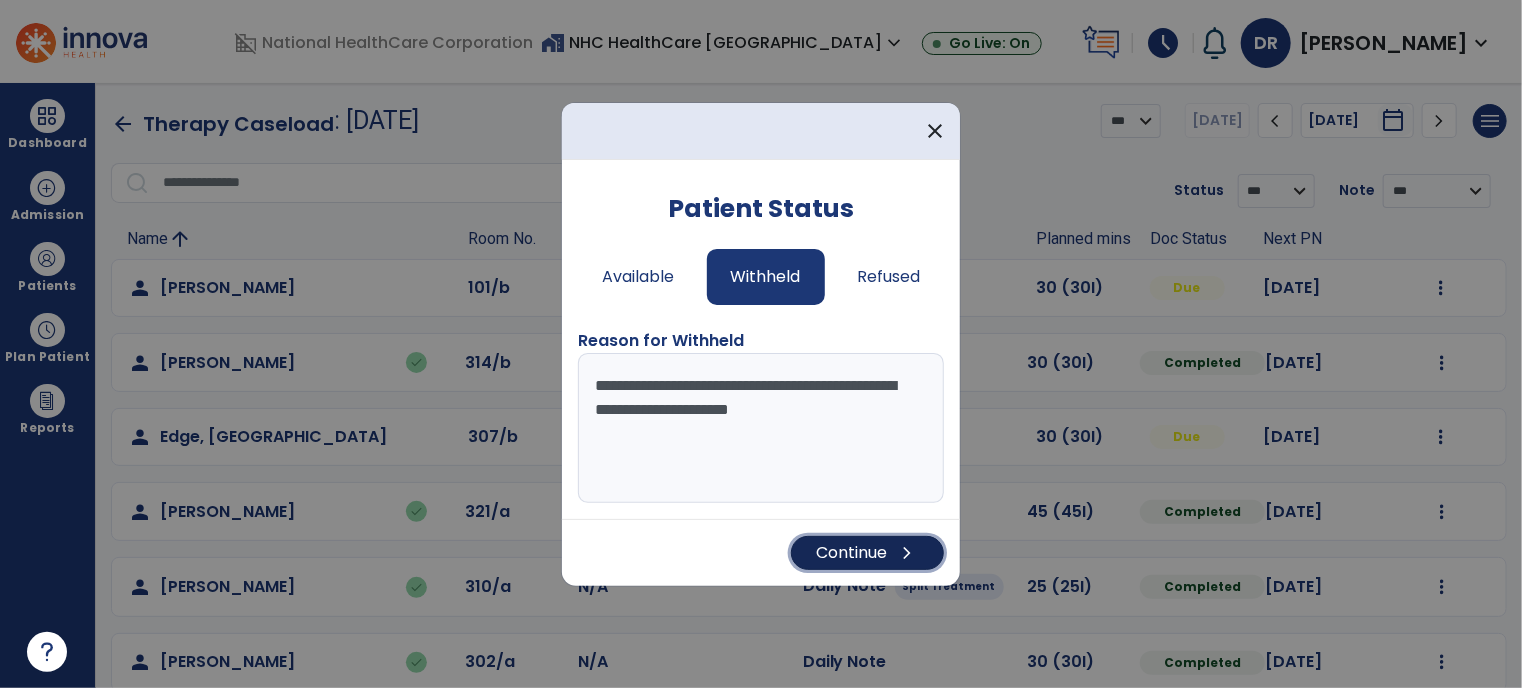 click on "Continue   chevron_right" at bounding box center [867, 553] 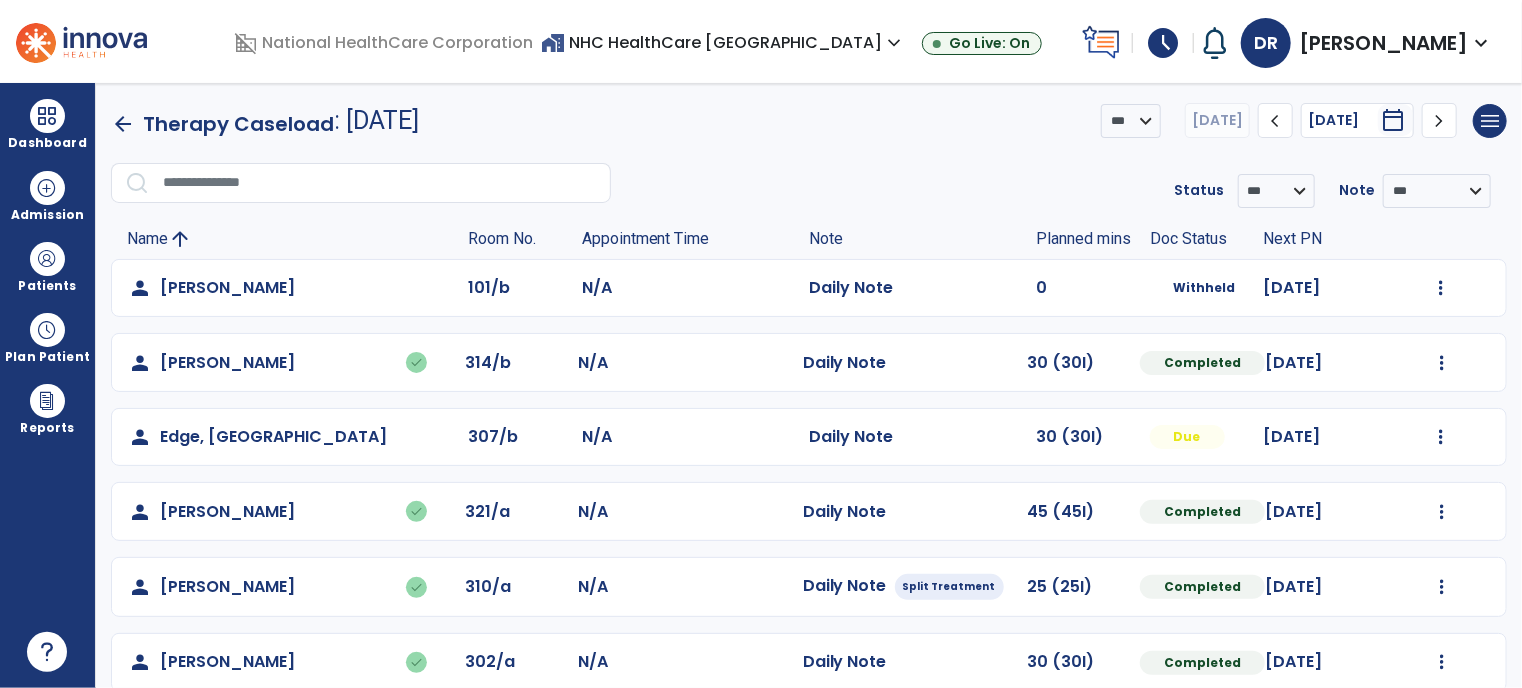 click on "30 (30I)" 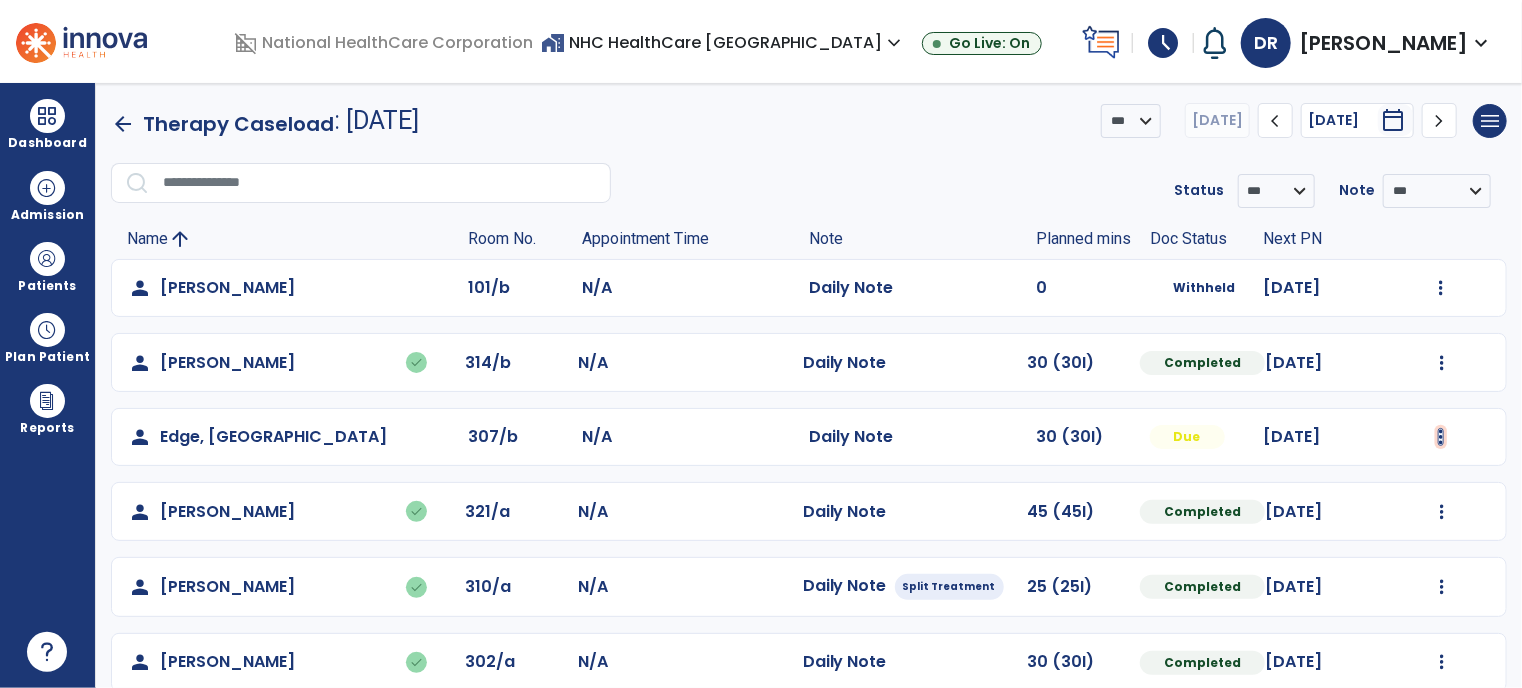 click at bounding box center (1441, 288) 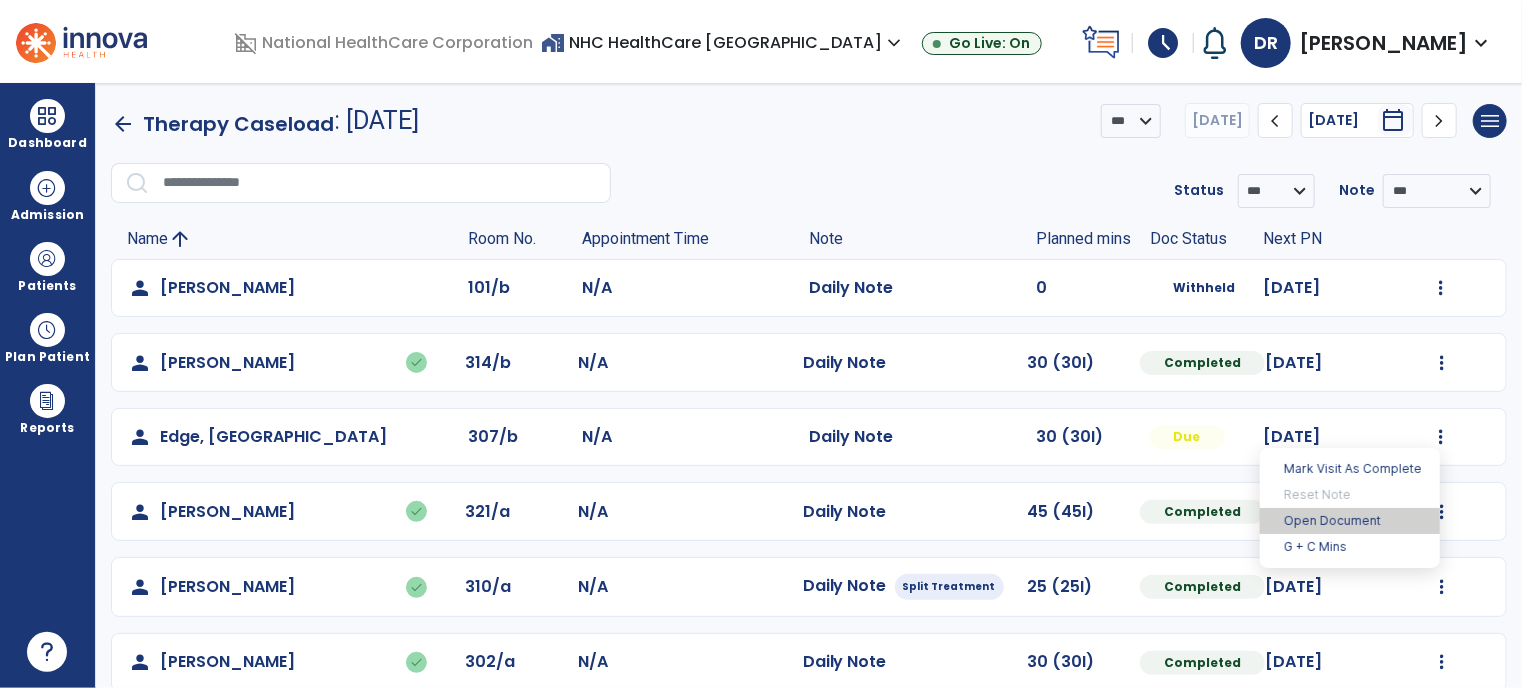 click on "Open Document" at bounding box center [1350, 521] 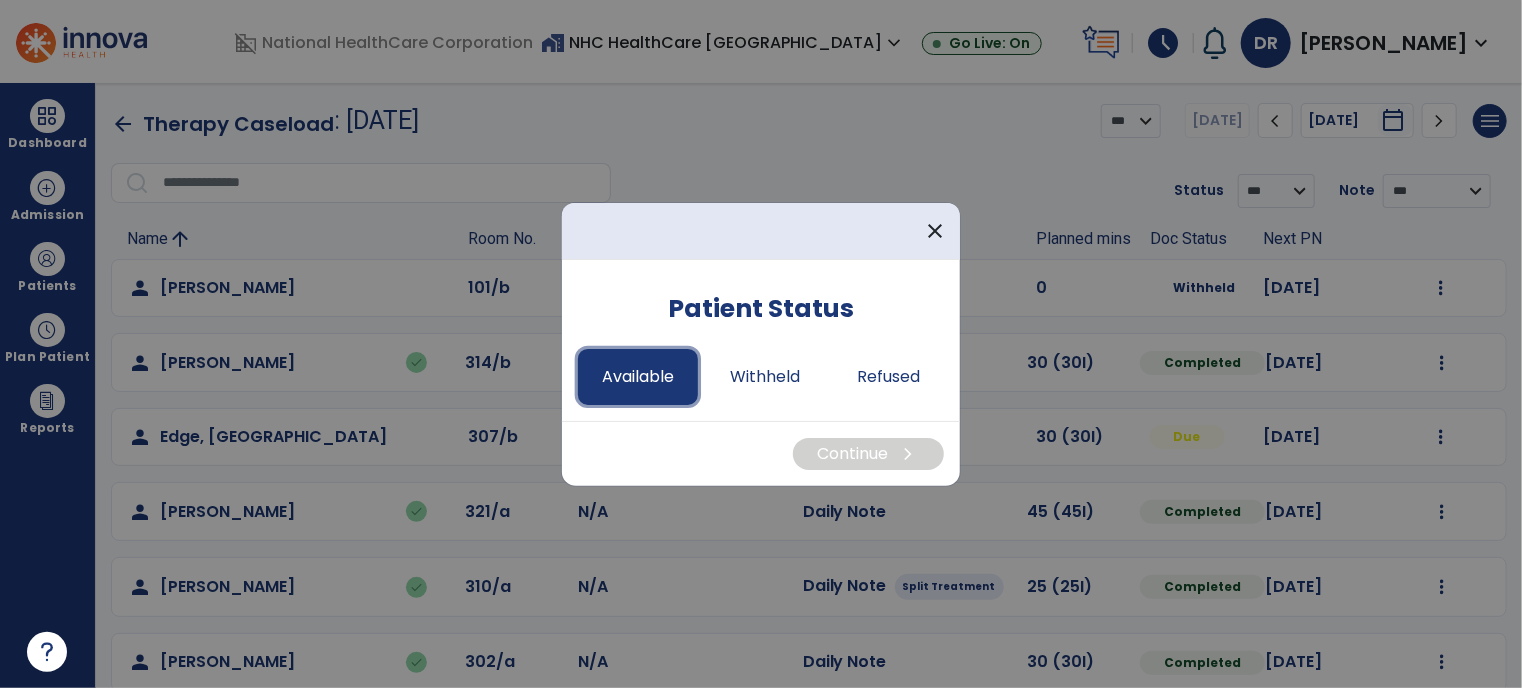 click on "Available" at bounding box center (638, 377) 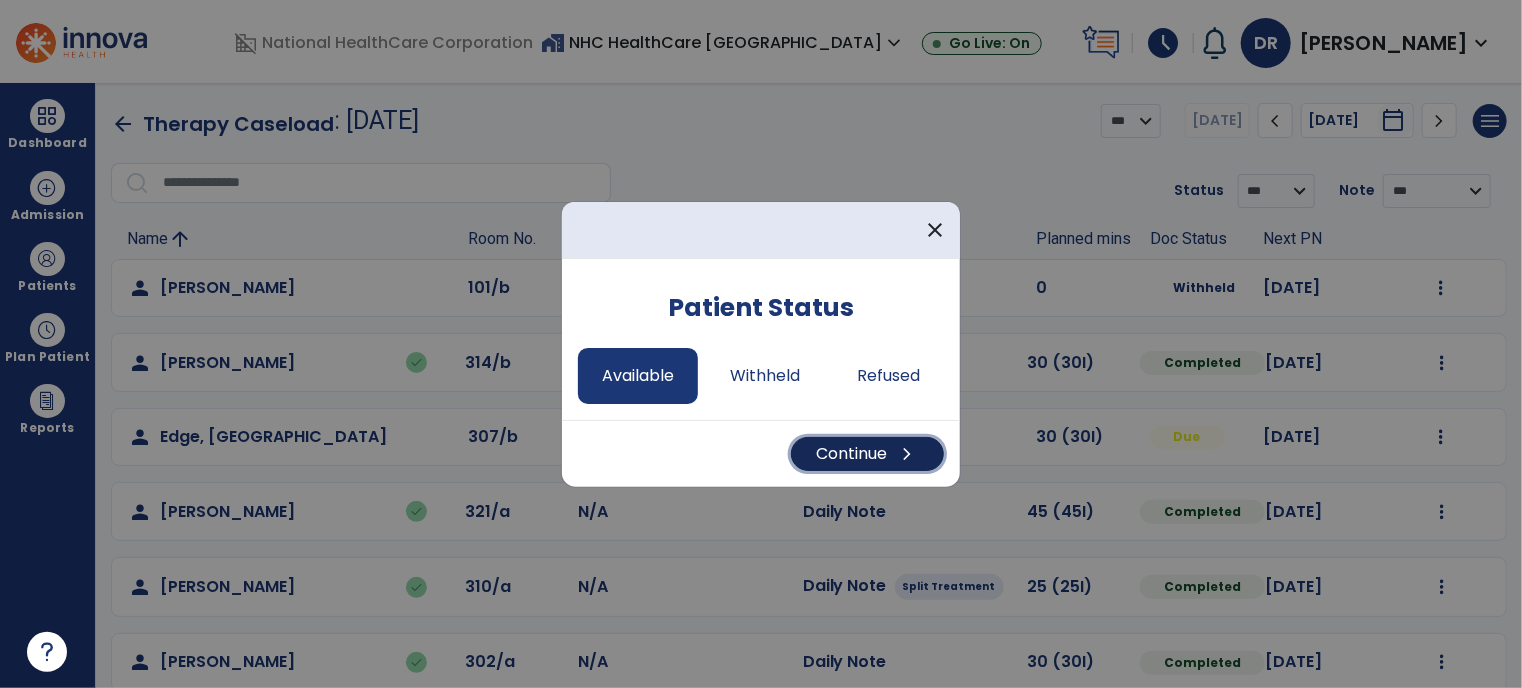 click on "Continue   chevron_right" at bounding box center [867, 454] 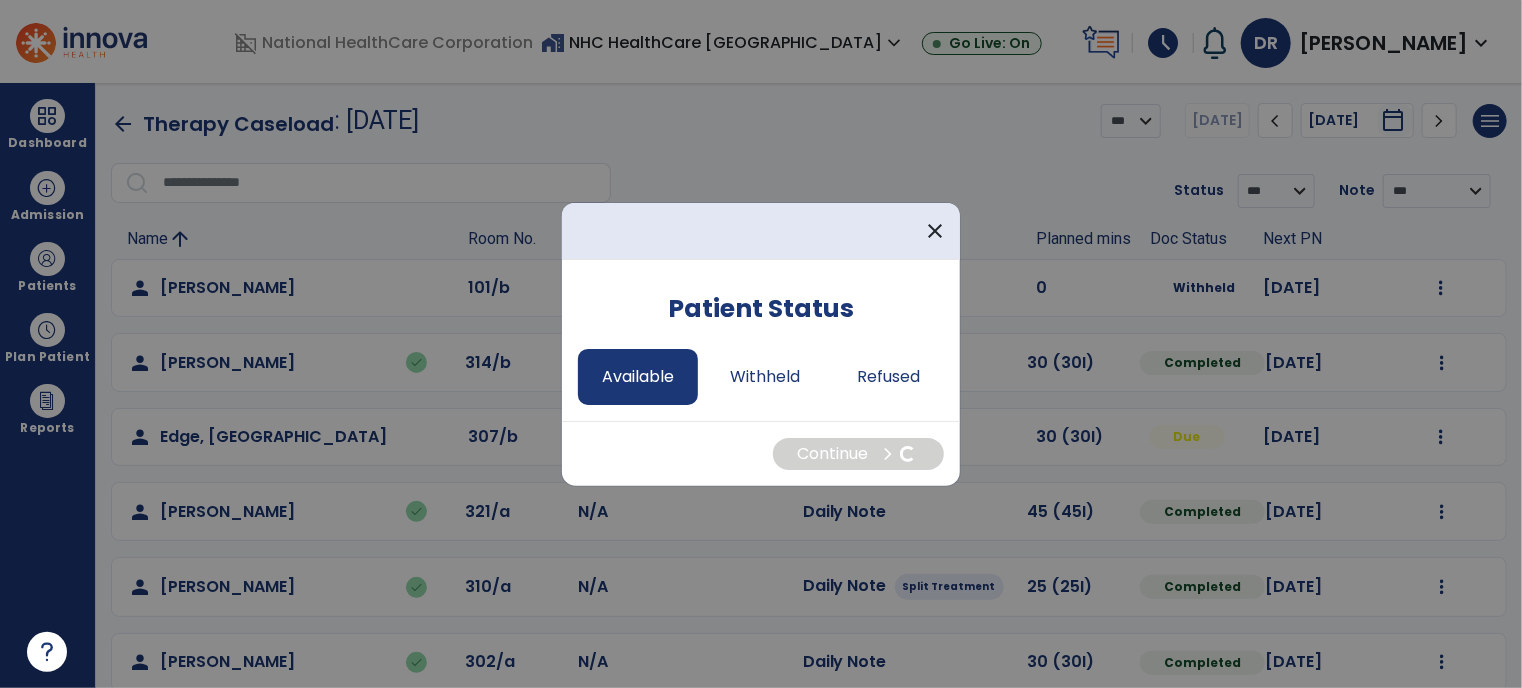 select on "*" 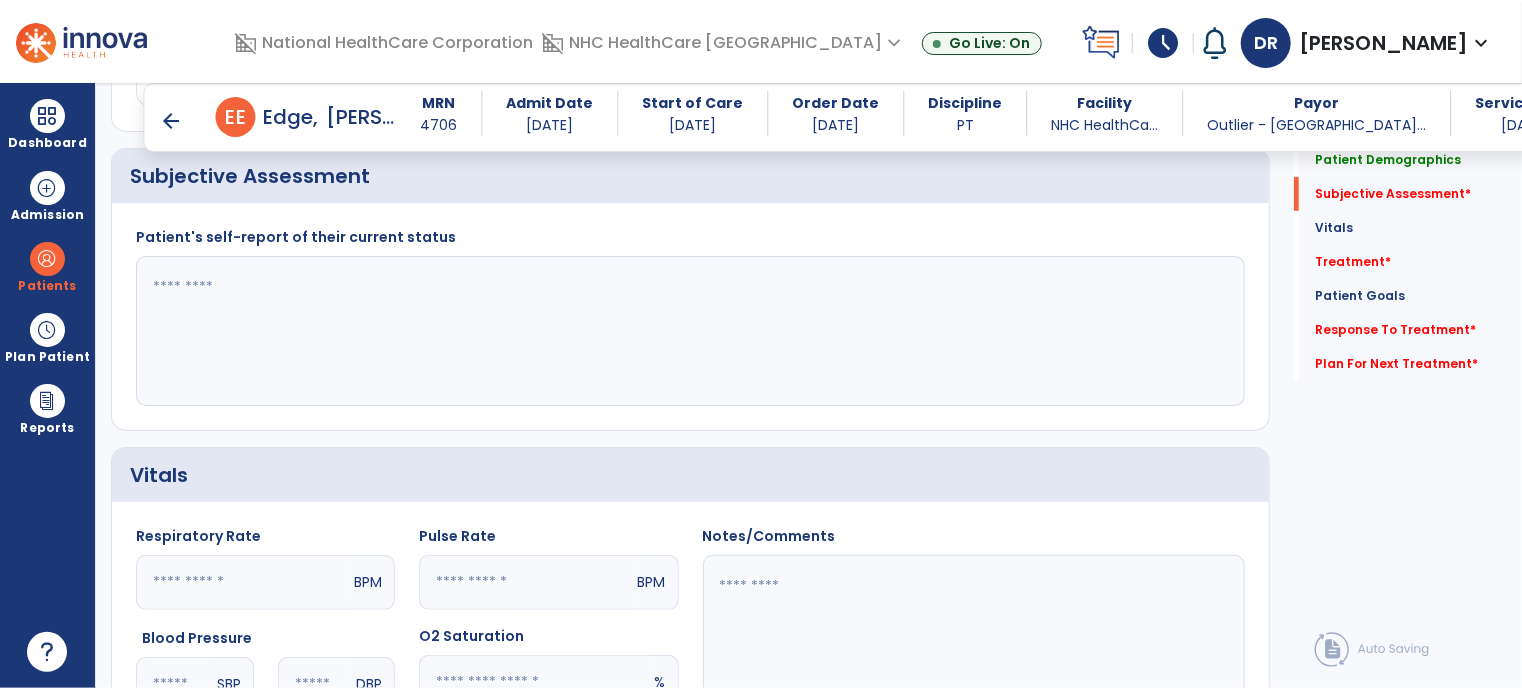scroll, scrollTop: 368, scrollLeft: 0, axis: vertical 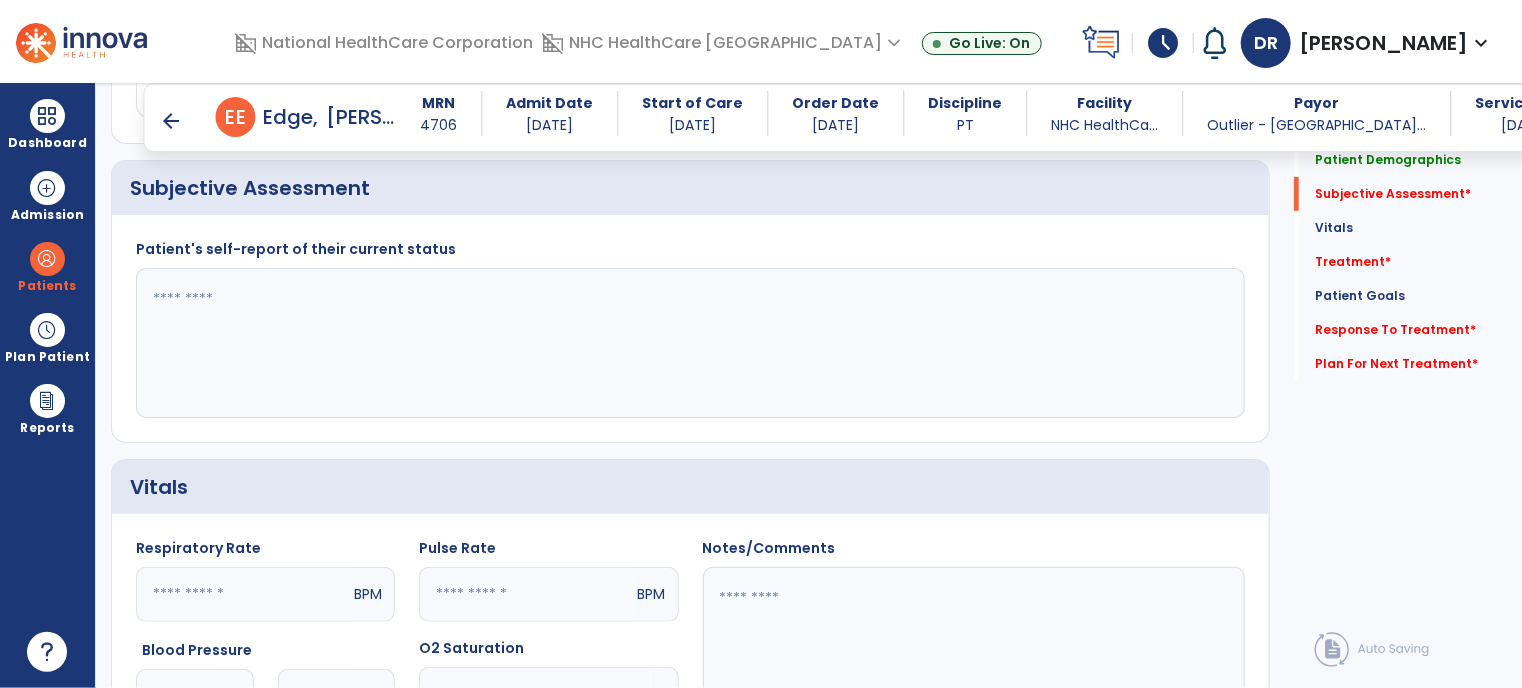 click 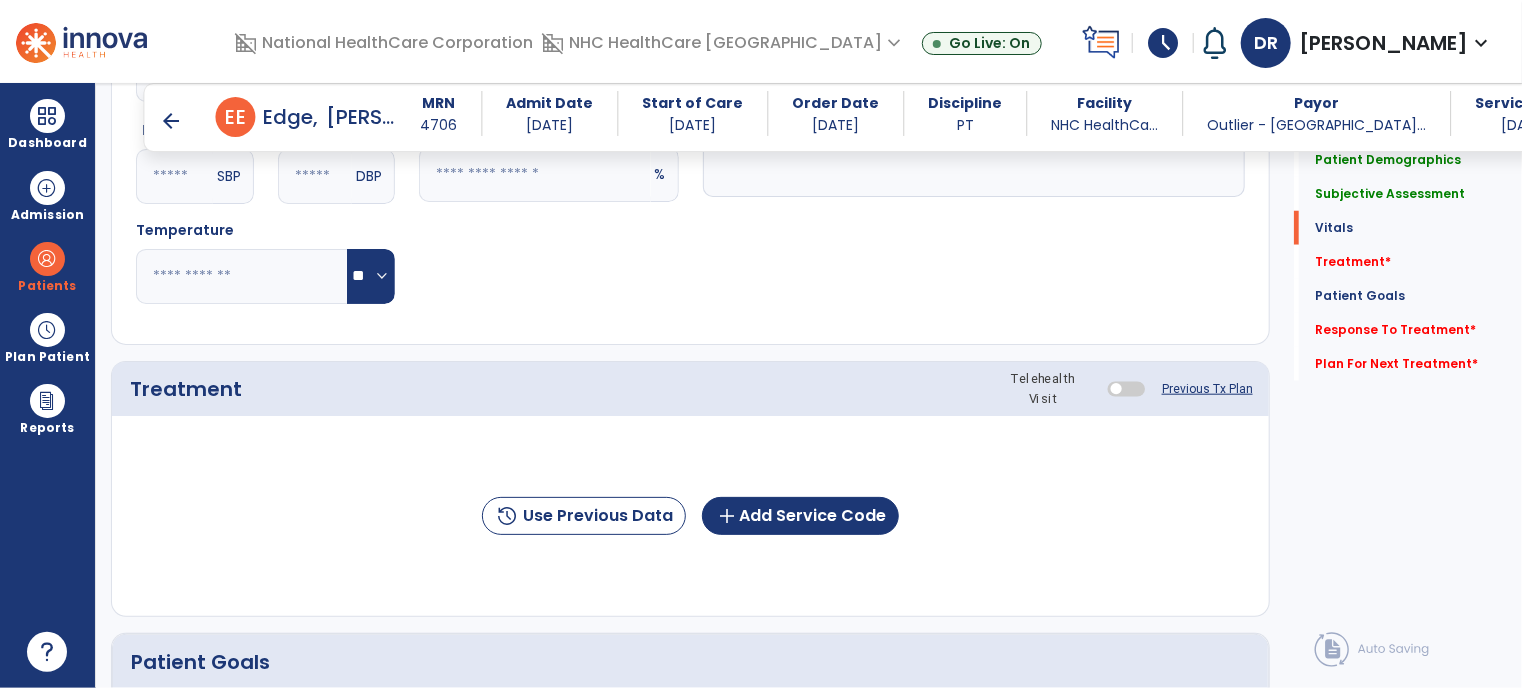 scroll, scrollTop: 940, scrollLeft: 0, axis: vertical 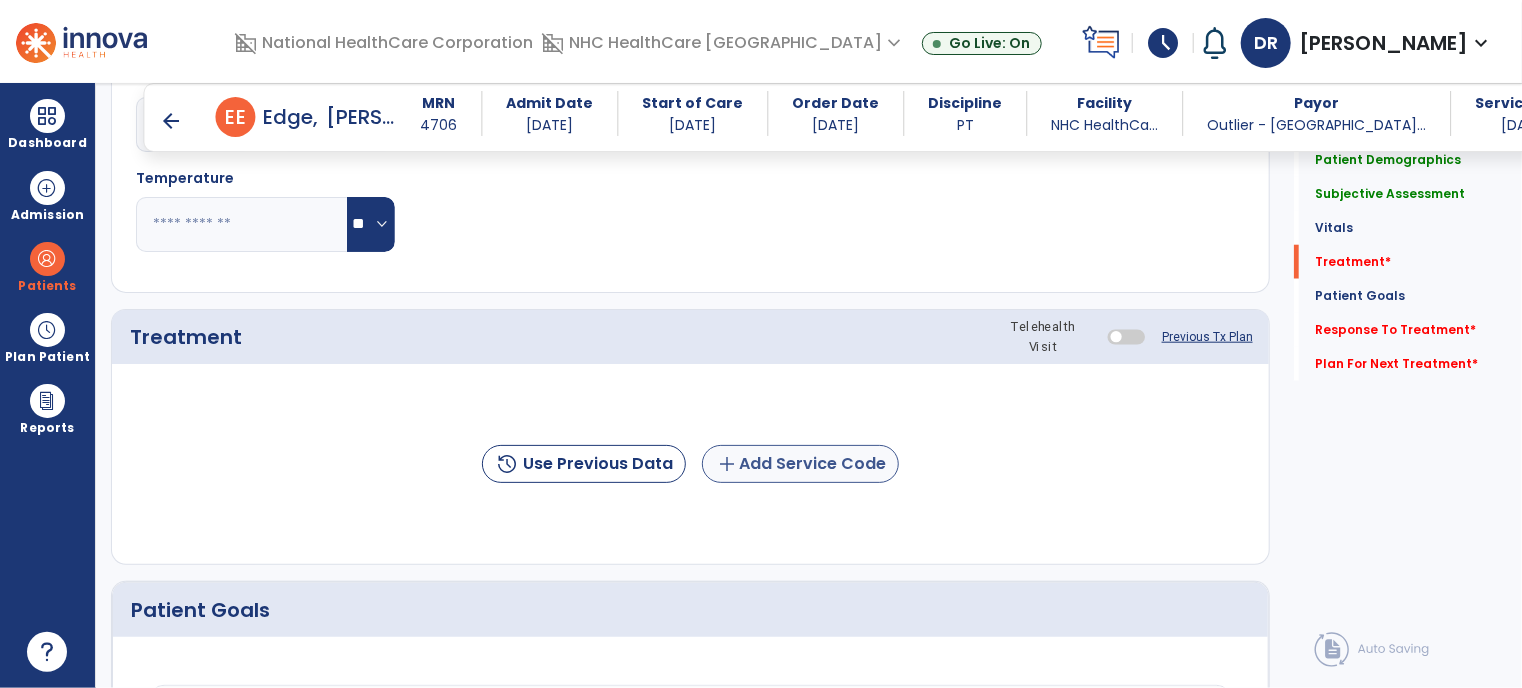 type on "**********" 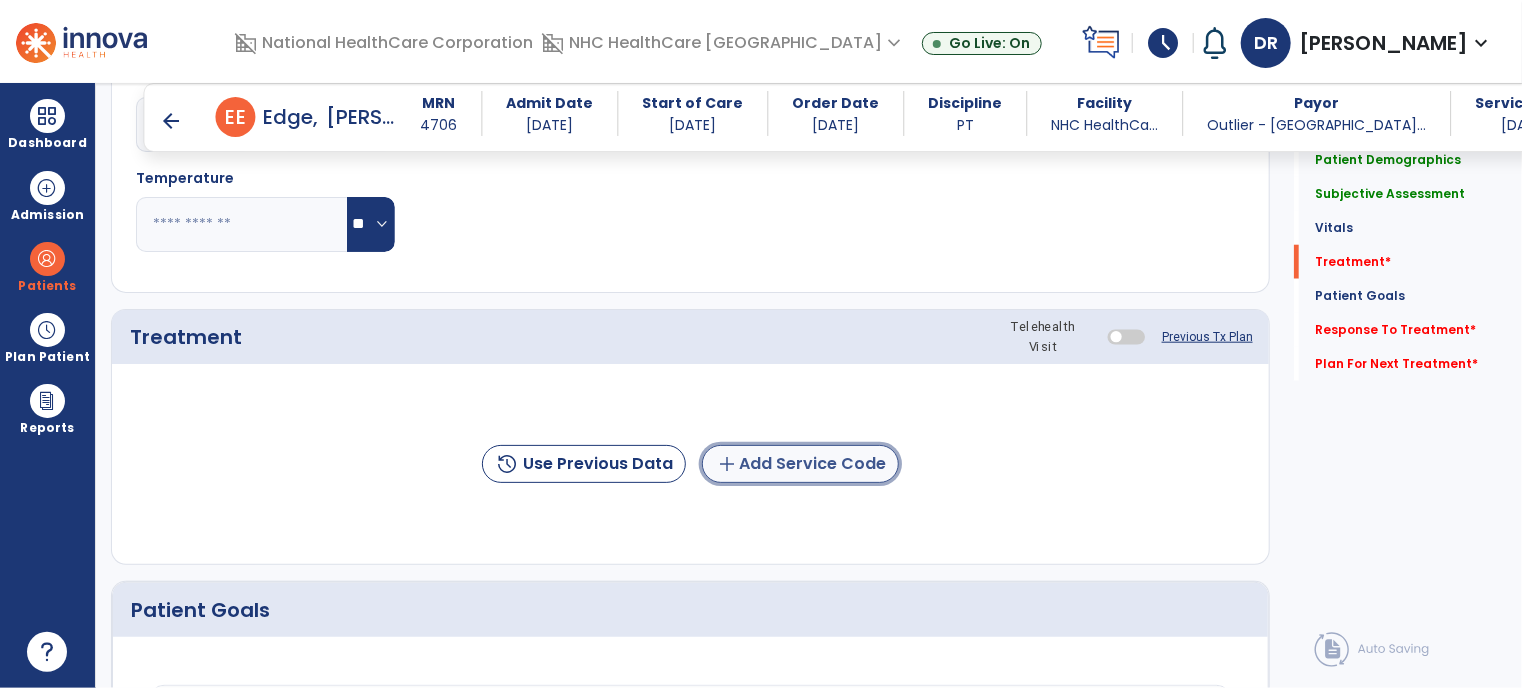 click on "add  Add Service Code" 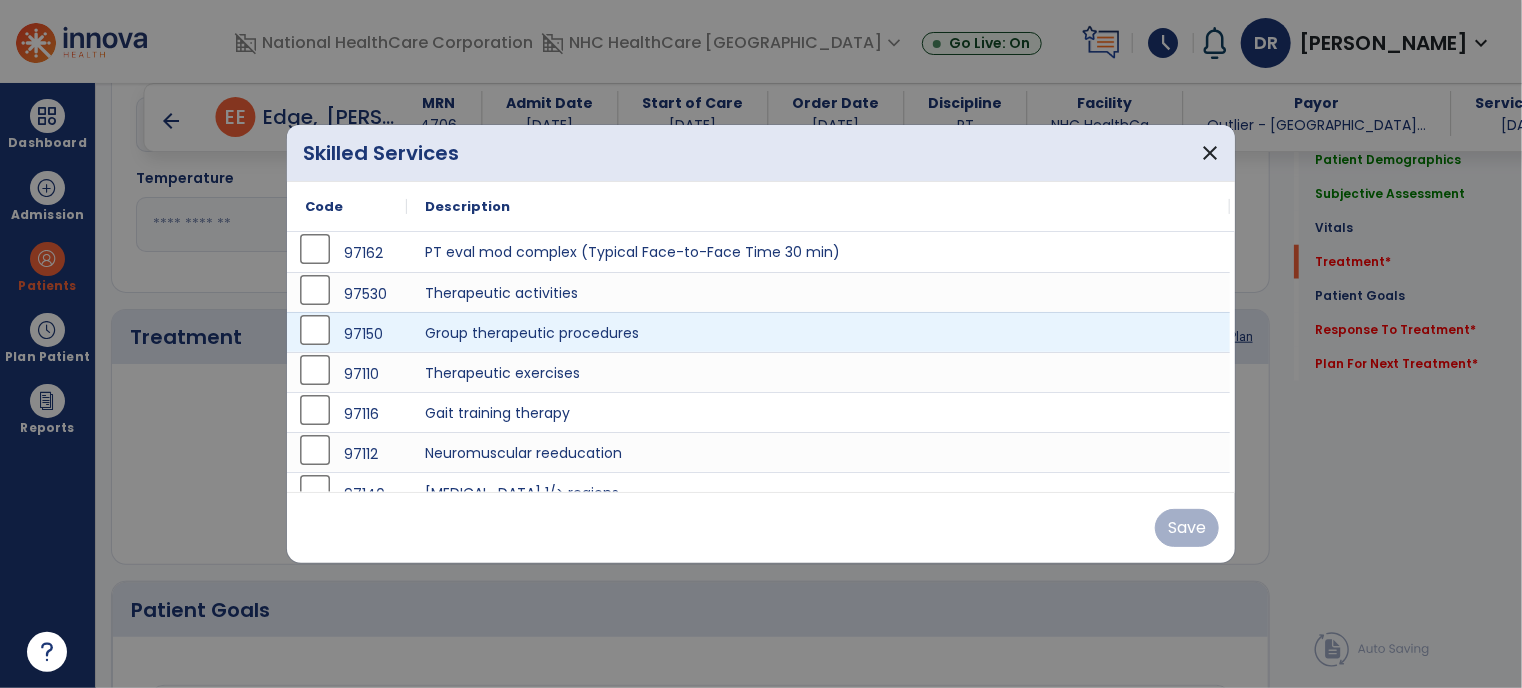 drag, startPoint x: 285, startPoint y: 309, endPoint x: 348, endPoint y: 325, distance: 65 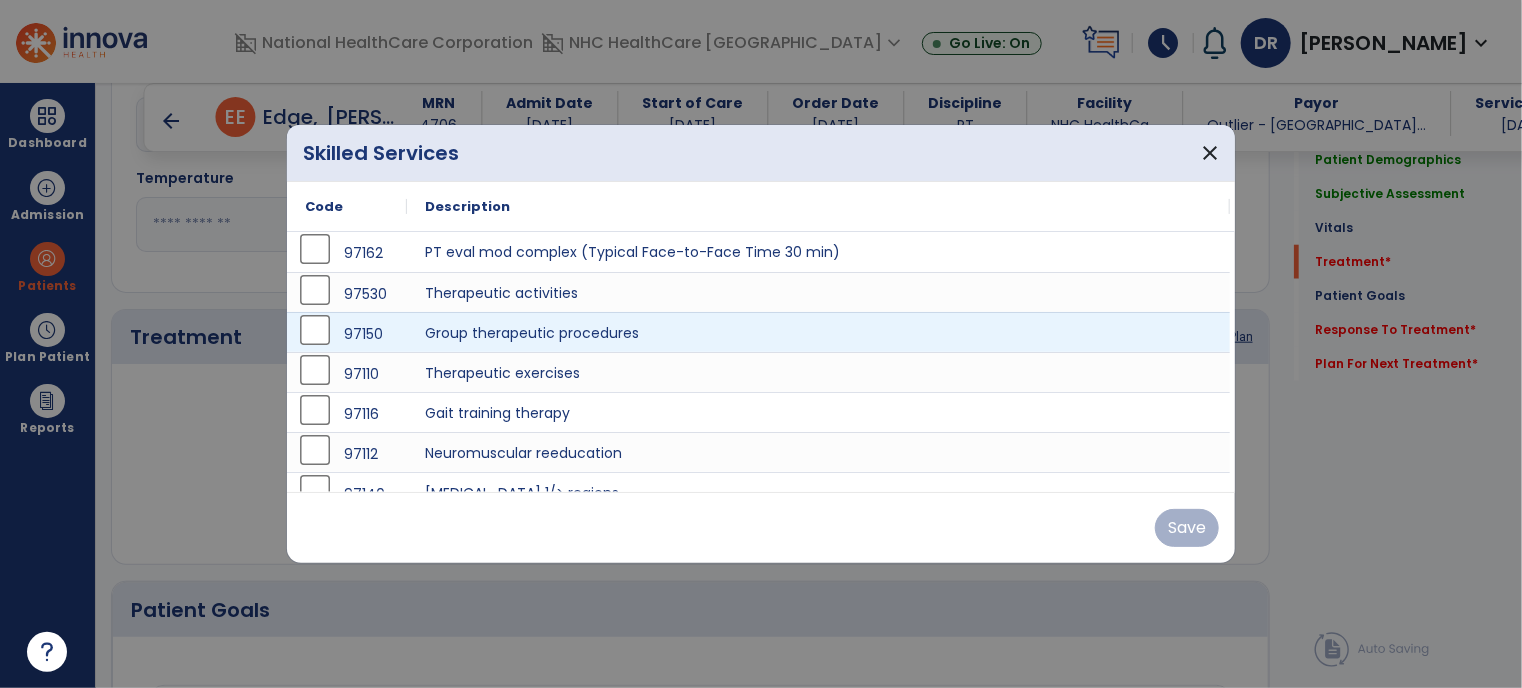 click on "Skilled Services   close
Code
Description
97162 PT eval mod complex (Typical Face-to-Face Time 30 min)   97530 Therapeutic activities   97150 Group therapeutic procedures   97110   97116   97112" at bounding box center [761, 344] 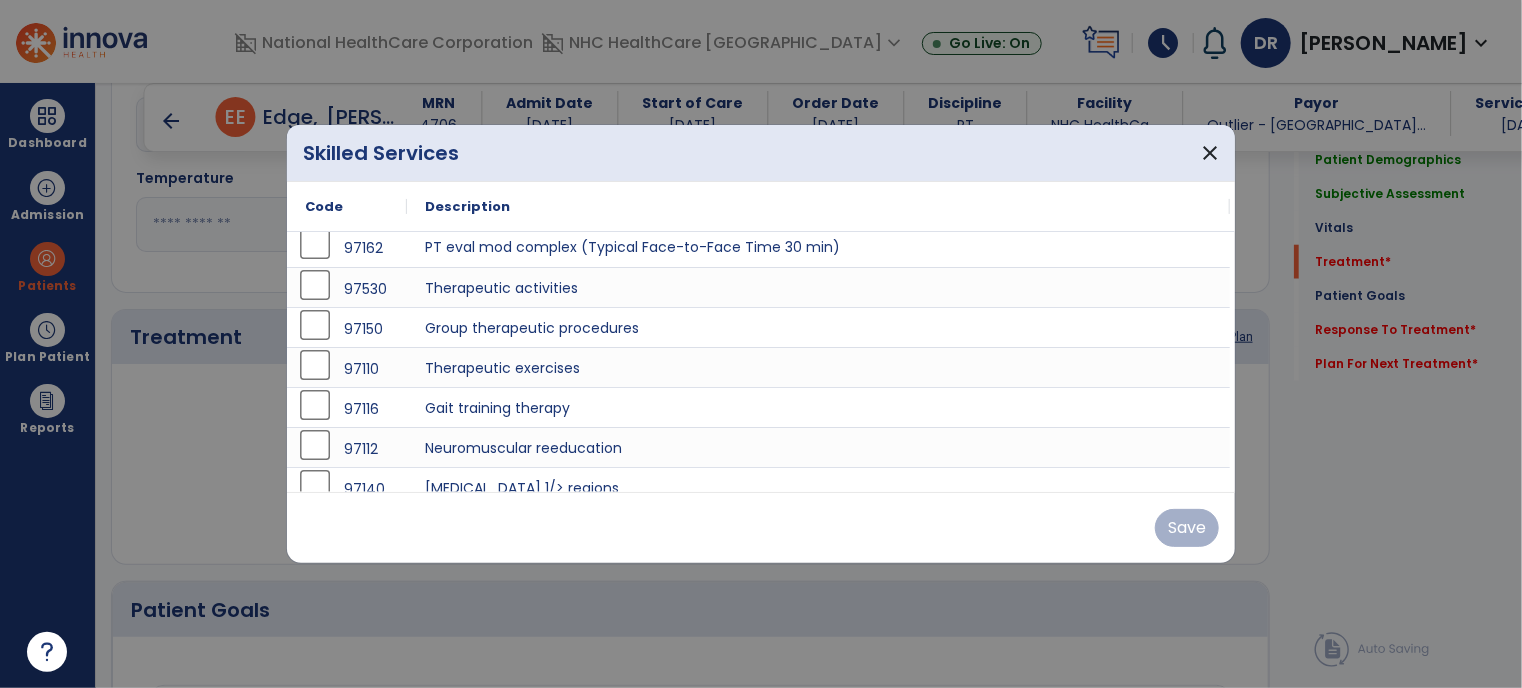 scroll, scrollTop: 0, scrollLeft: 0, axis: both 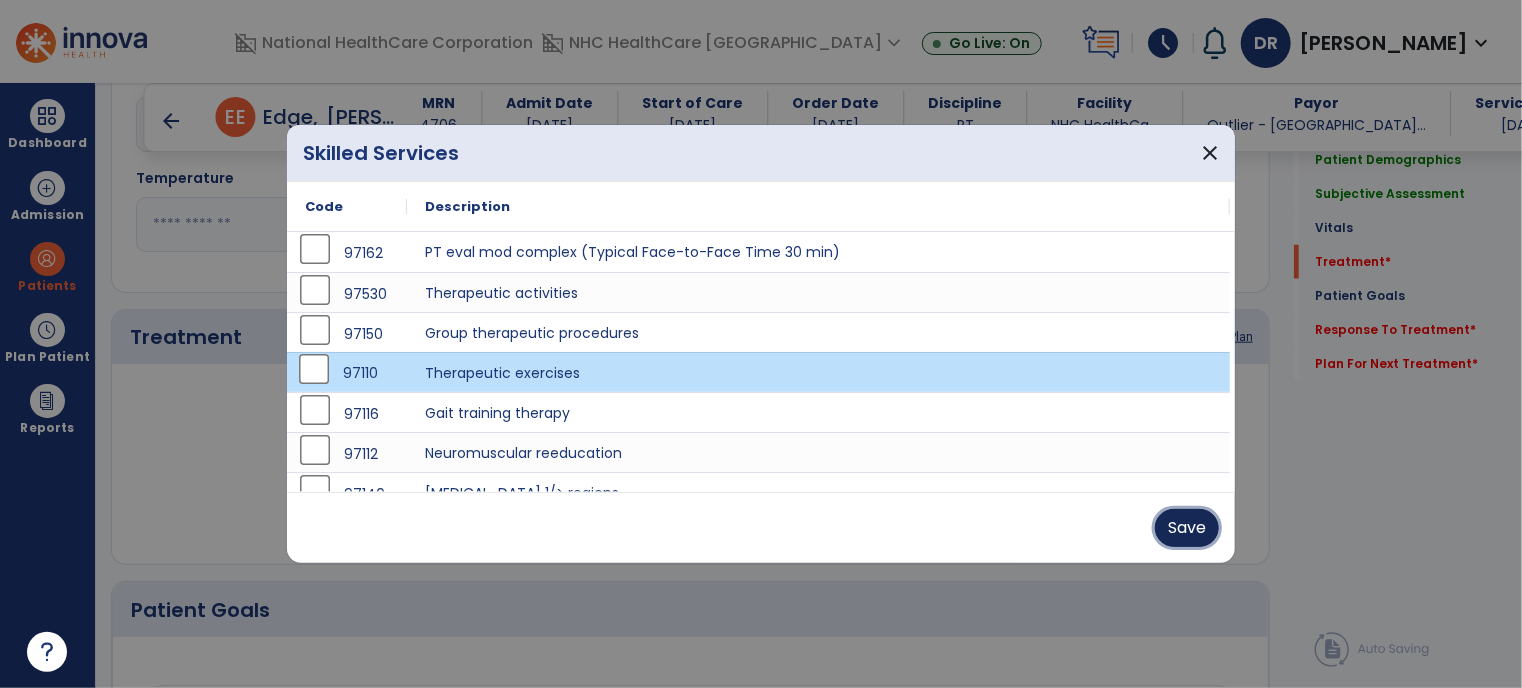 click on "Save" at bounding box center (1187, 528) 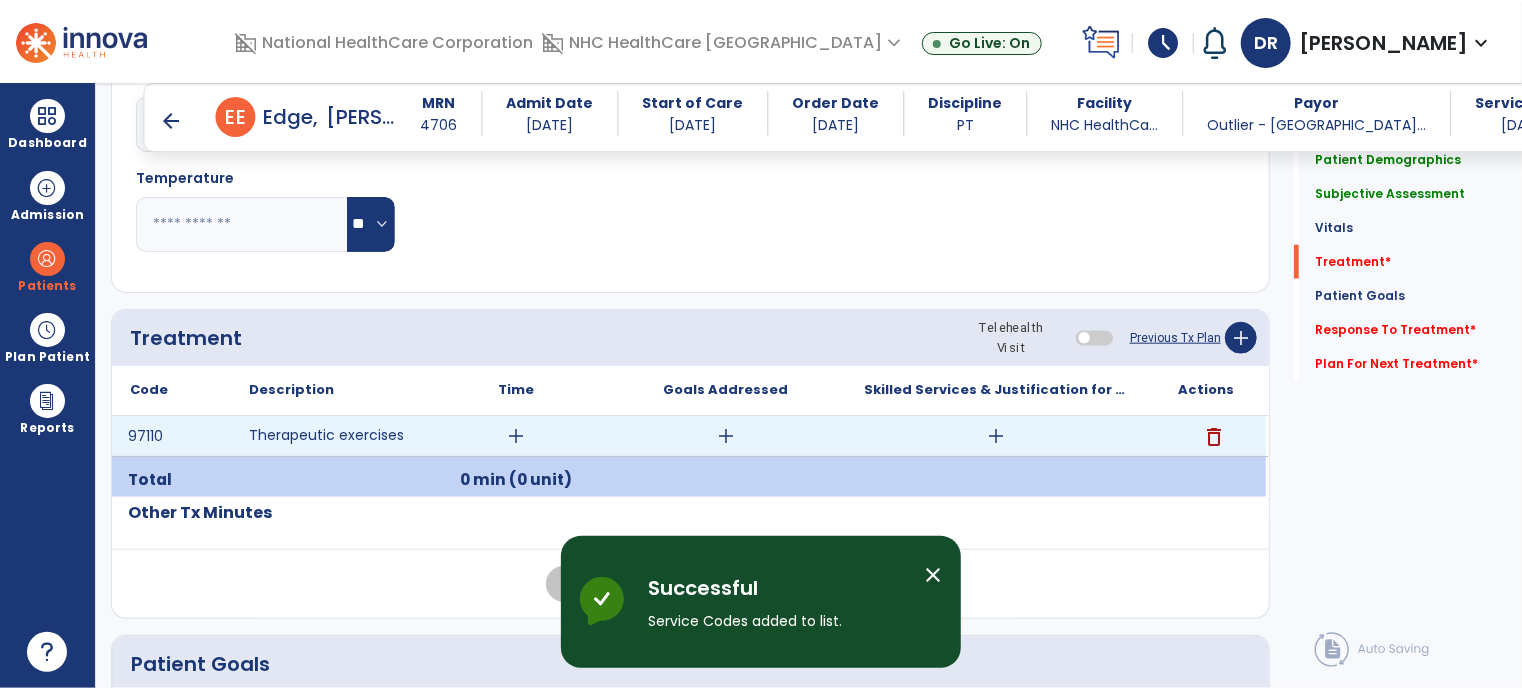 click on "add" at bounding box center [516, 436] 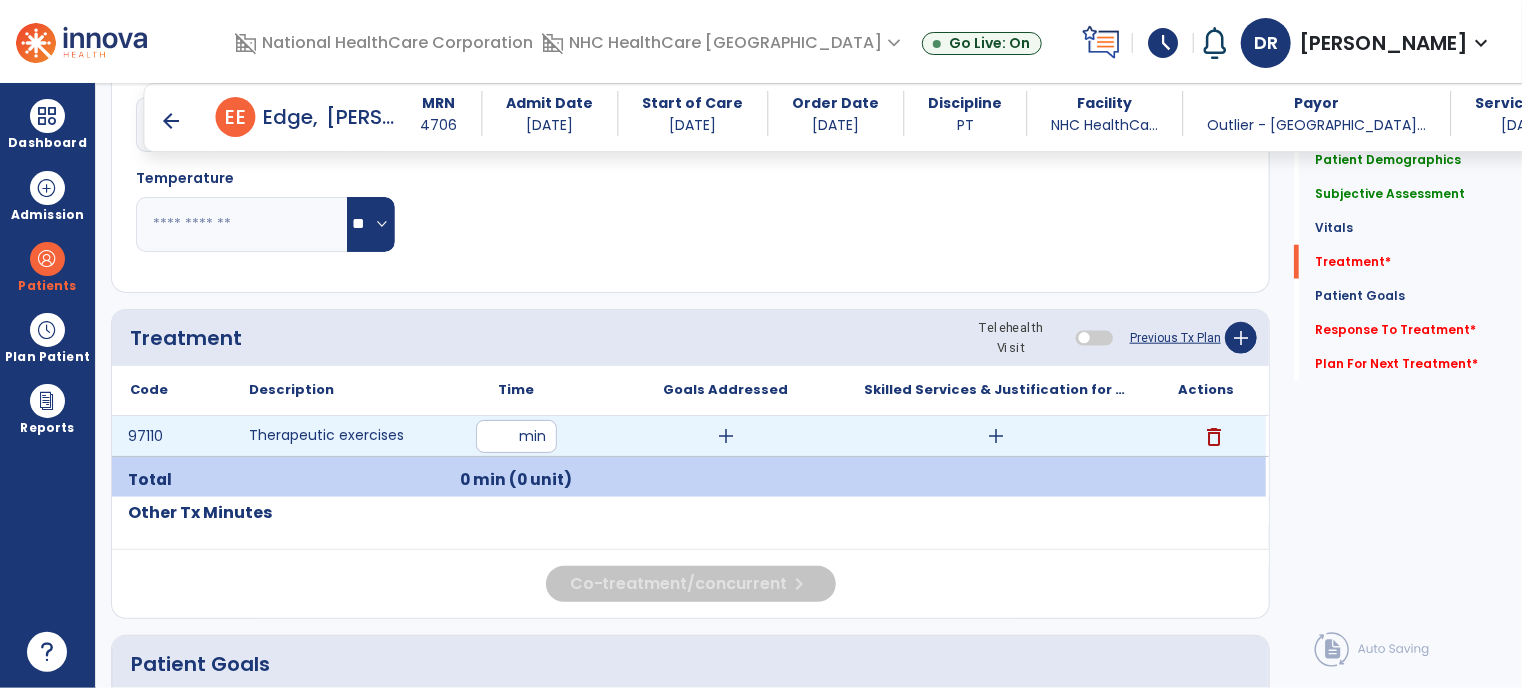 type on "**" 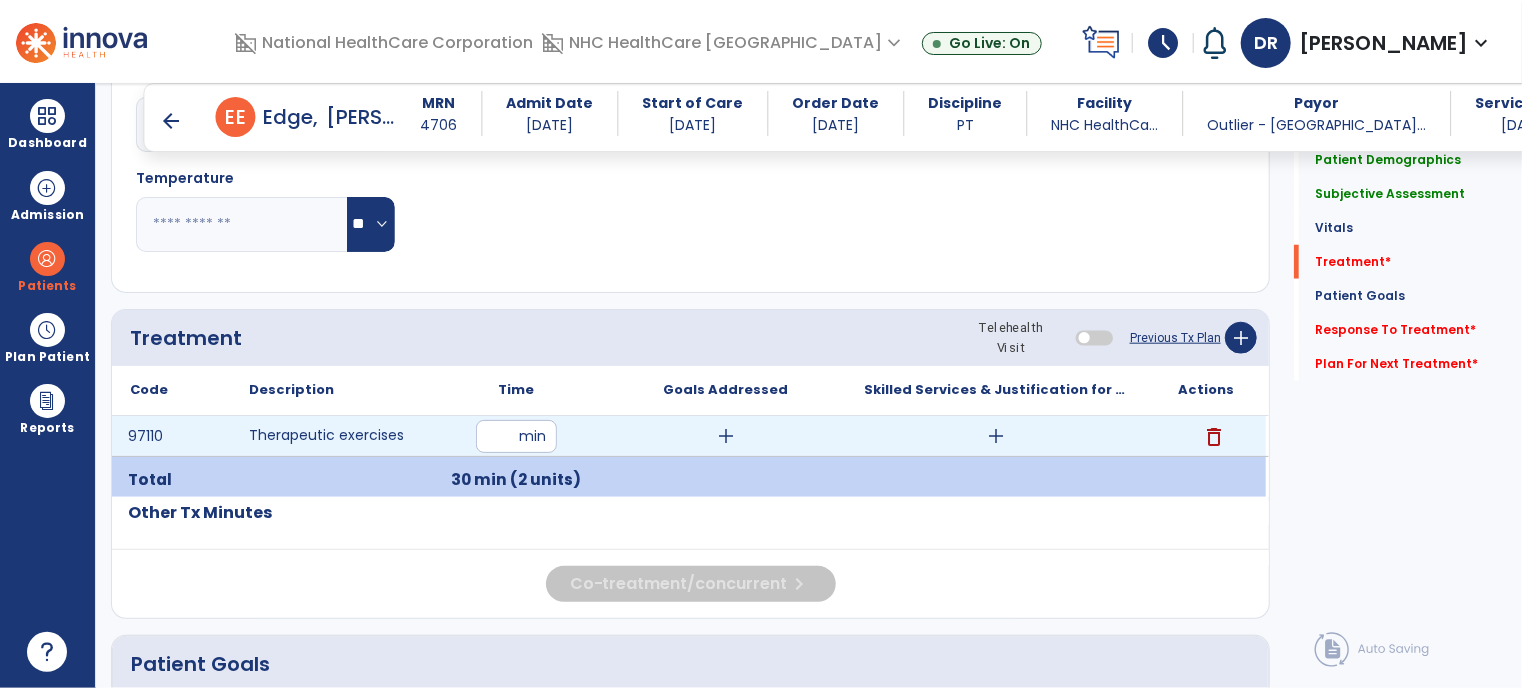 click on "add" at bounding box center [996, 436] 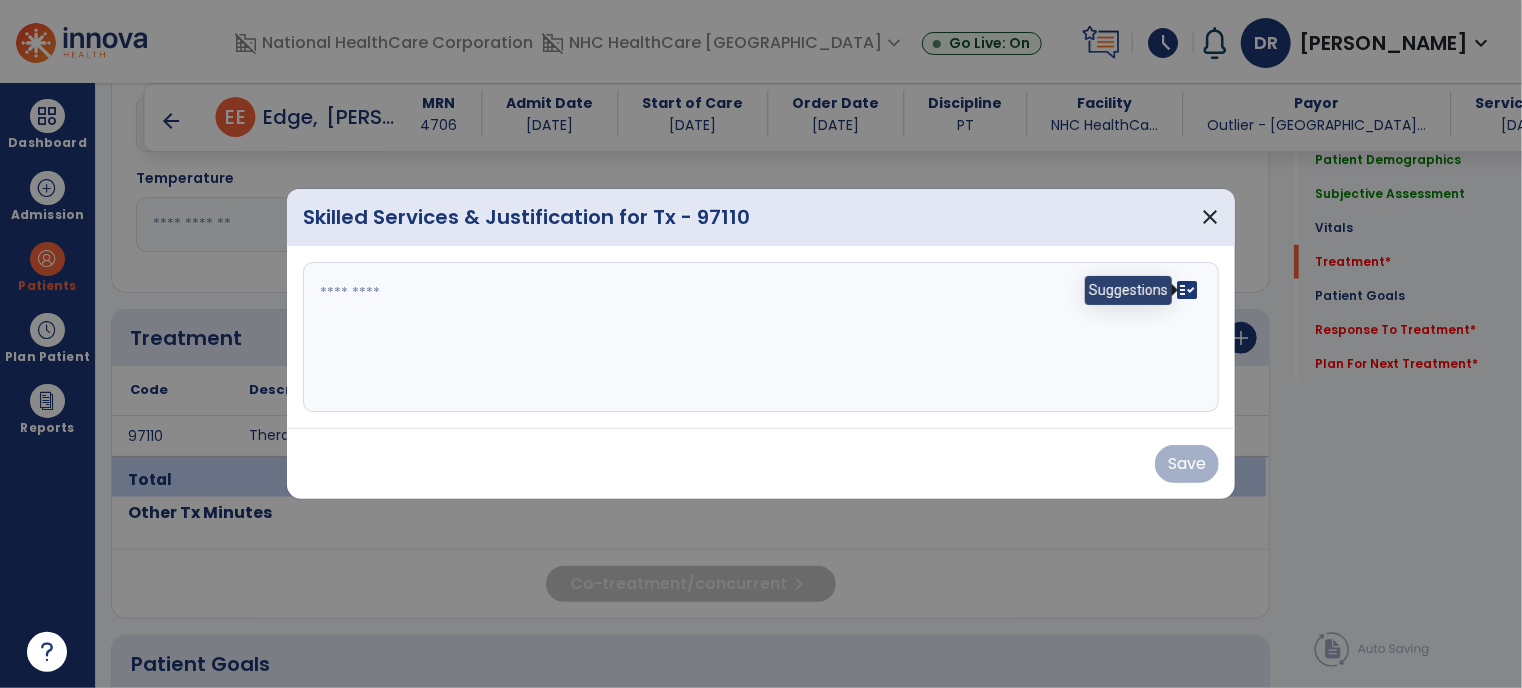 click on "fact_check" at bounding box center (1187, 290) 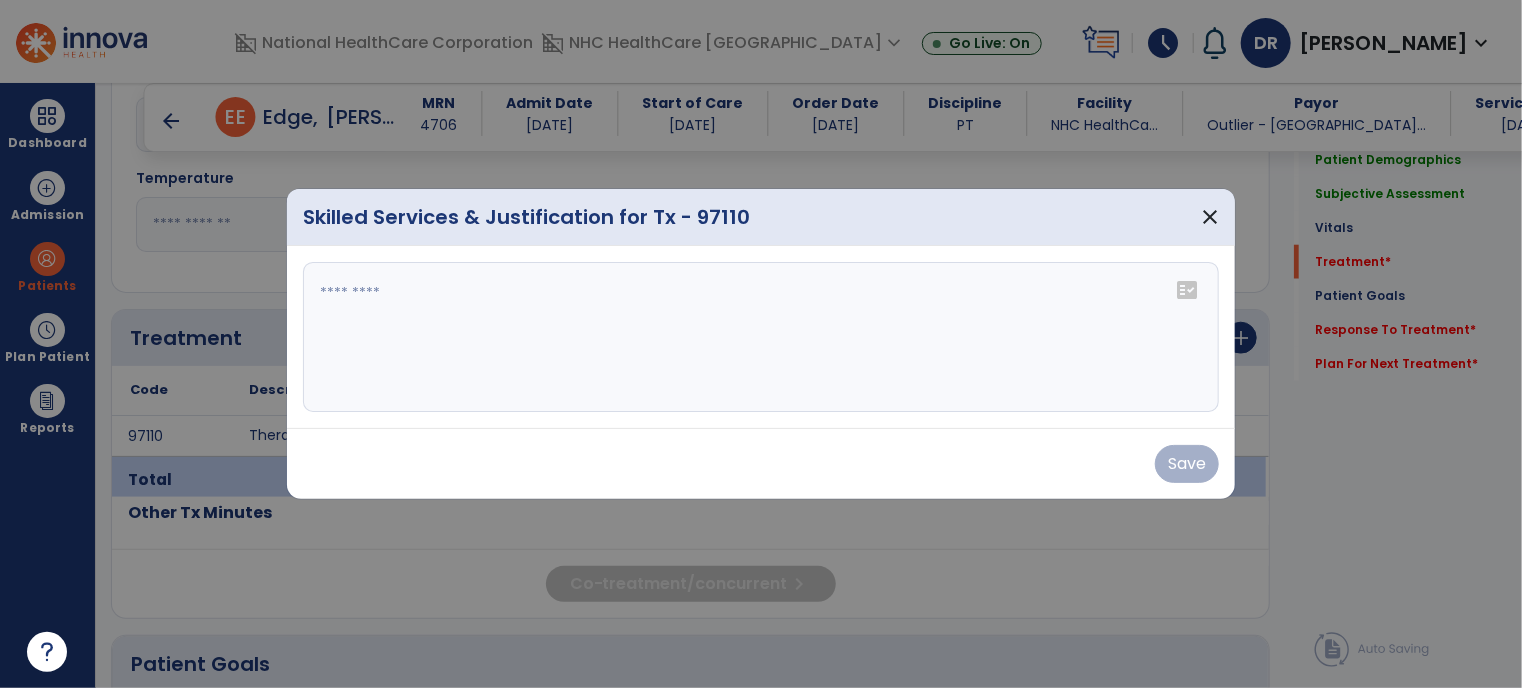 click on "fact_check" at bounding box center (1187, 290) 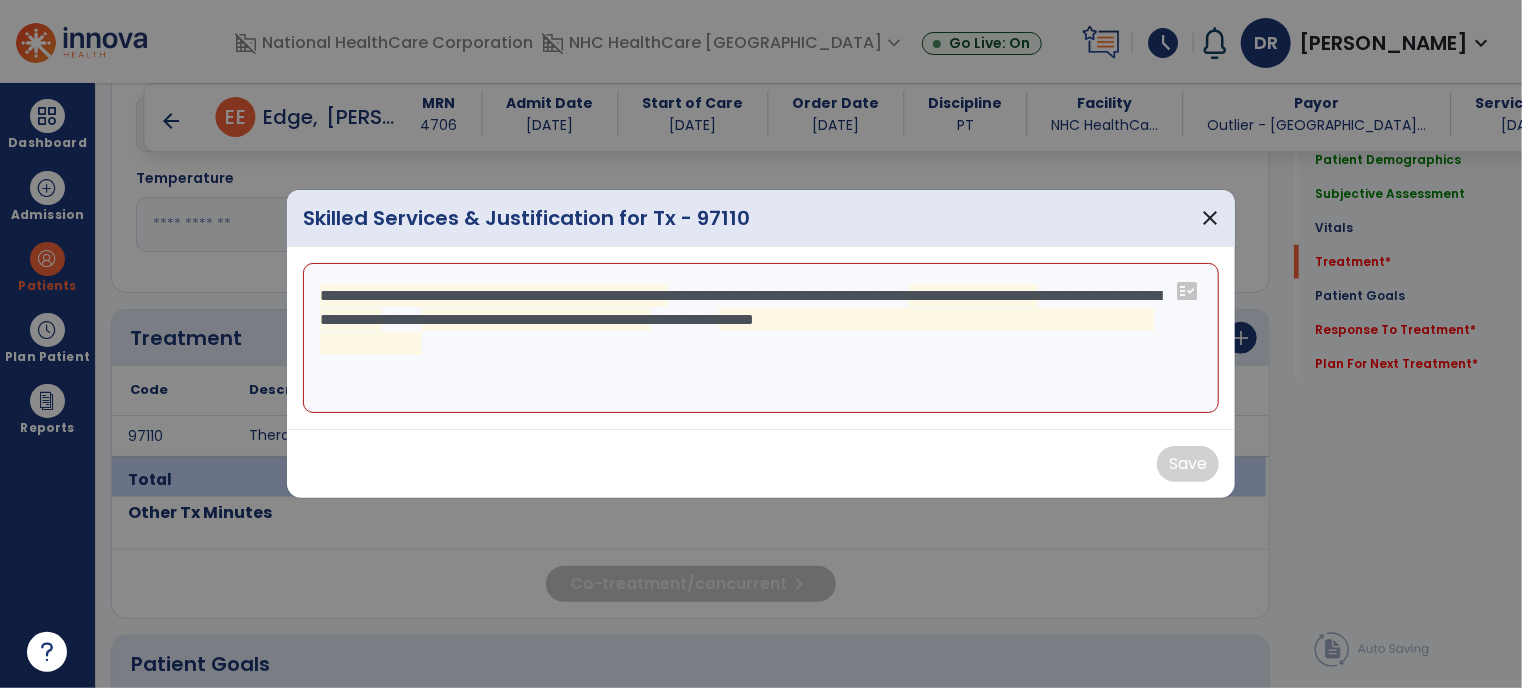 click on "**********" at bounding box center (761, 338) 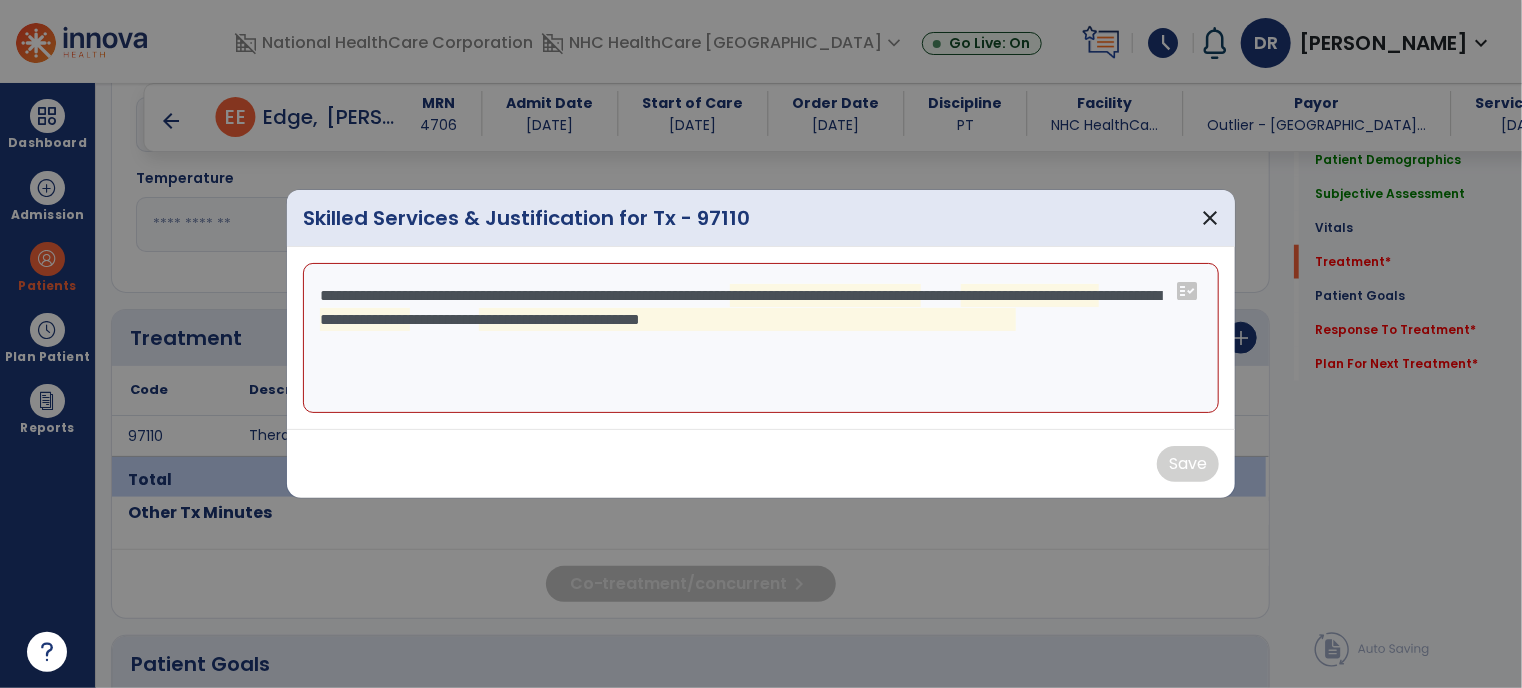 click on "**********" at bounding box center (761, 338) 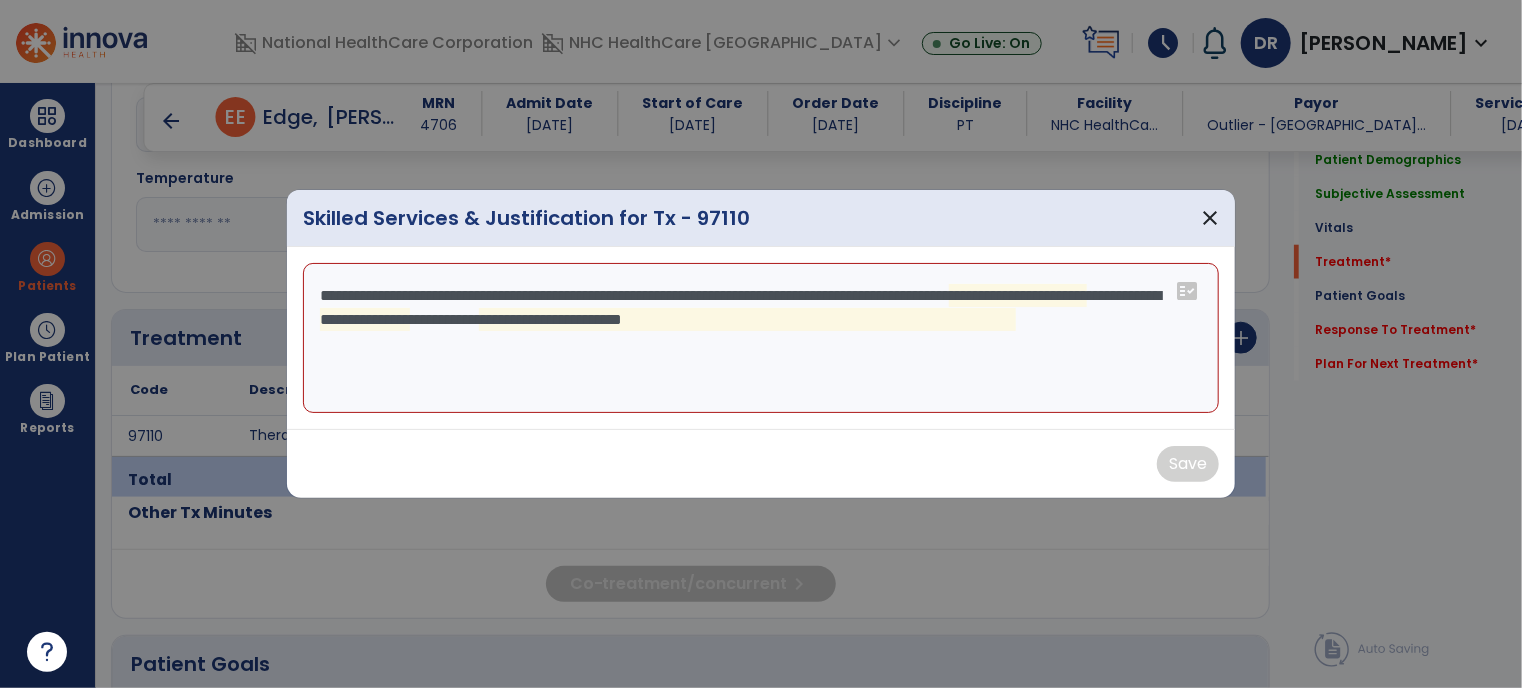 click on "**********" at bounding box center [761, 338] 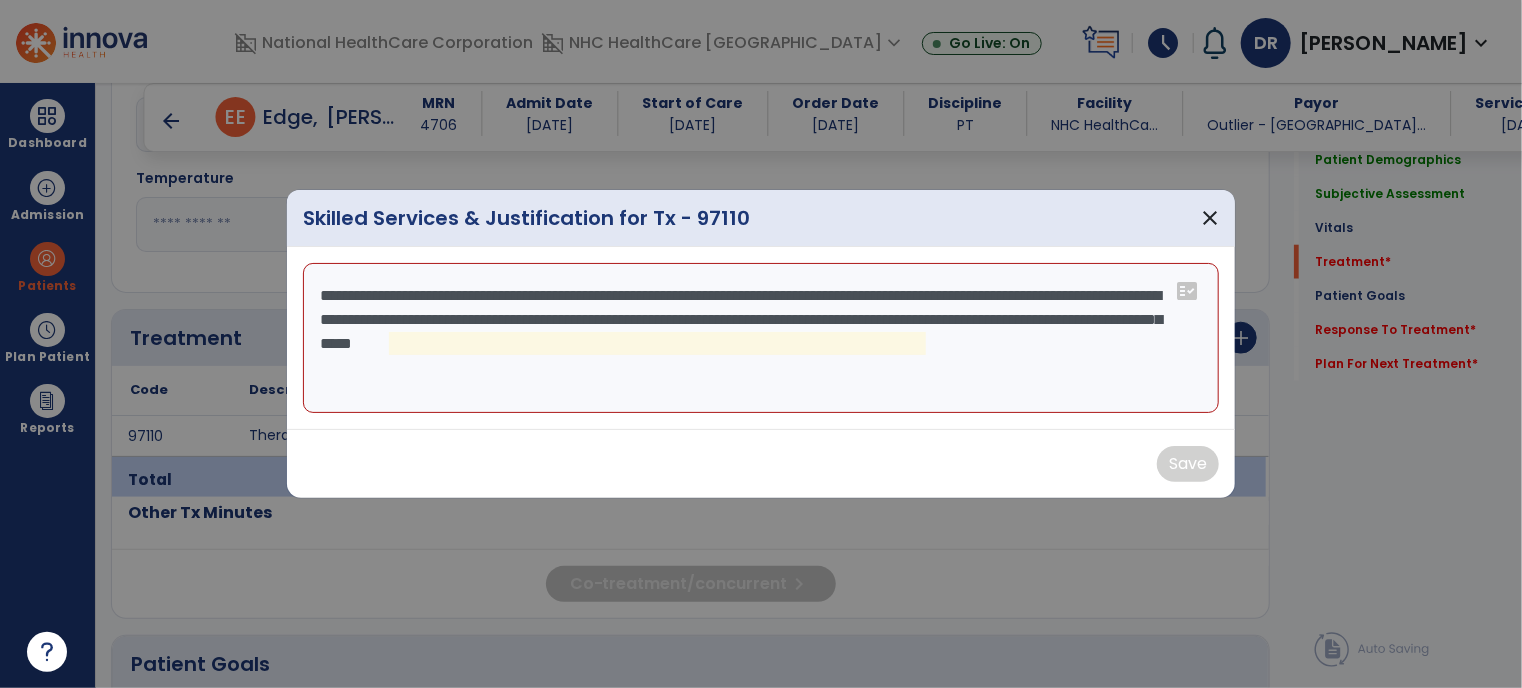 click on "**********" at bounding box center (761, 338) 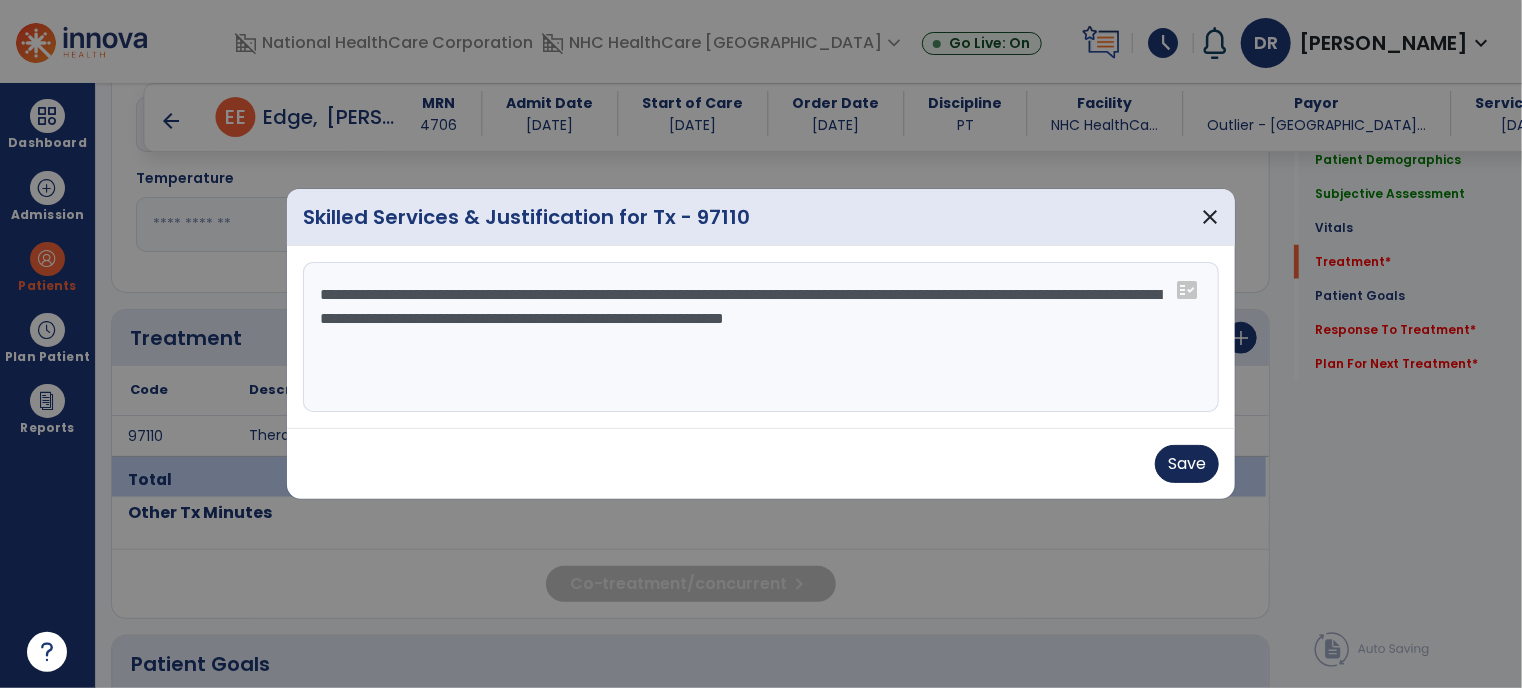type on "**********" 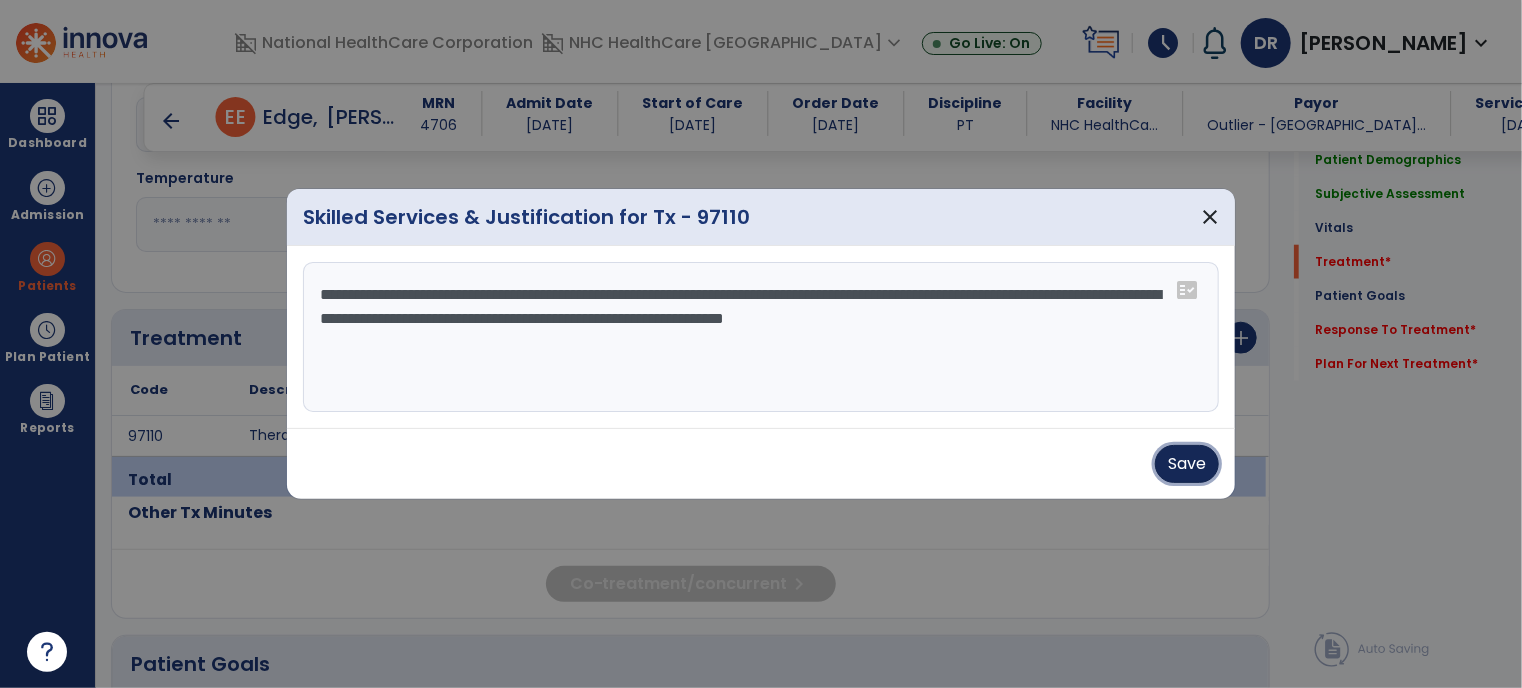 click on "Save" at bounding box center [1187, 464] 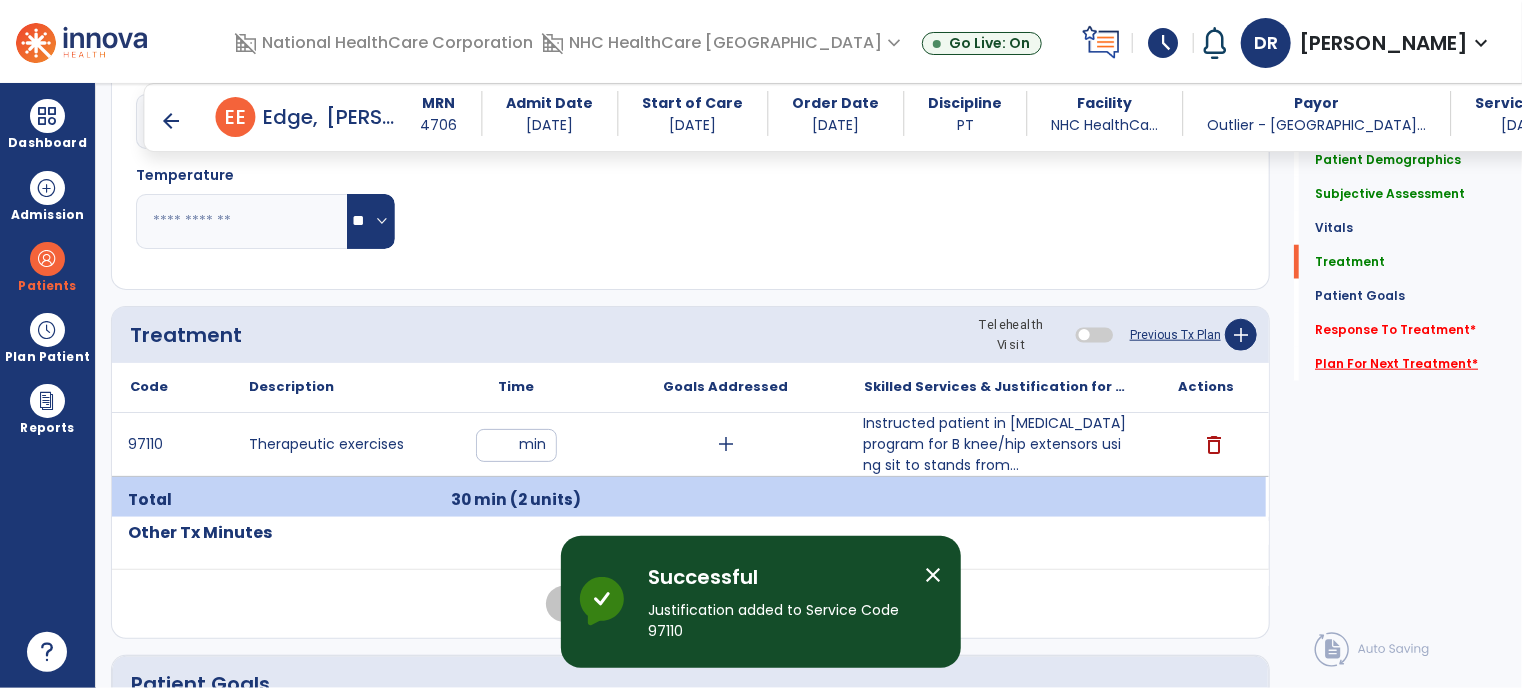scroll, scrollTop: 944, scrollLeft: 0, axis: vertical 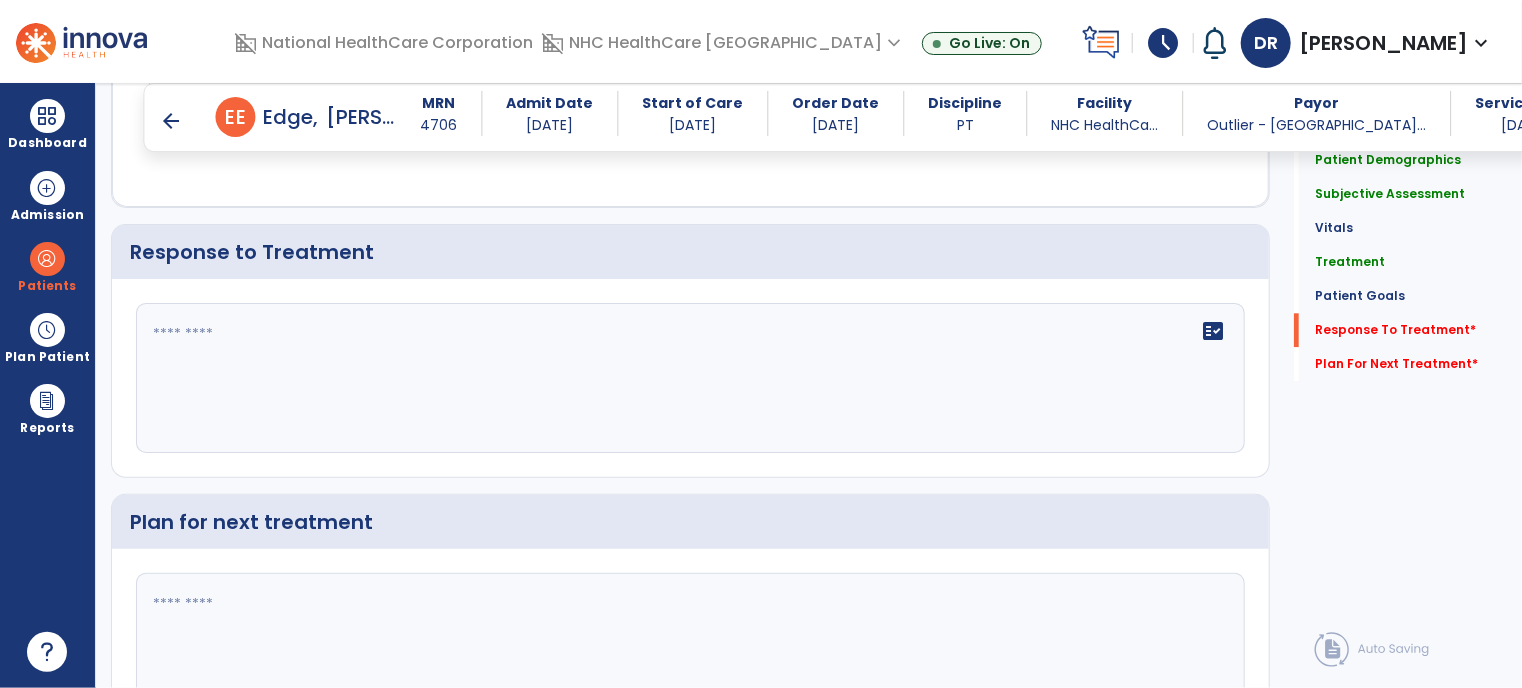 click on "fact_check" 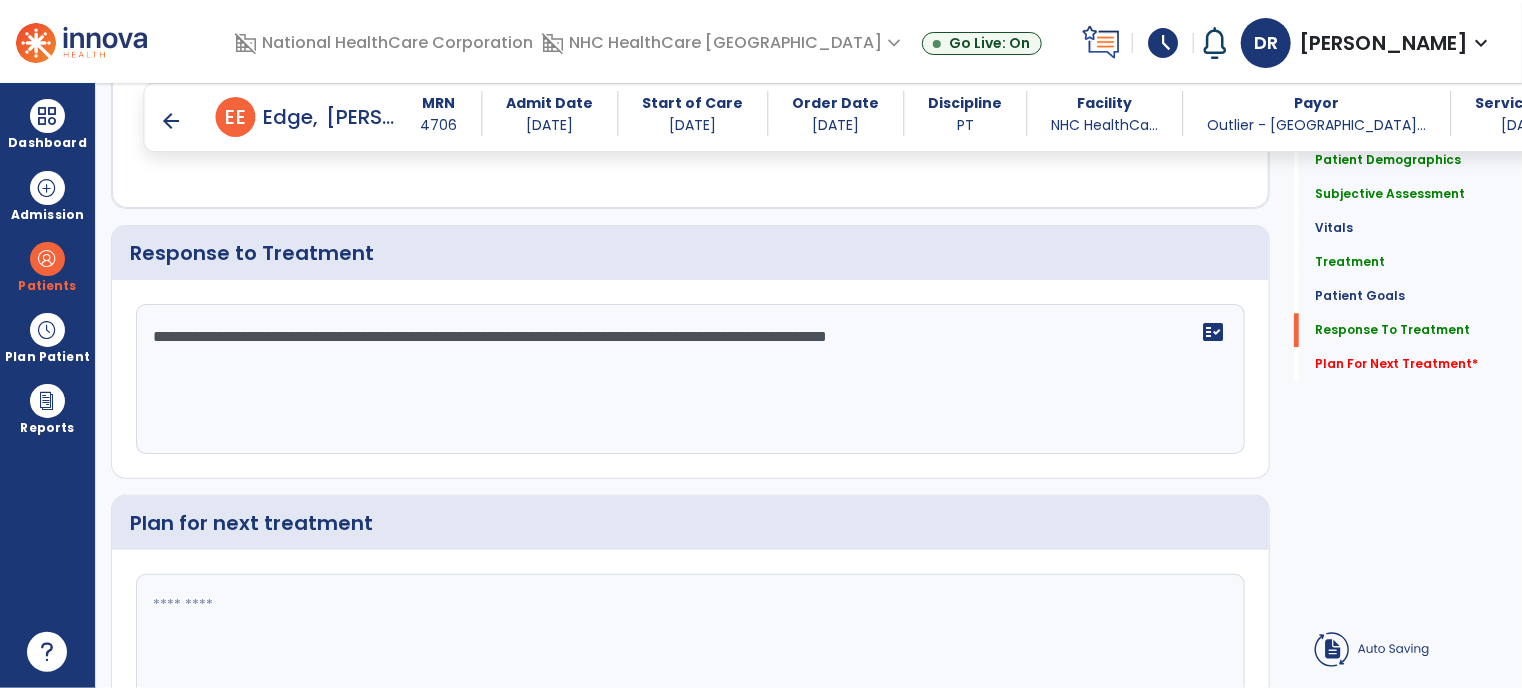 type on "**********" 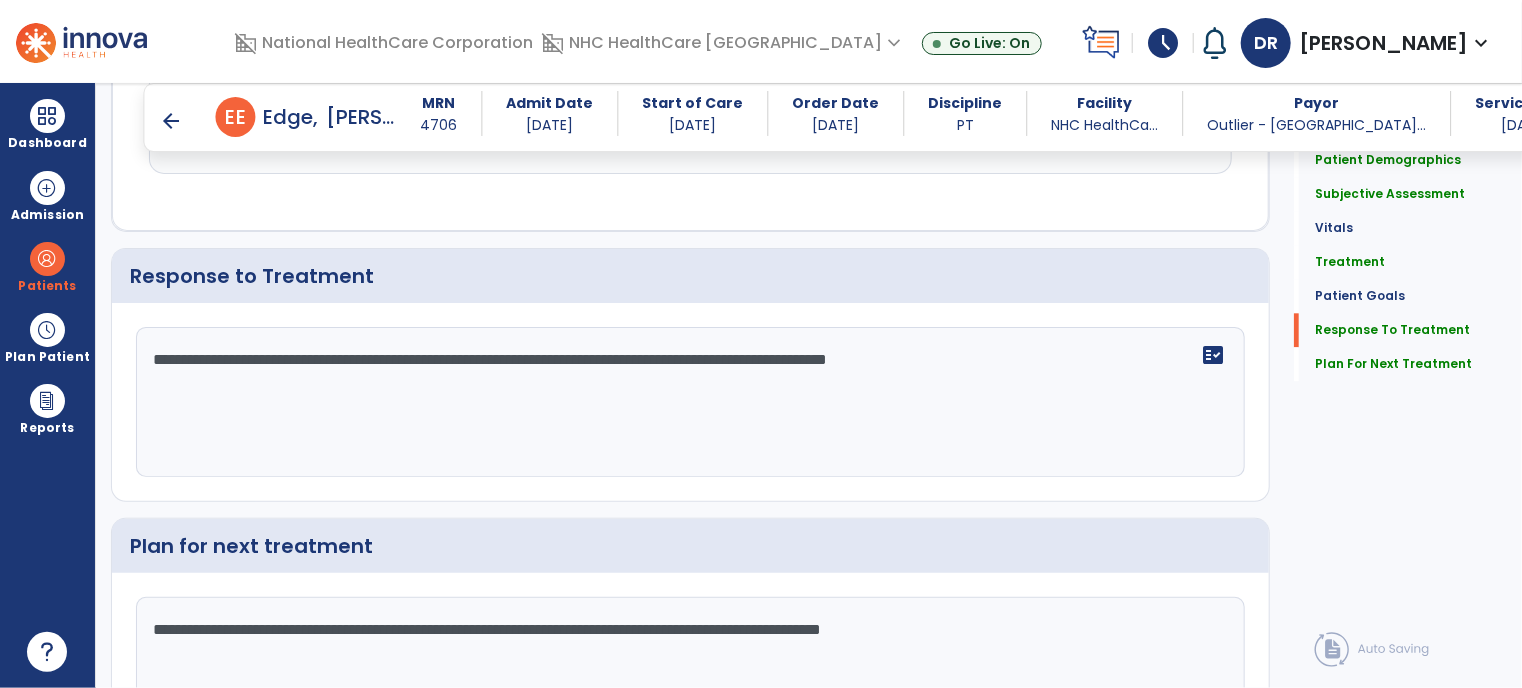 scroll, scrollTop: 2404, scrollLeft: 0, axis: vertical 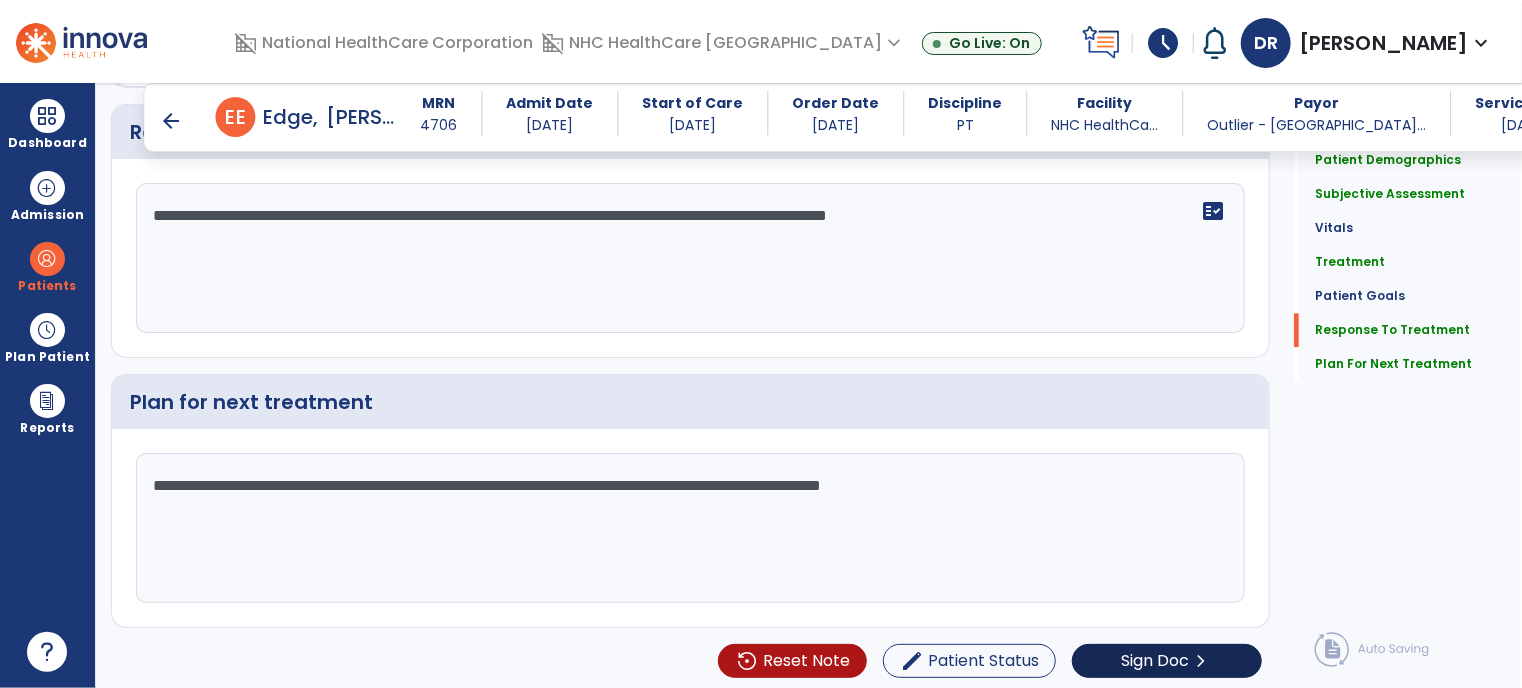 type on "**********" 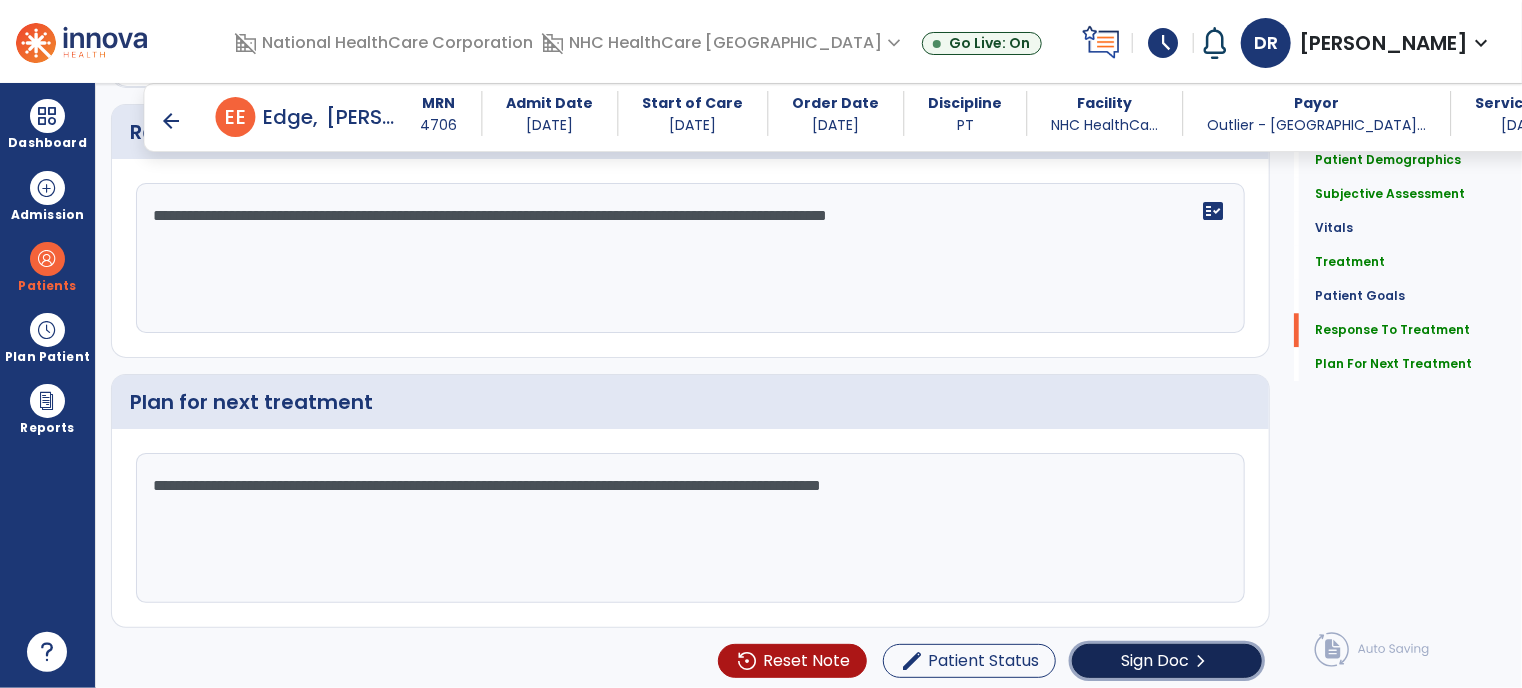 click on "Sign Doc  chevron_right" 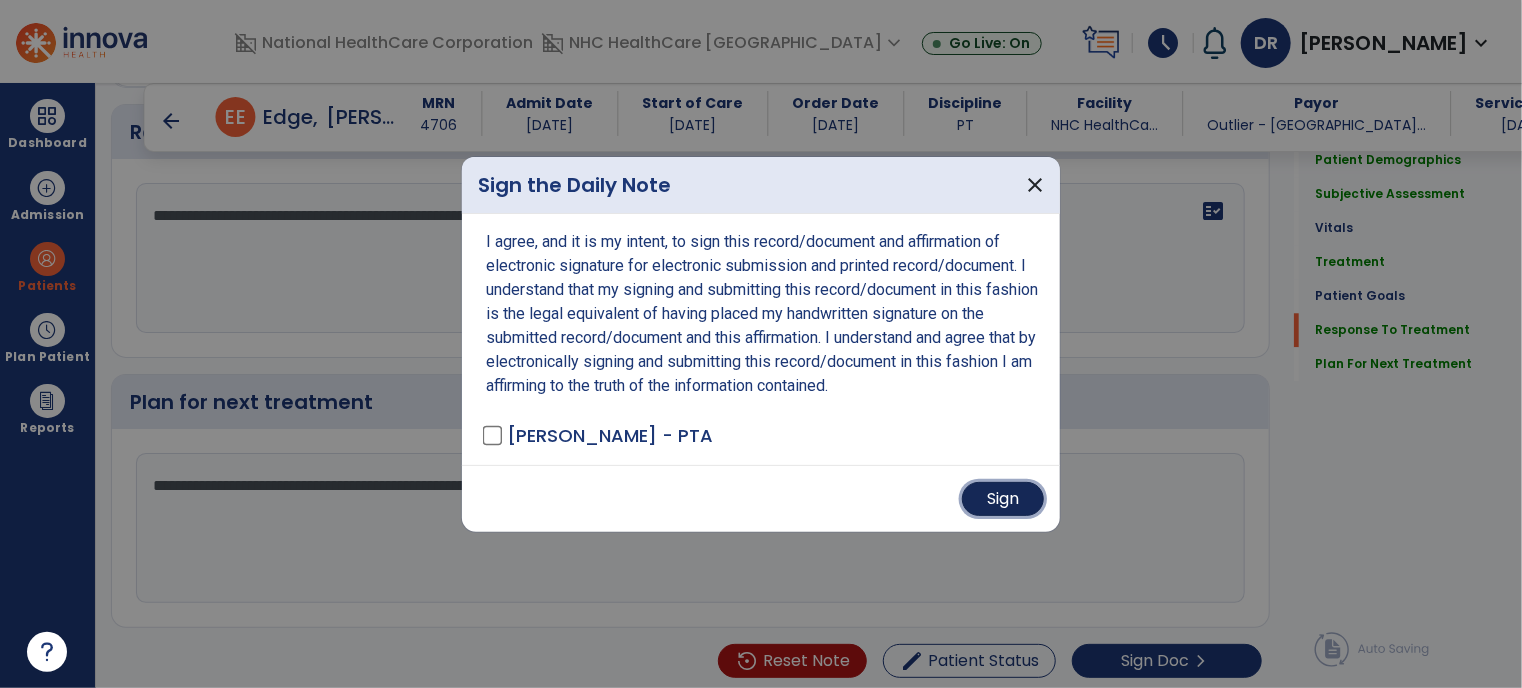 click on "Sign" at bounding box center [1003, 499] 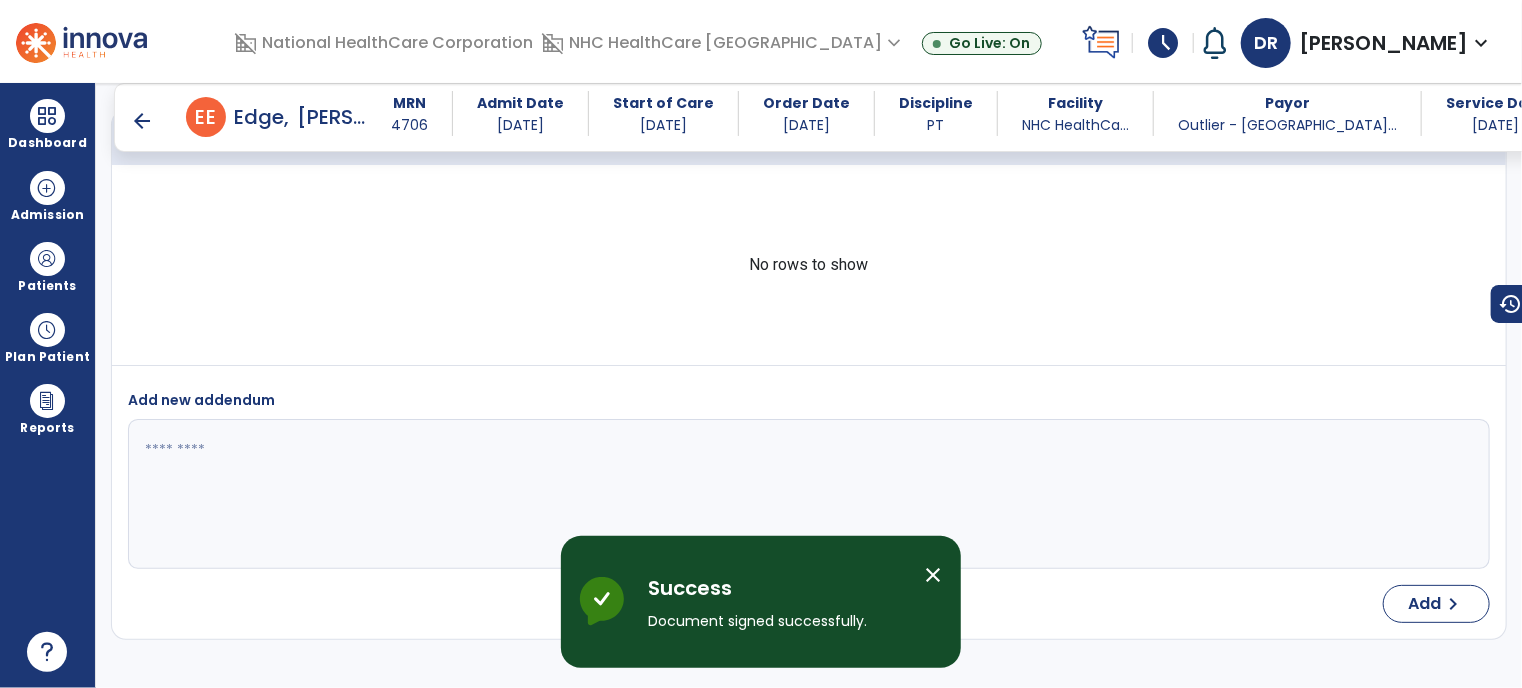 scroll, scrollTop: 3378, scrollLeft: 0, axis: vertical 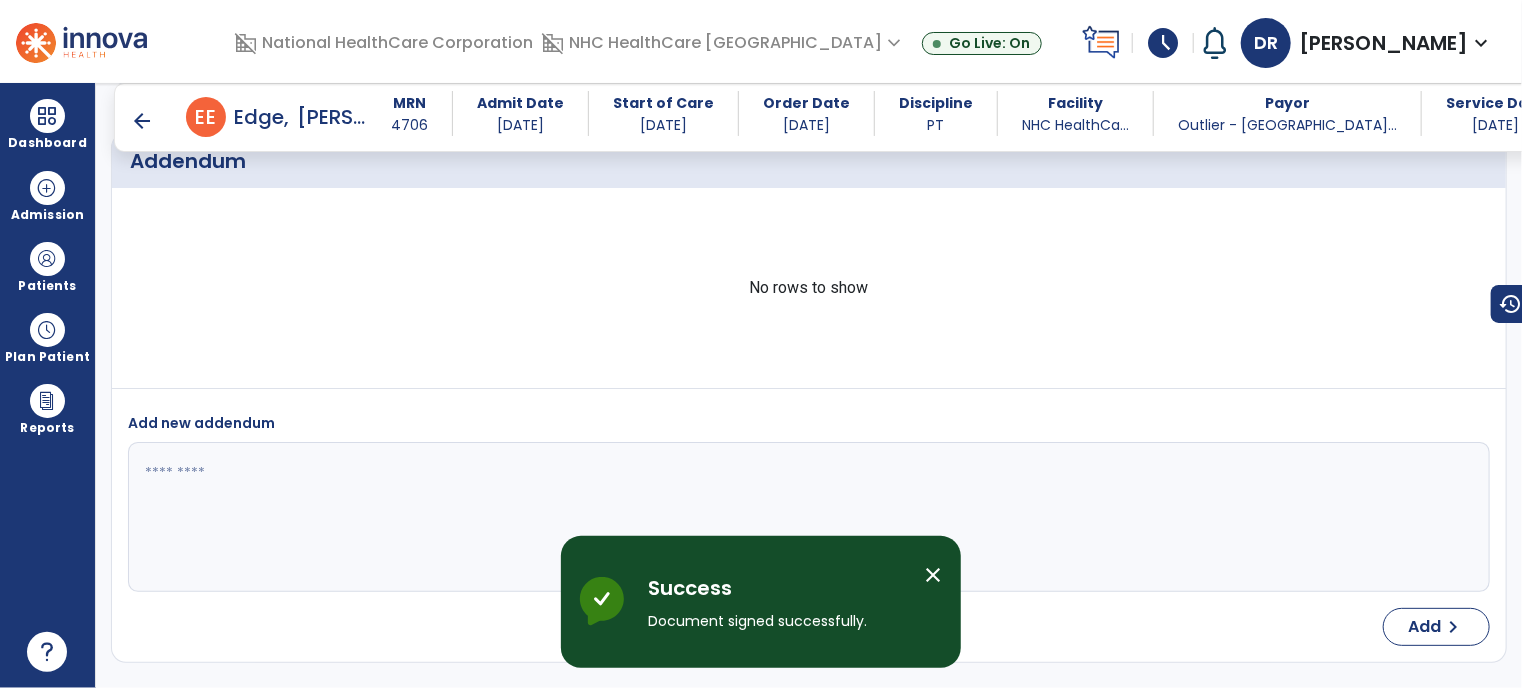 click on "arrow_back" at bounding box center (142, 121) 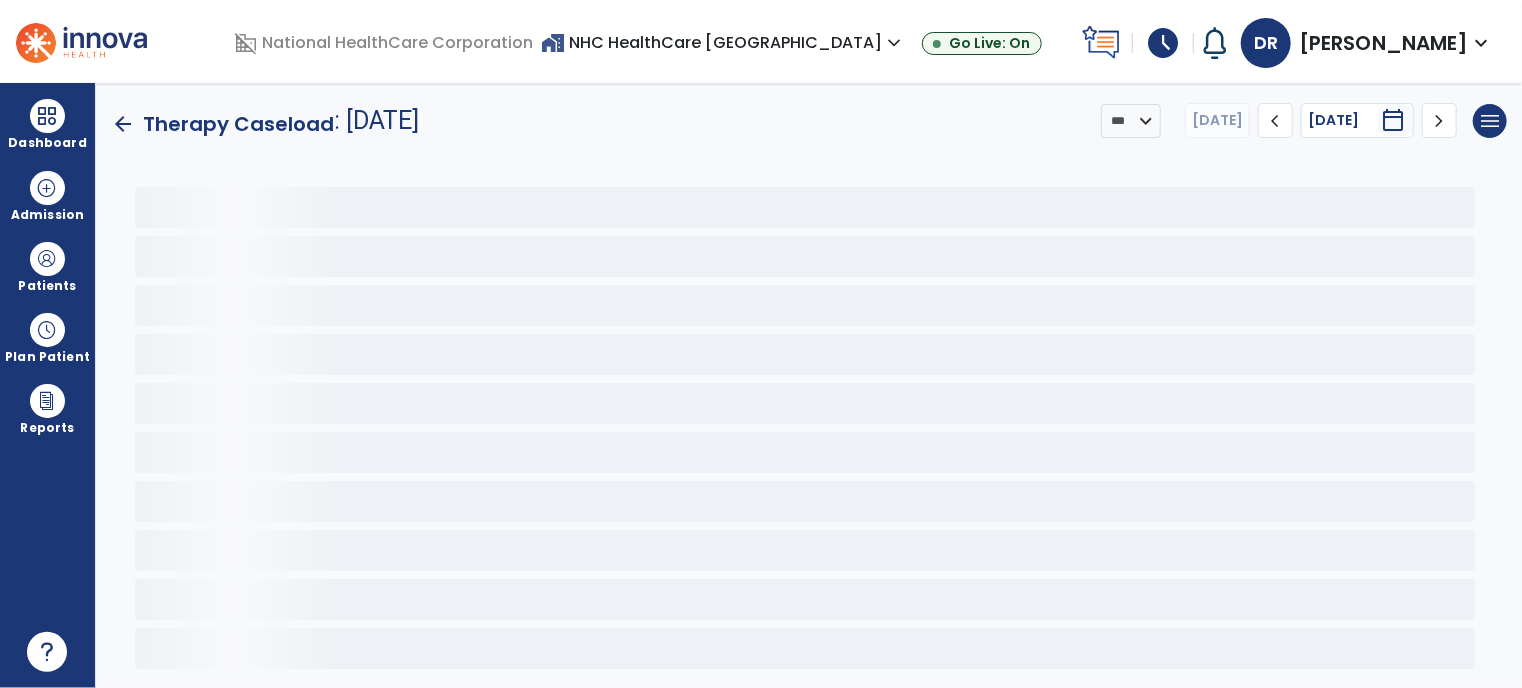 scroll, scrollTop: 0, scrollLeft: 0, axis: both 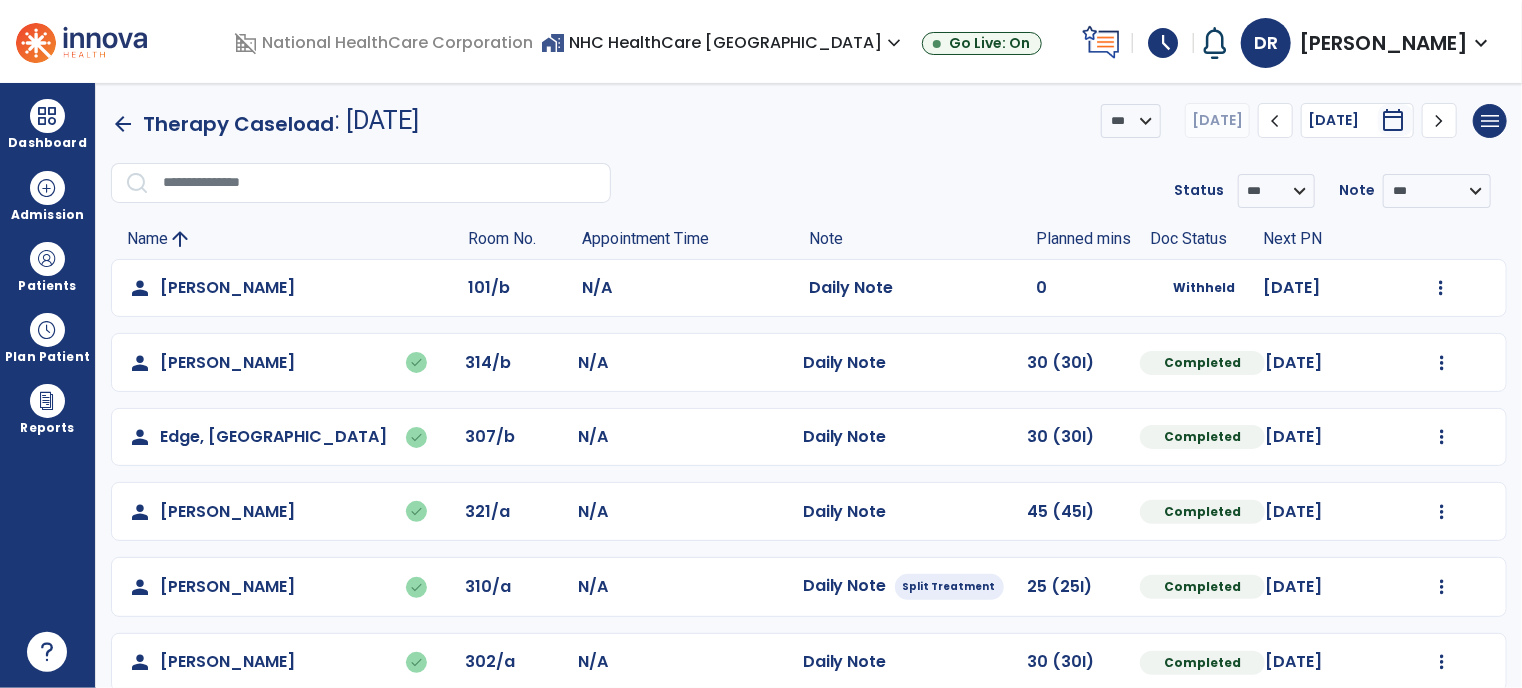 click on "schedule" at bounding box center (1163, 43) 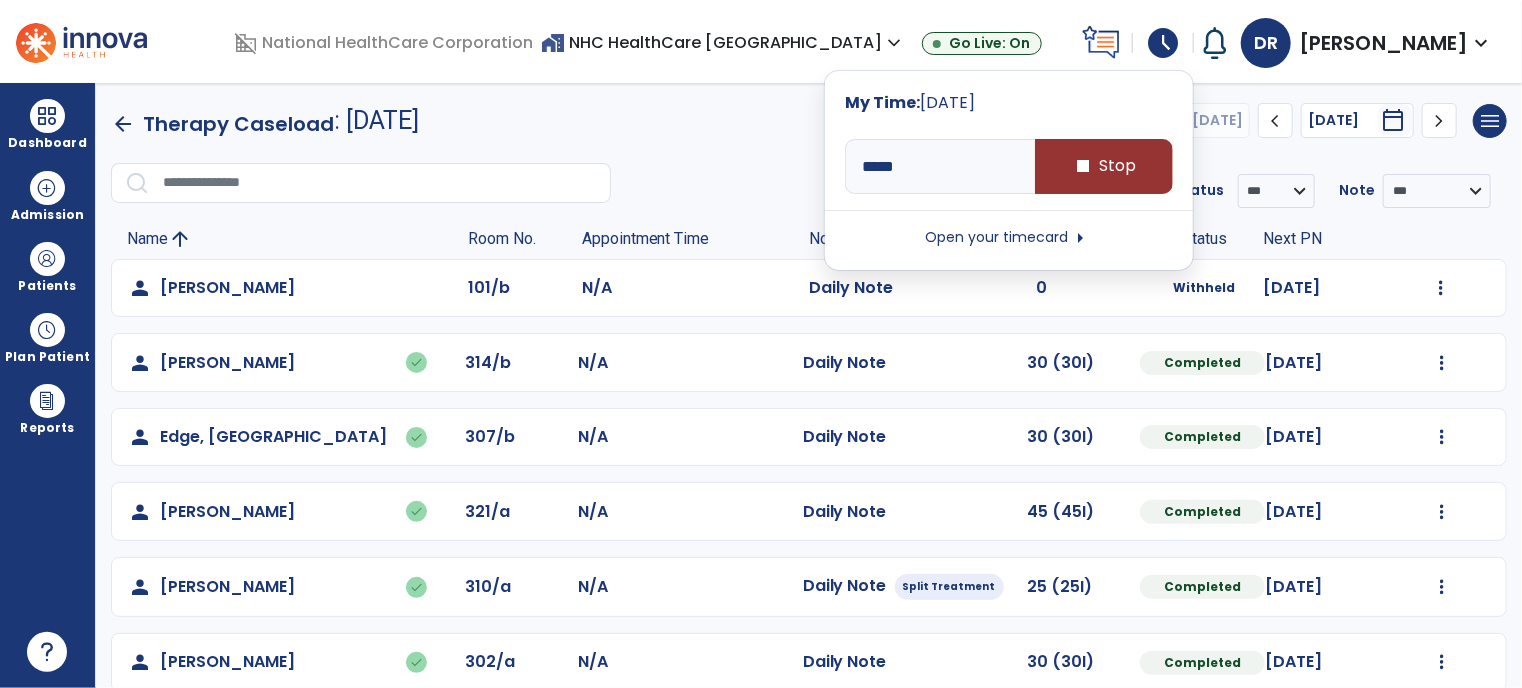 click on "stop  Stop" at bounding box center (1104, 166) 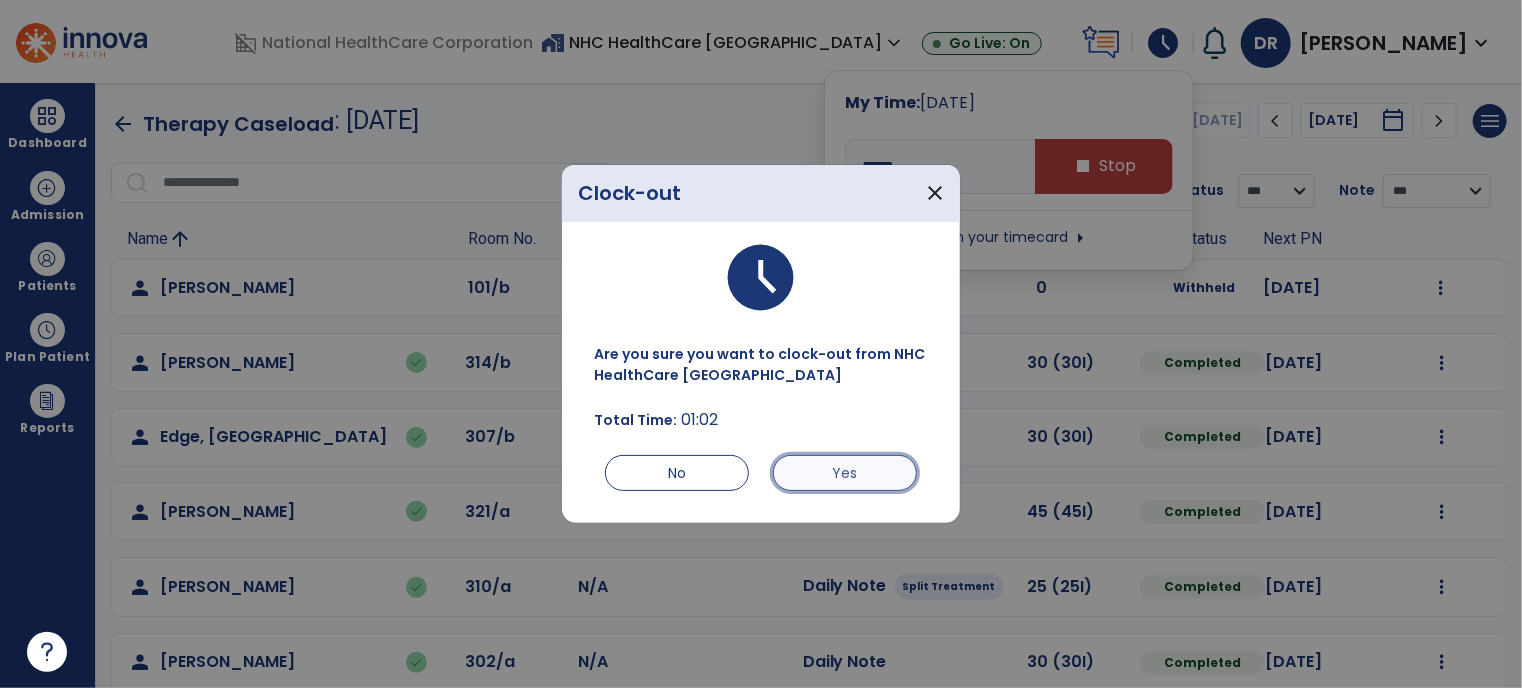 click on "Yes" at bounding box center (845, 473) 